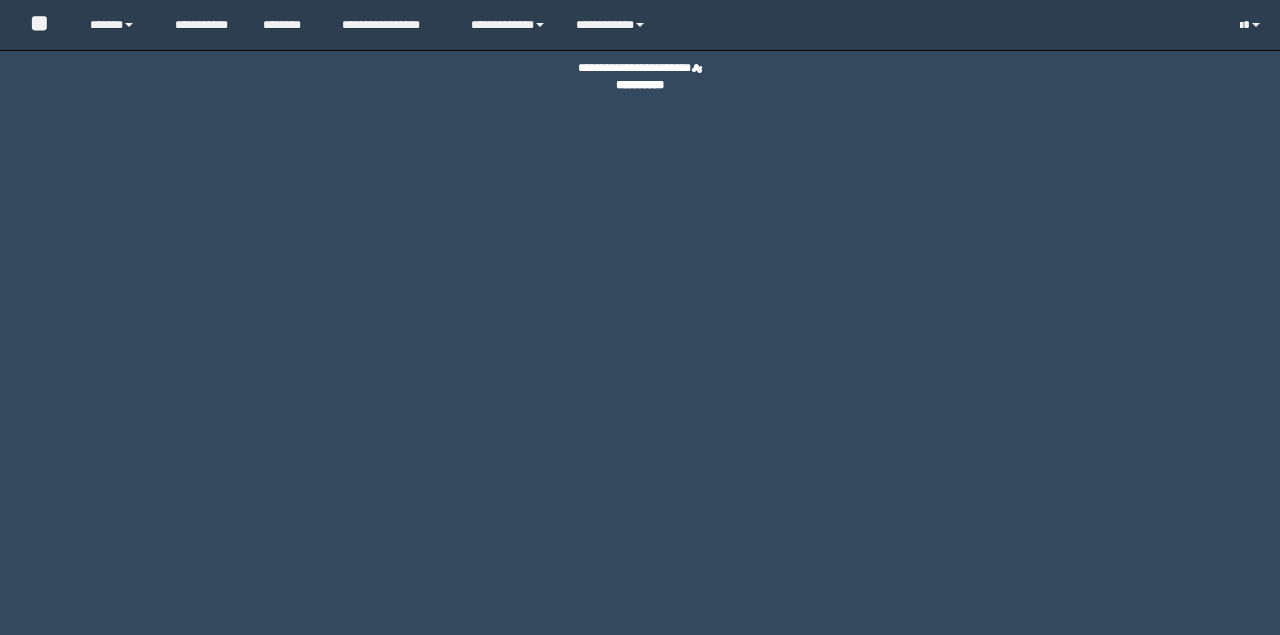 scroll, scrollTop: 0, scrollLeft: 0, axis: both 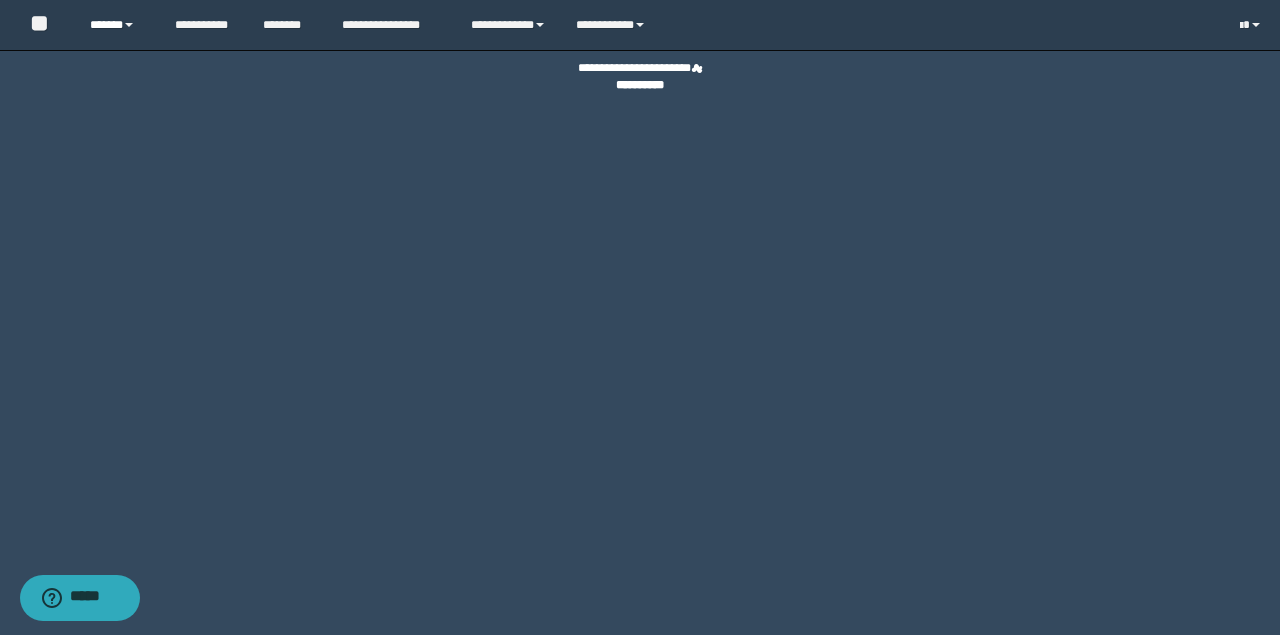 click at bounding box center (129, 25) 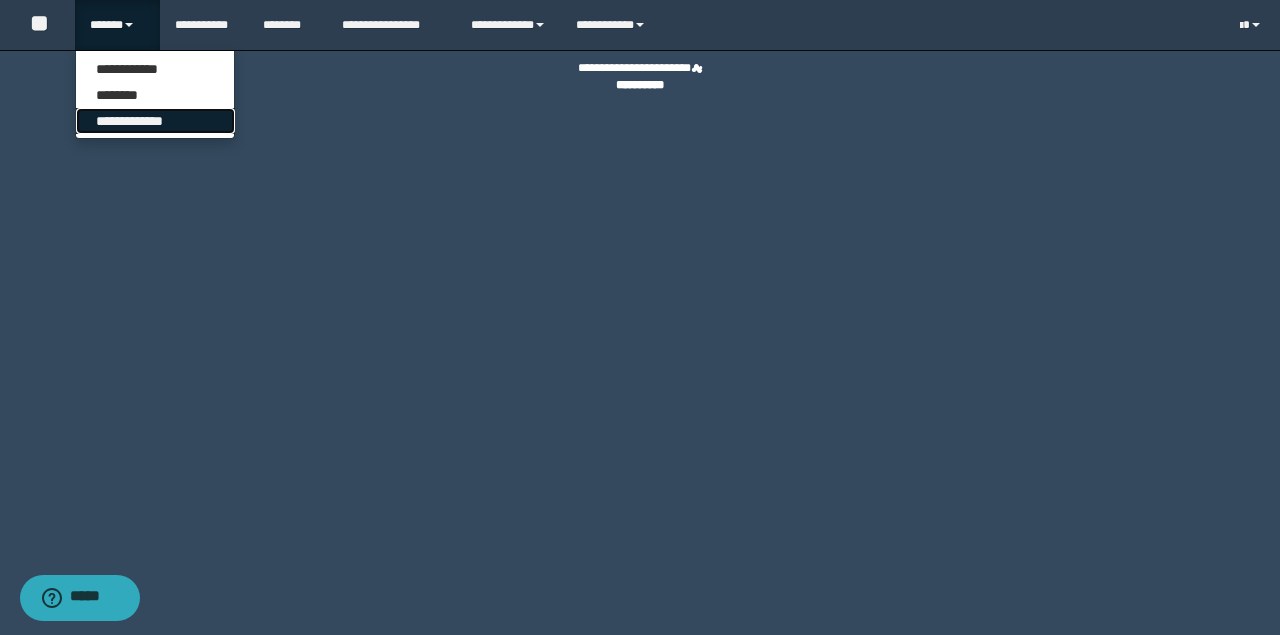 click on "**********" at bounding box center (155, 121) 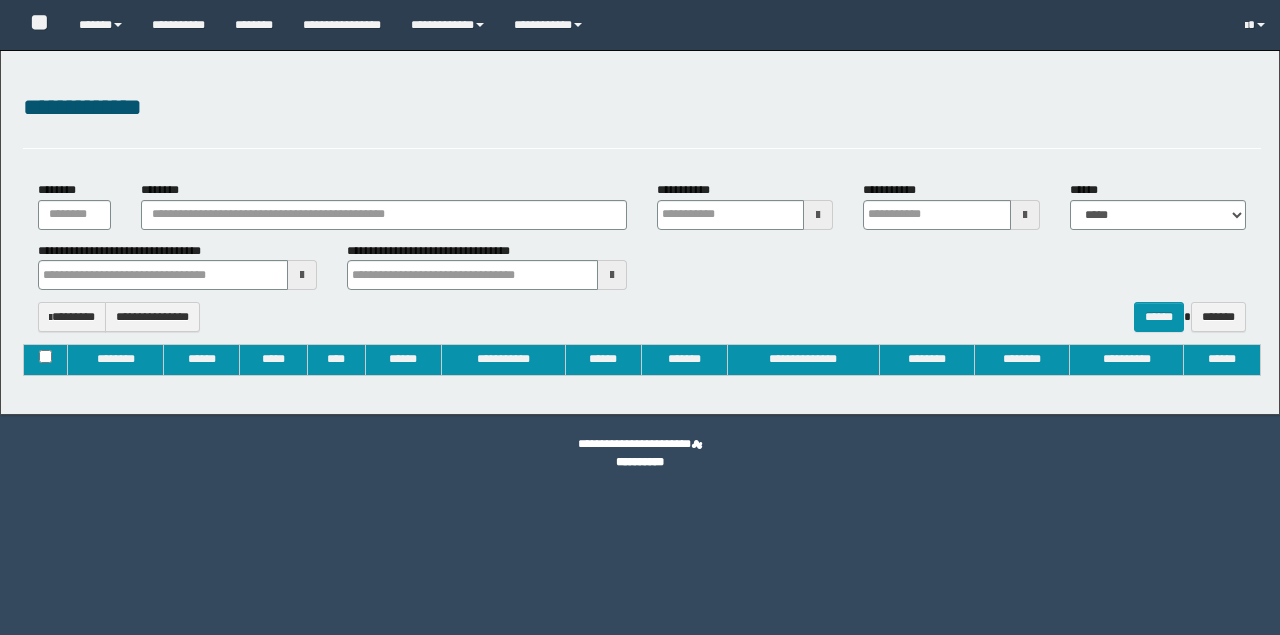 type on "**********" 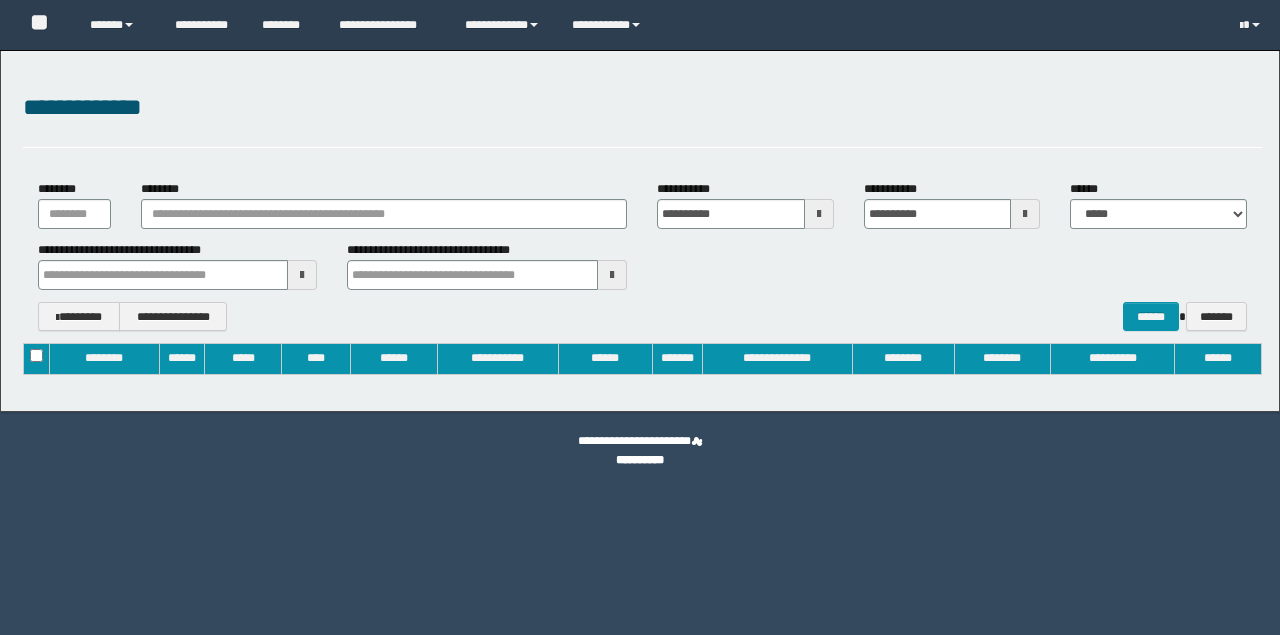 scroll, scrollTop: 0, scrollLeft: 0, axis: both 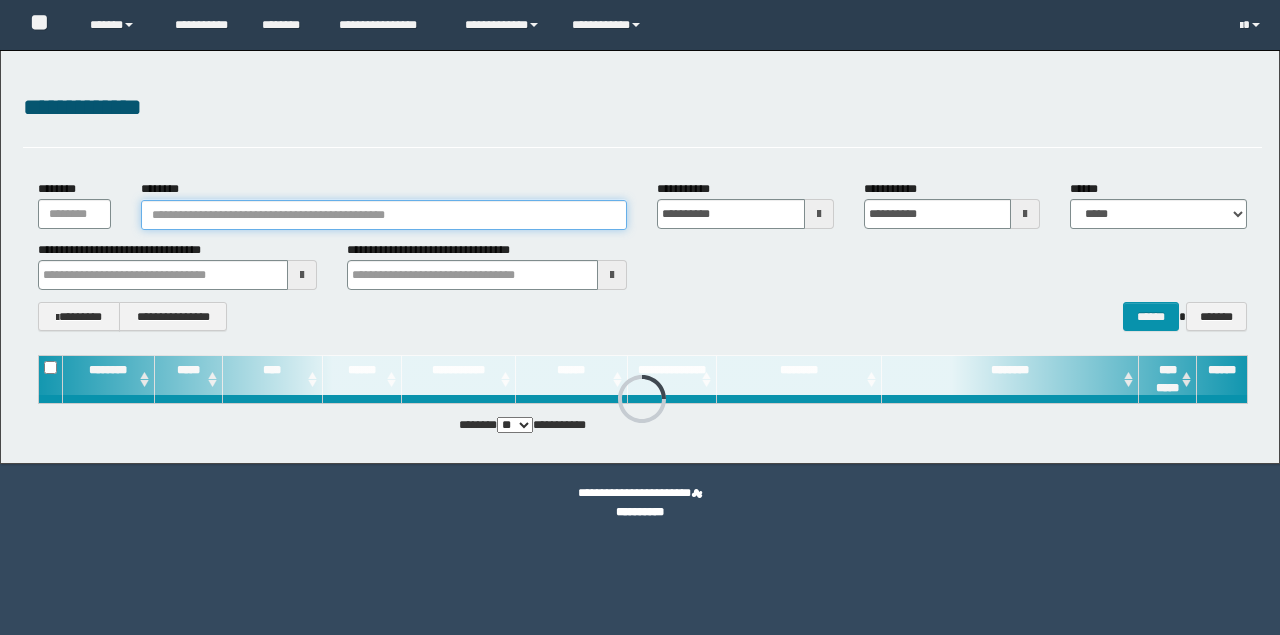 click on "********" at bounding box center (384, 215) 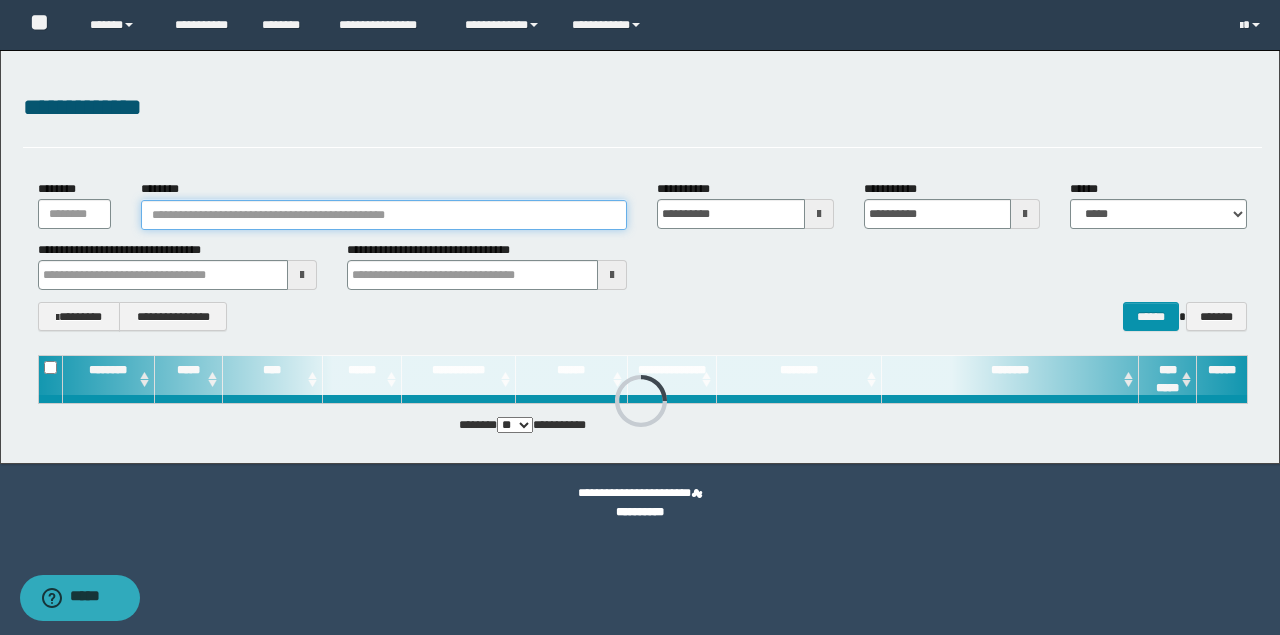 paste on "********" 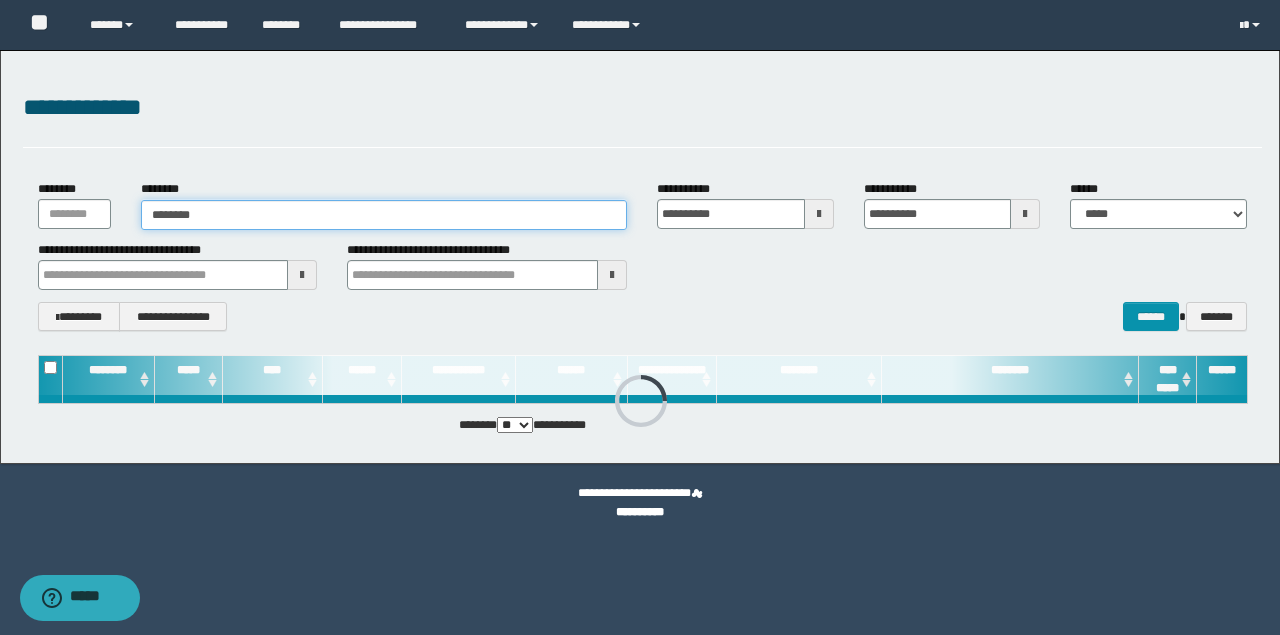 type on "********" 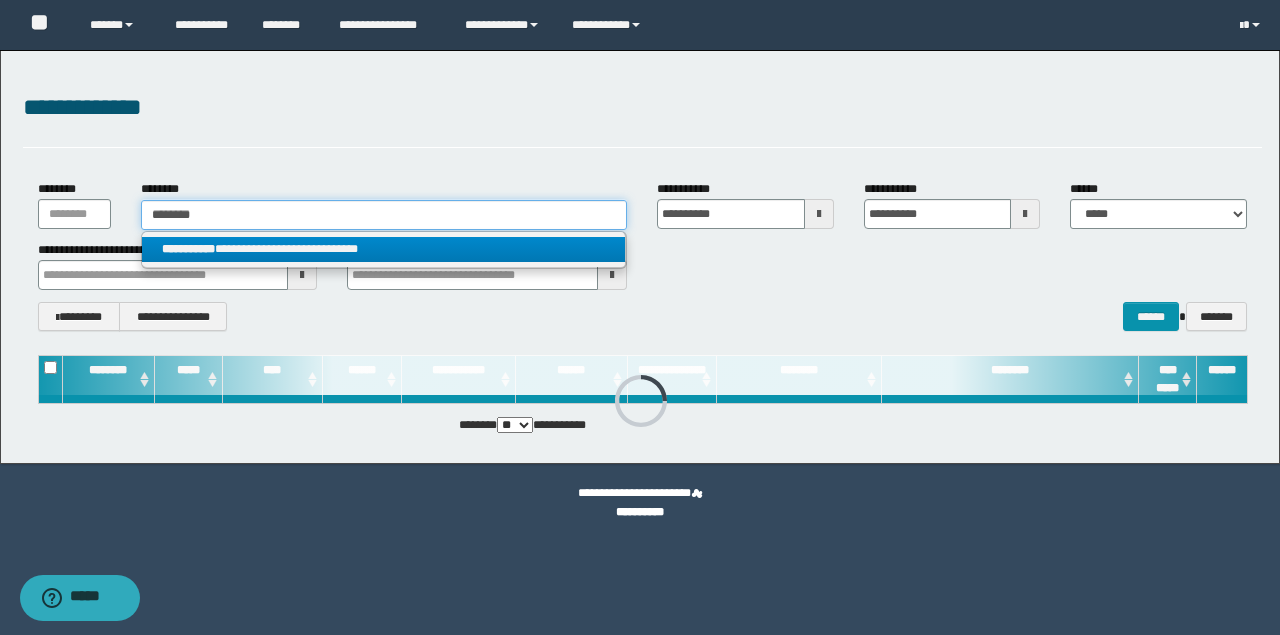 type on "********" 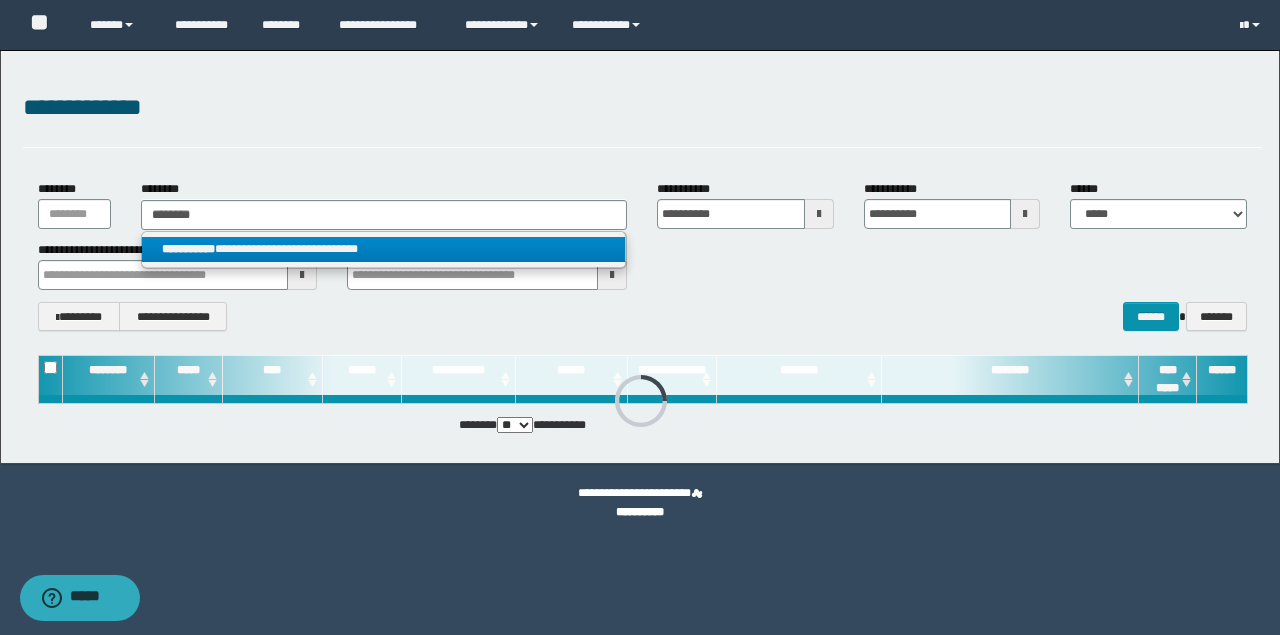 click on "**********" at bounding box center [384, 249] 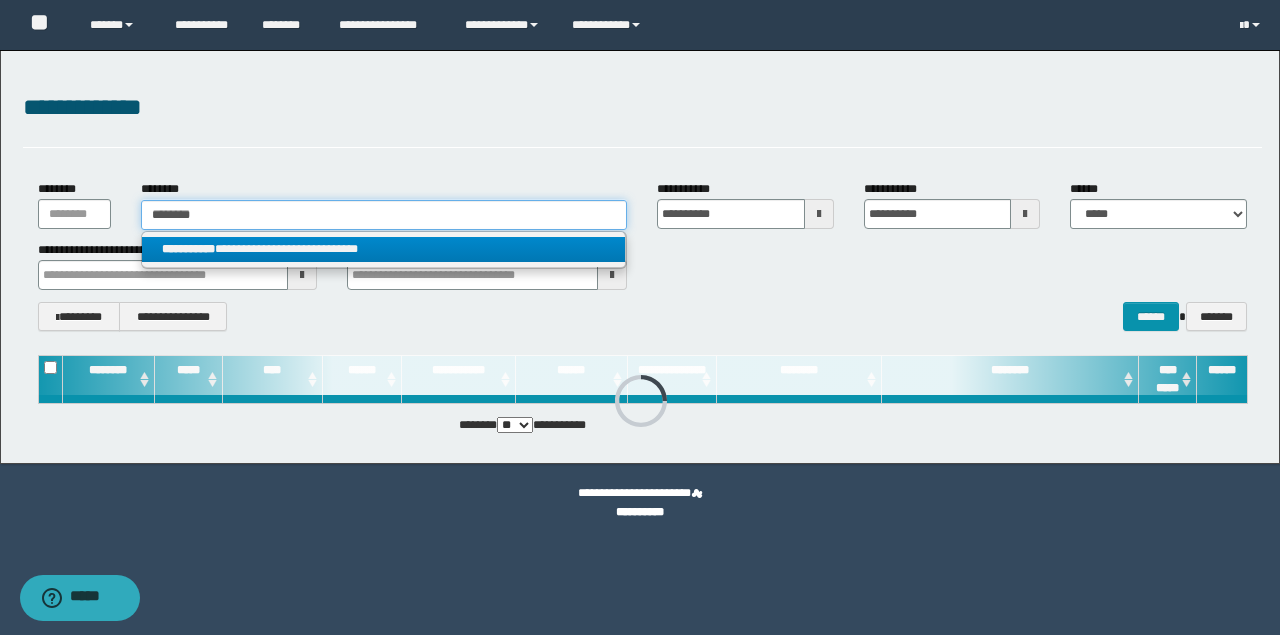 type 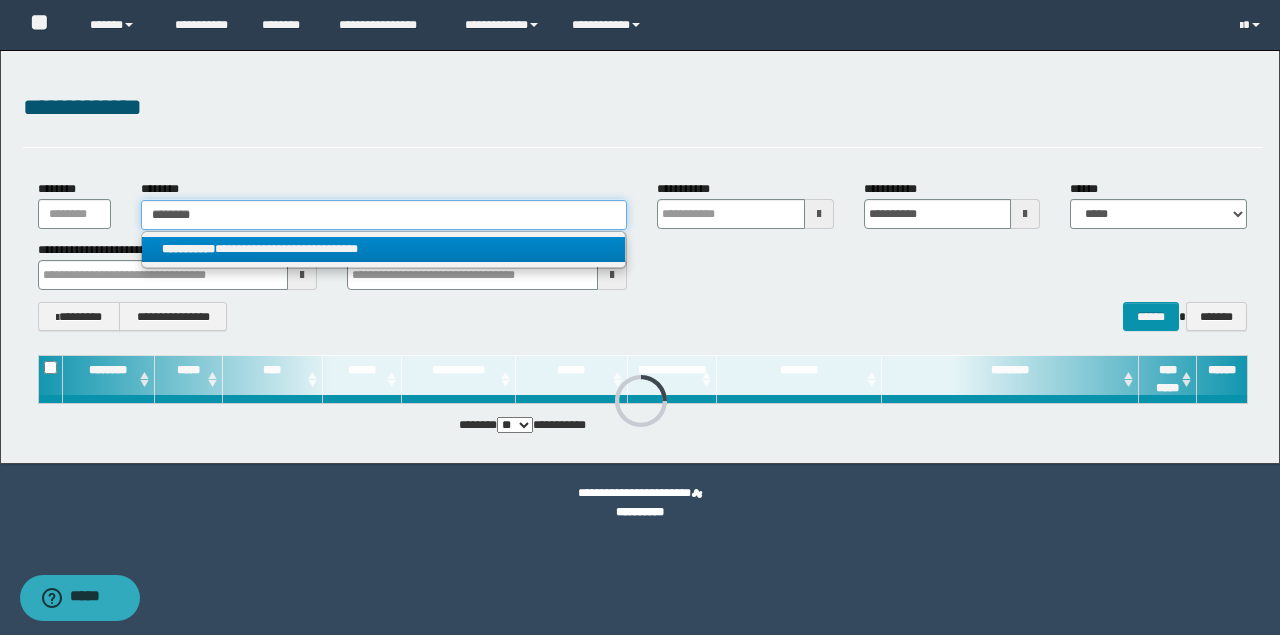 type 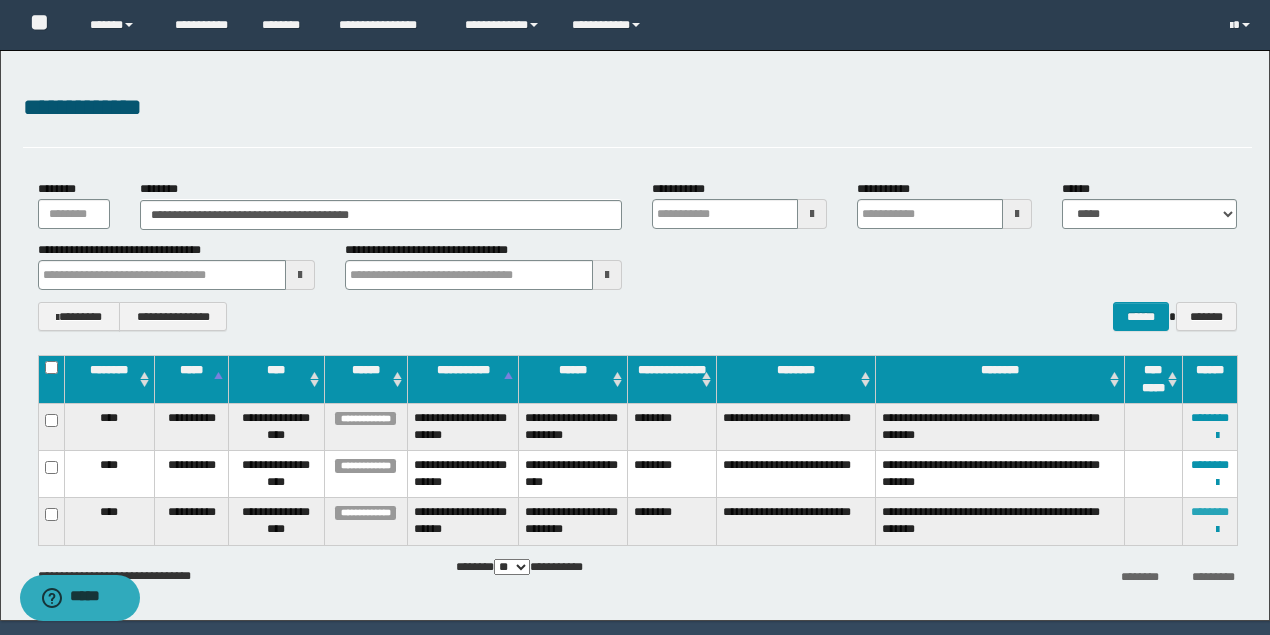 click on "********" at bounding box center (1210, 512) 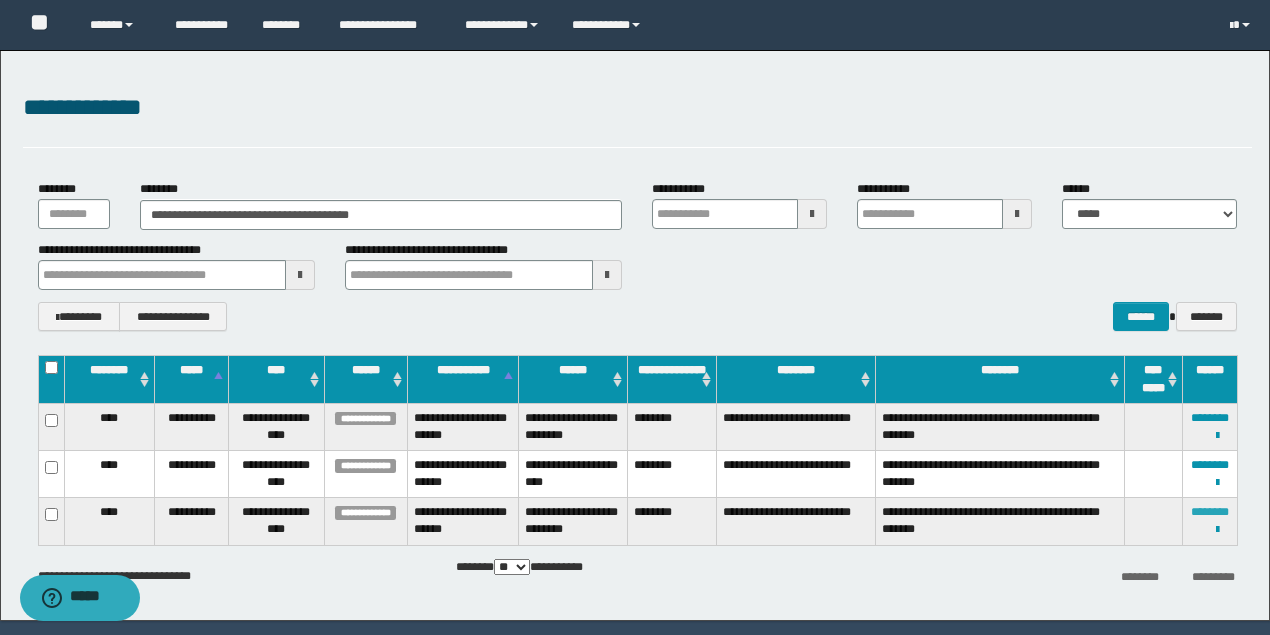 type 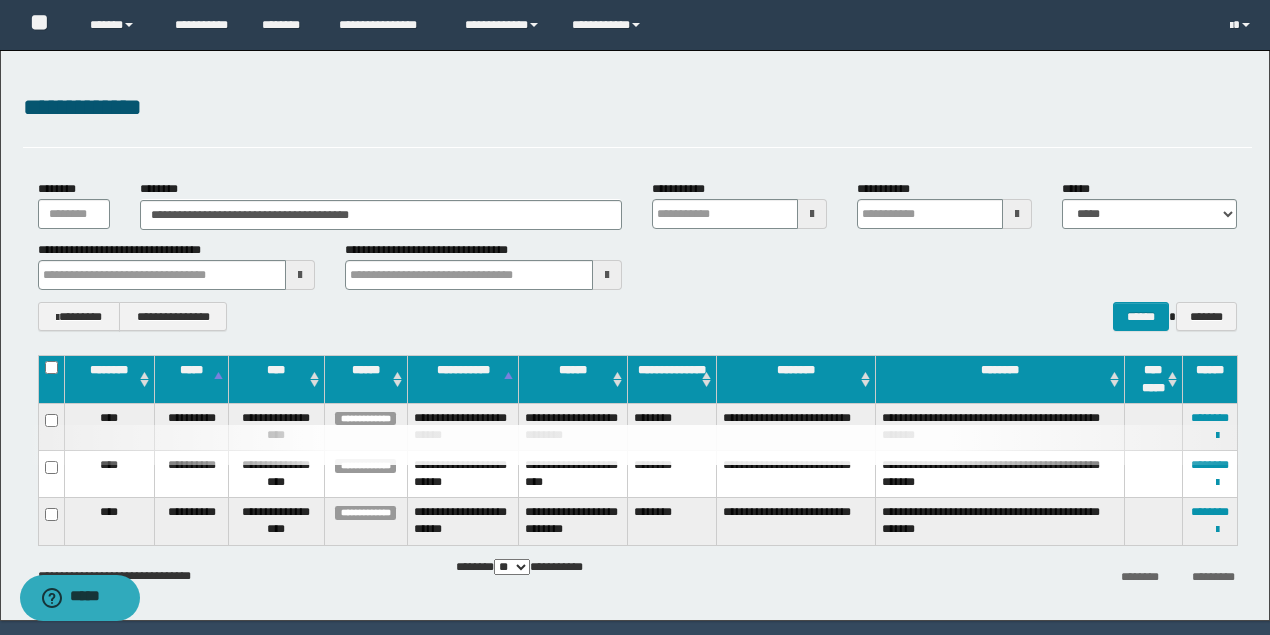 type 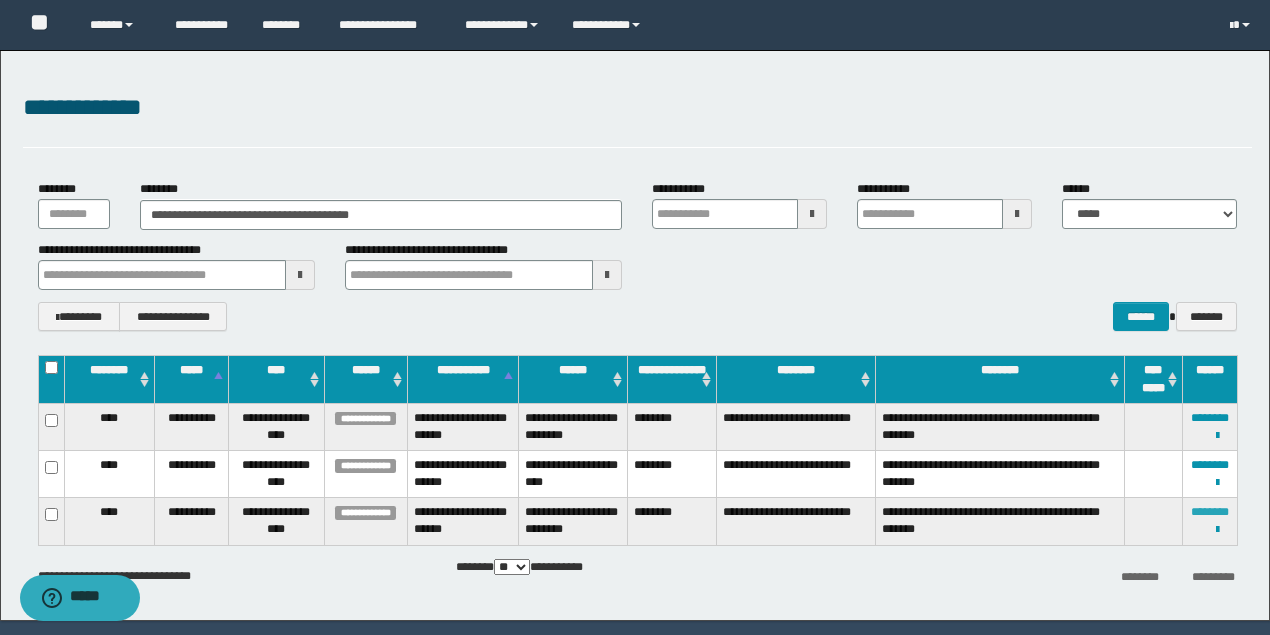 click on "********" at bounding box center (1210, 512) 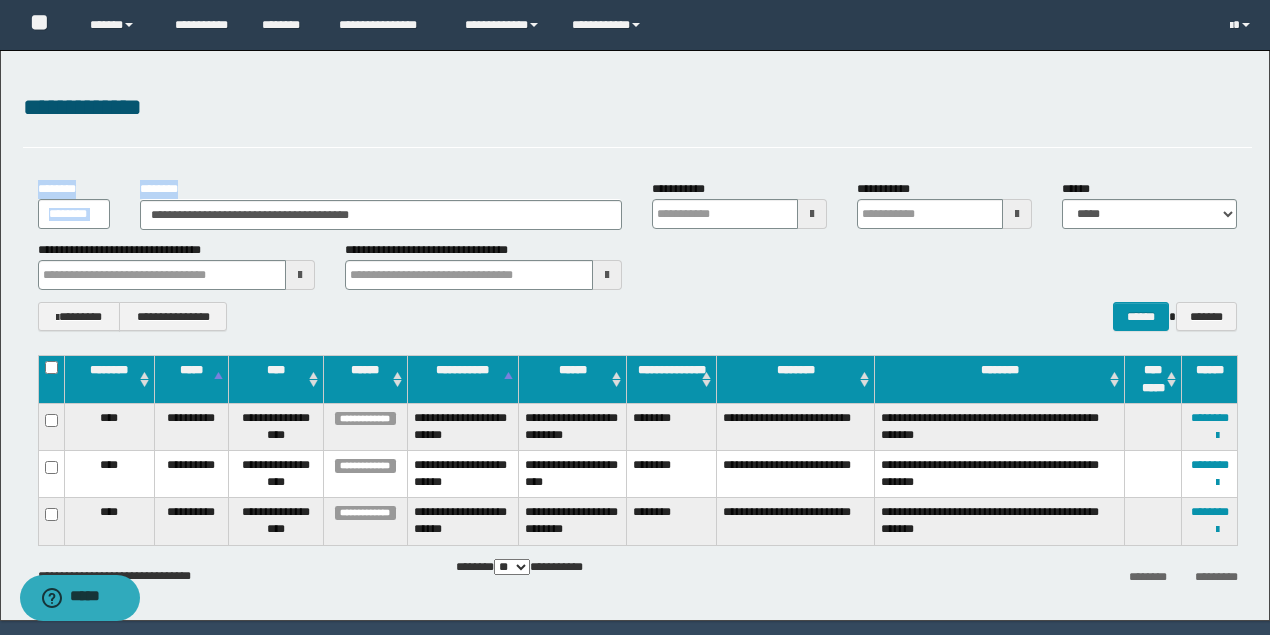 drag, startPoint x: 463, startPoint y: 198, endPoint x: 0, endPoint y: 157, distance: 464.8118 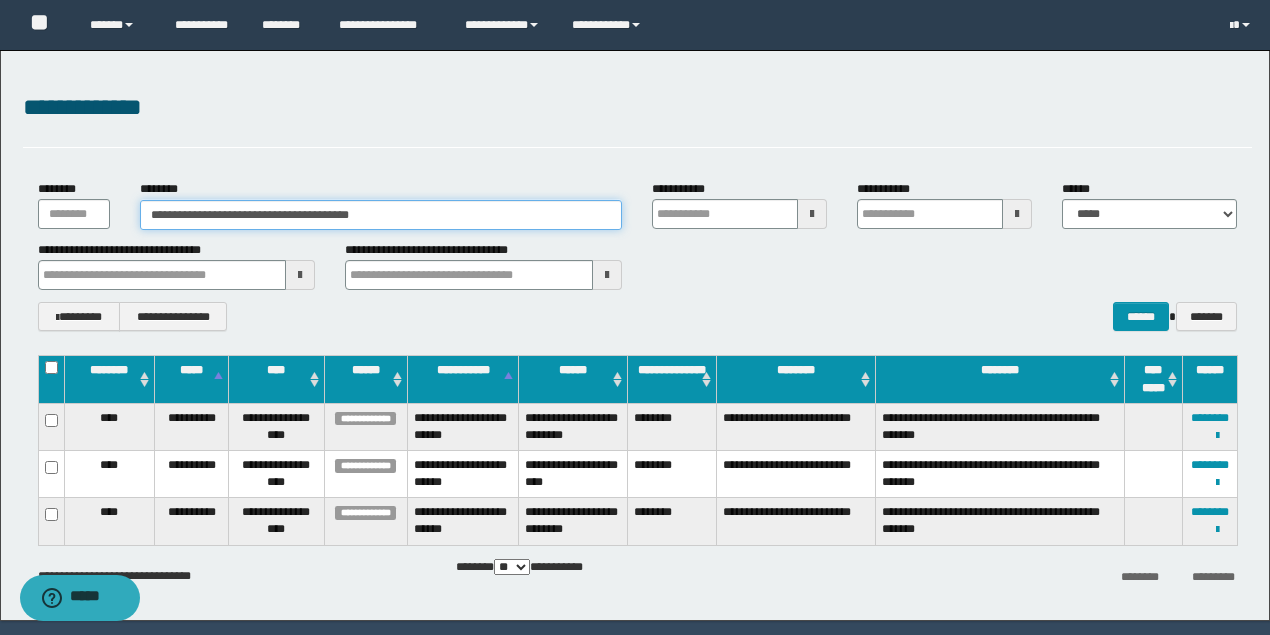 click on "**********" at bounding box center [381, 215] 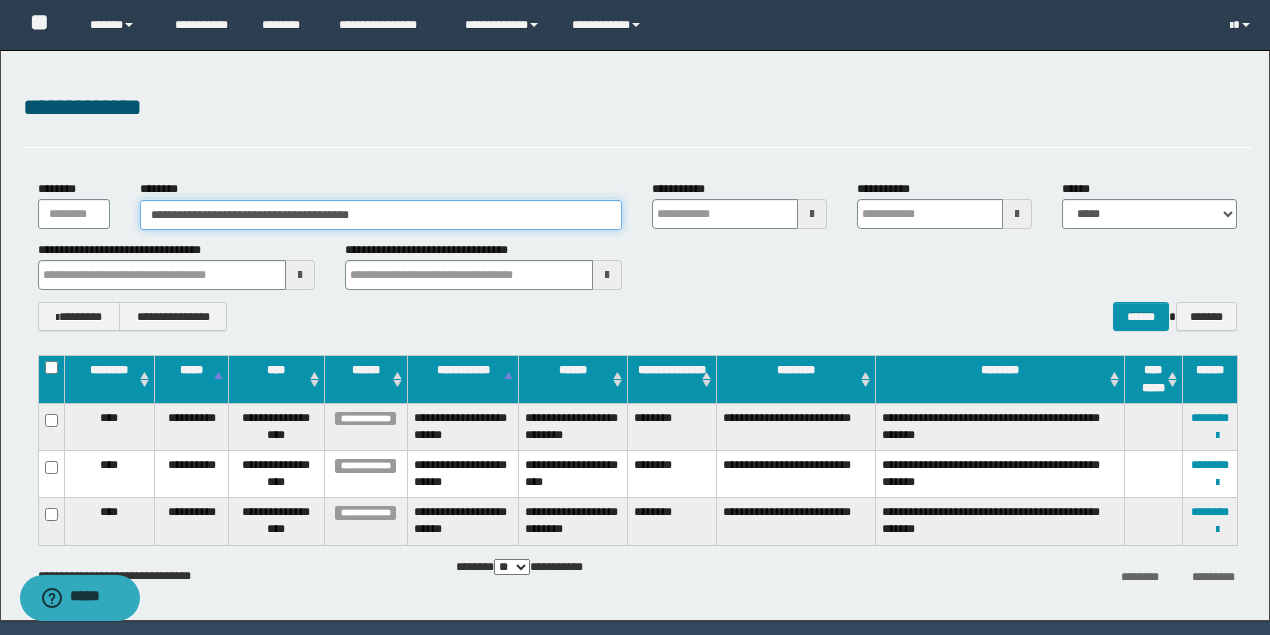 drag, startPoint x: 554, startPoint y: 205, endPoint x: 0, endPoint y: 118, distance: 560.7896 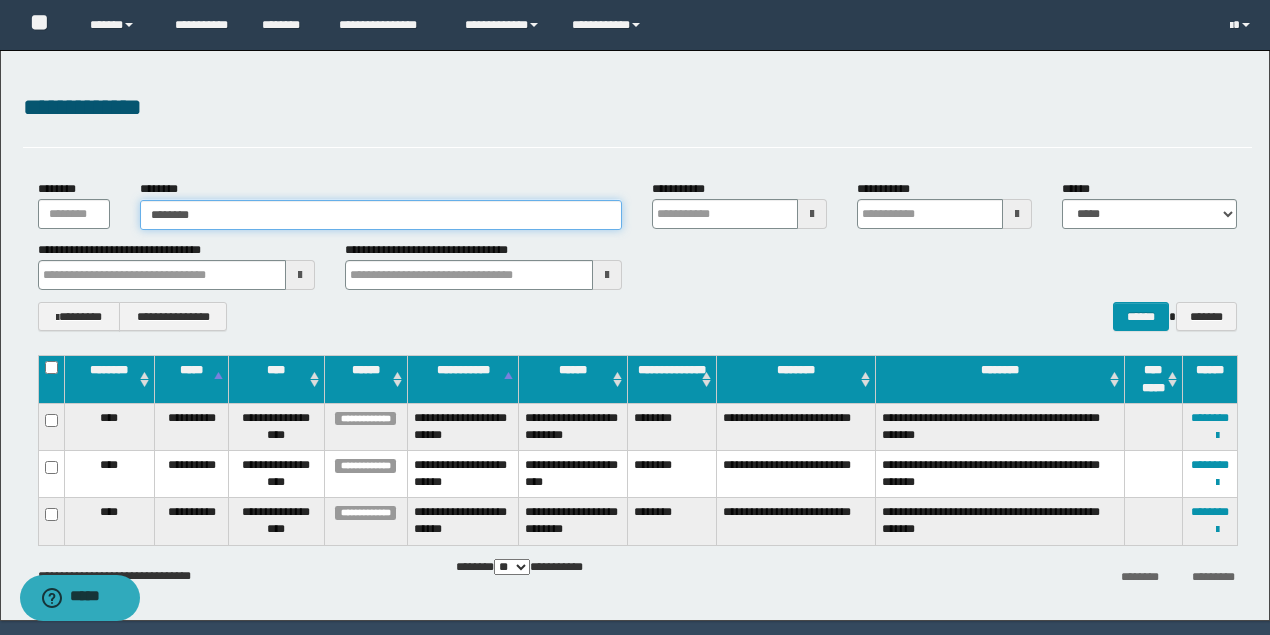 type on "********" 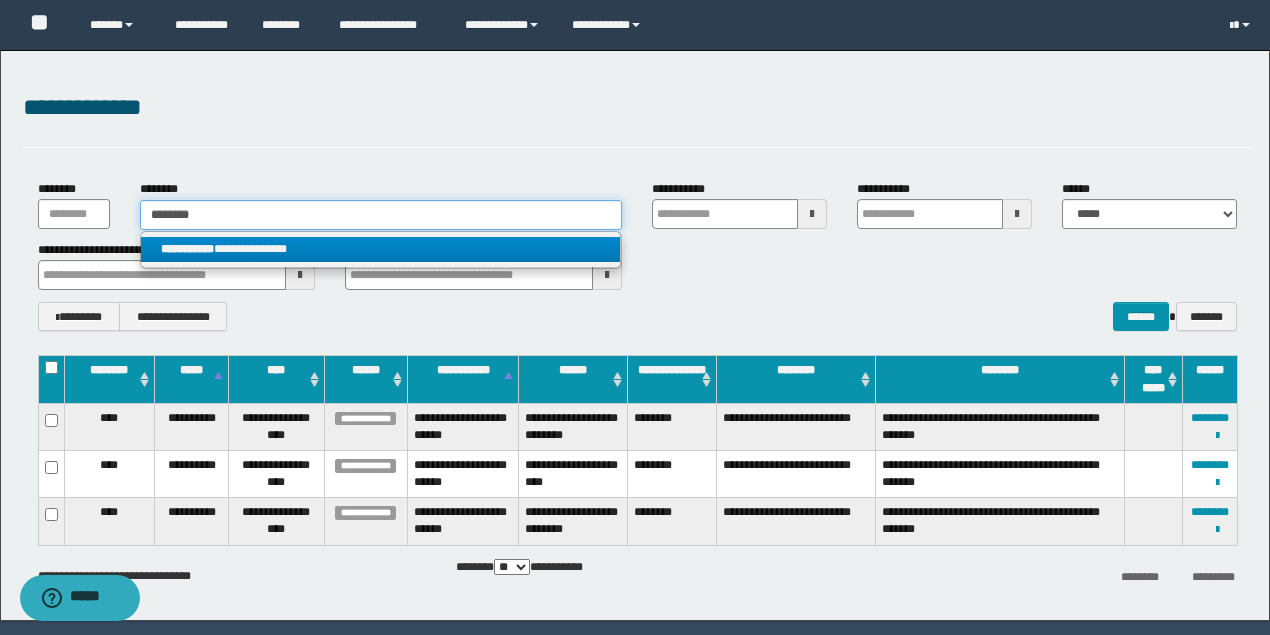type on "********" 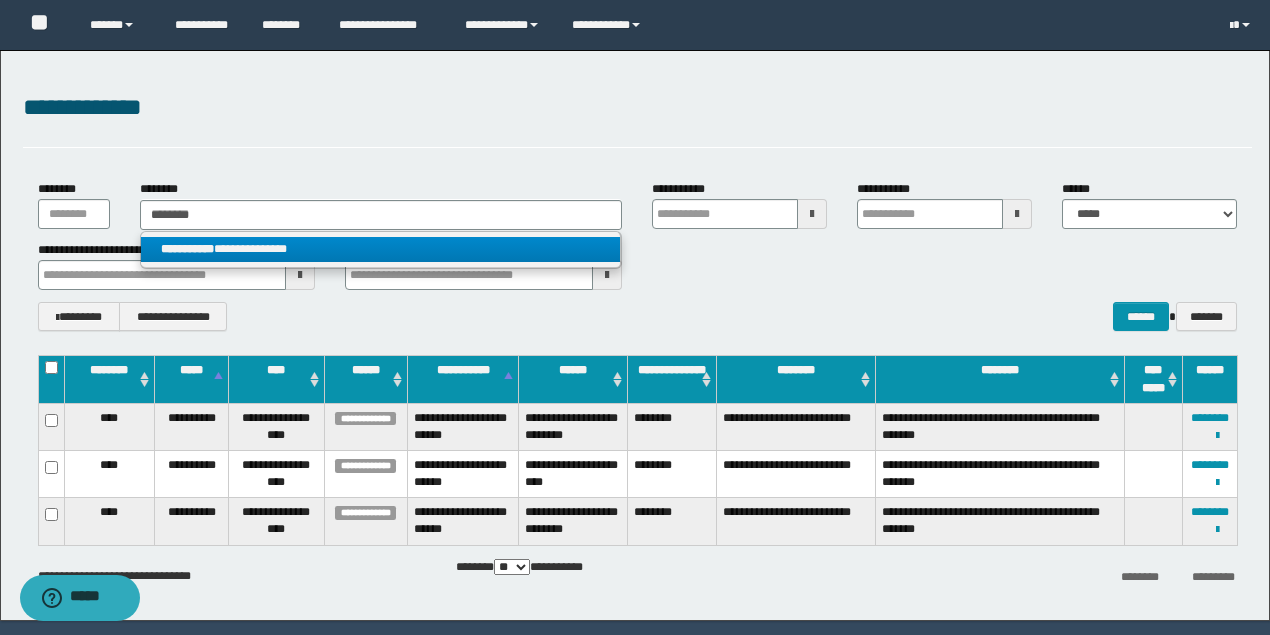 click on "**********" at bounding box center [380, 249] 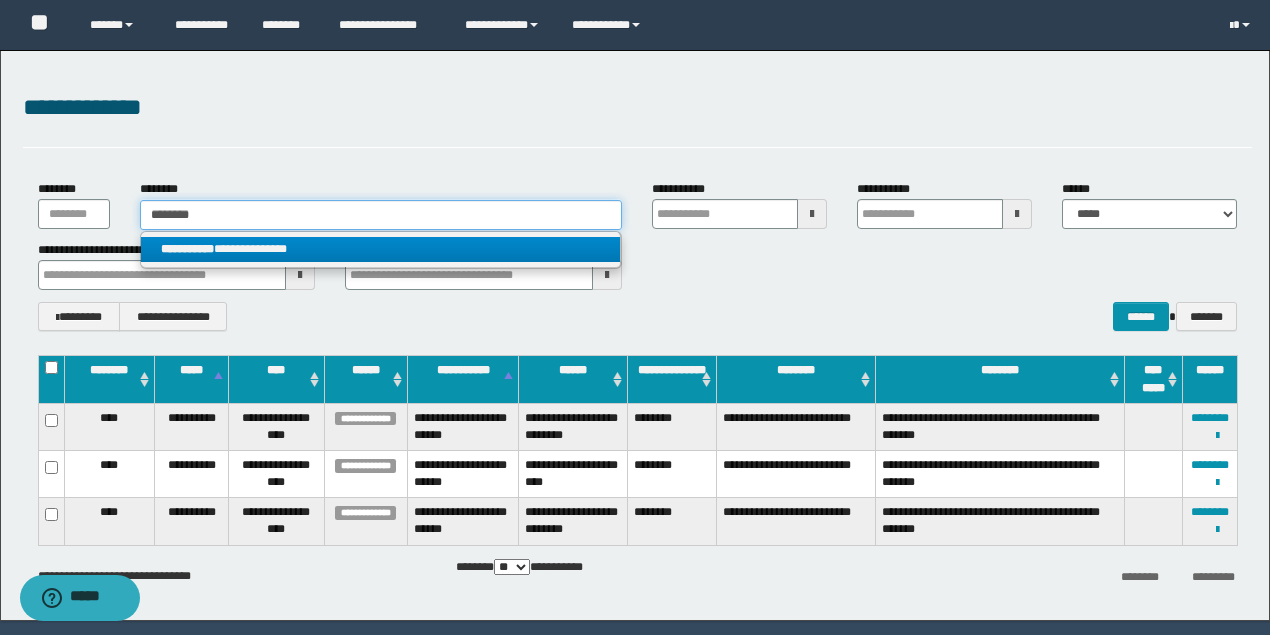 type 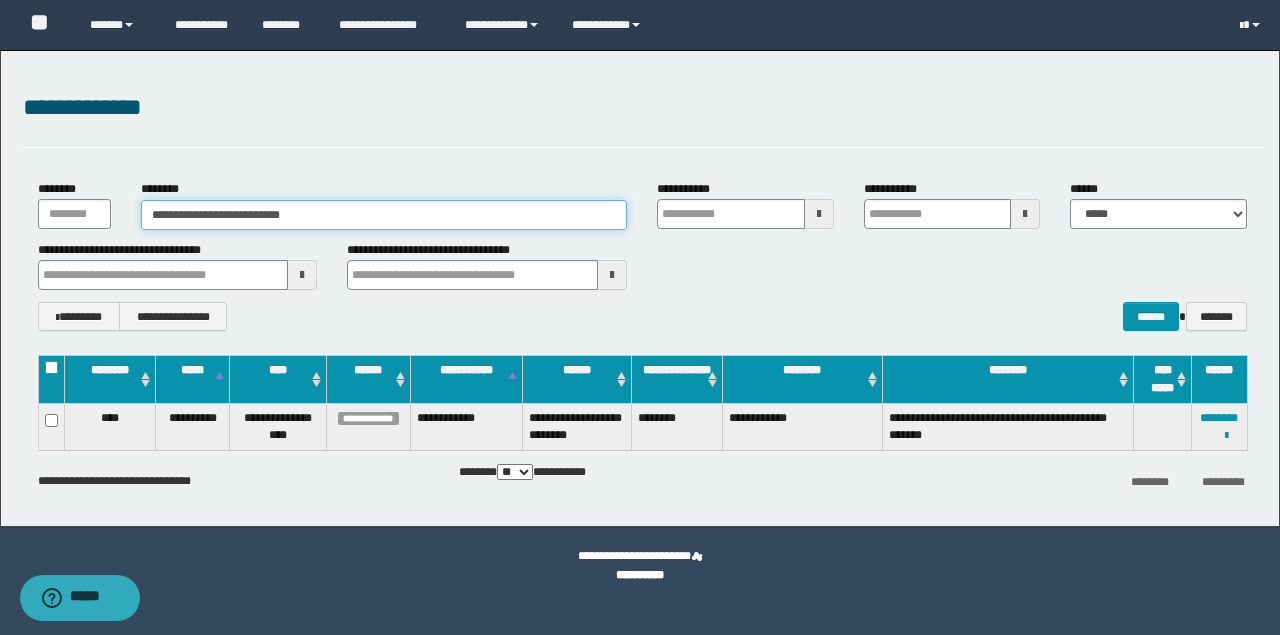 type 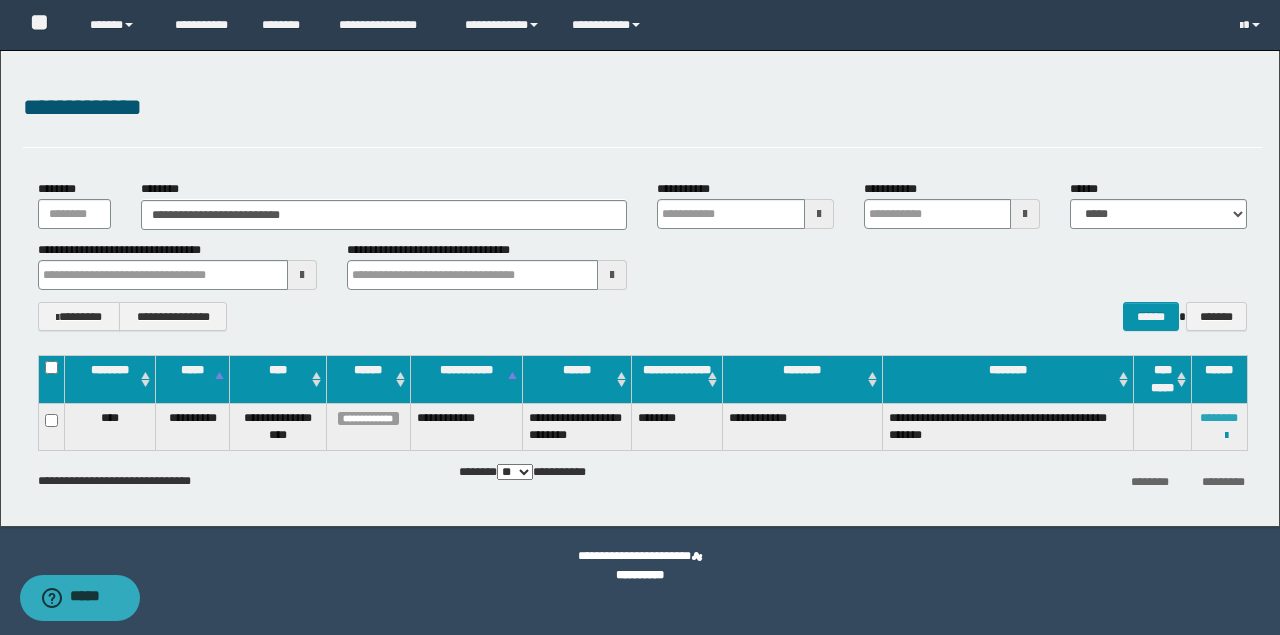 click on "********" at bounding box center (1219, 418) 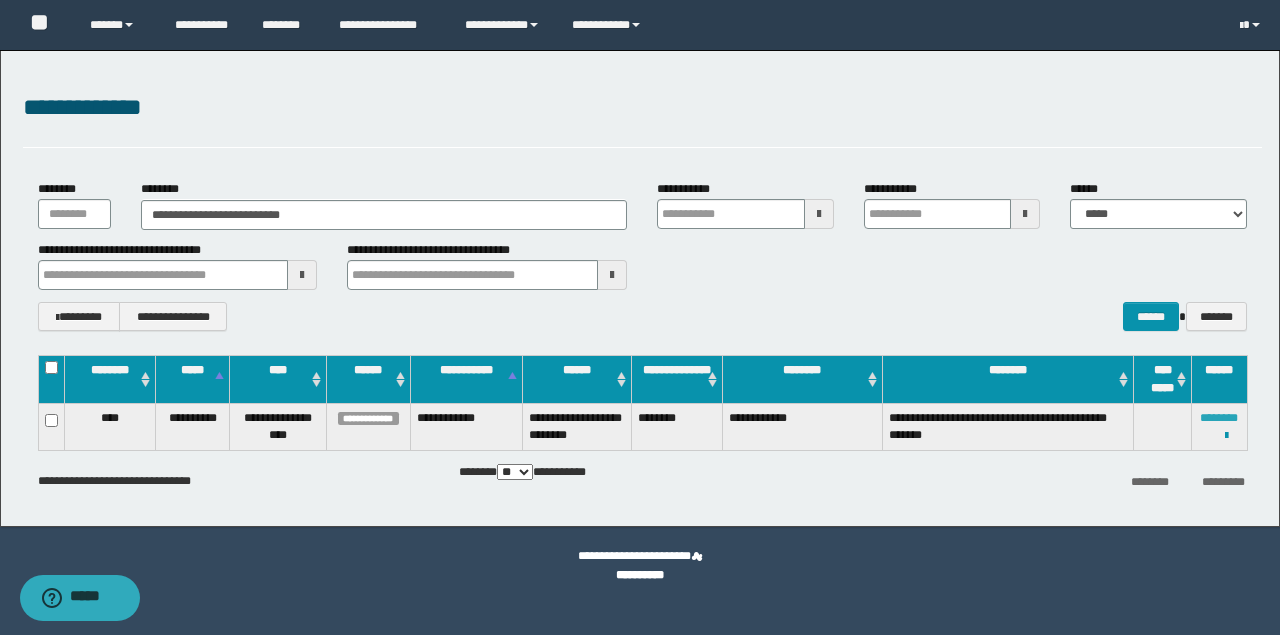type 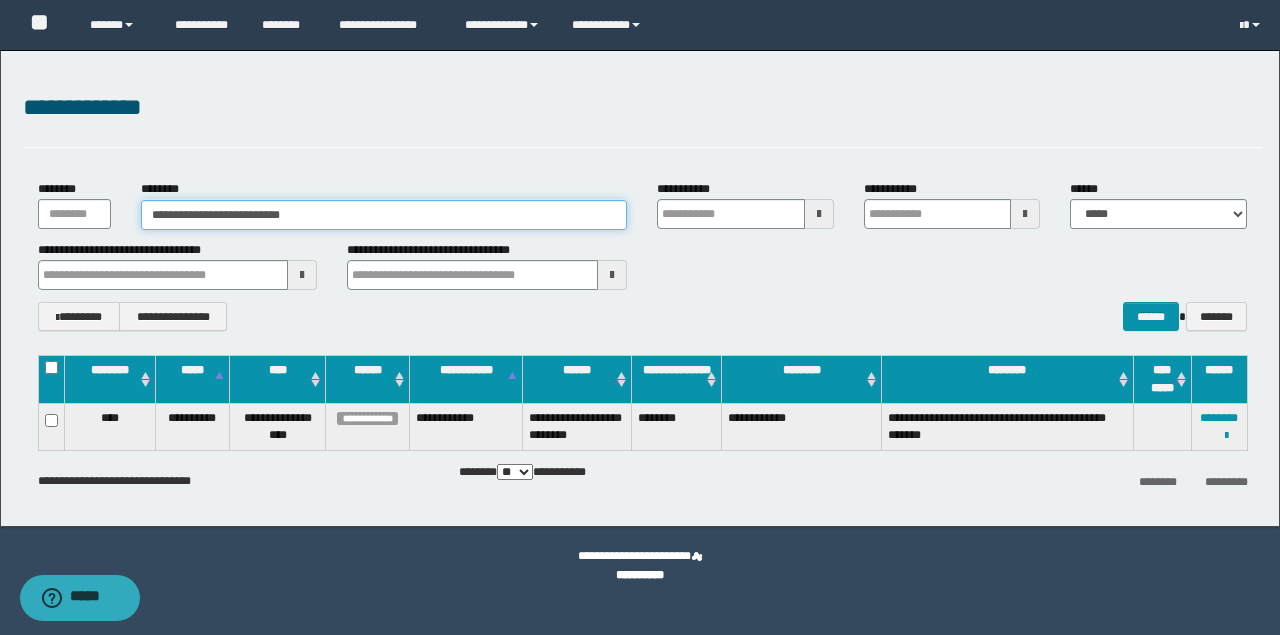 drag, startPoint x: 522, startPoint y: 213, endPoint x: 0, endPoint y: 212, distance: 522.001 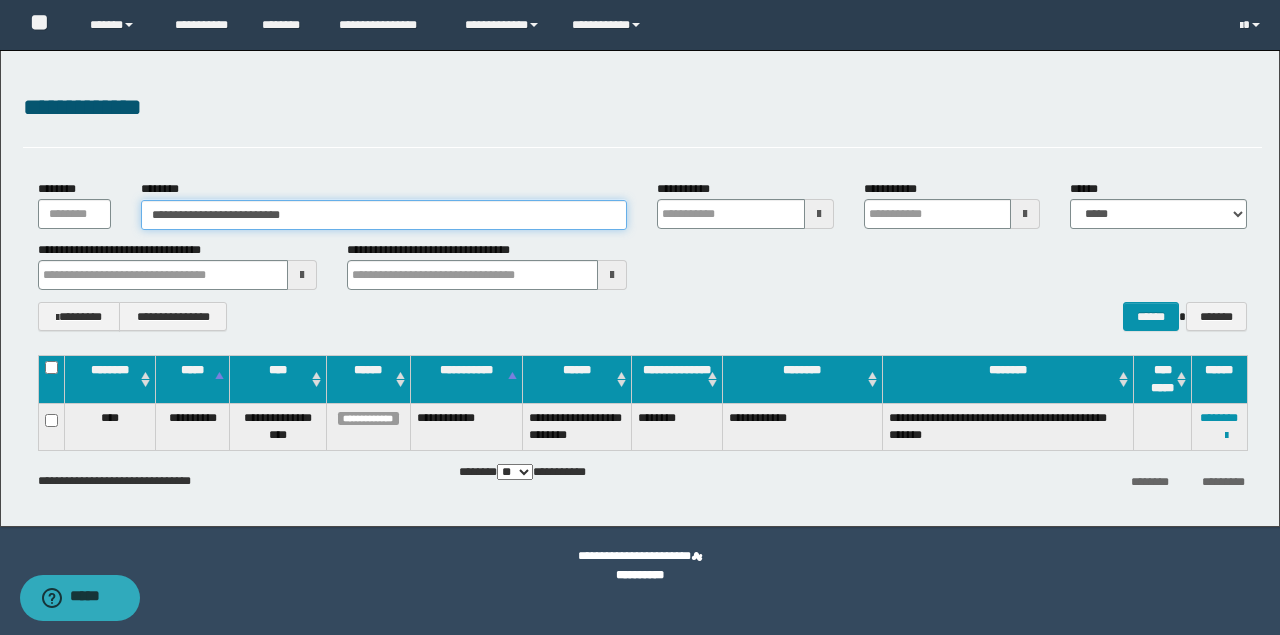 paste 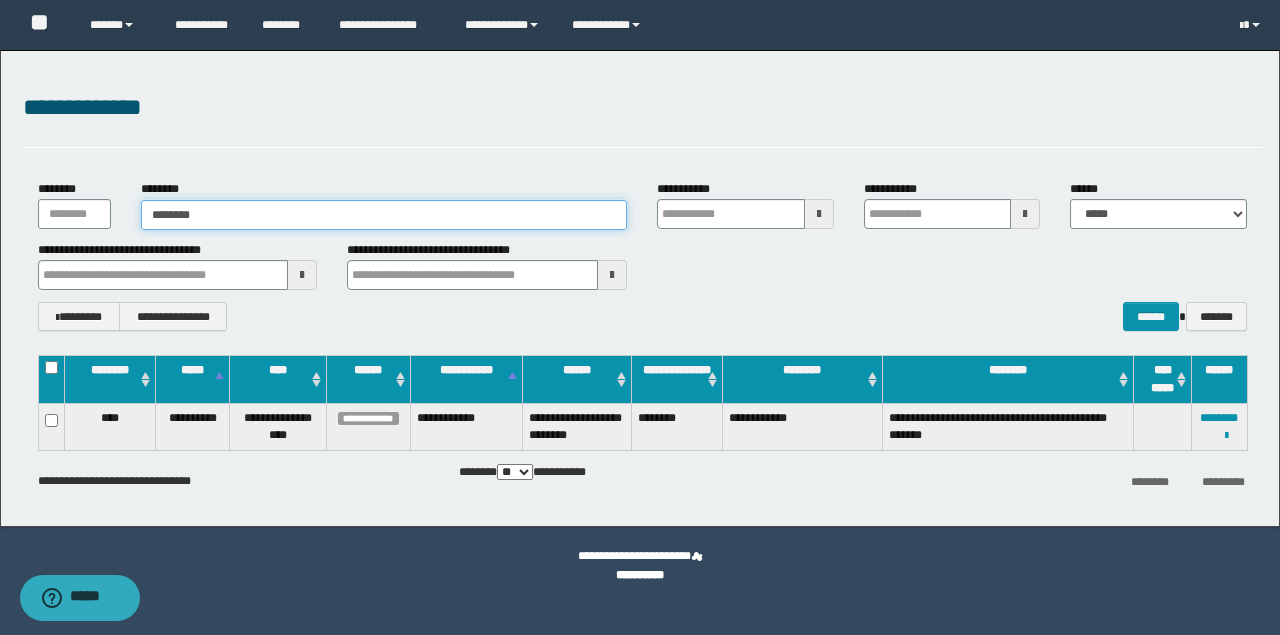 type on "********" 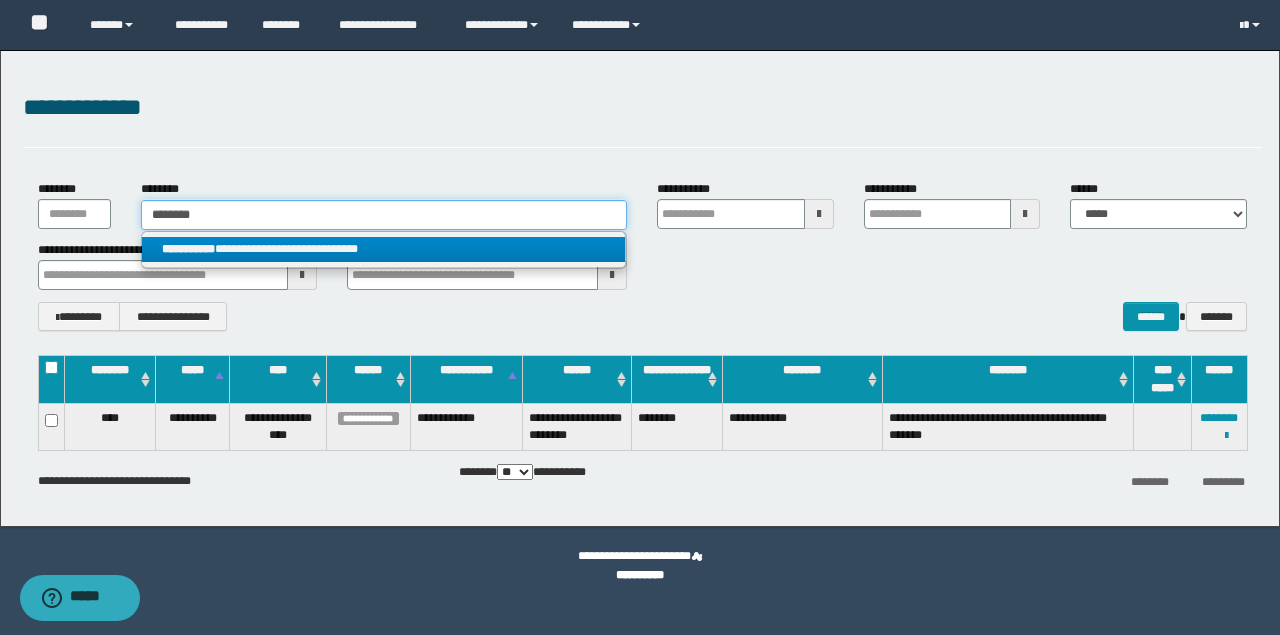 type on "********" 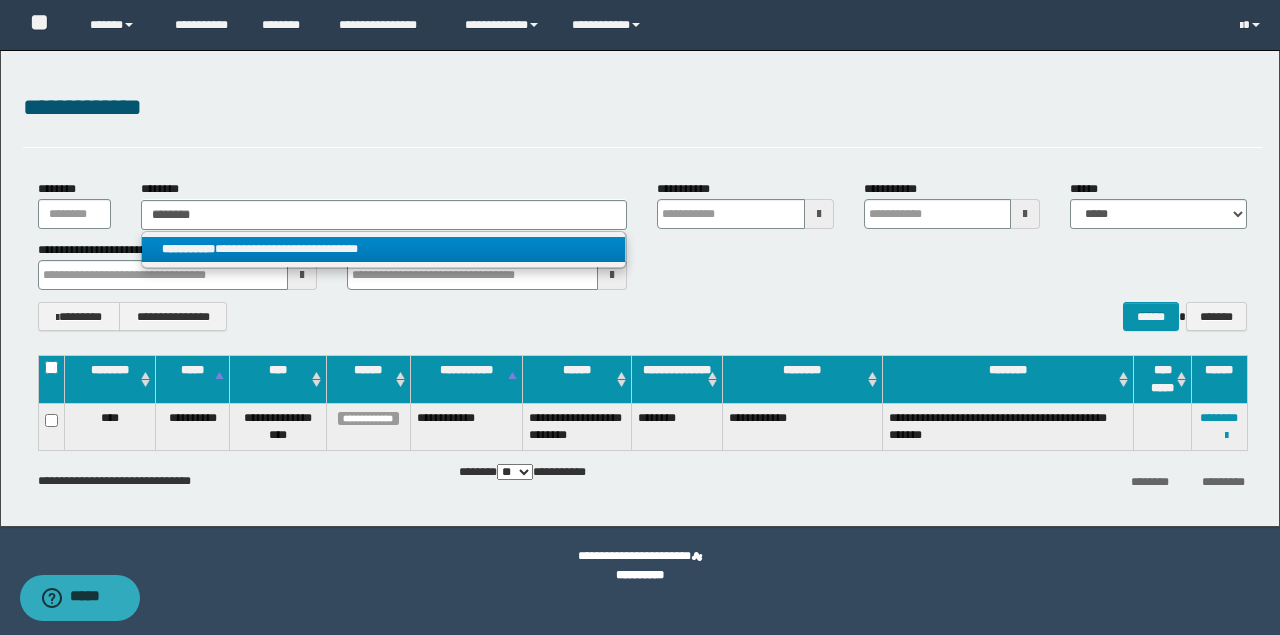 click on "**********" at bounding box center [384, 249] 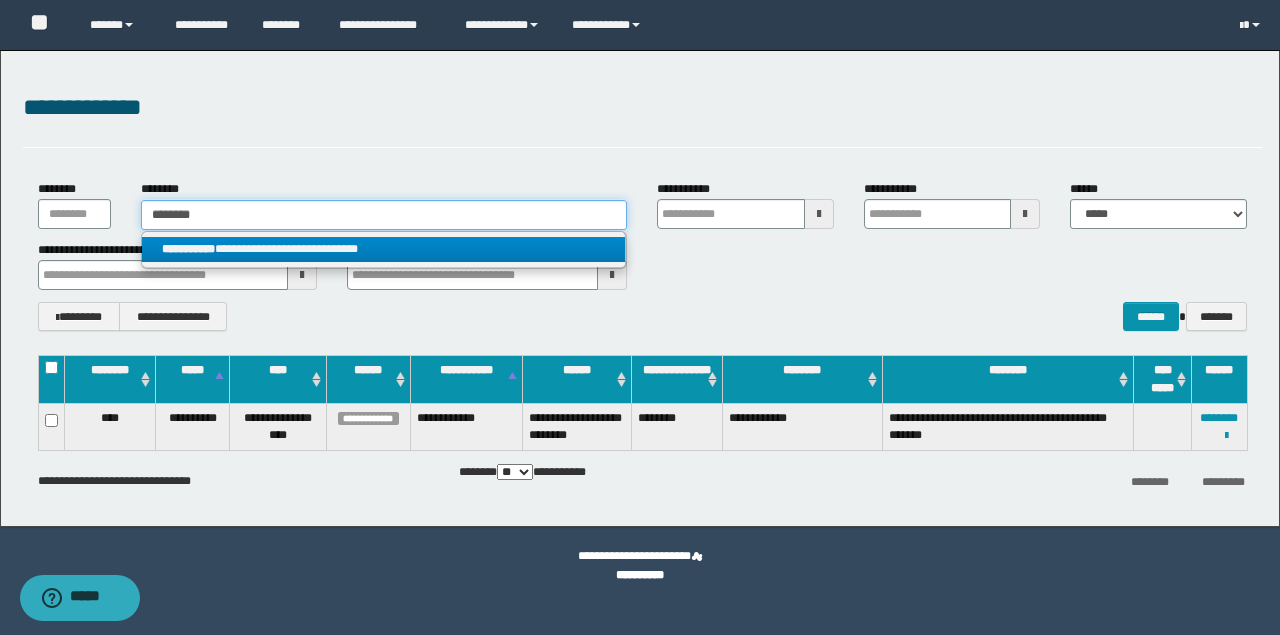 type 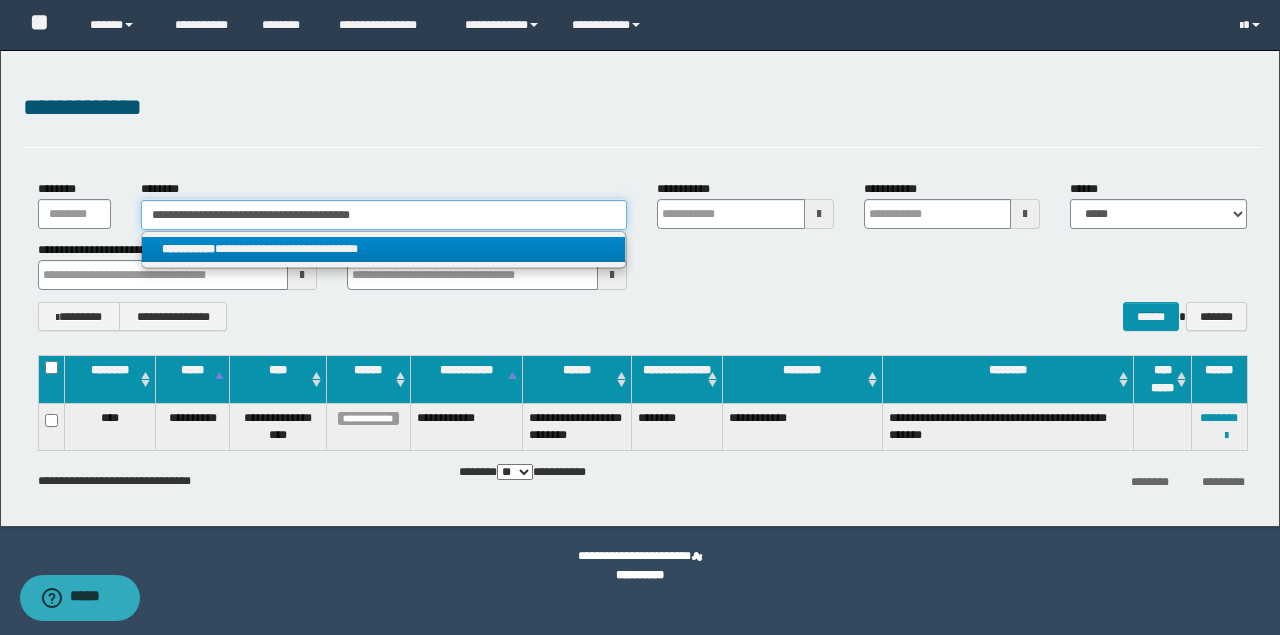 type 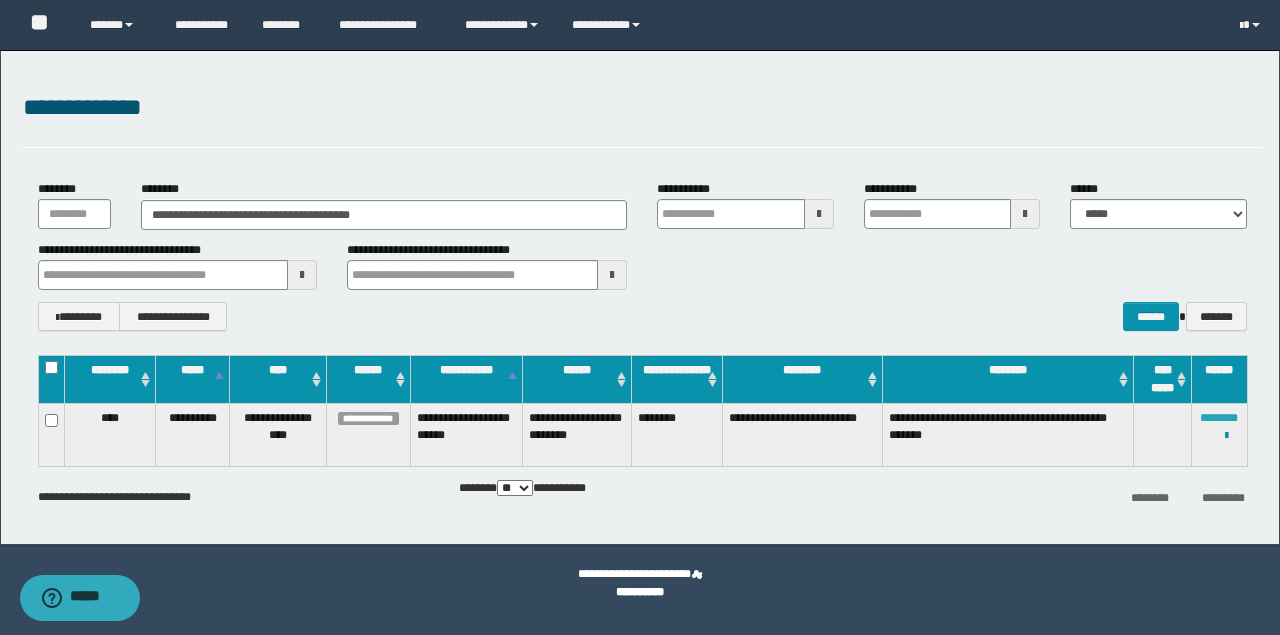 click on "********" at bounding box center (1219, 418) 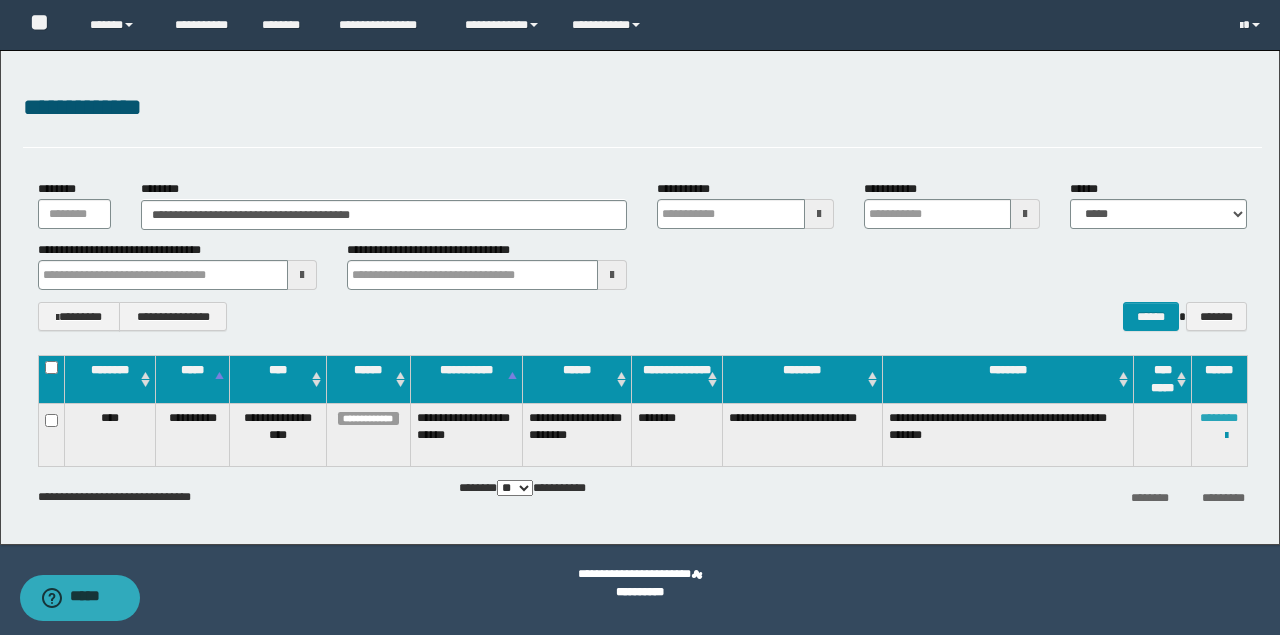 type 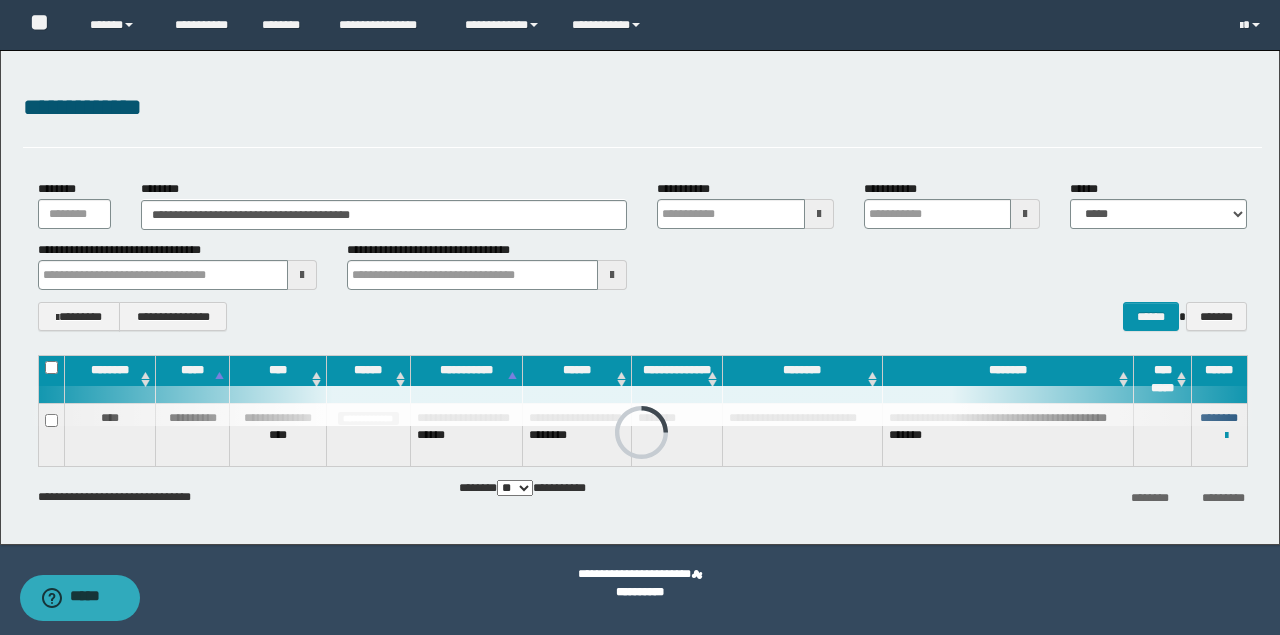 type 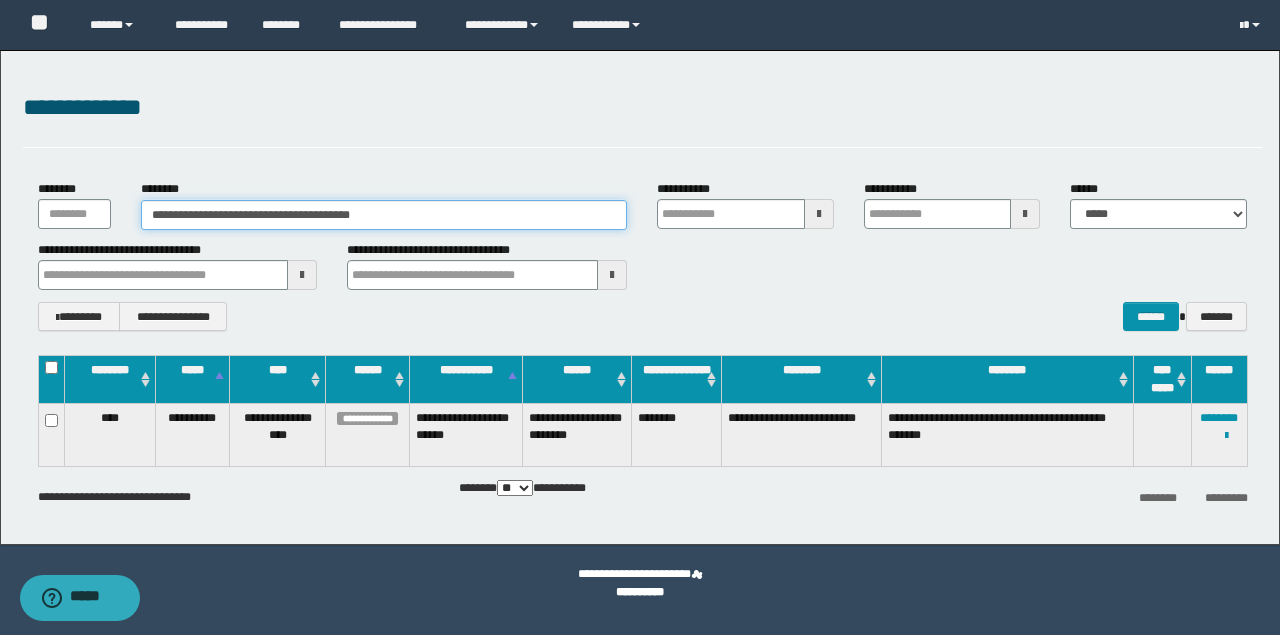 click on "**********" at bounding box center [384, 215] 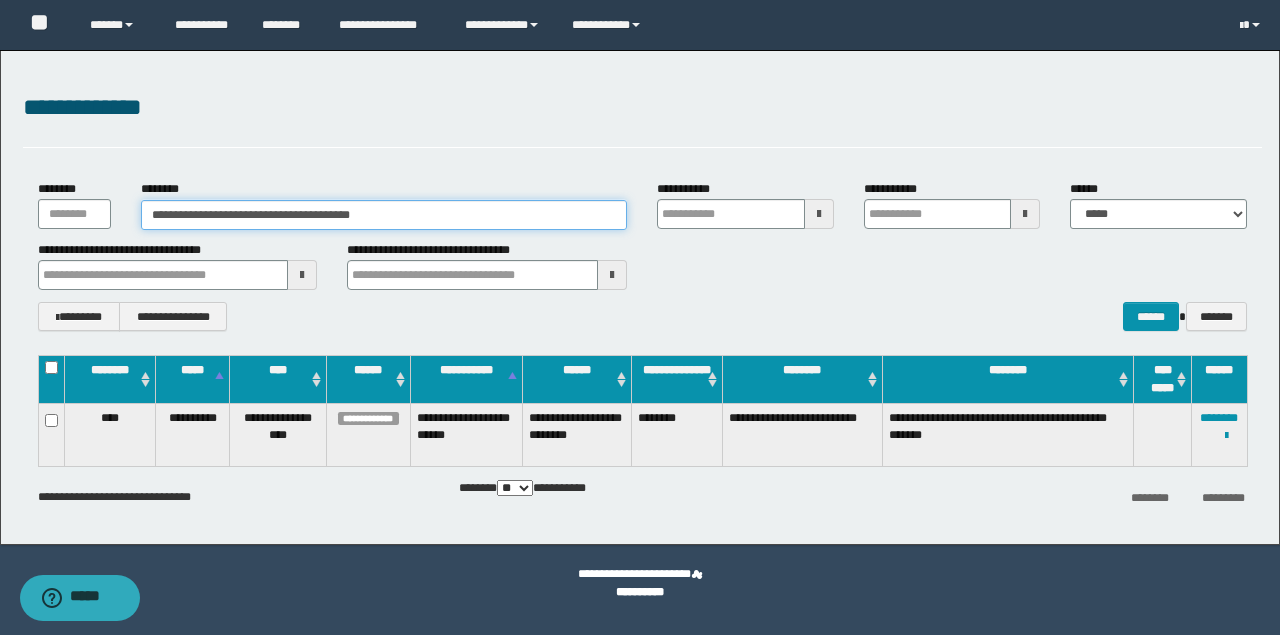 click on "**********" at bounding box center (640, 297) 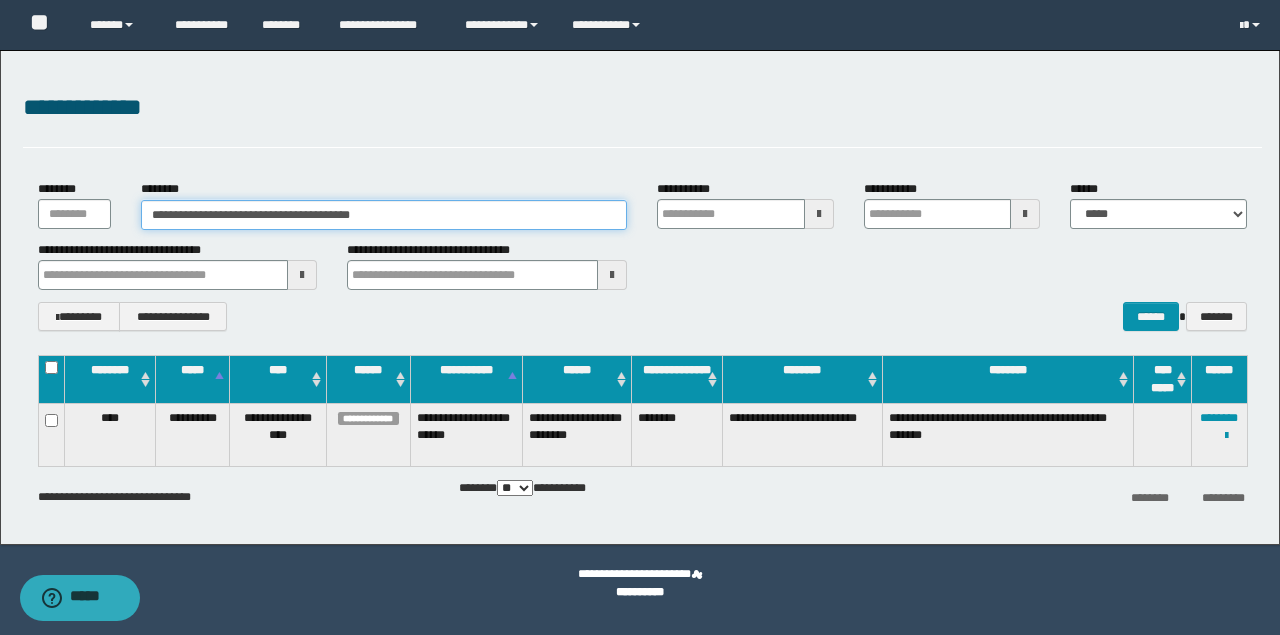 type 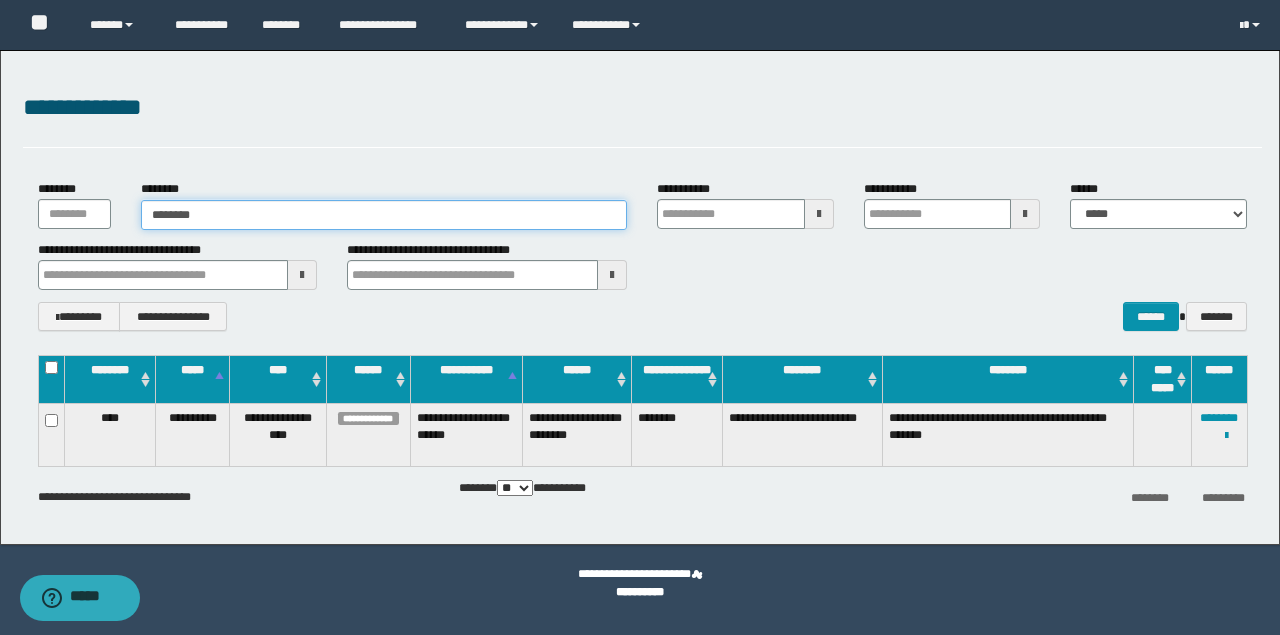 type on "********" 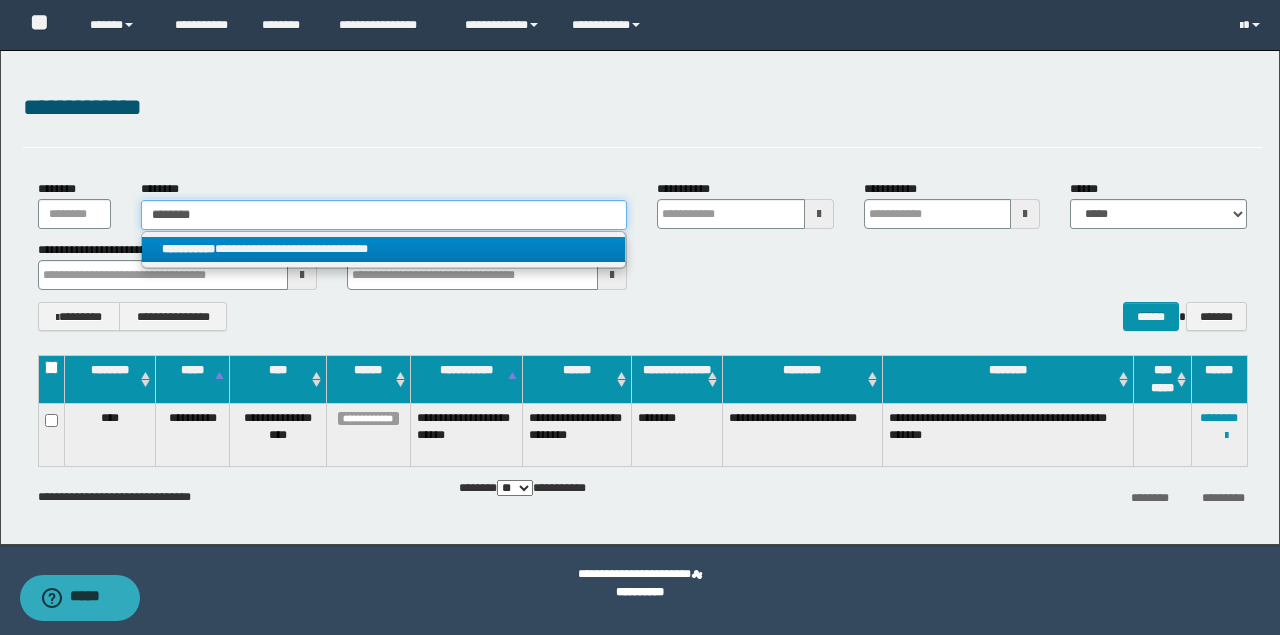 type on "********" 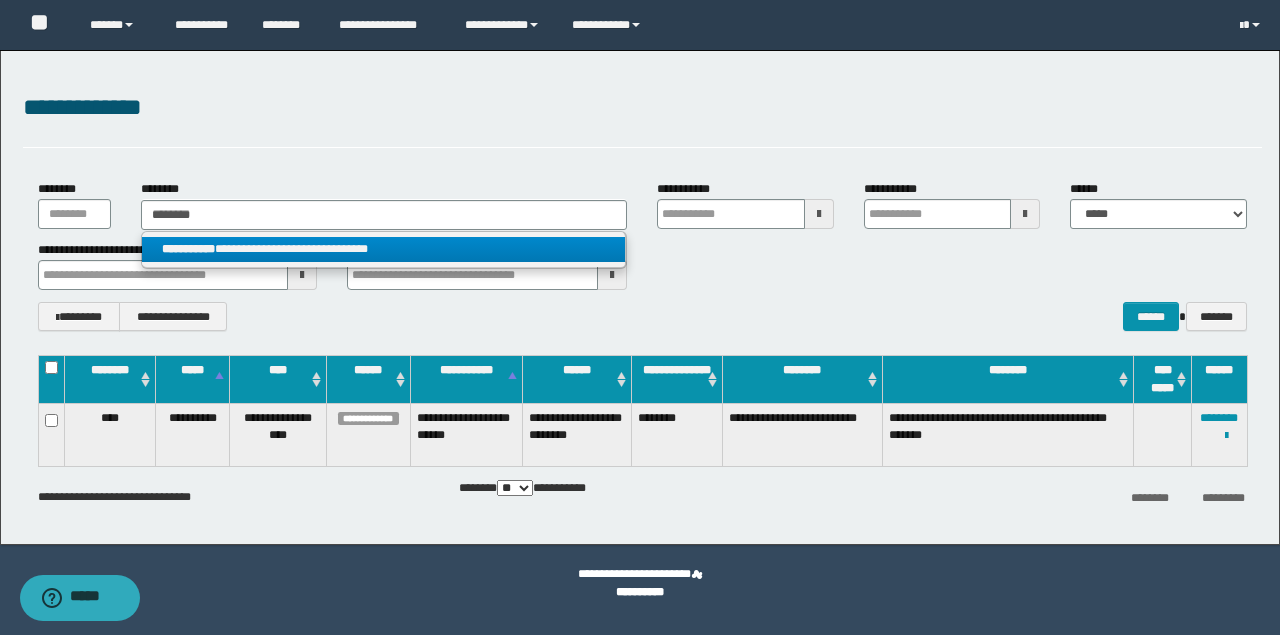 click on "**********" at bounding box center [384, 249] 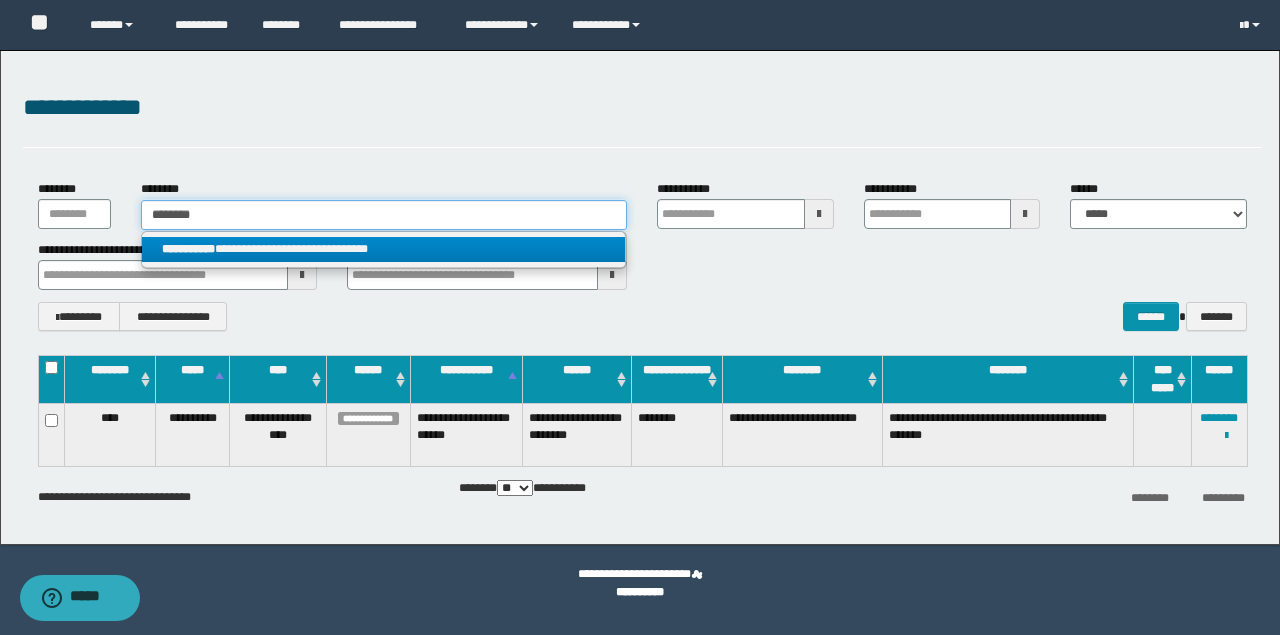 type 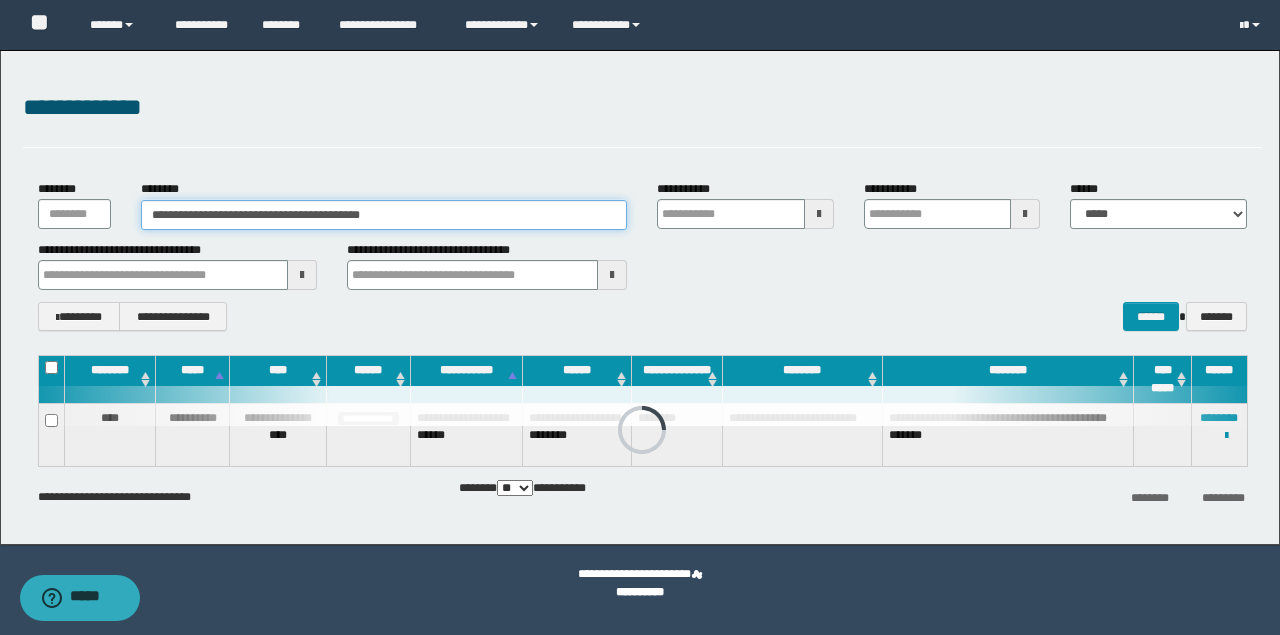 type 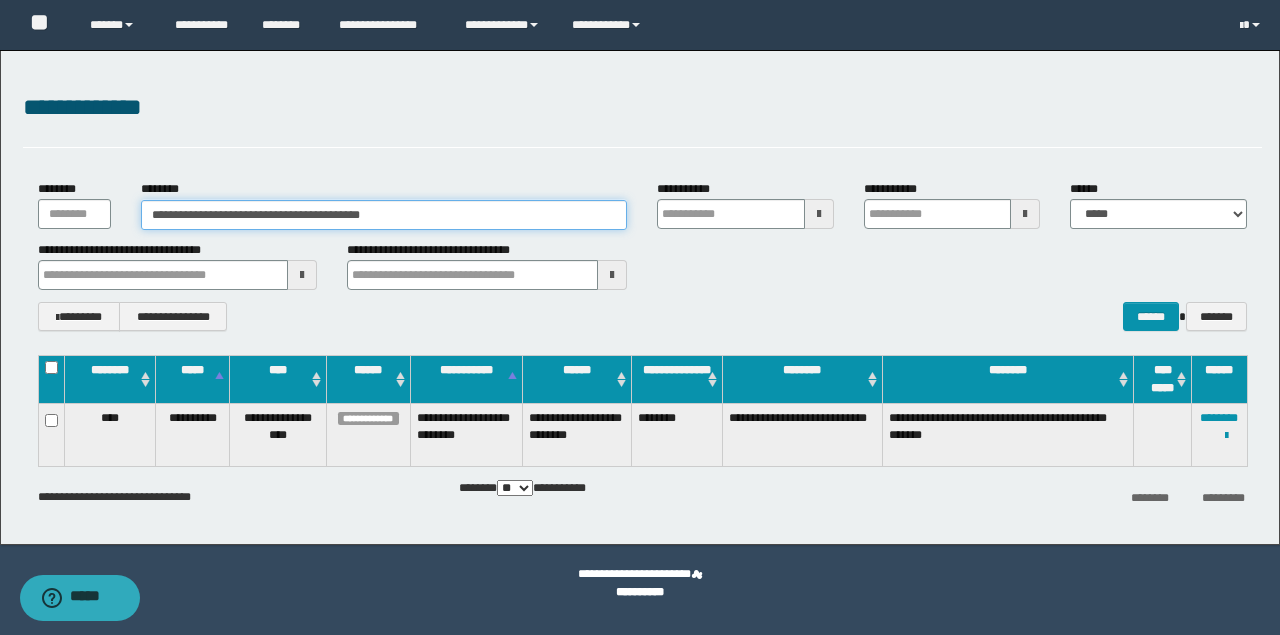 type 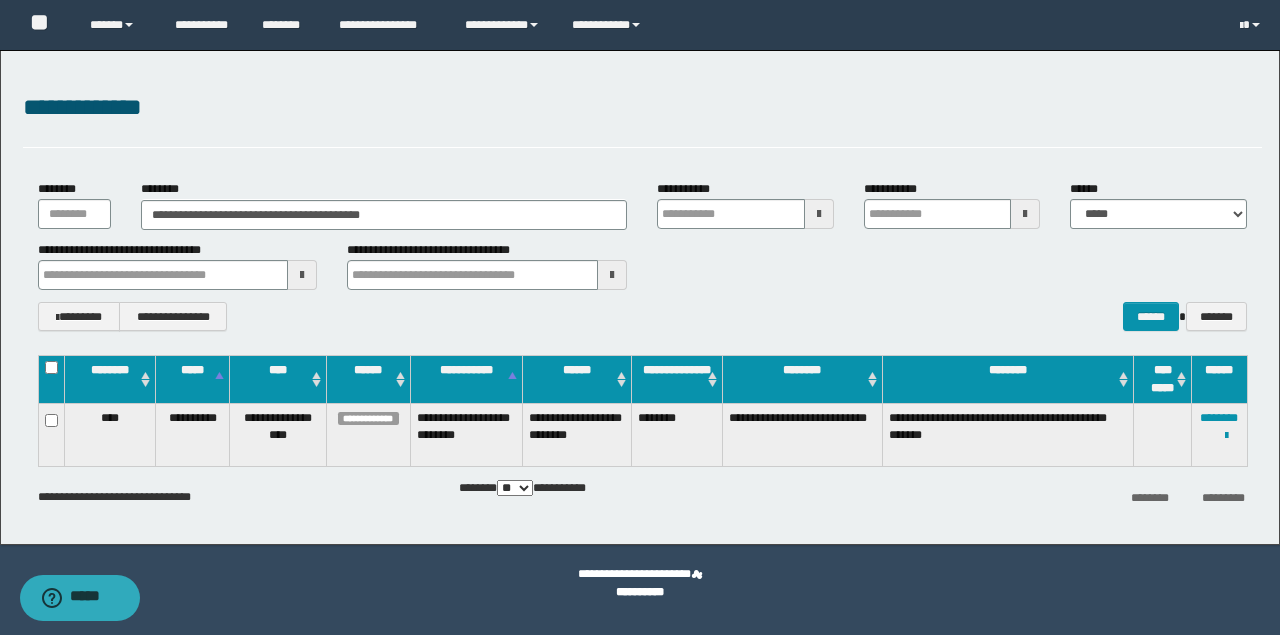 type 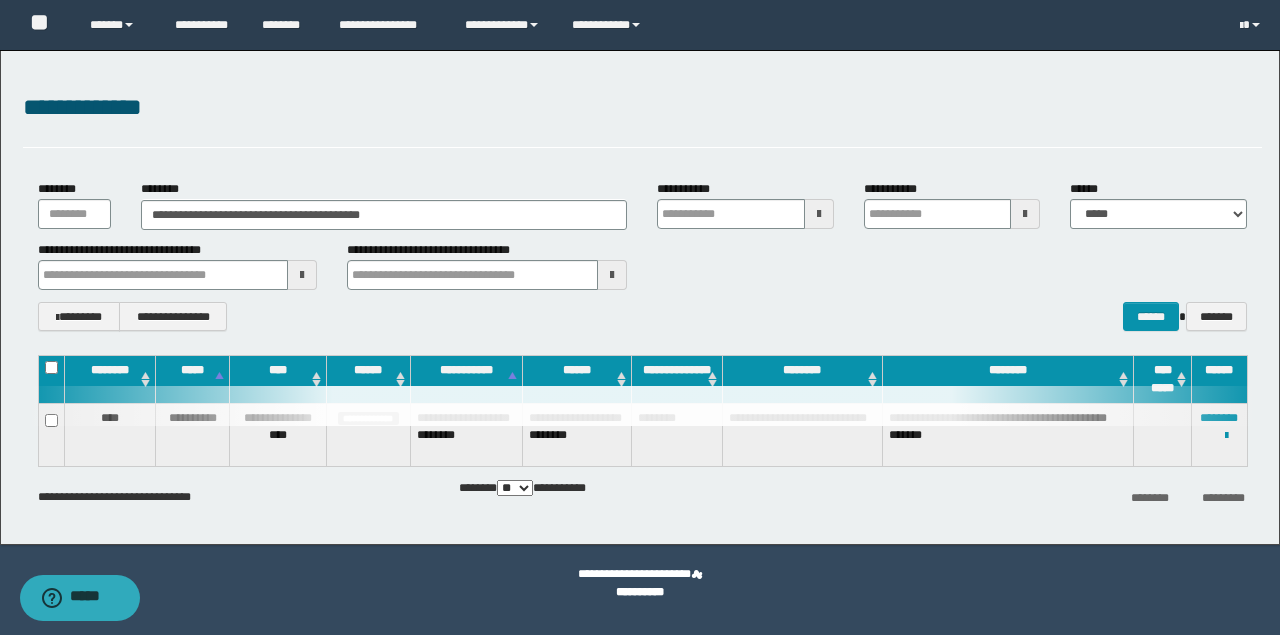 click on "**********" at bounding box center [642, 118] 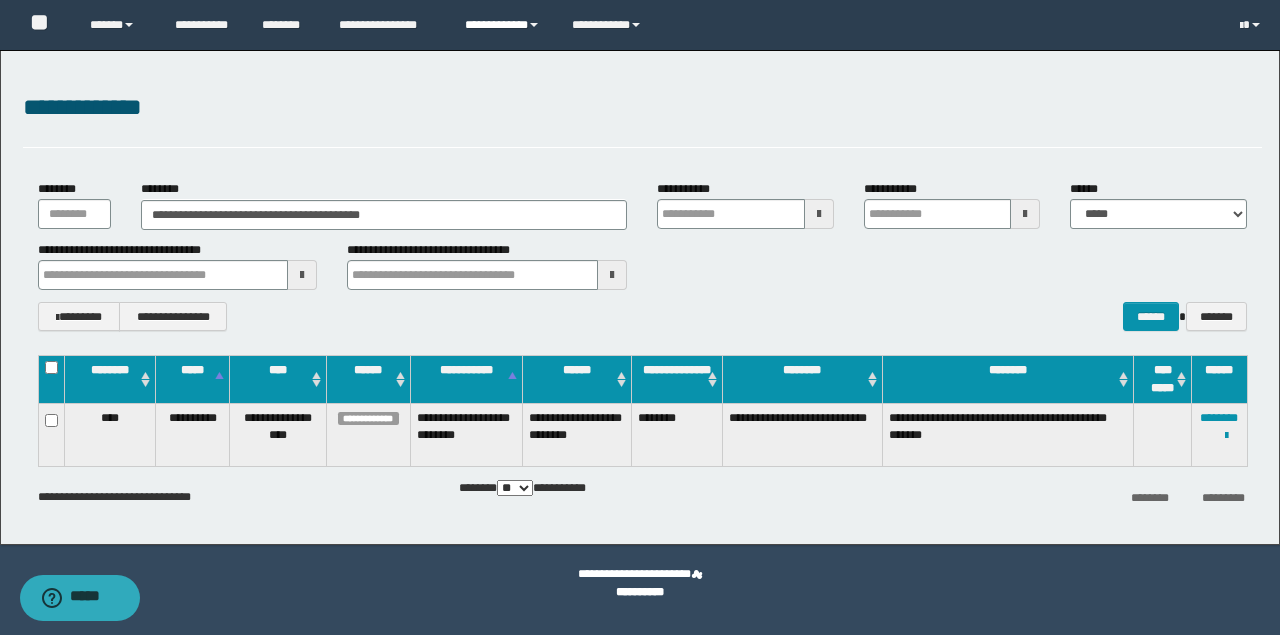 type 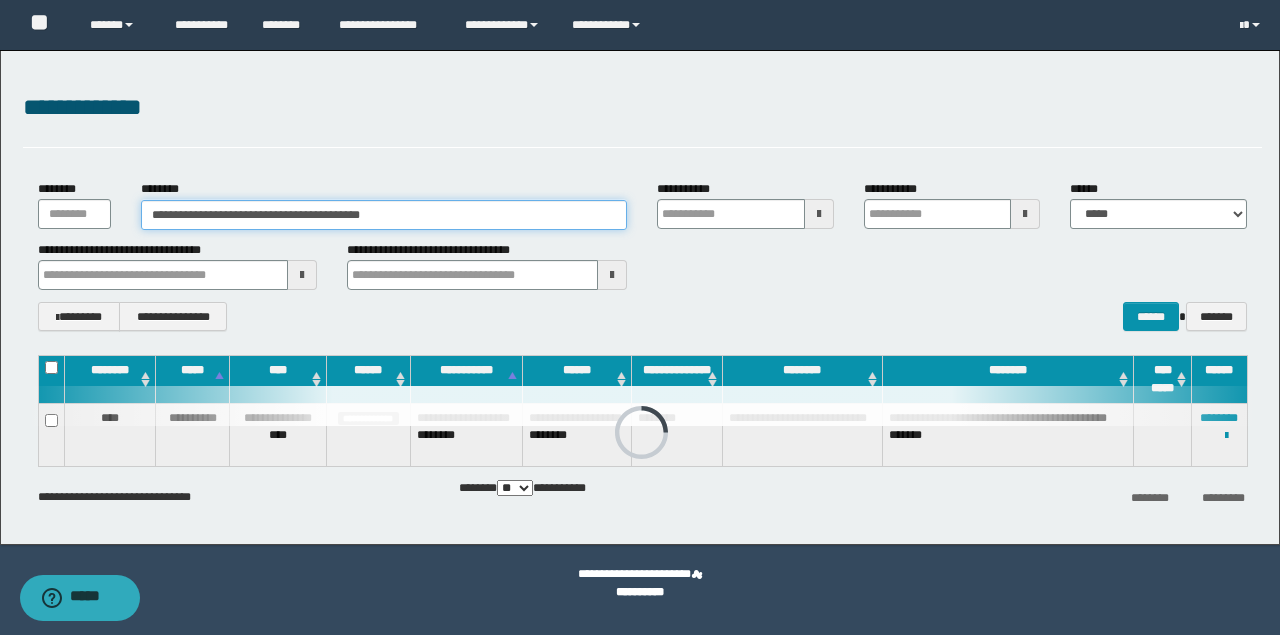 drag, startPoint x: 483, startPoint y: 209, endPoint x: 105, endPoint y: 178, distance: 379.26904 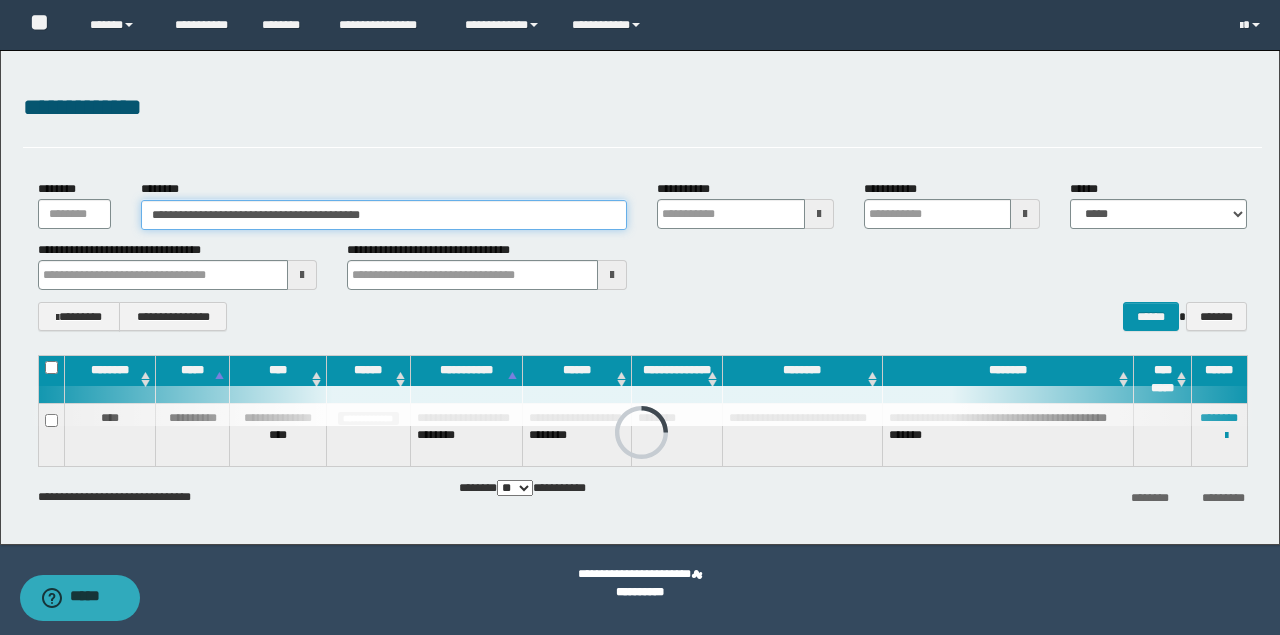 click on "**********" at bounding box center [640, 297] 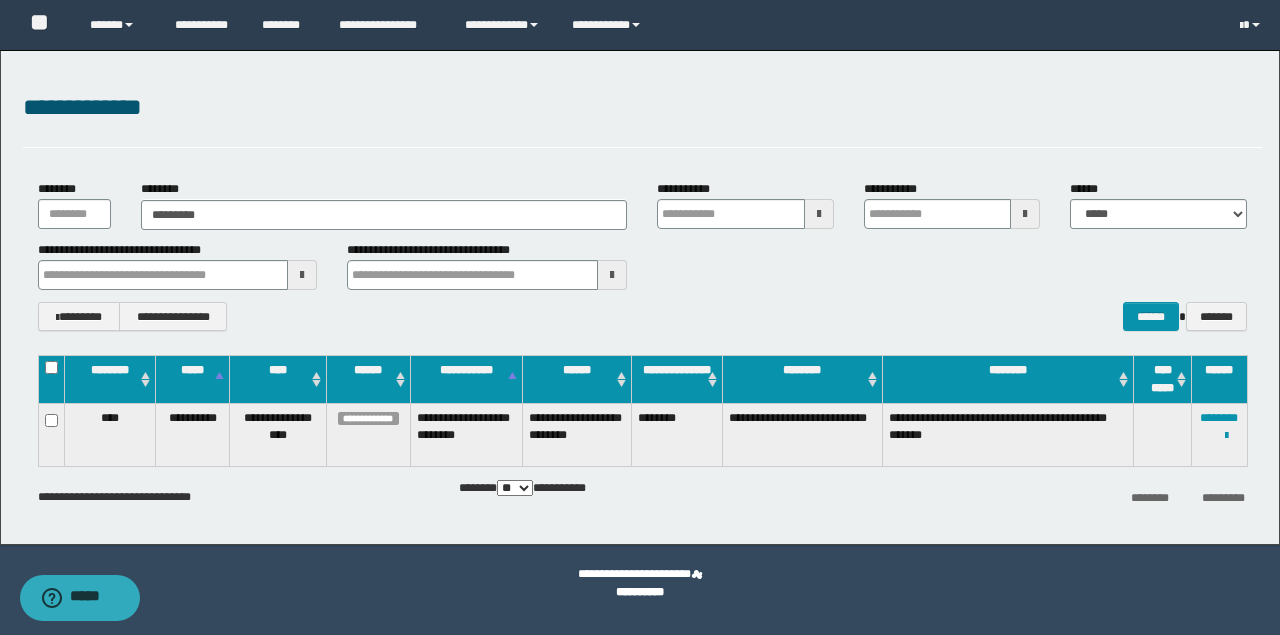 click on "**********" at bounding box center (178, 265) 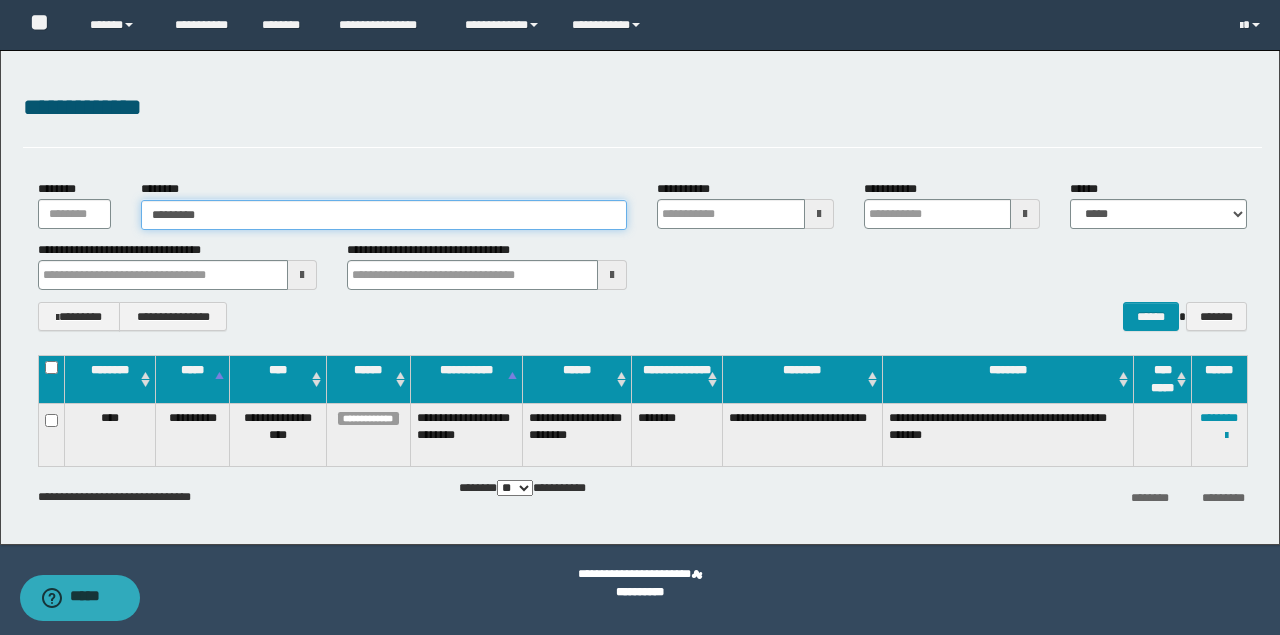 click on "********" at bounding box center [384, 215] 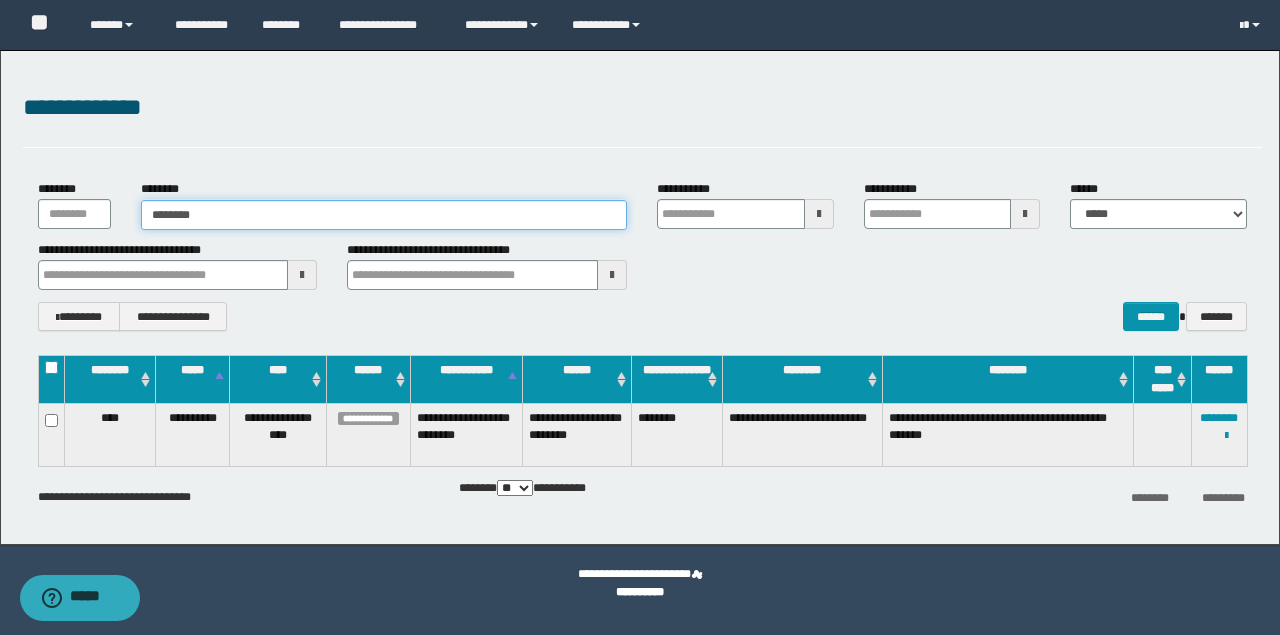 click on "********" at bounding box center (384, 215) 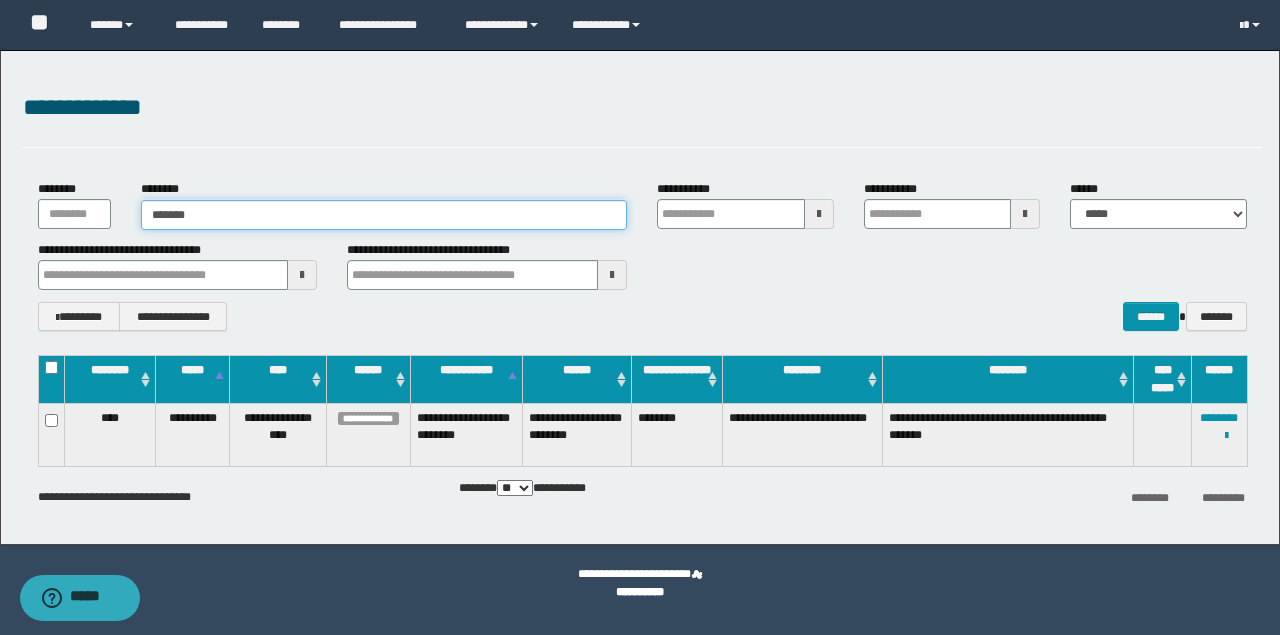 type on "*******" 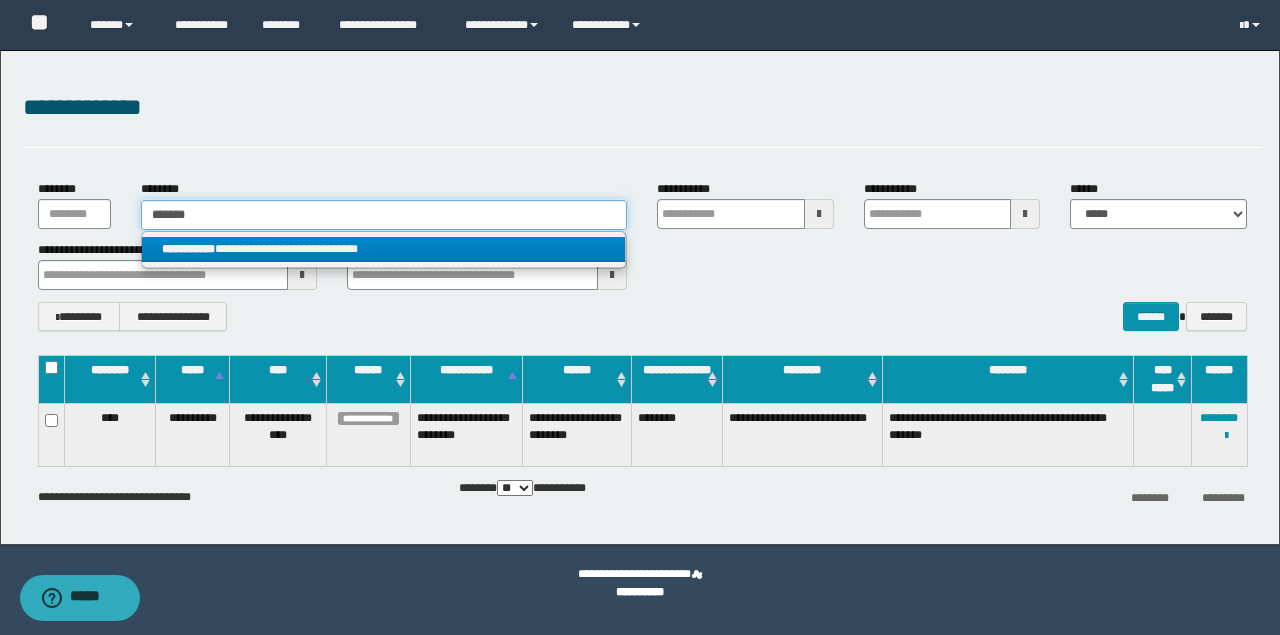 type on "*******" 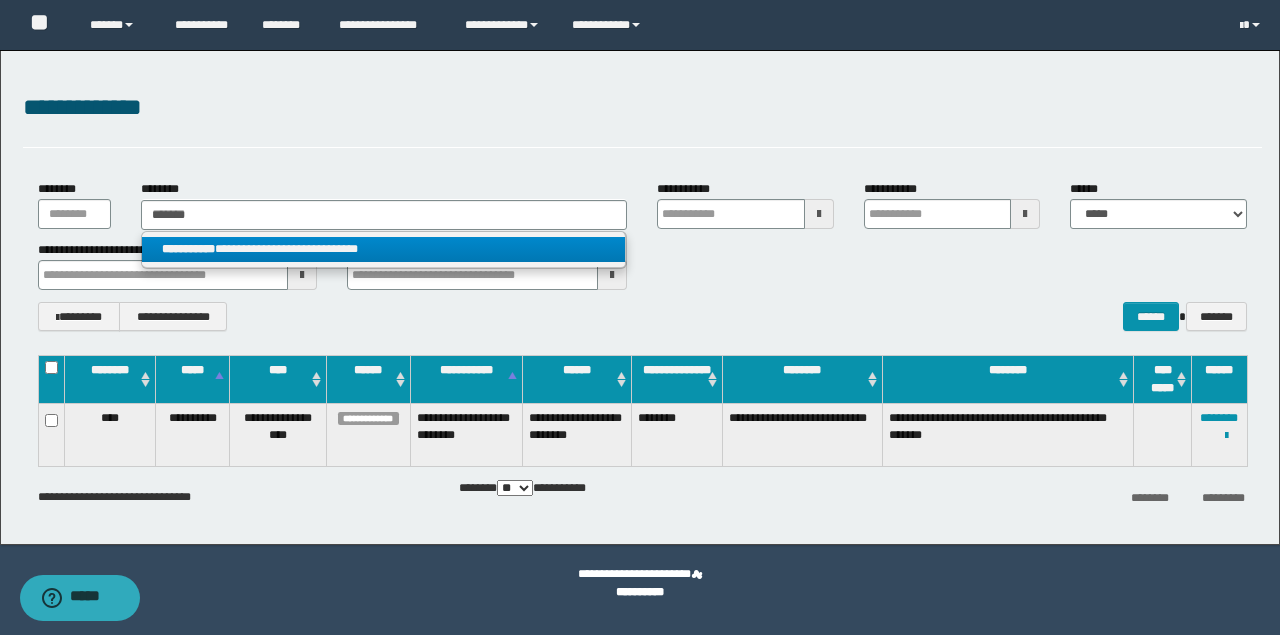 click on "**********" at bounding box center [383, 249] 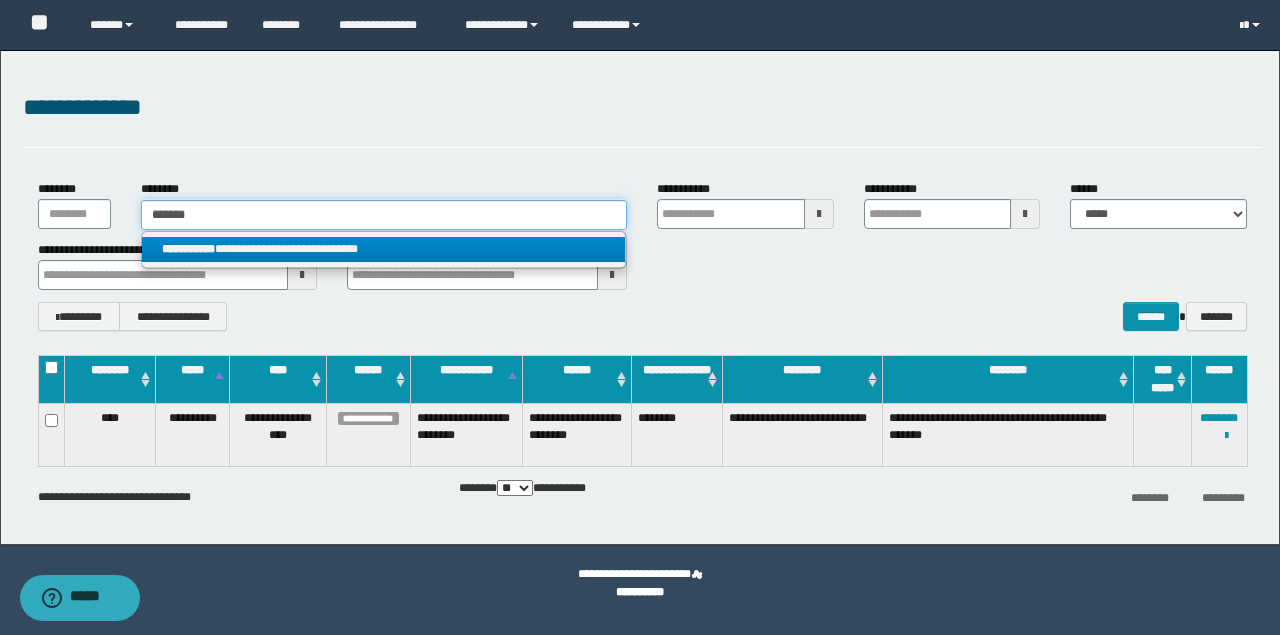 type 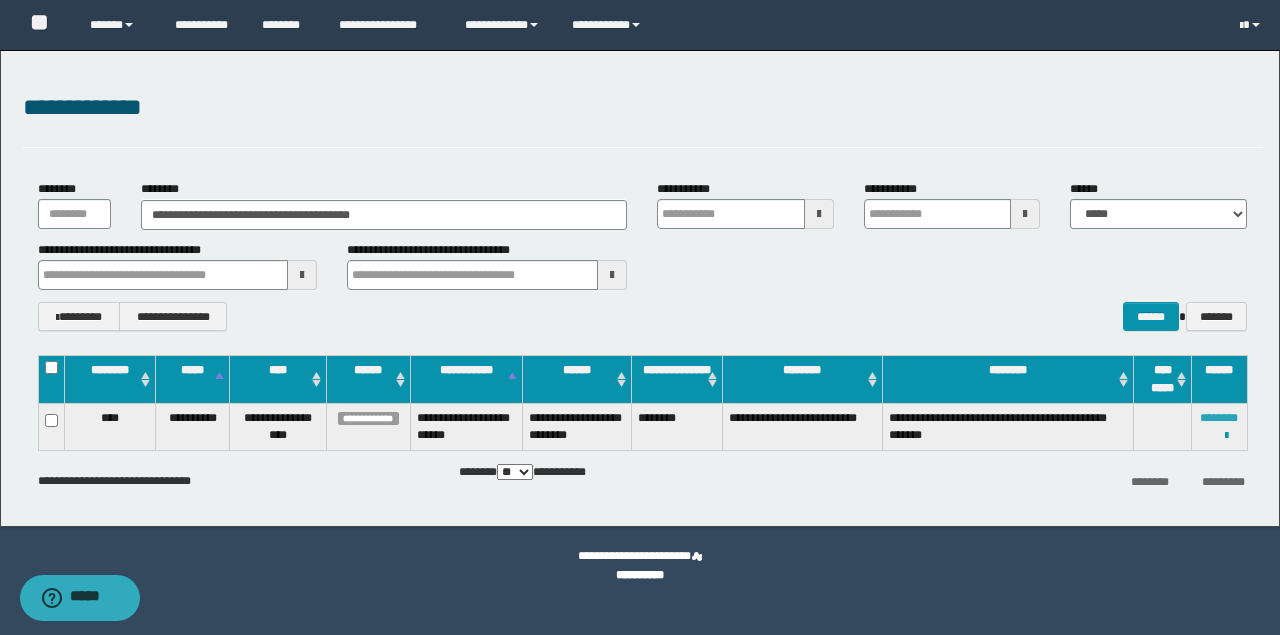 click on "********" at bounding box center (1219, 418) 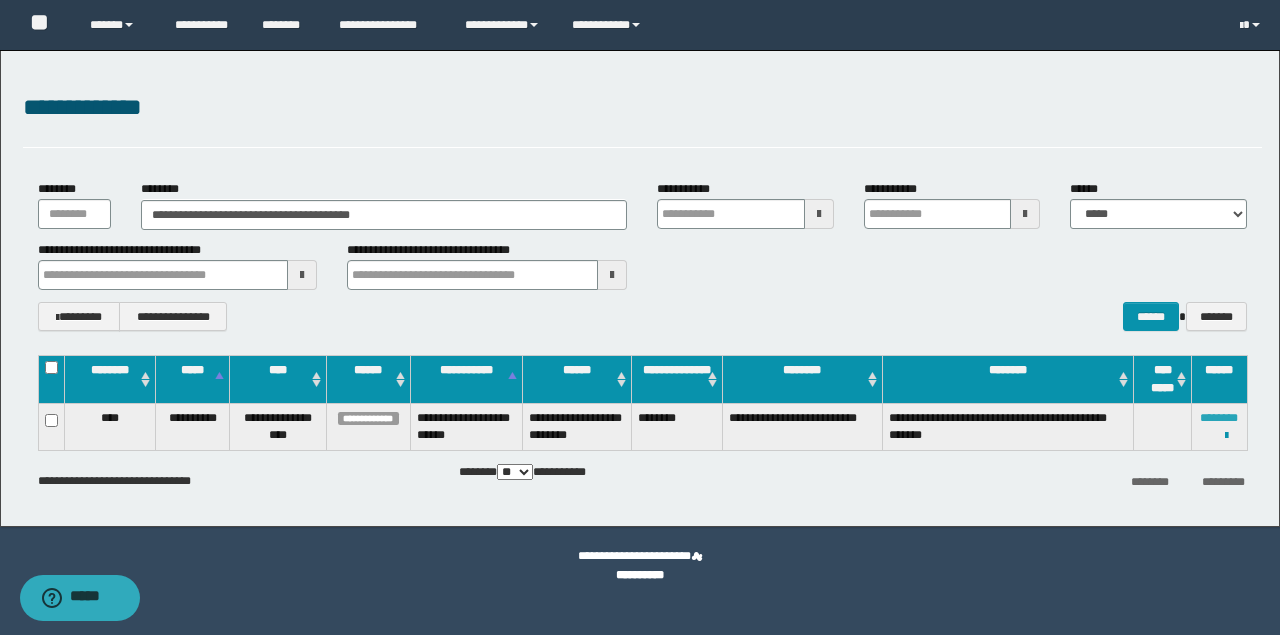 type 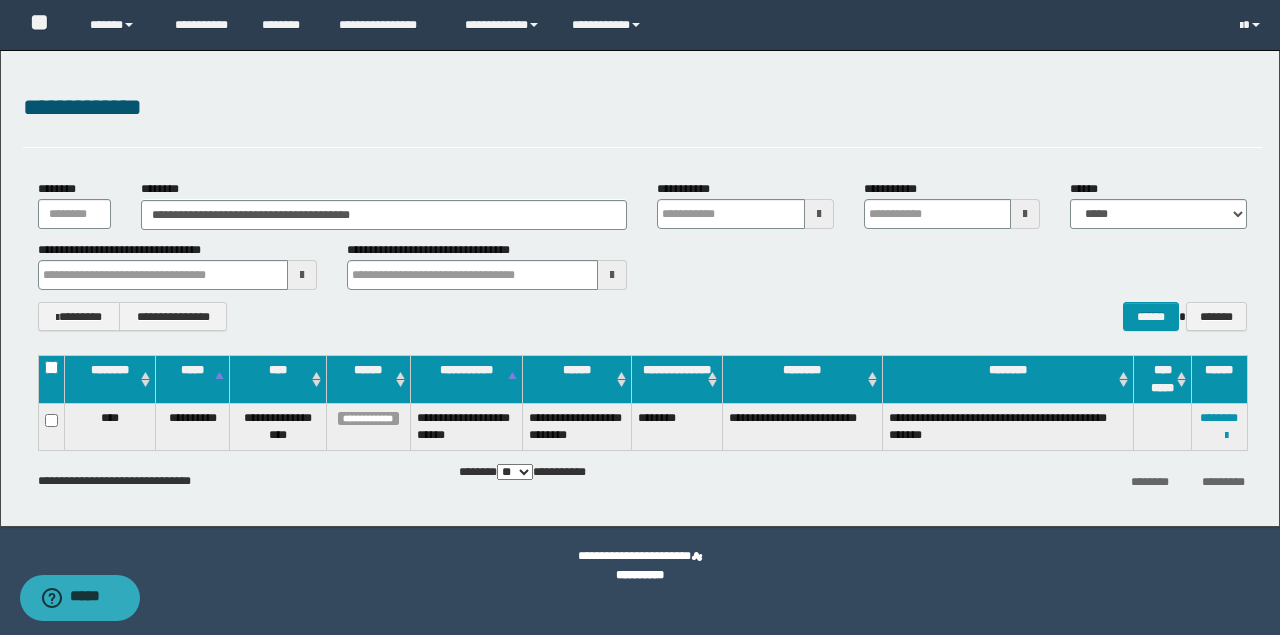 type 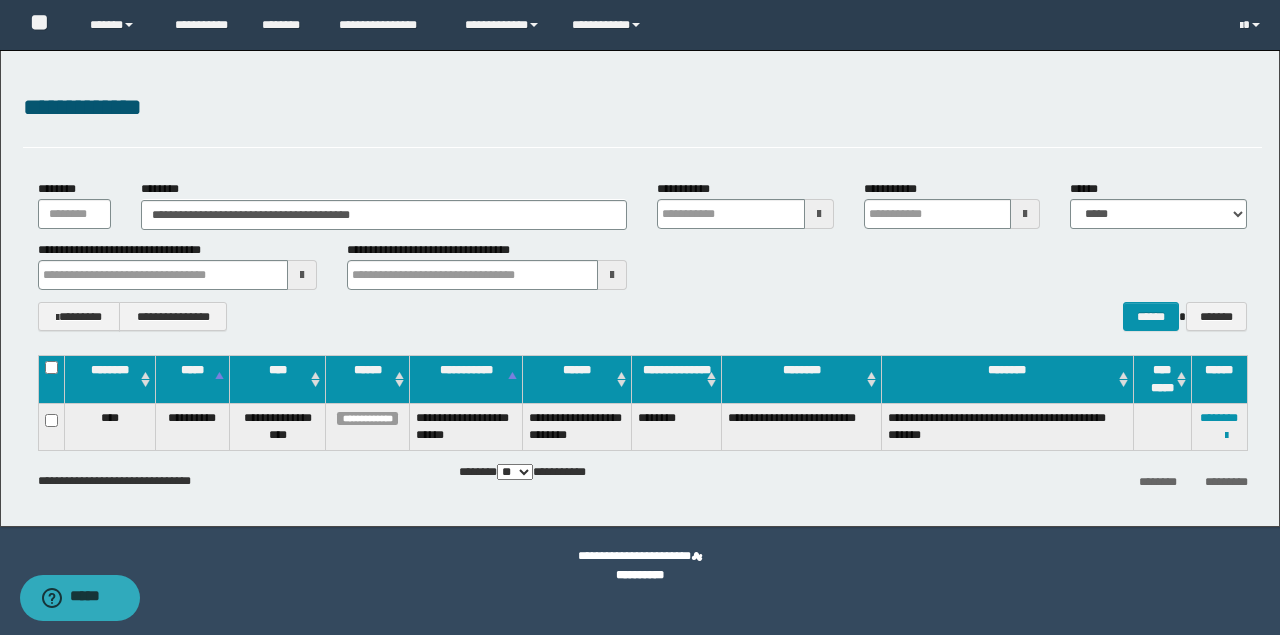 type 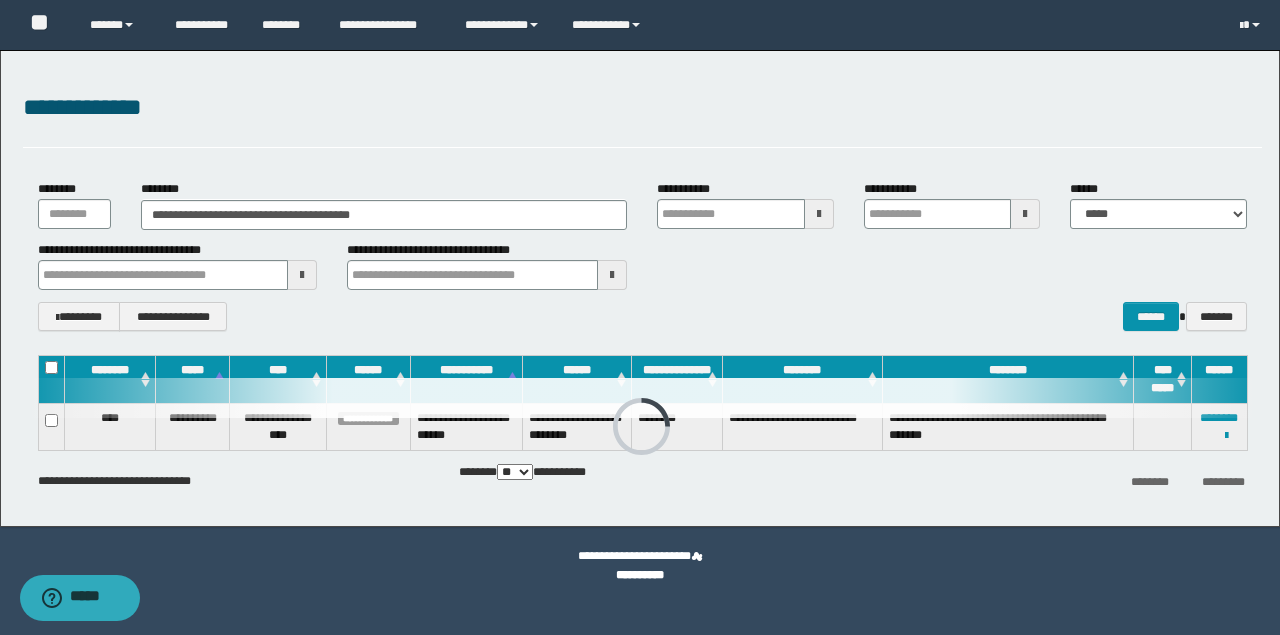 type 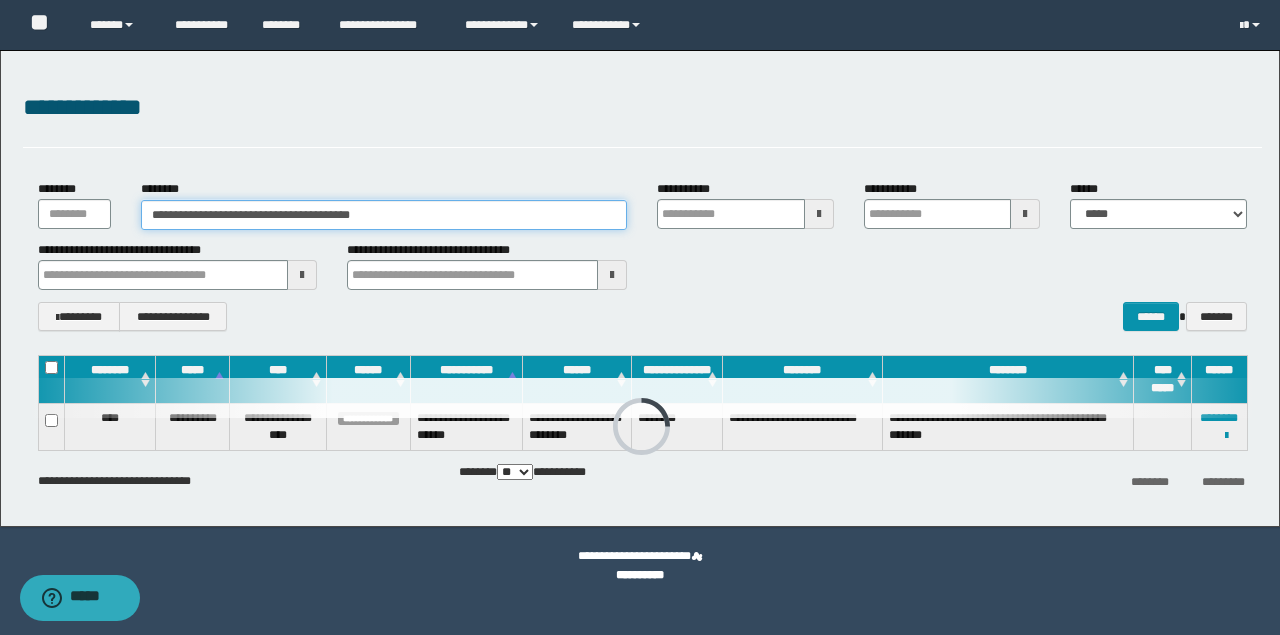 click on "**********" at bounding box center [384, 215] 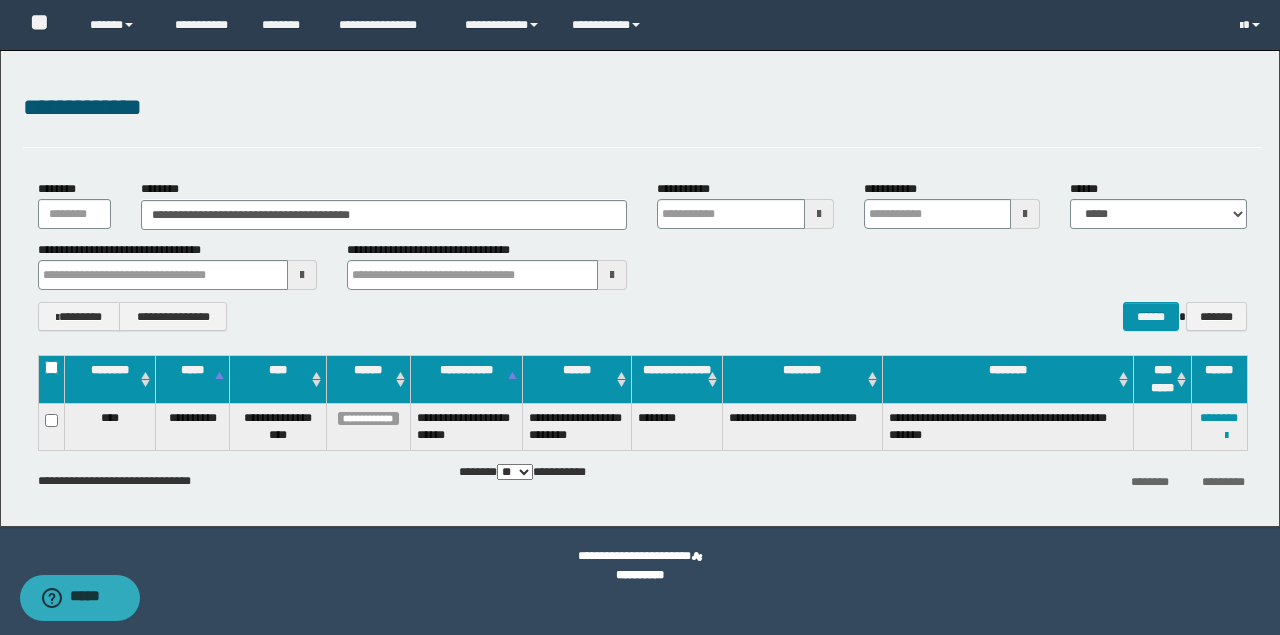 click on "**********" at bounding box center [640, 288] 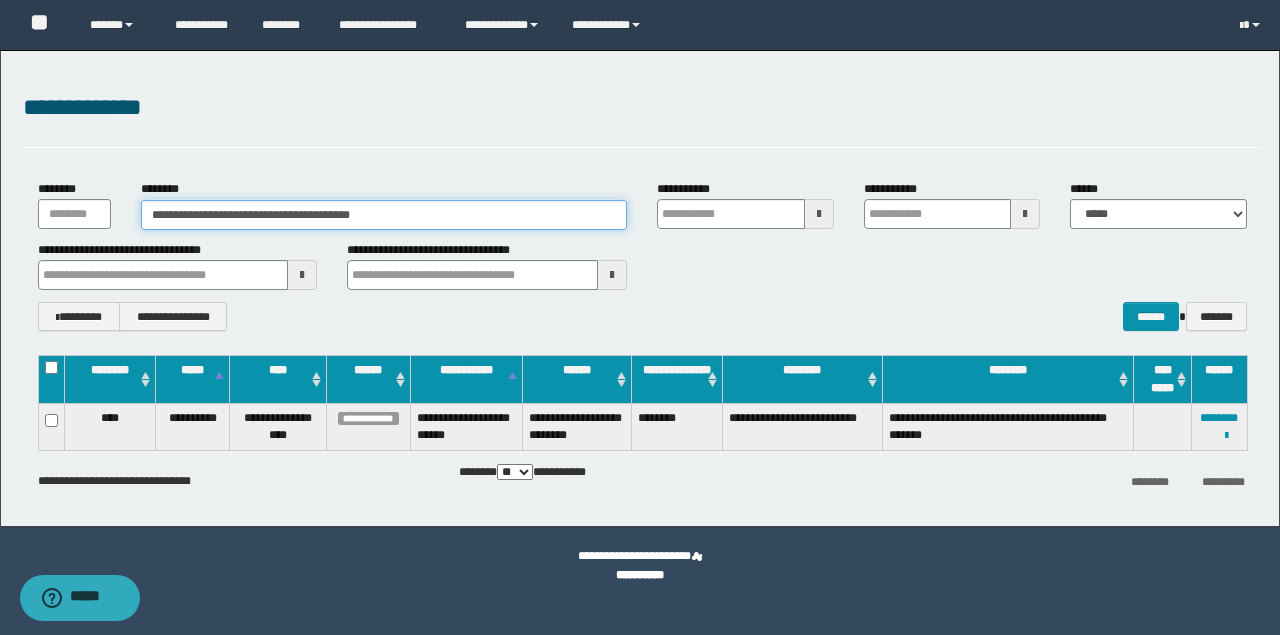 click on "**********" at bounding box center [384, 215] 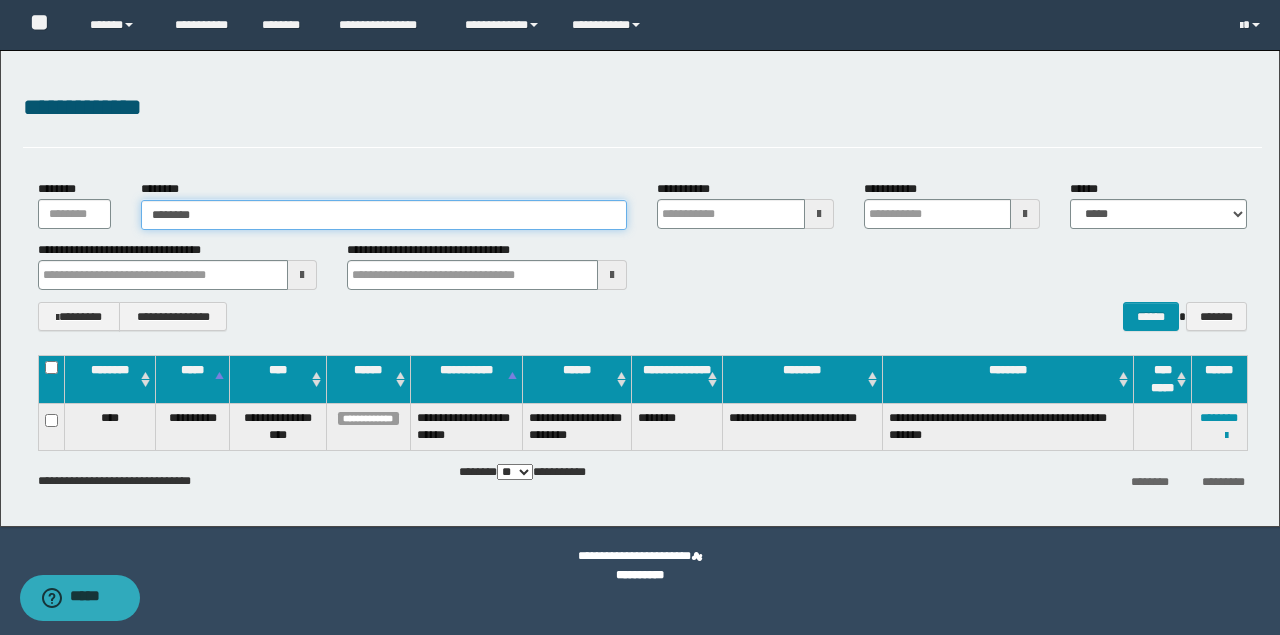 type on "********" 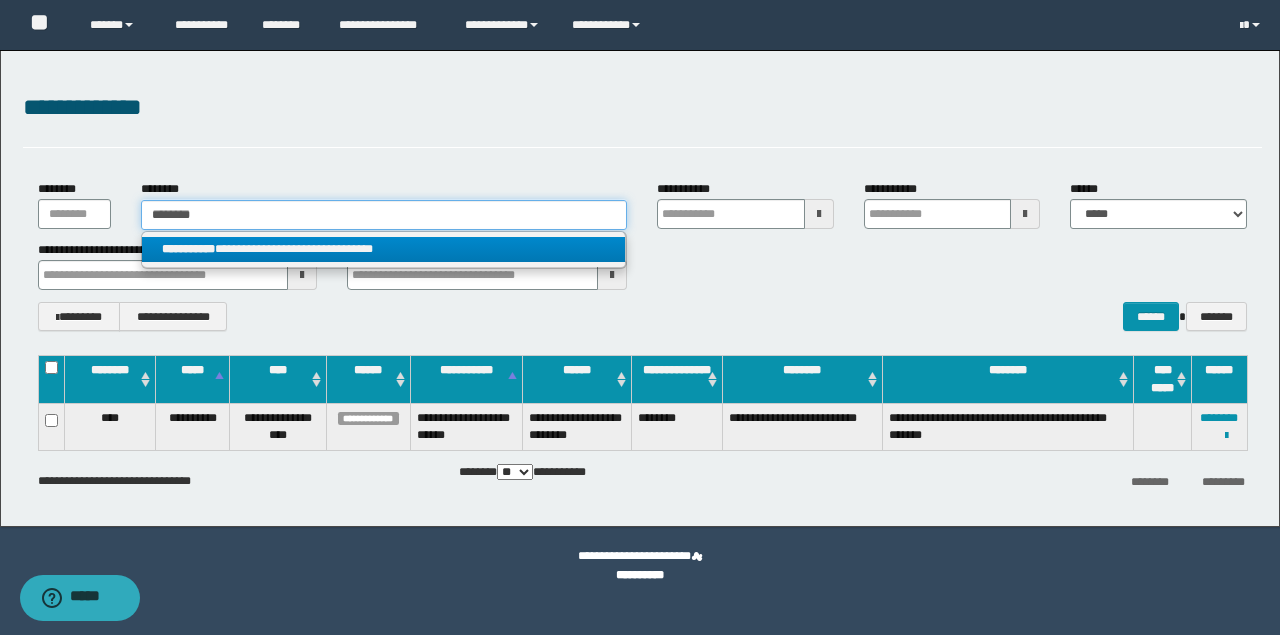 type on "********" 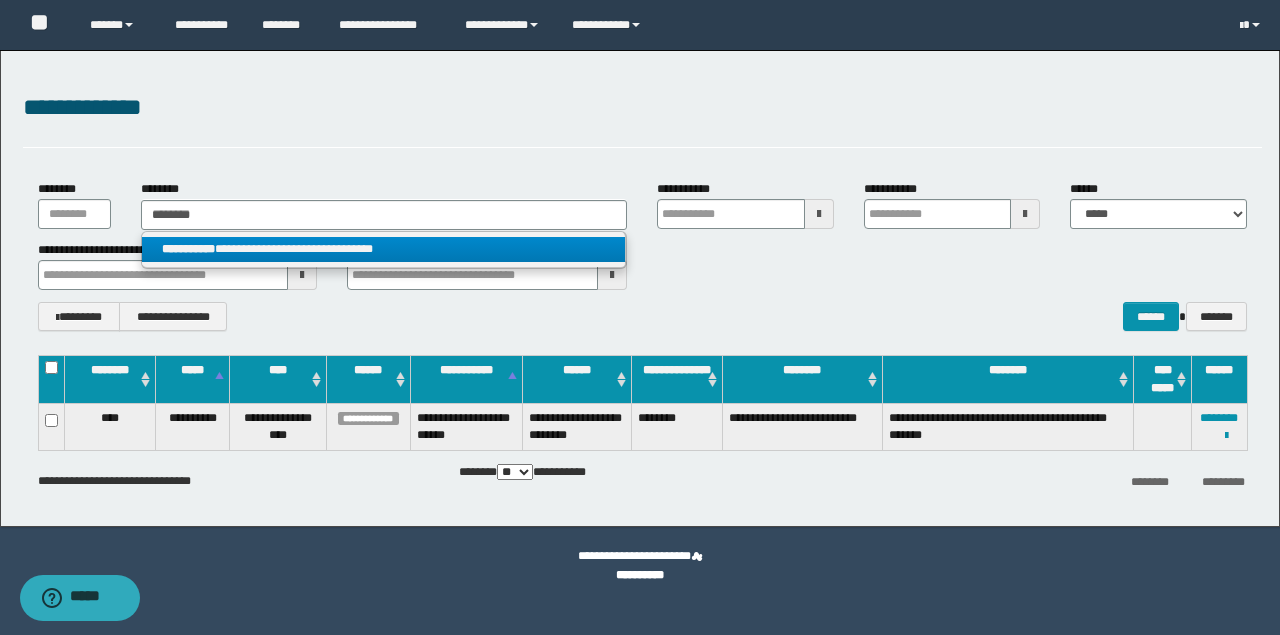 click on "**********" at bounding box center (384, 249) 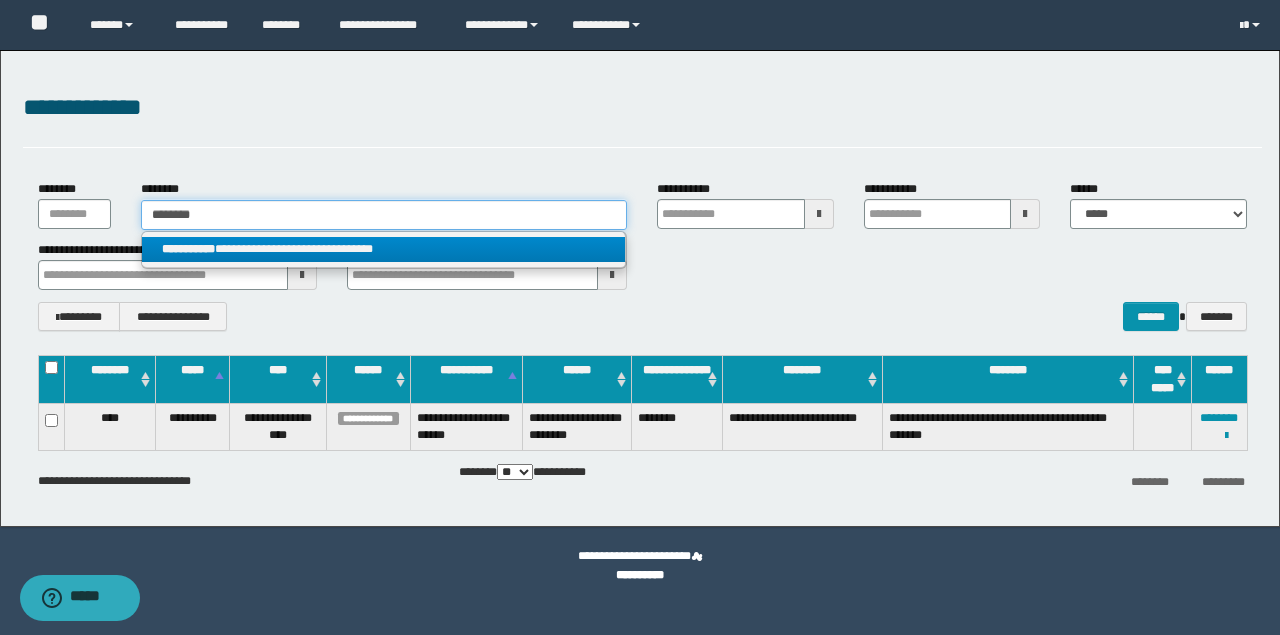 type 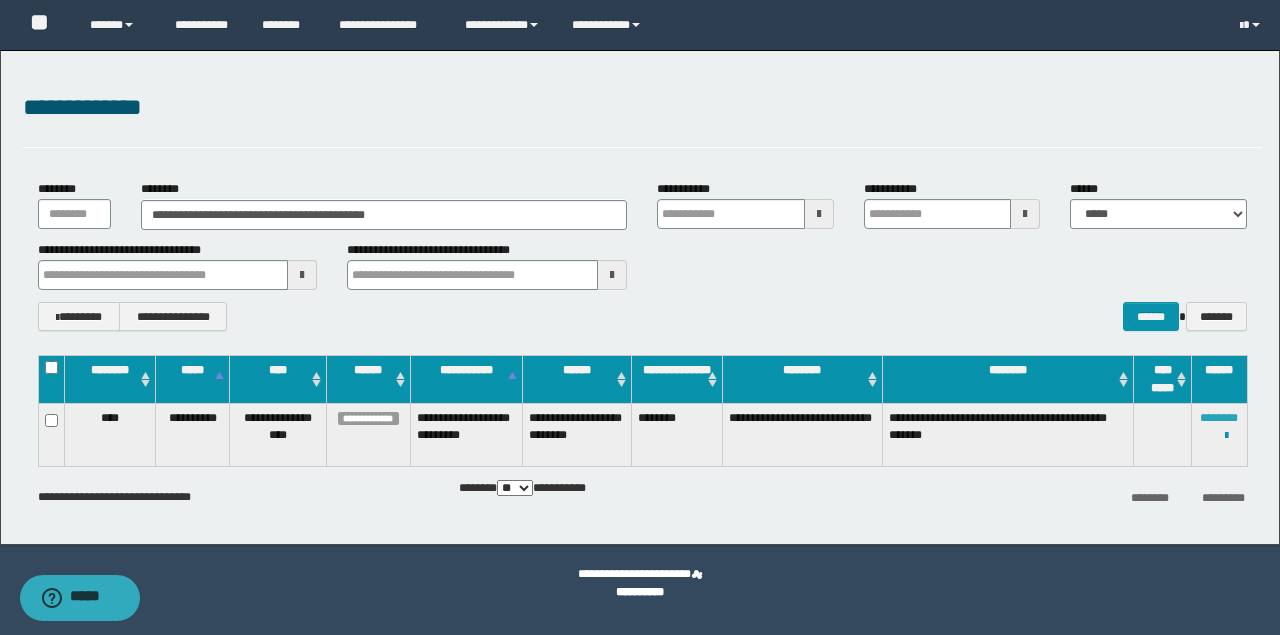 click on "********" at bounding box center [1219, 418] 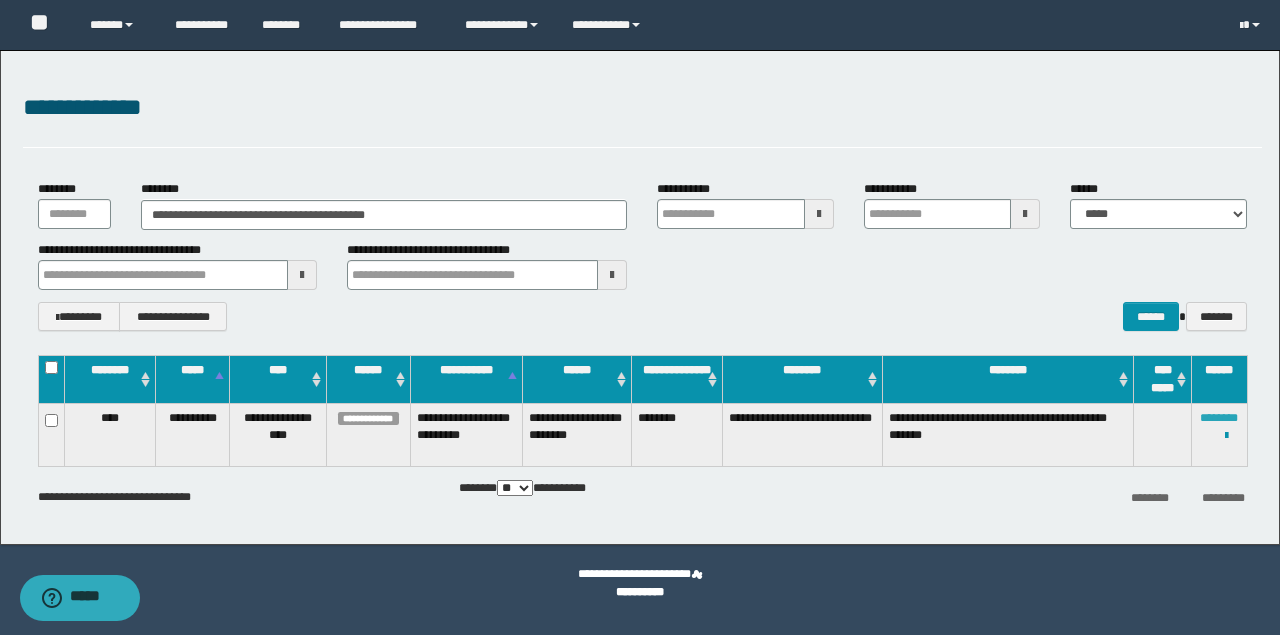 type 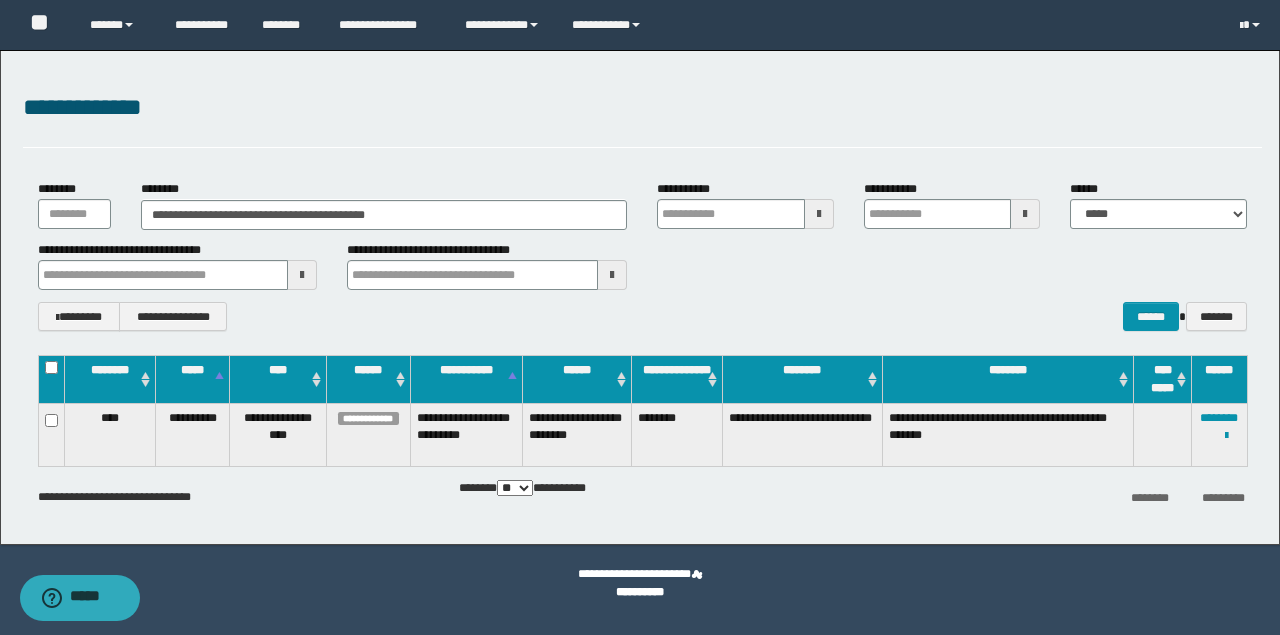 type 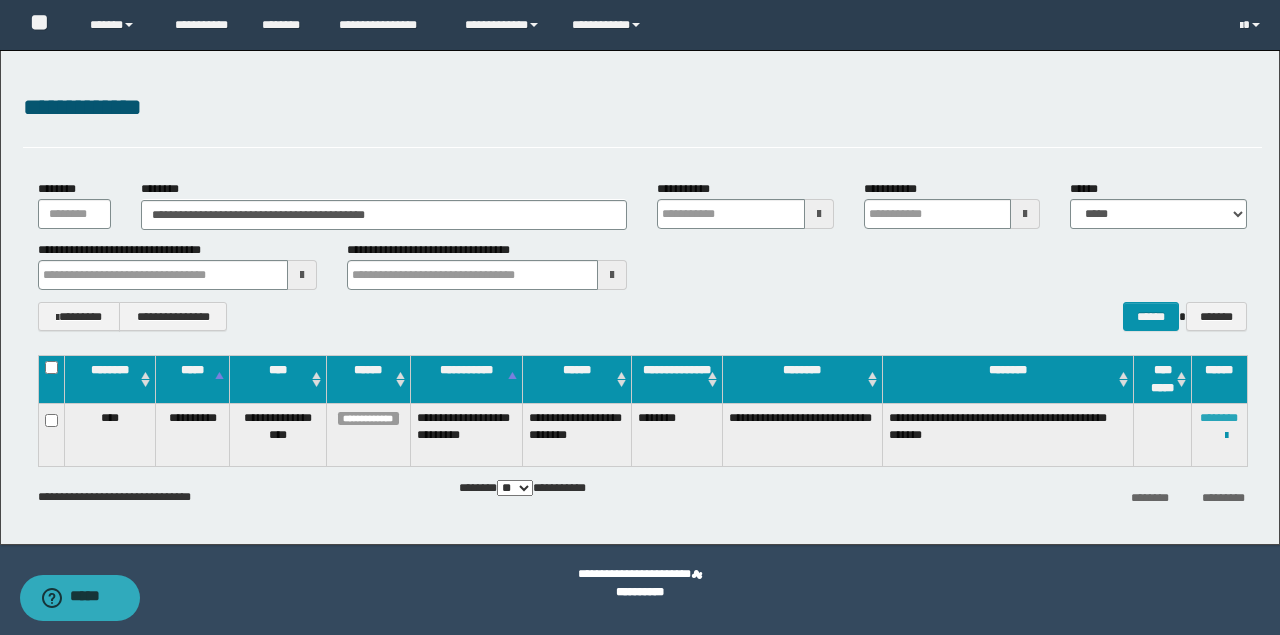 click on "********" at bounding box center [1219, 418] 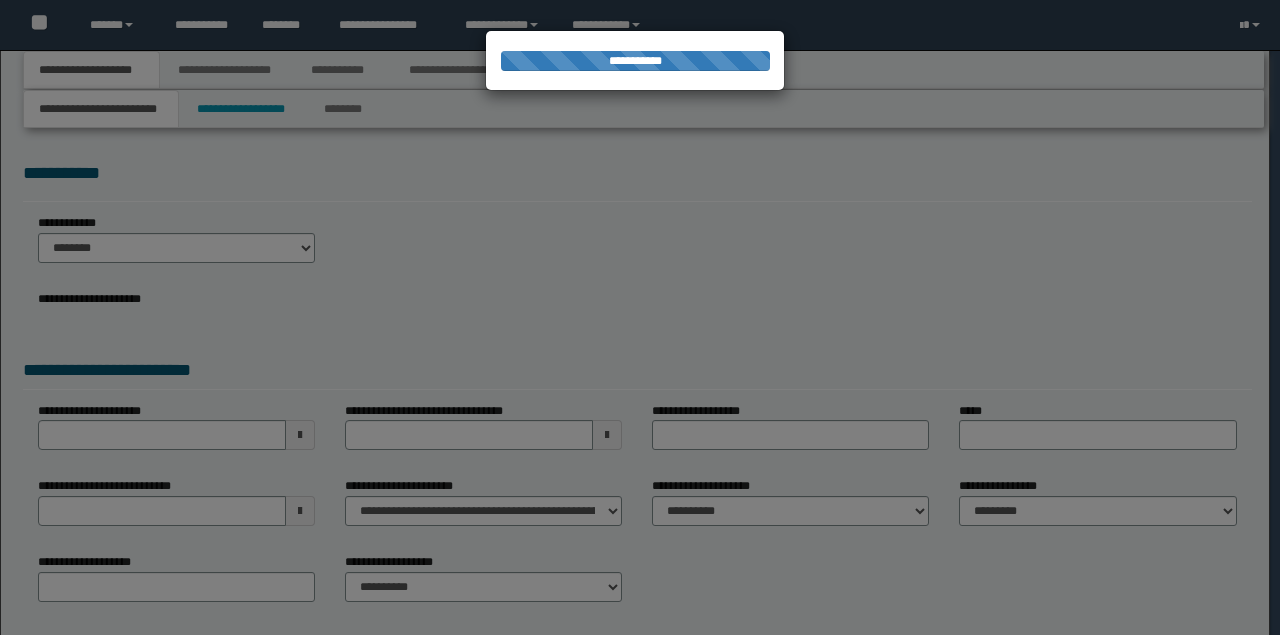 scroll, scrollTop: 0, scrollLeft: 0, axis: both 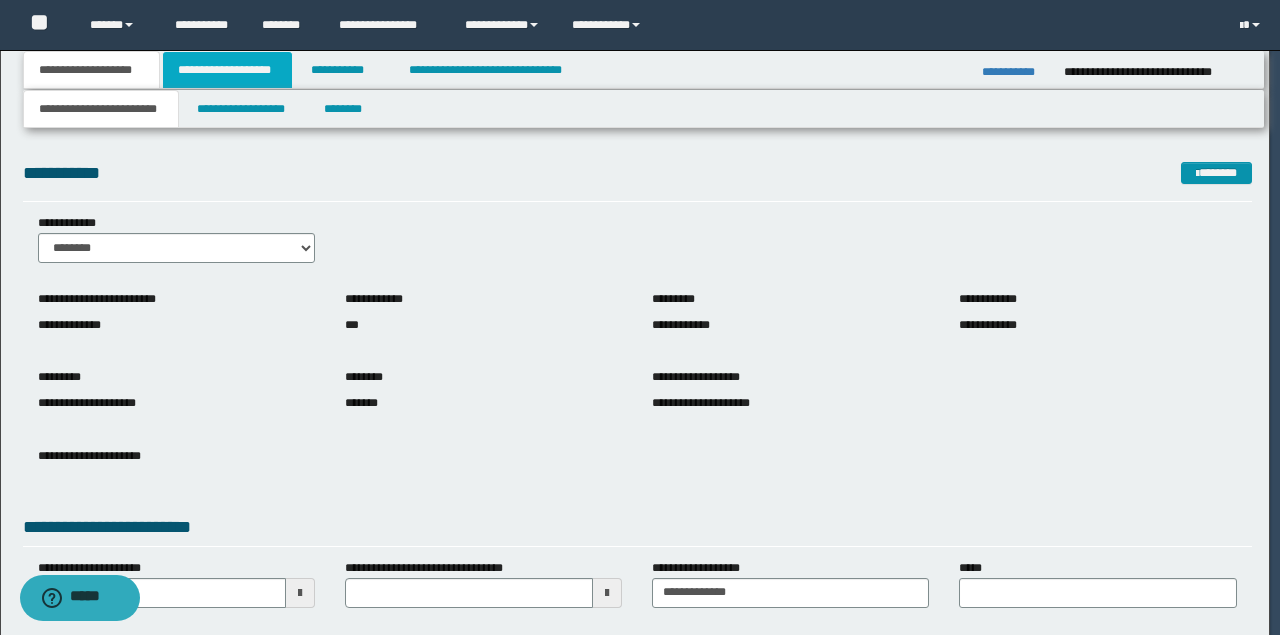 click on "**********" at bounding box center (227, 70) 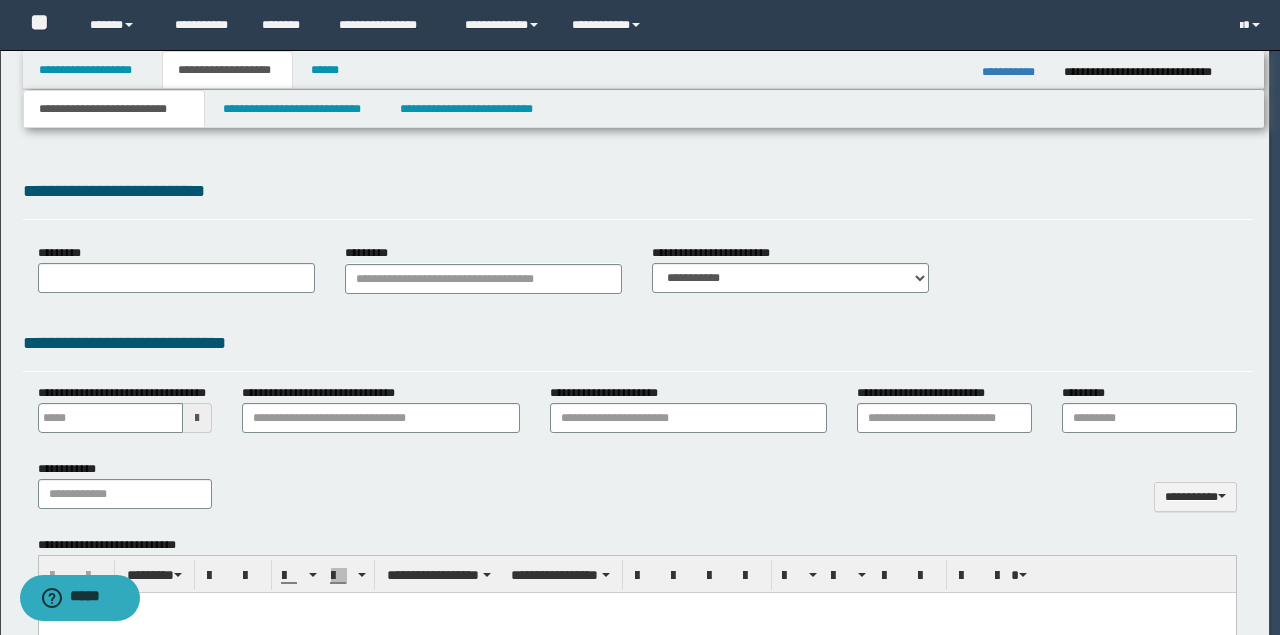 type 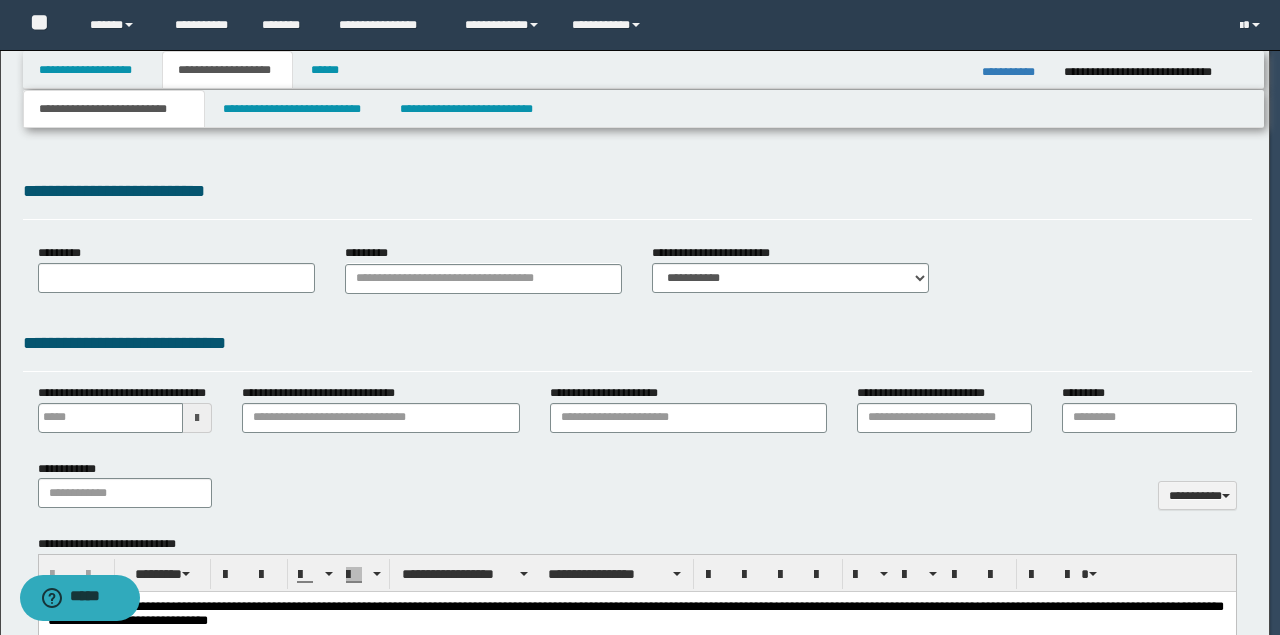 scroll, scrollTop: 0, scrollLeft: 0, axis: both 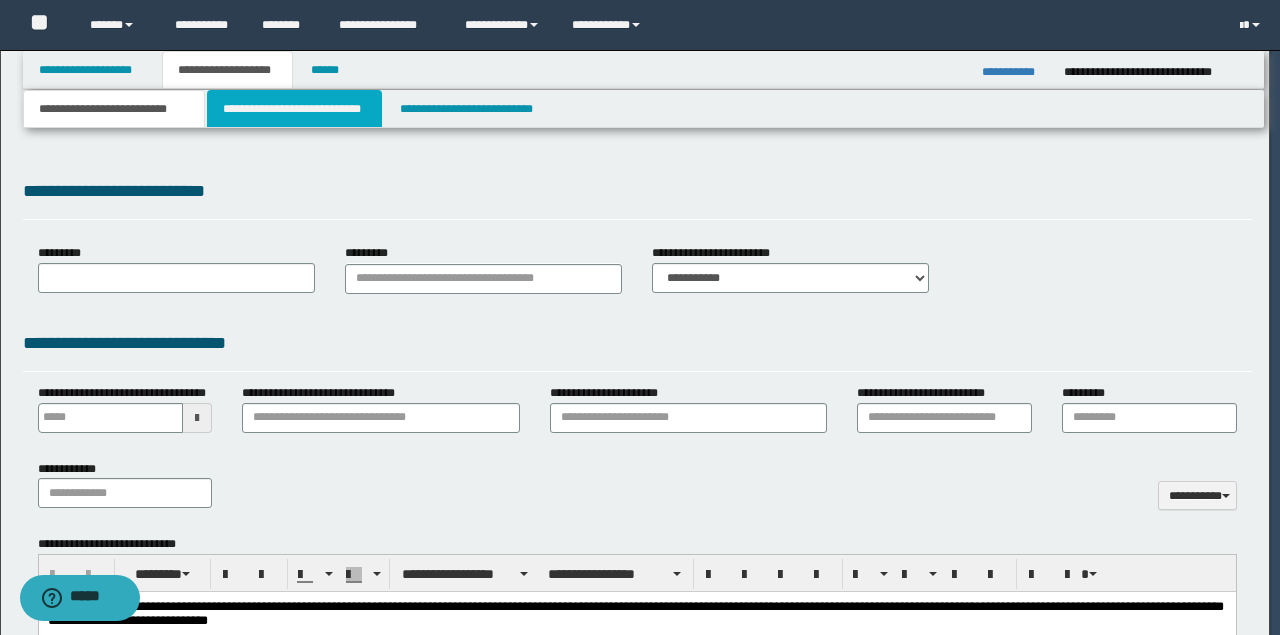 select on "*" 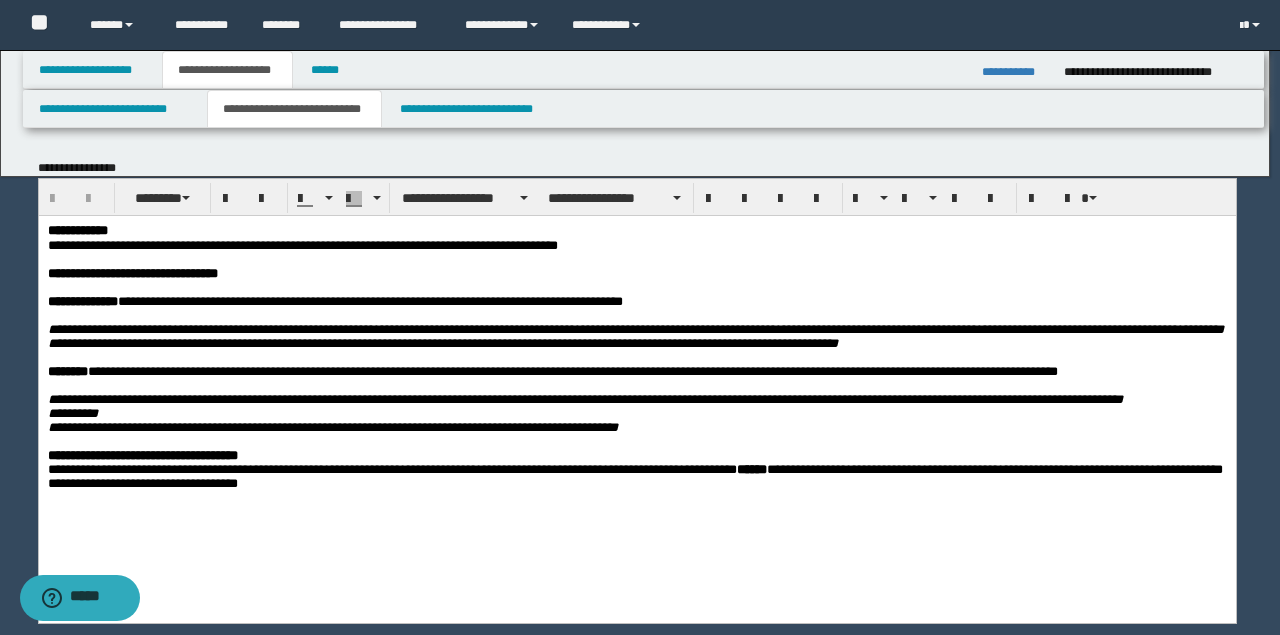 scroll, scrollTop: 0, scrollLeft: 0, axis: both 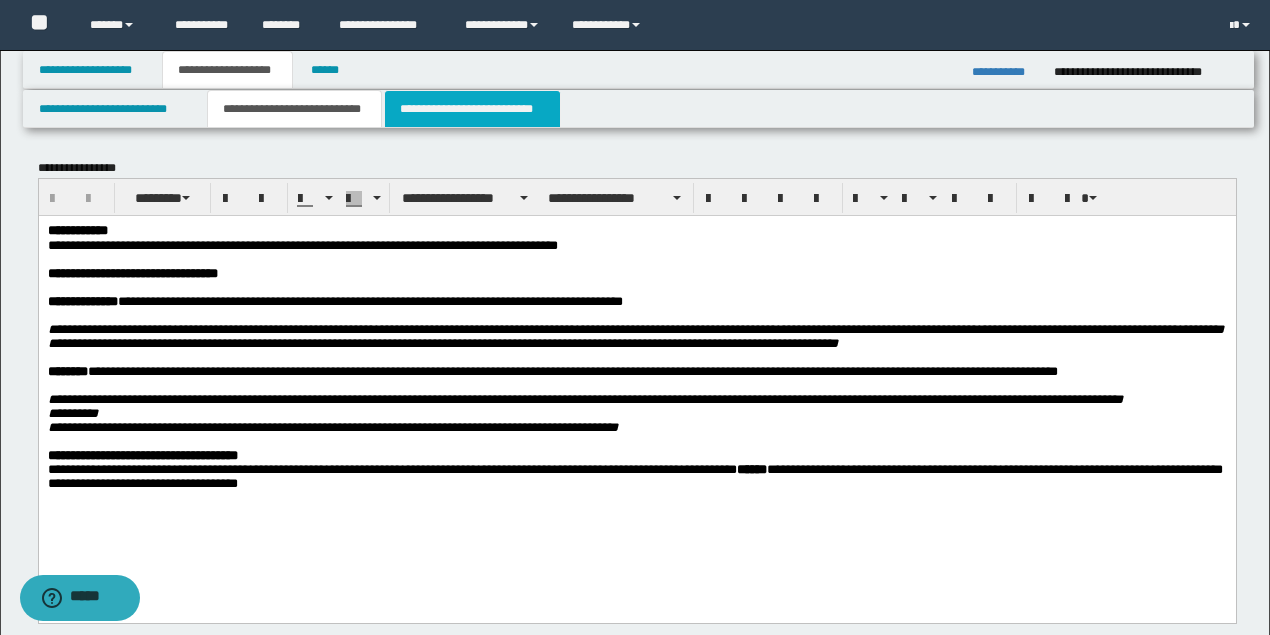 click on "**********" at bounding box center (472, 109) 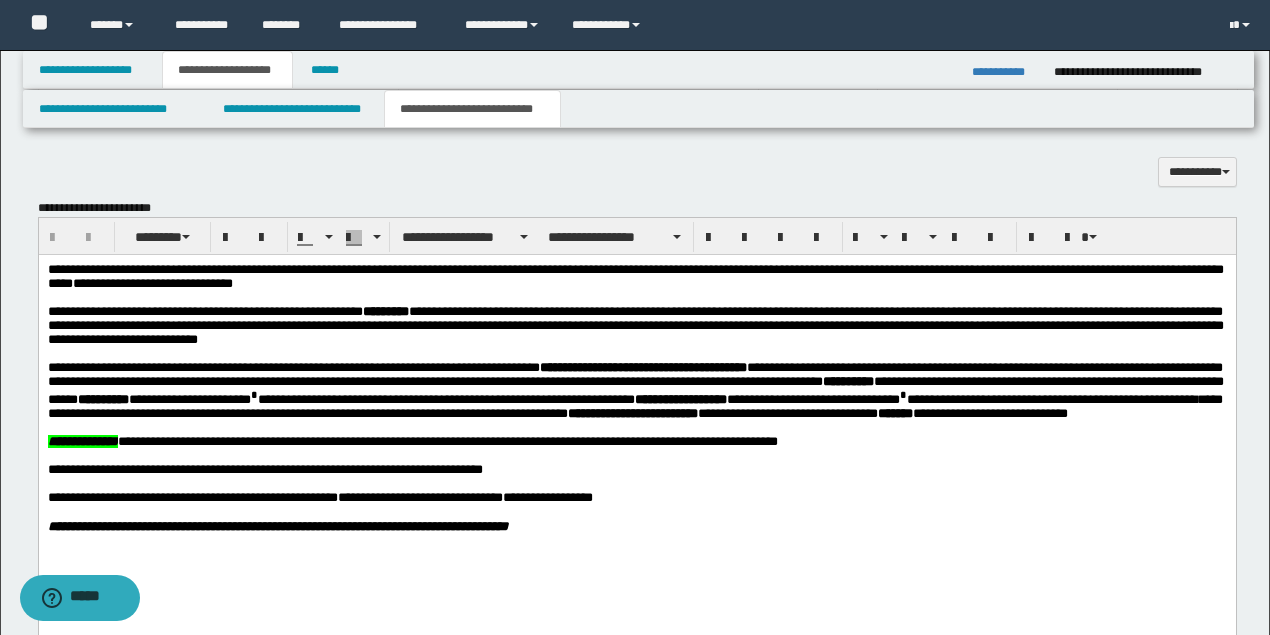 scroll, scrollTop: 600, scrollLeft: 0, axis: vertical 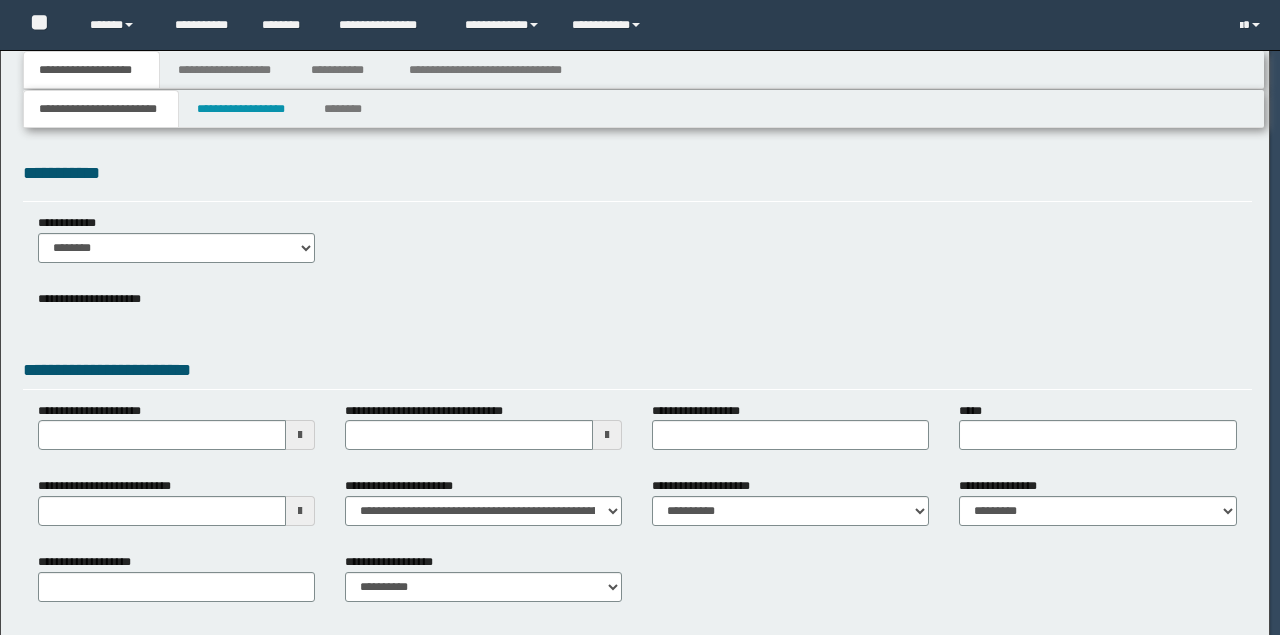 type on "**********" 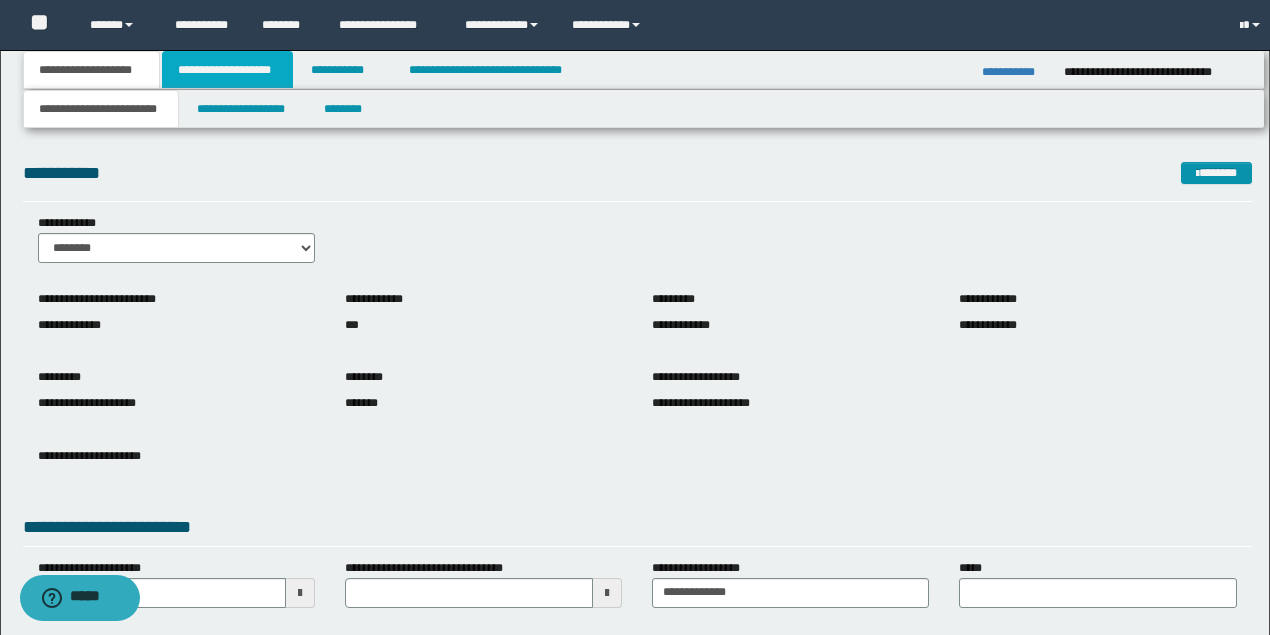 click on "**********" at bounding box center (227, 70) 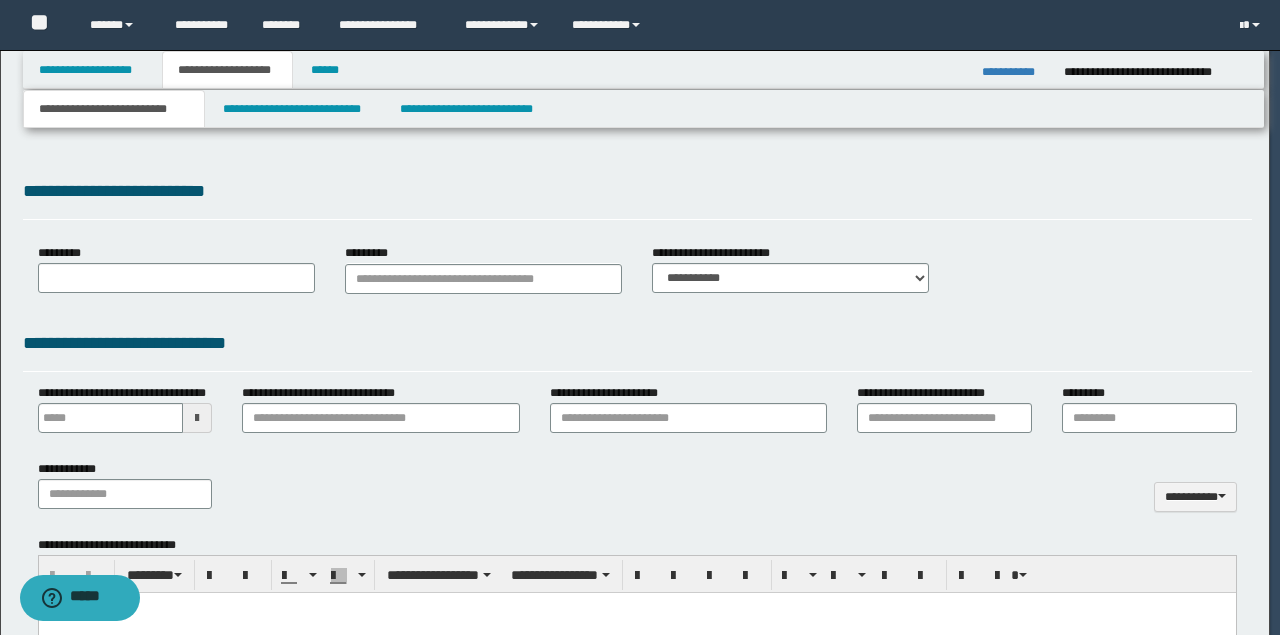 type 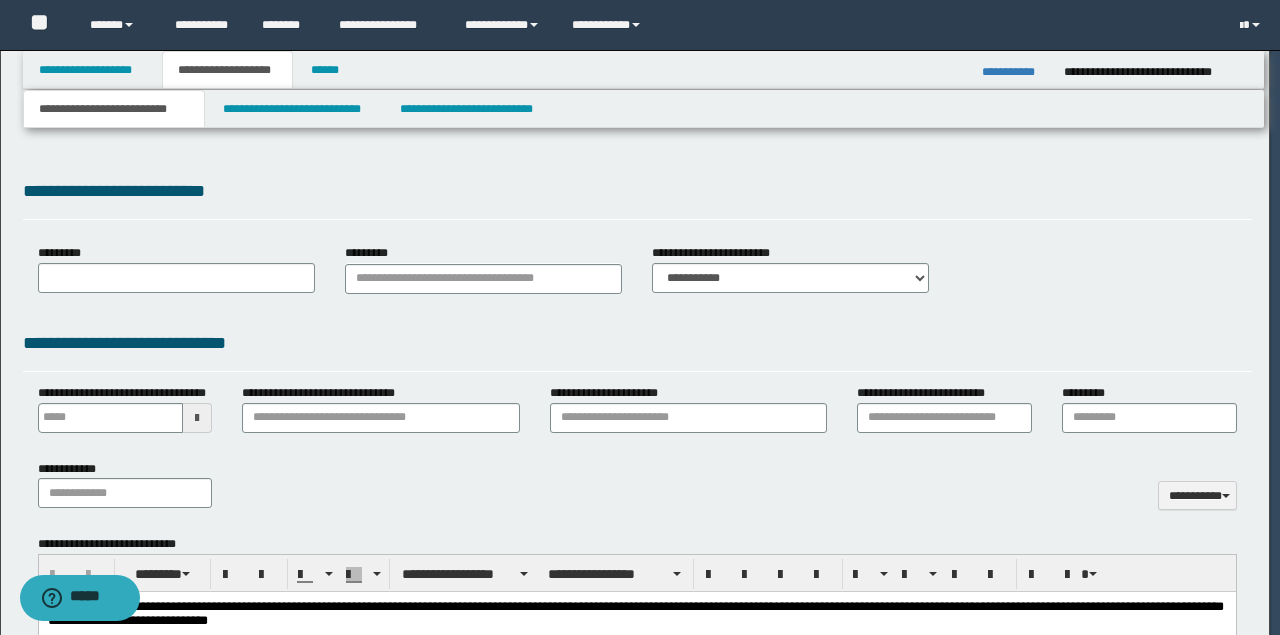select on "*" 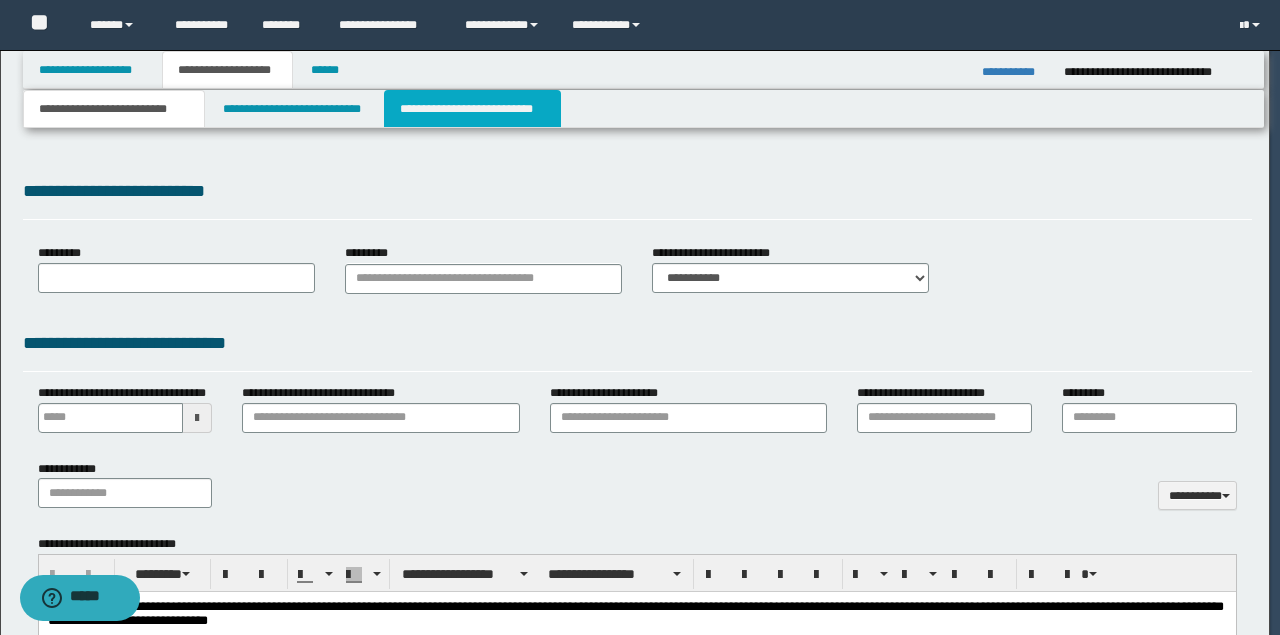 click on "**********" at bounding box center [472, 109] 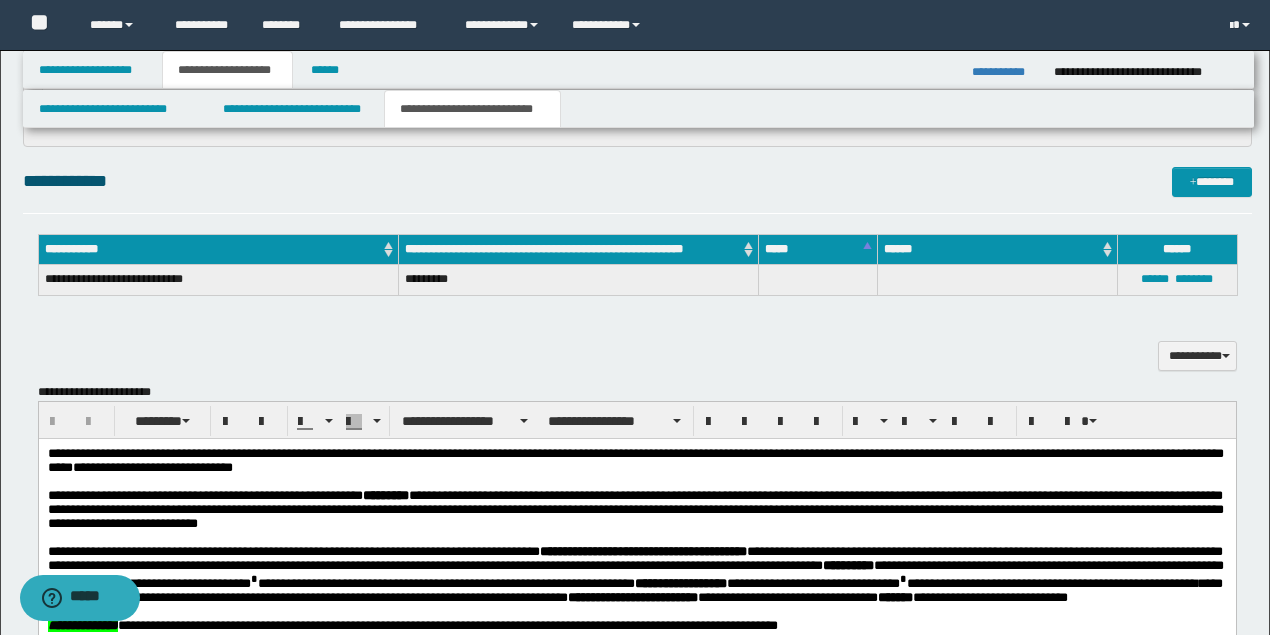 scroll, scrollTop: 666, scrollLeft: 0, axis: vertical 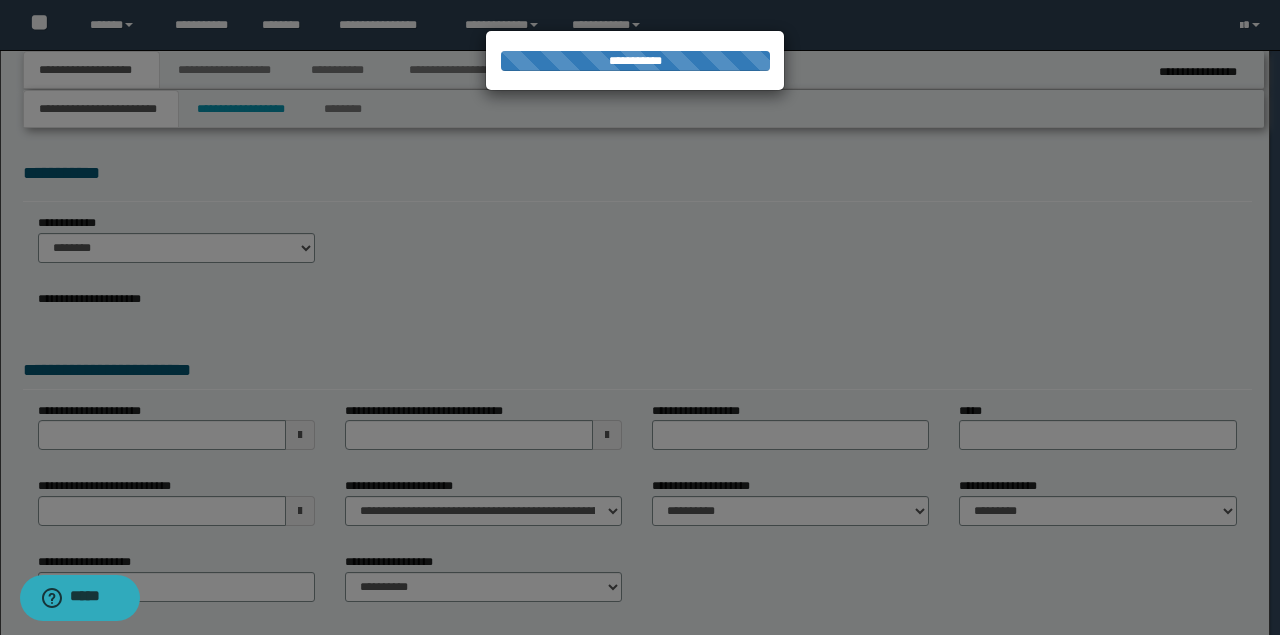 type on "**********" 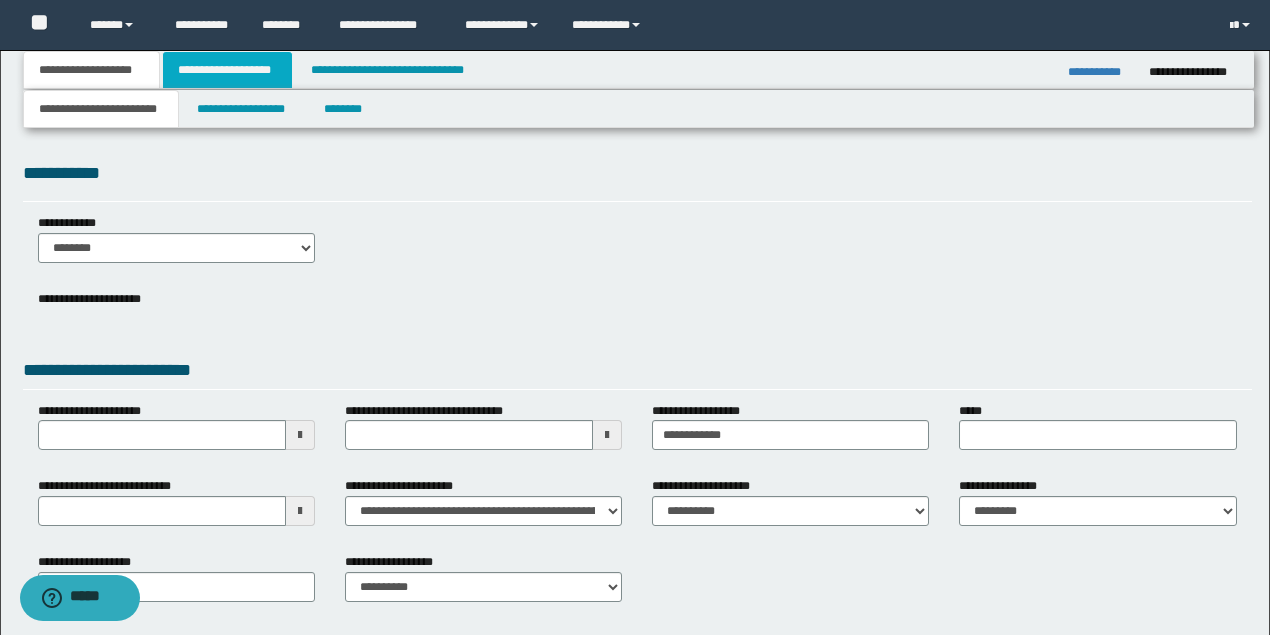 click on "**********" at bounding box center [227, 70] 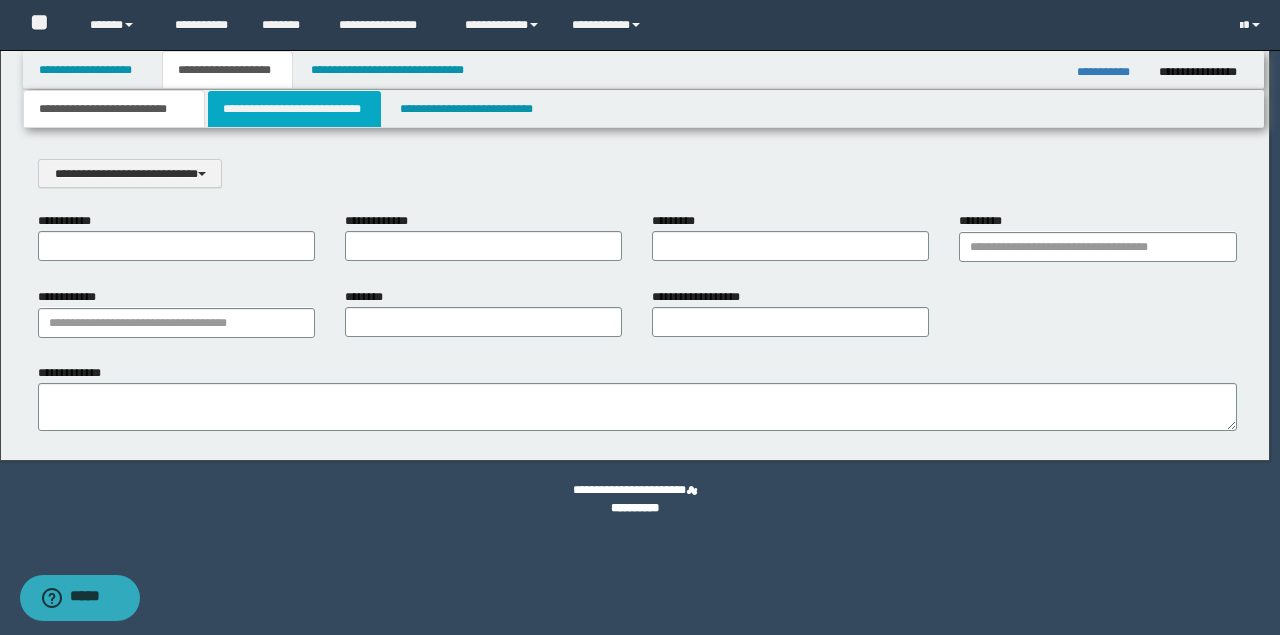 scroll, scrollTop: 0, scrollLeft: 0, axis: both 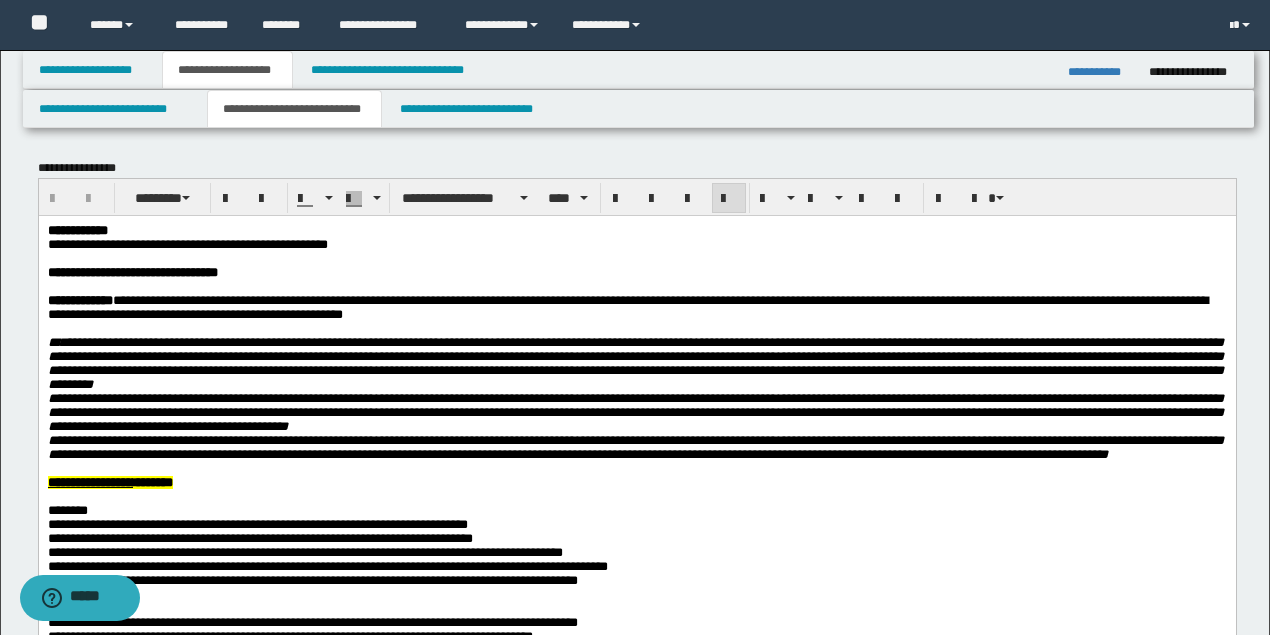 click at bounding box center (635, 258) 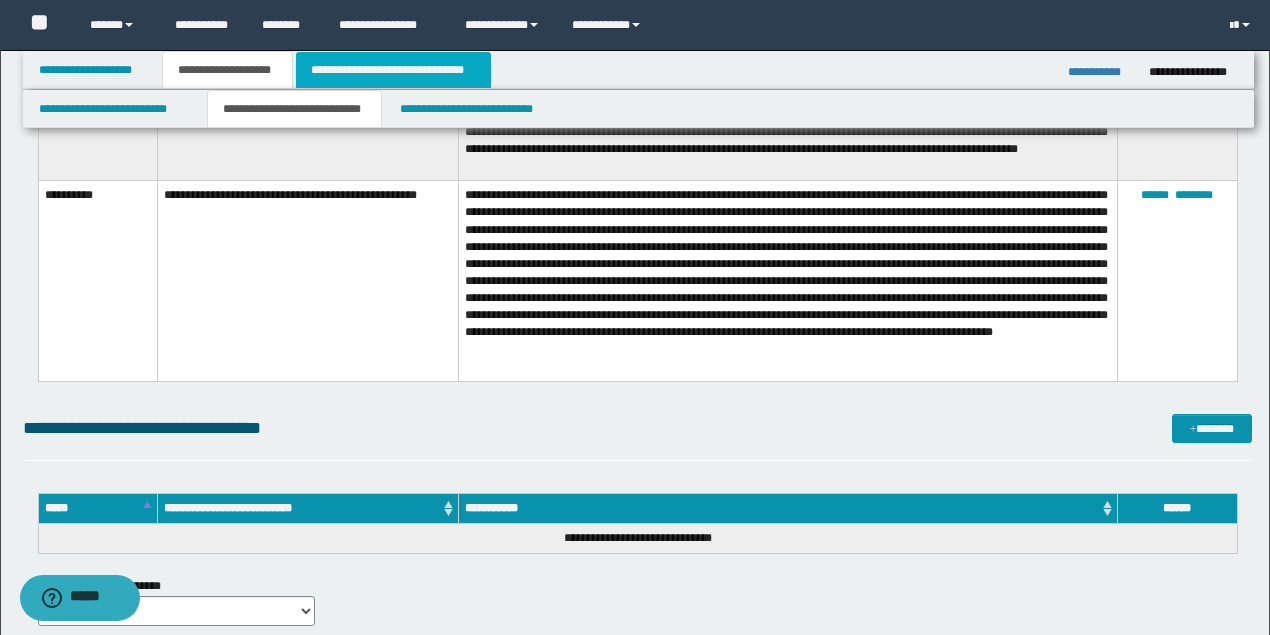 scroll, scrollTop: 2133, scrollLeft: 0, axis: vertical 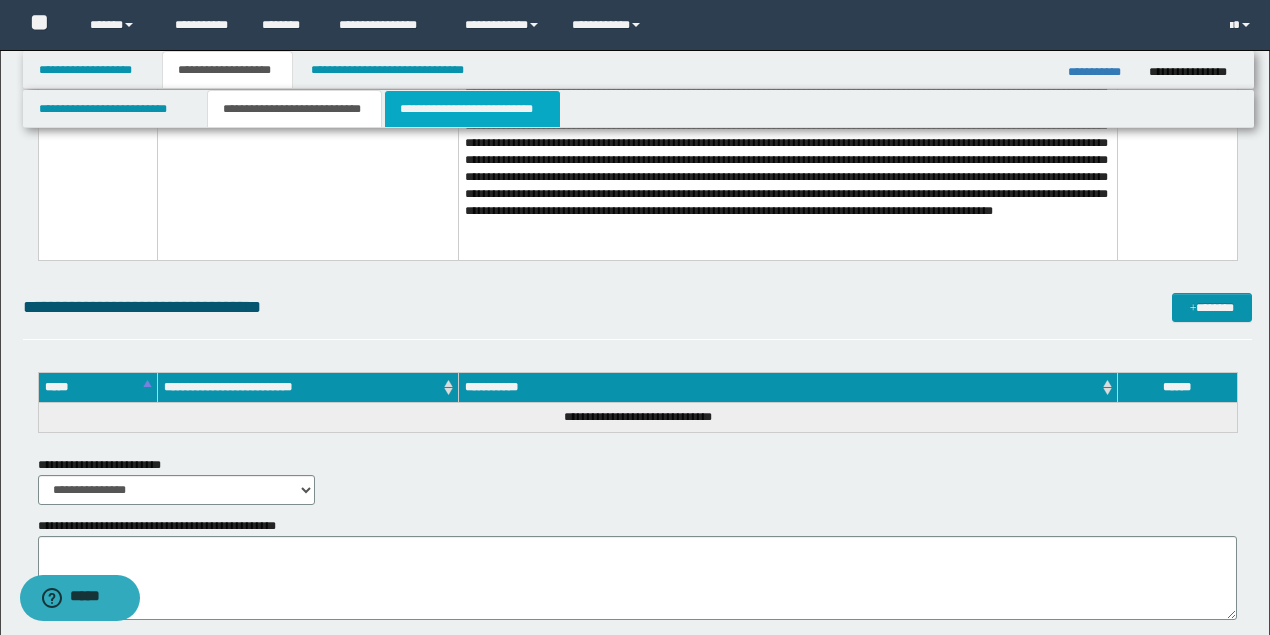 click on "**********" at bounding box center (472, 109) 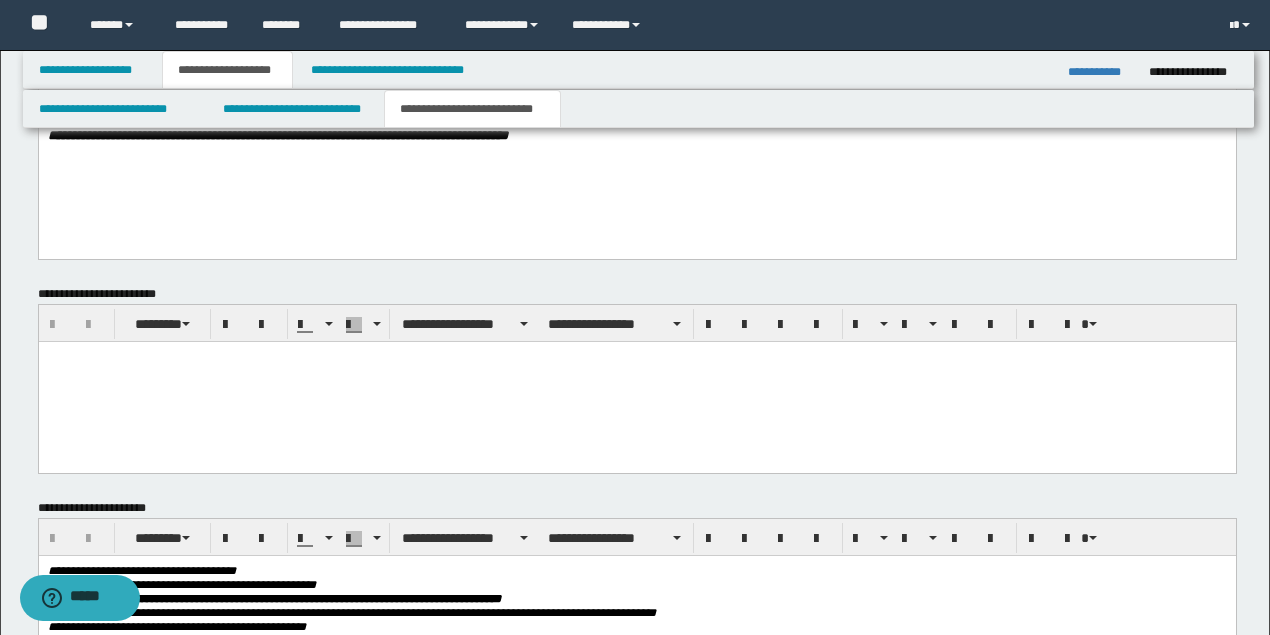 scroll, scrollTop: 1207, scrollLeft: 0, axis: vertical 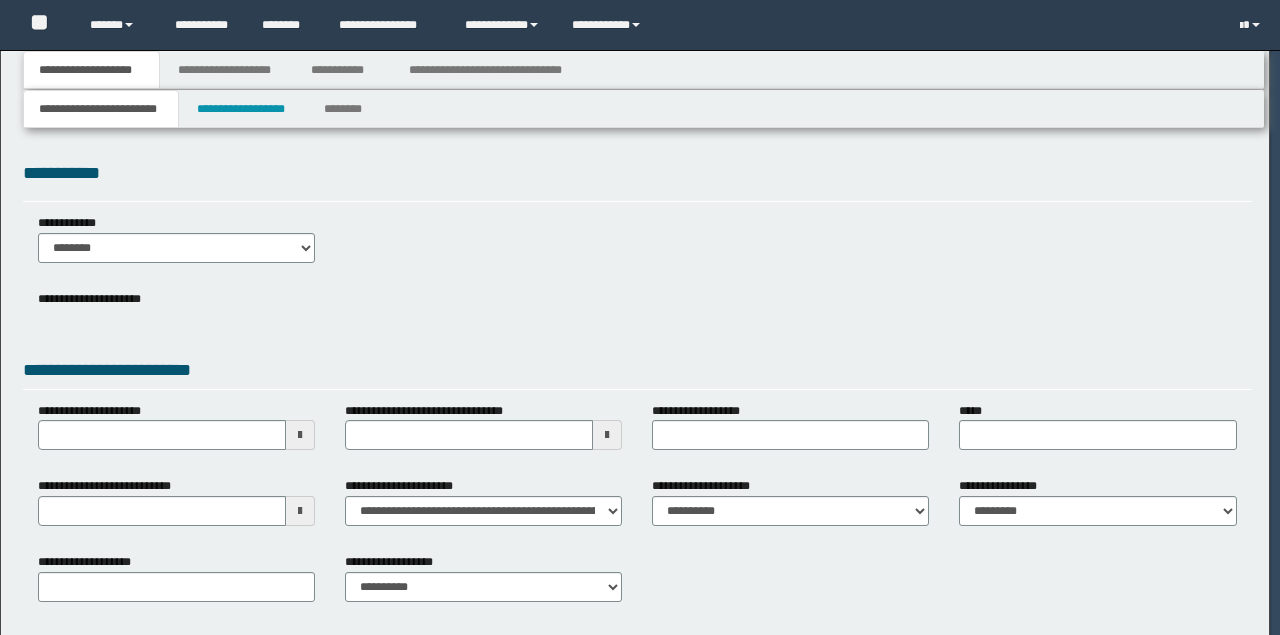 type on "**********" 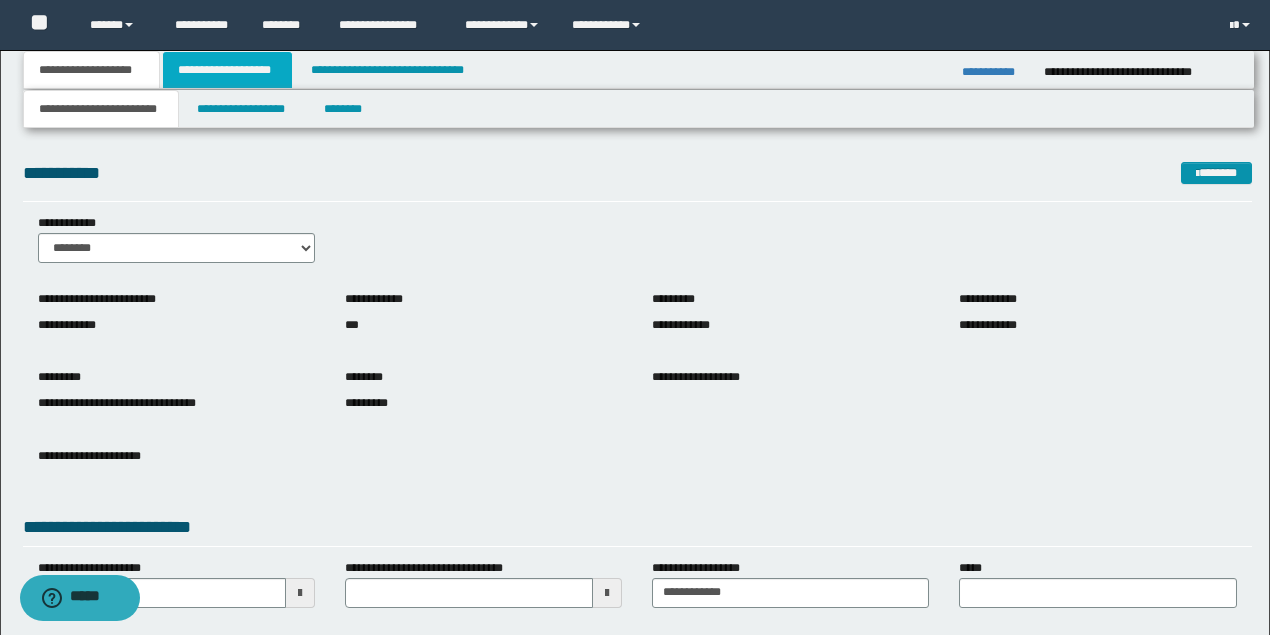 click on "**********" at bounding box center [227, 70] 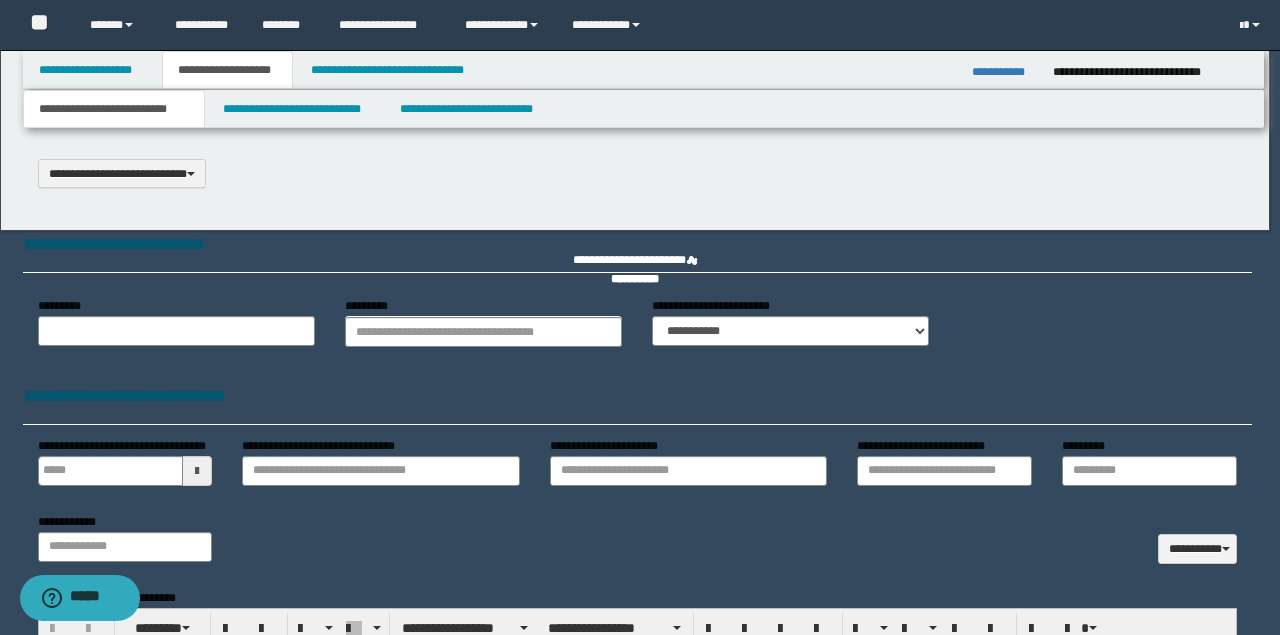 select on "*" 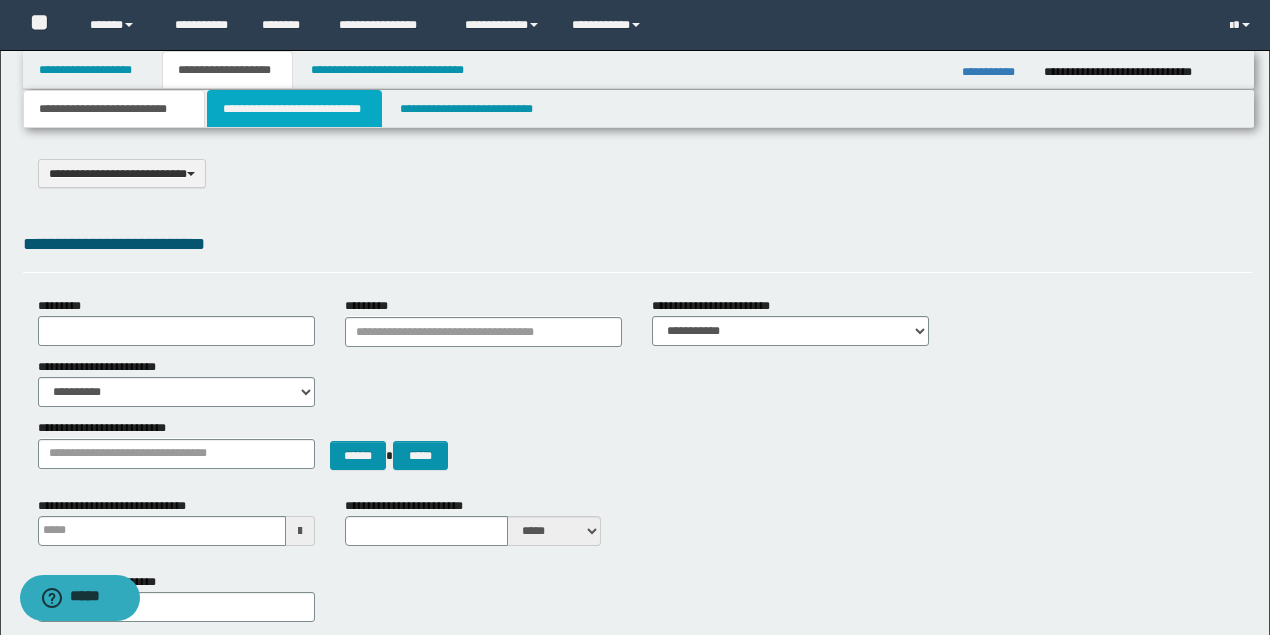 click on "**********" at bounding box center (294, 109) 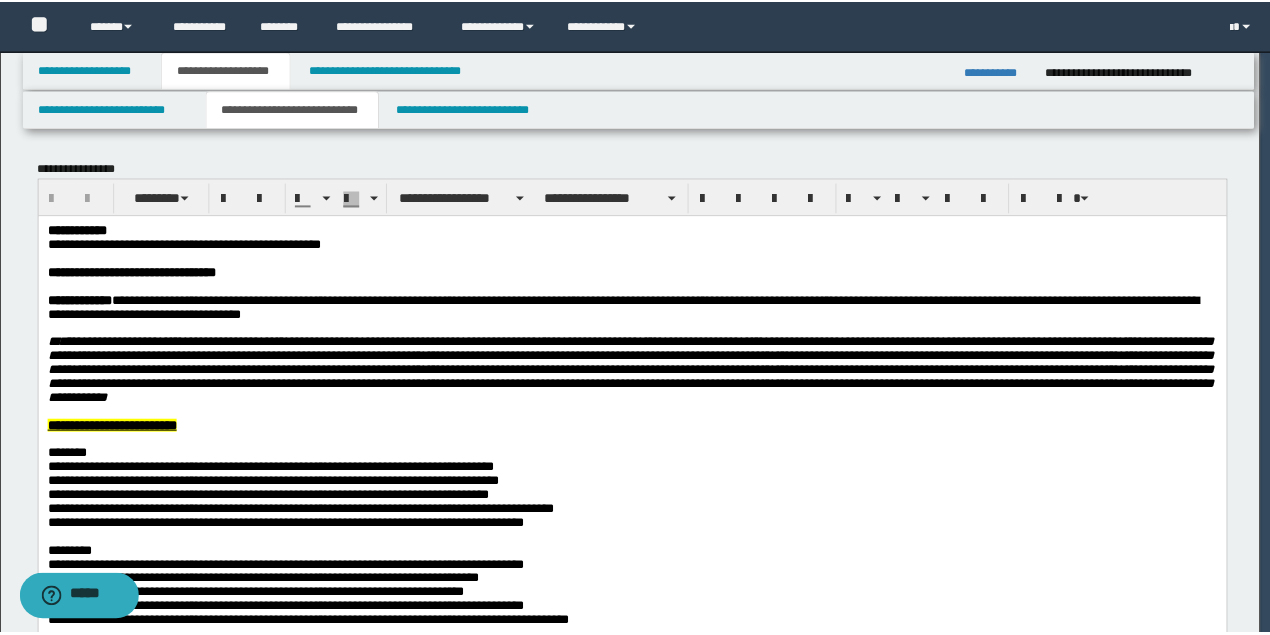 scroll, scrollTop: 0, scrollLeft: 0, axis: both 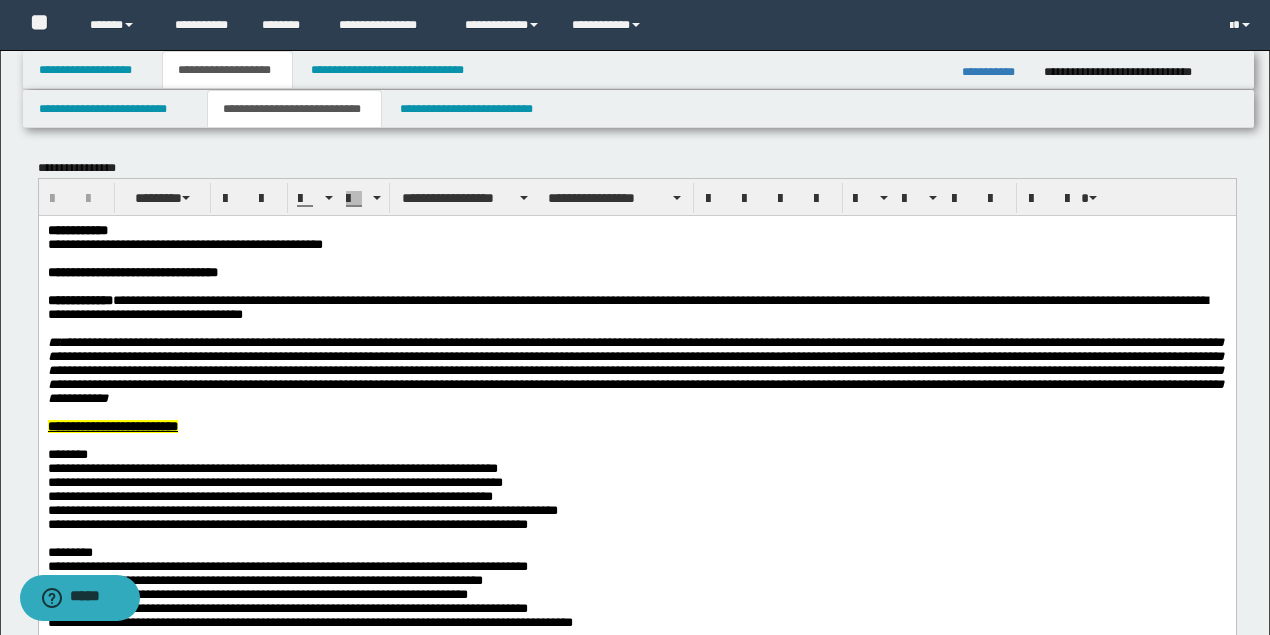 click on "**********" at bounding box center [635, 369] 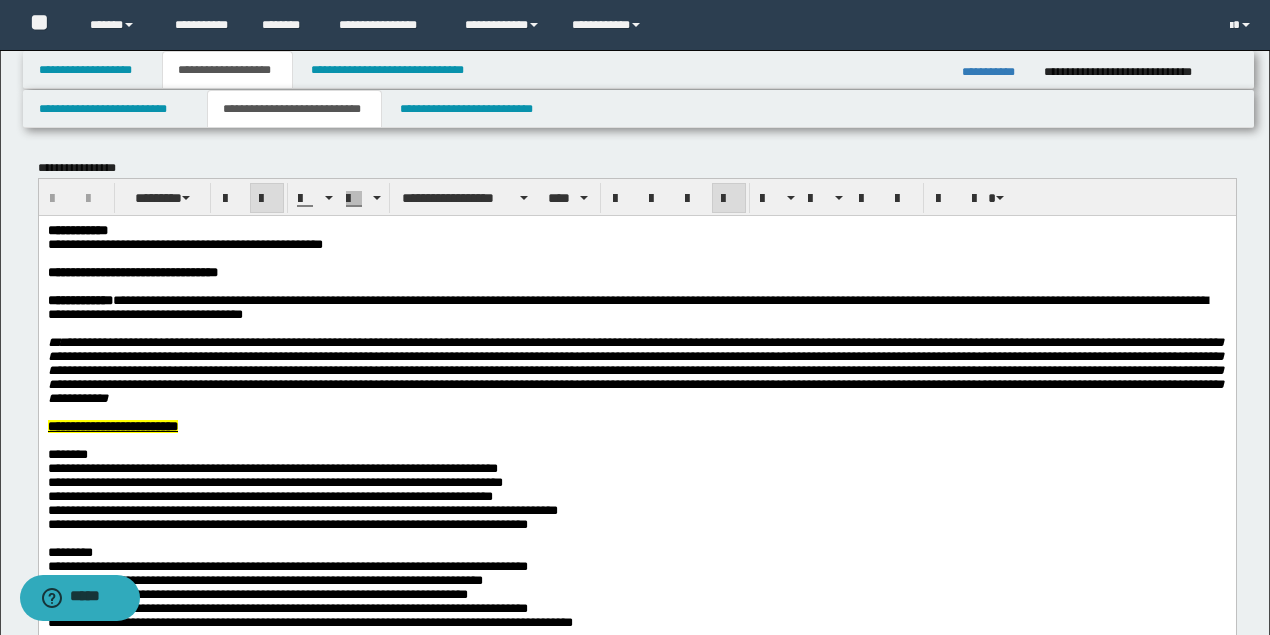 click at bounding box center [635, 286] 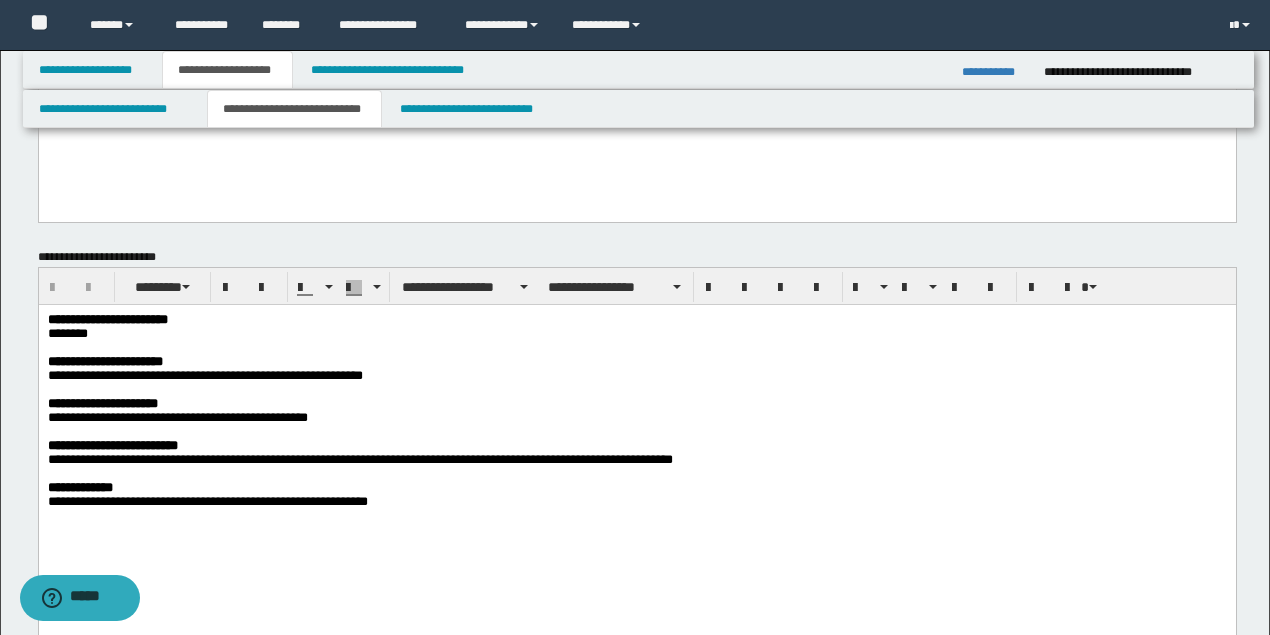 scroll, scrollTop: 1066, scrollLeft: 0, axis: vertical 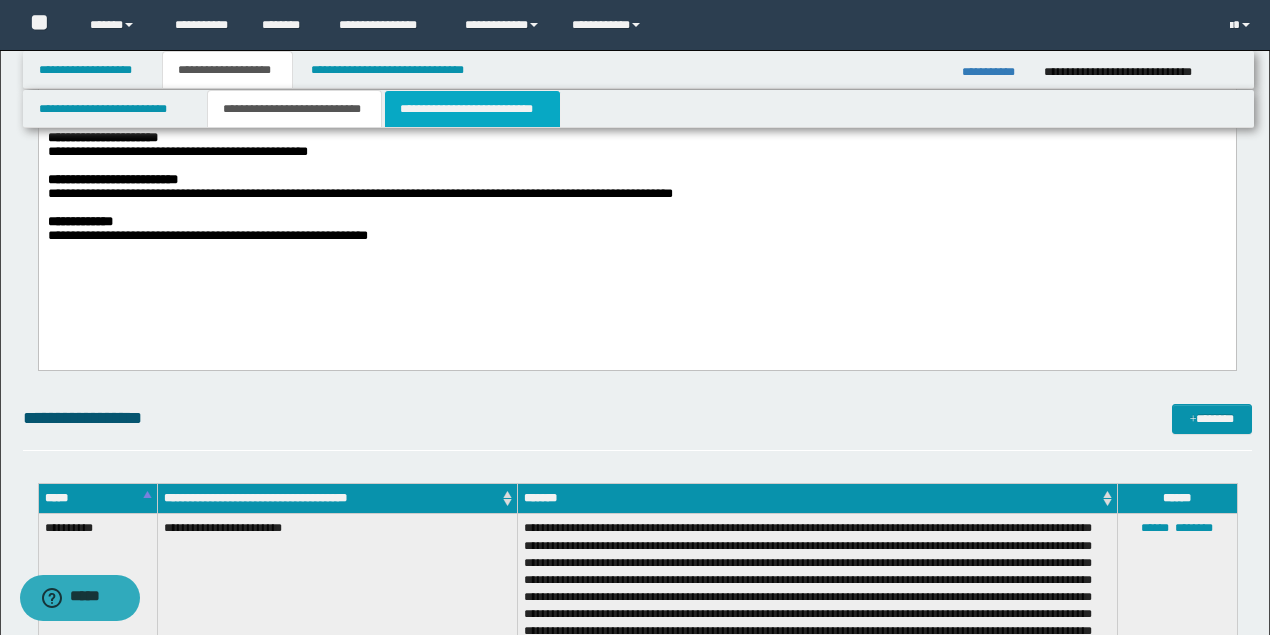 click on "**********" at bounding box center (472, 109) 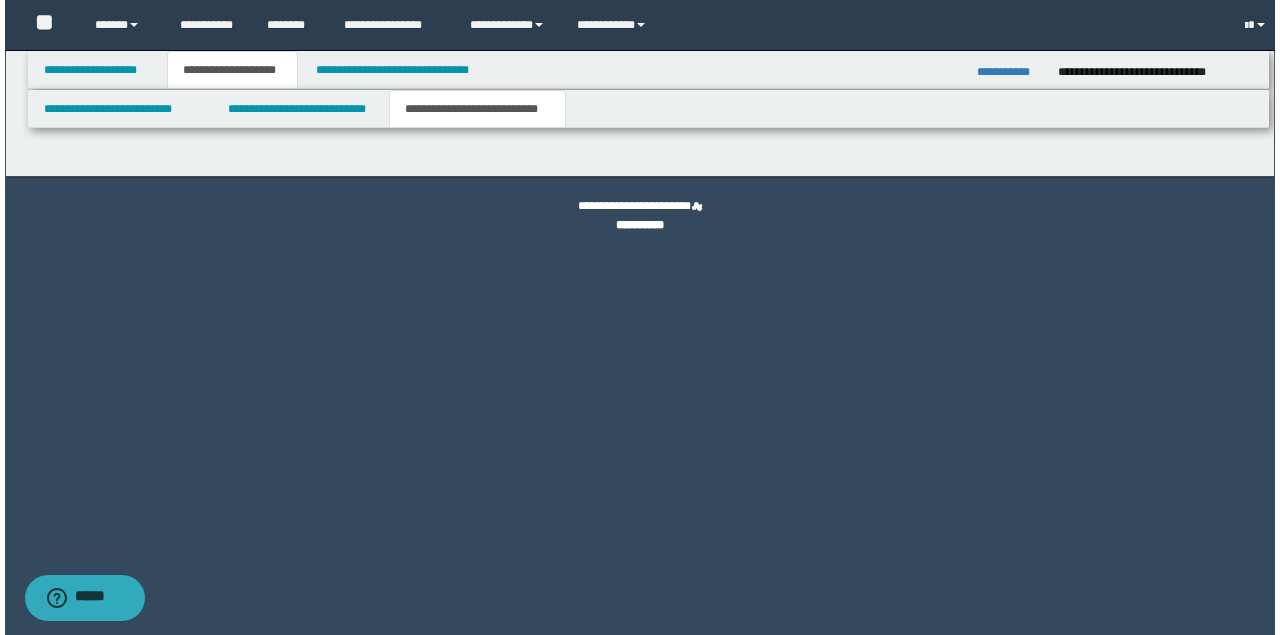 scroll, scrollTop: 0, scrollLeft: 0, axis: both 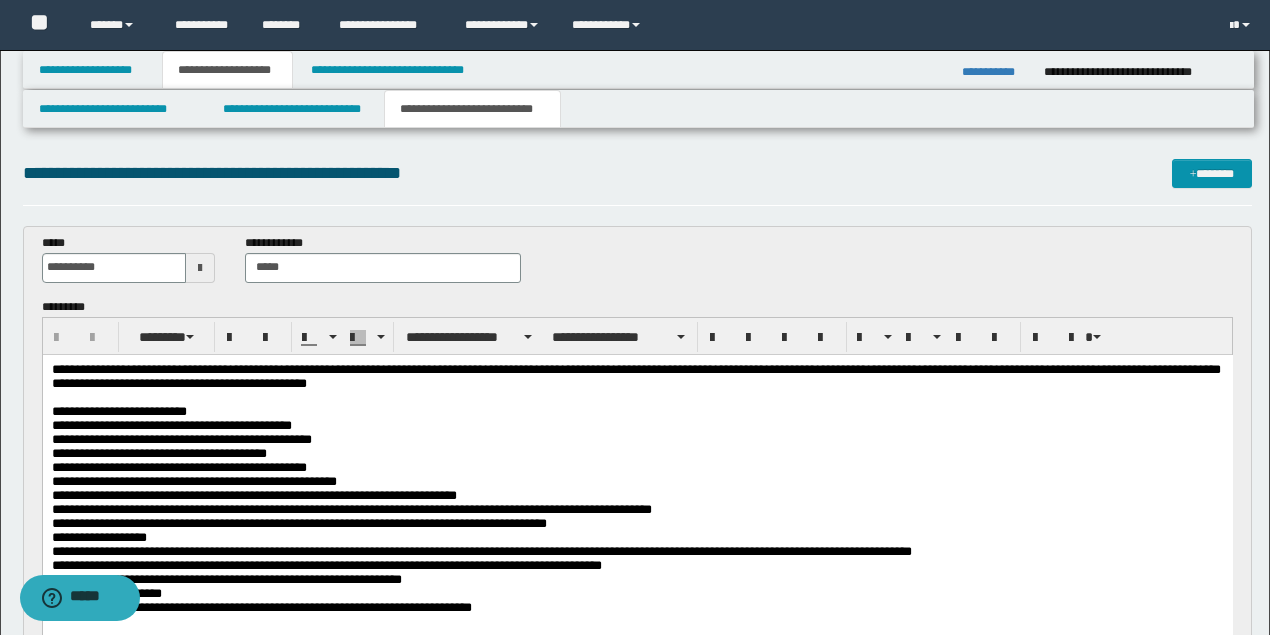 click on "**********" at bounding box center (637, 425) 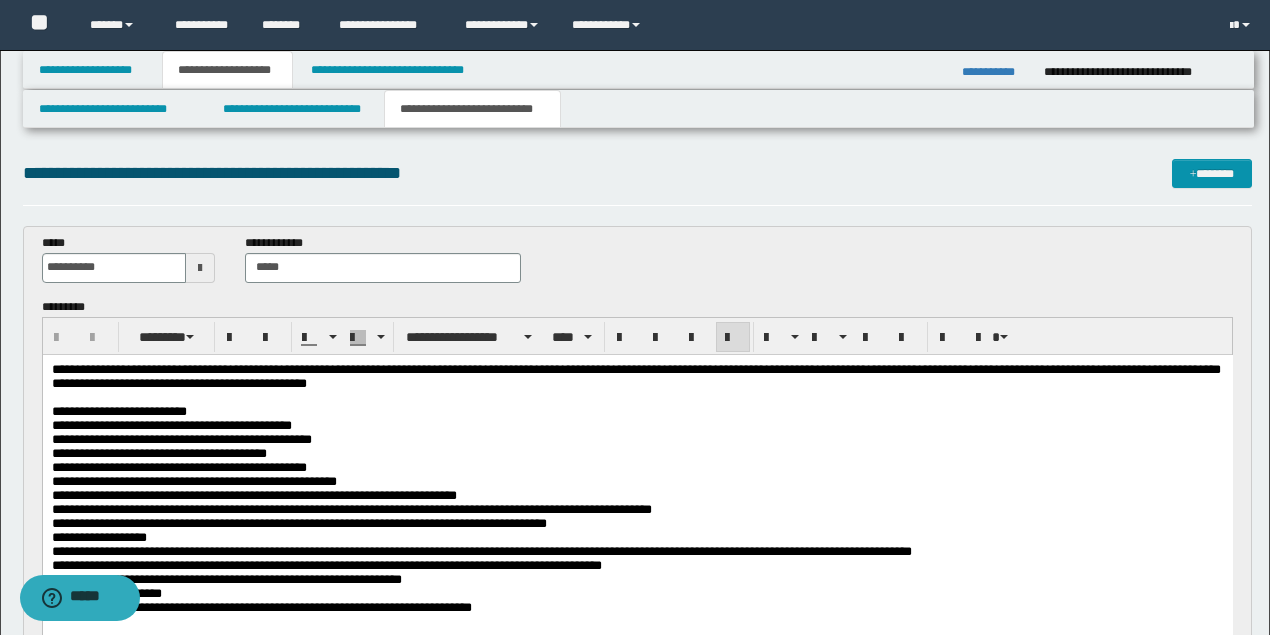 click on "**********" at bounding box center (635, 375) 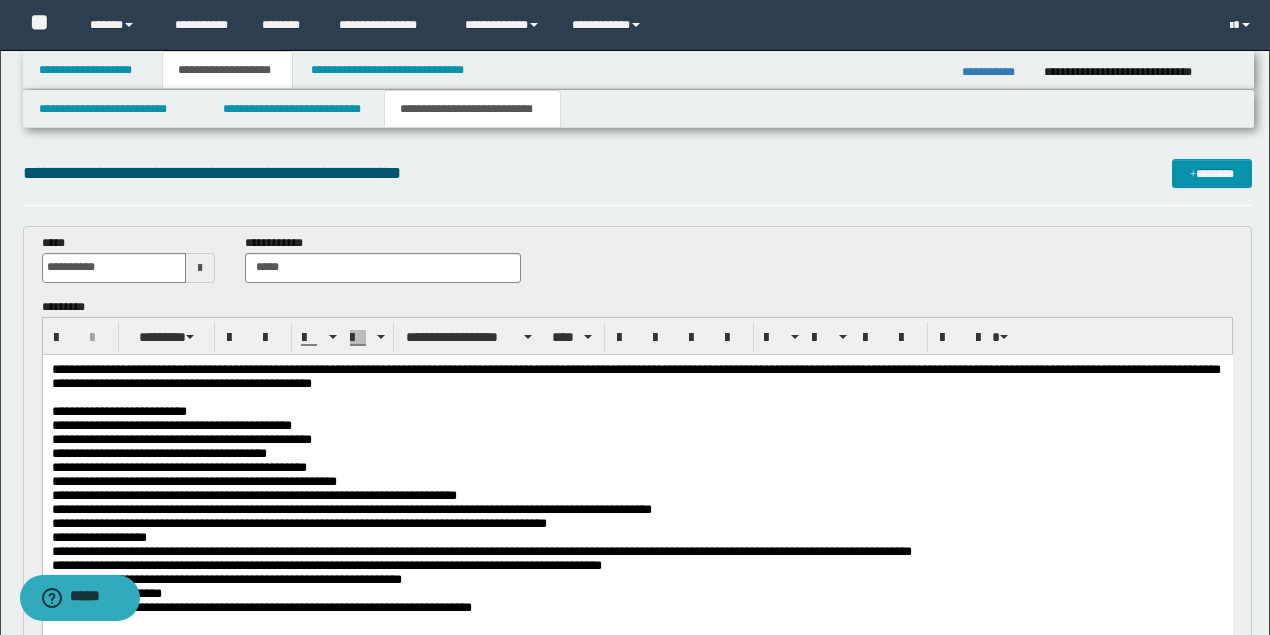 click on "**********" at bounding box center [637, 425] 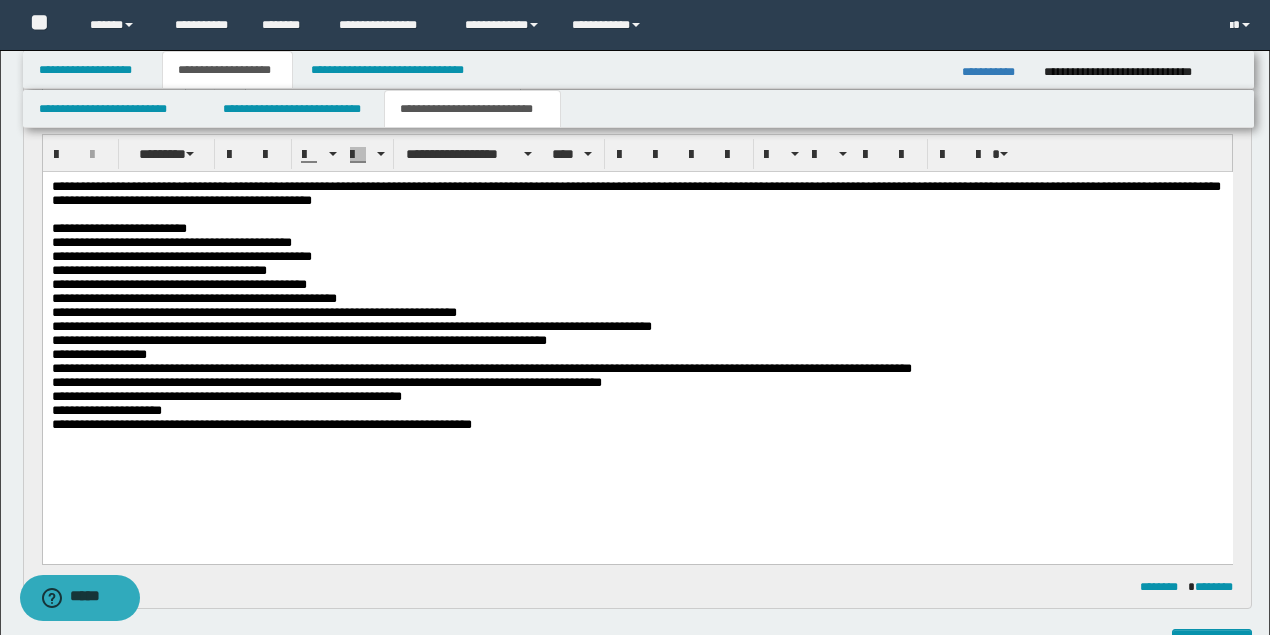 scroll, scrollTop: 266, scrollLeft: 0, axis: vertical 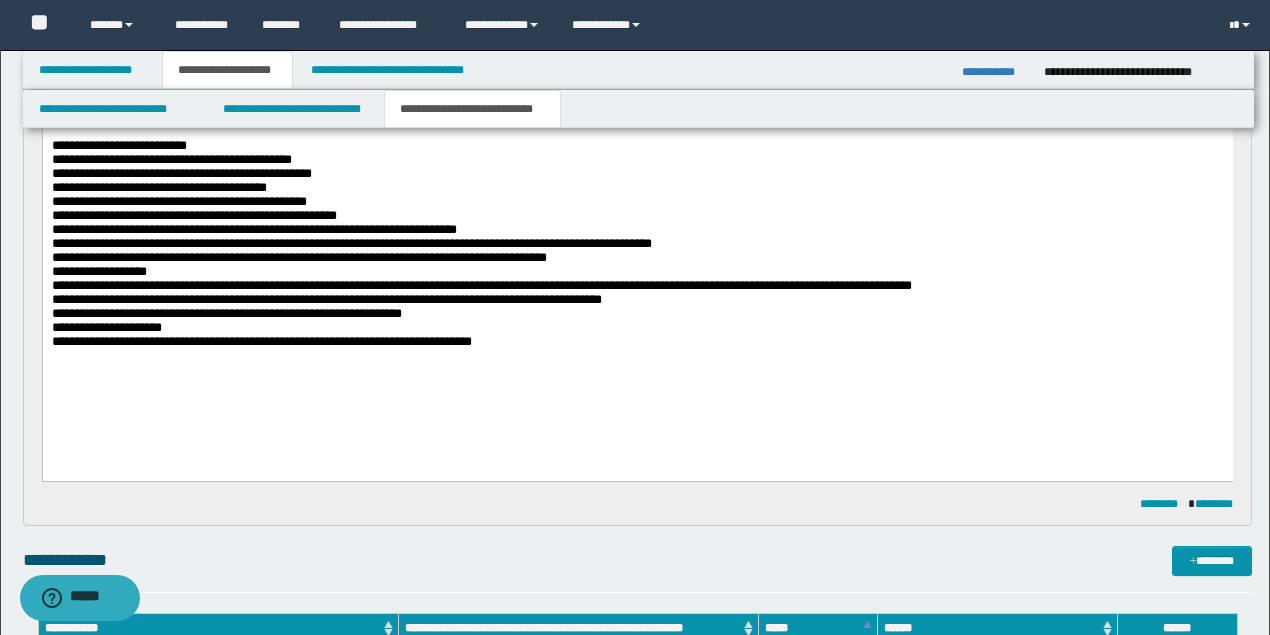 click on "**********" at bounding box center (637, 247) 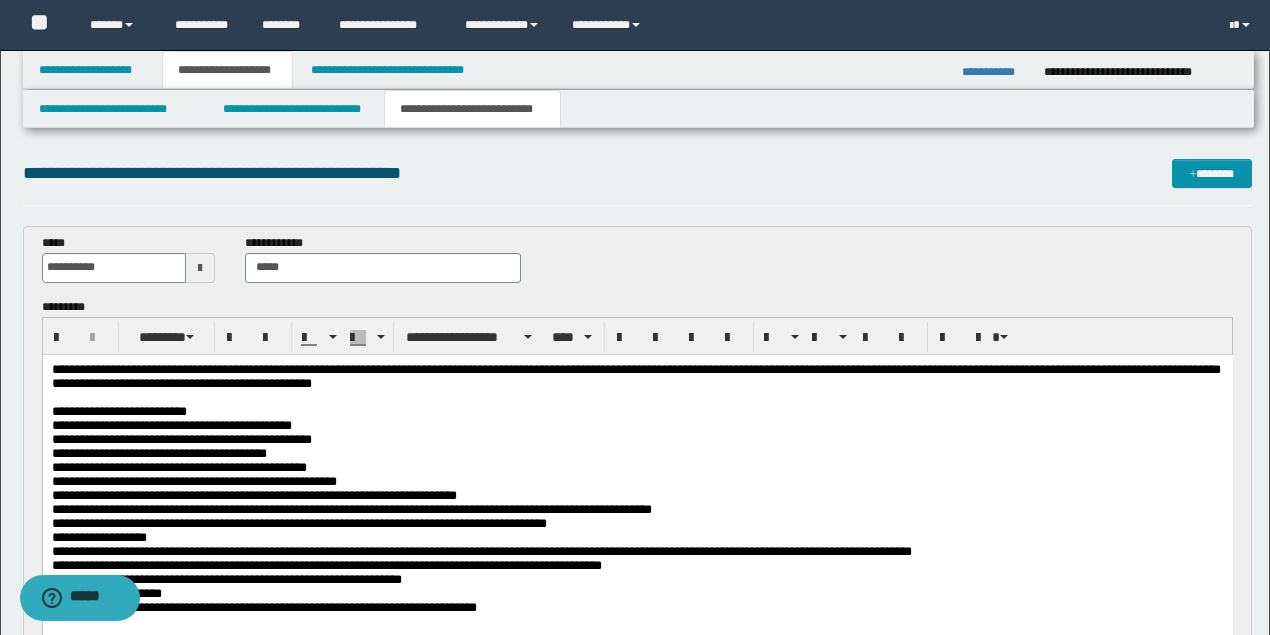 scroll, scrollTop: 0, scrollLeft: 0, axis: both 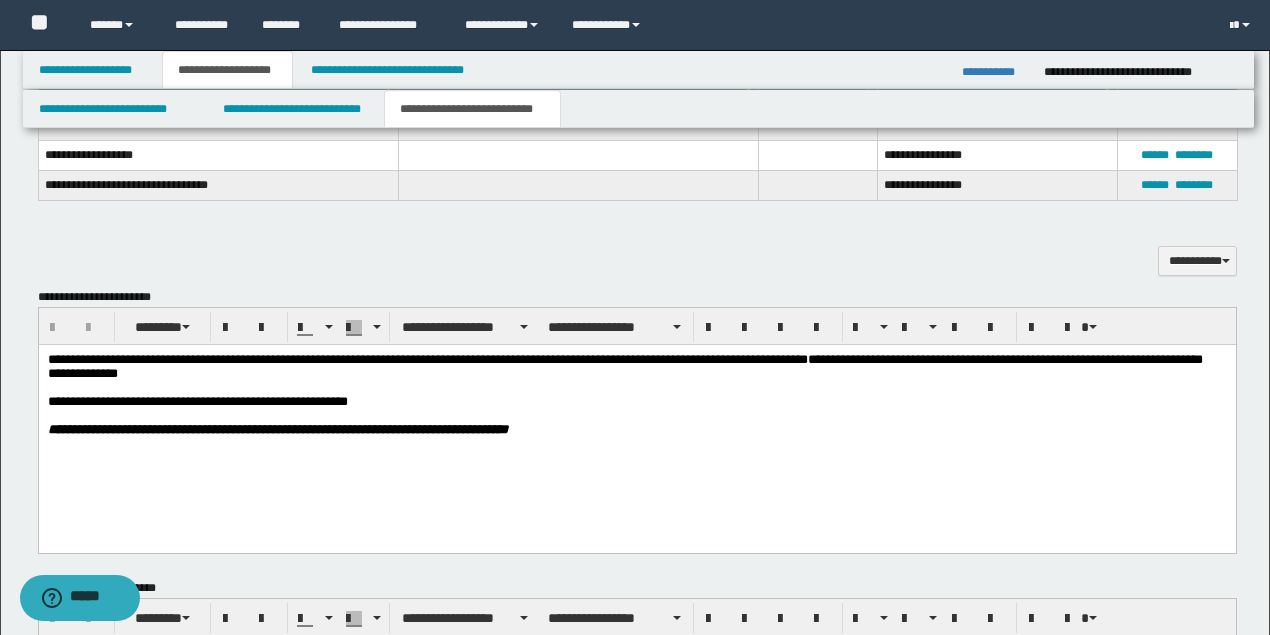 click at bounding box center (660, 415) 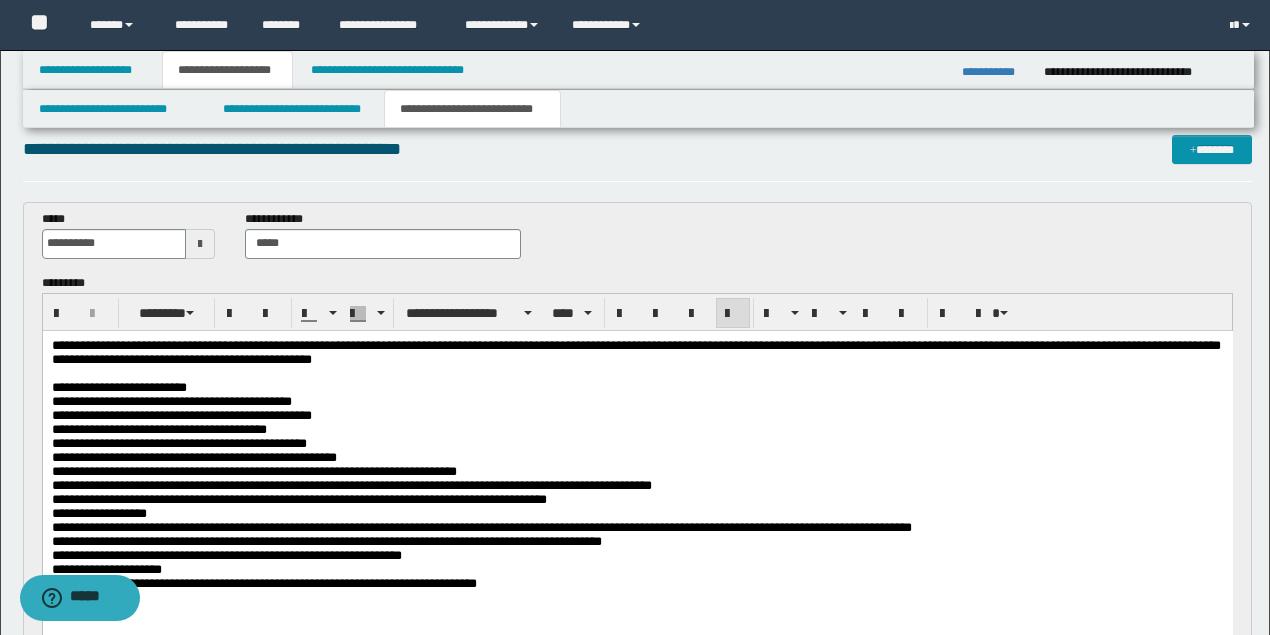 scroll, scrollTop: 0, scrollLeft: 0, axis: both 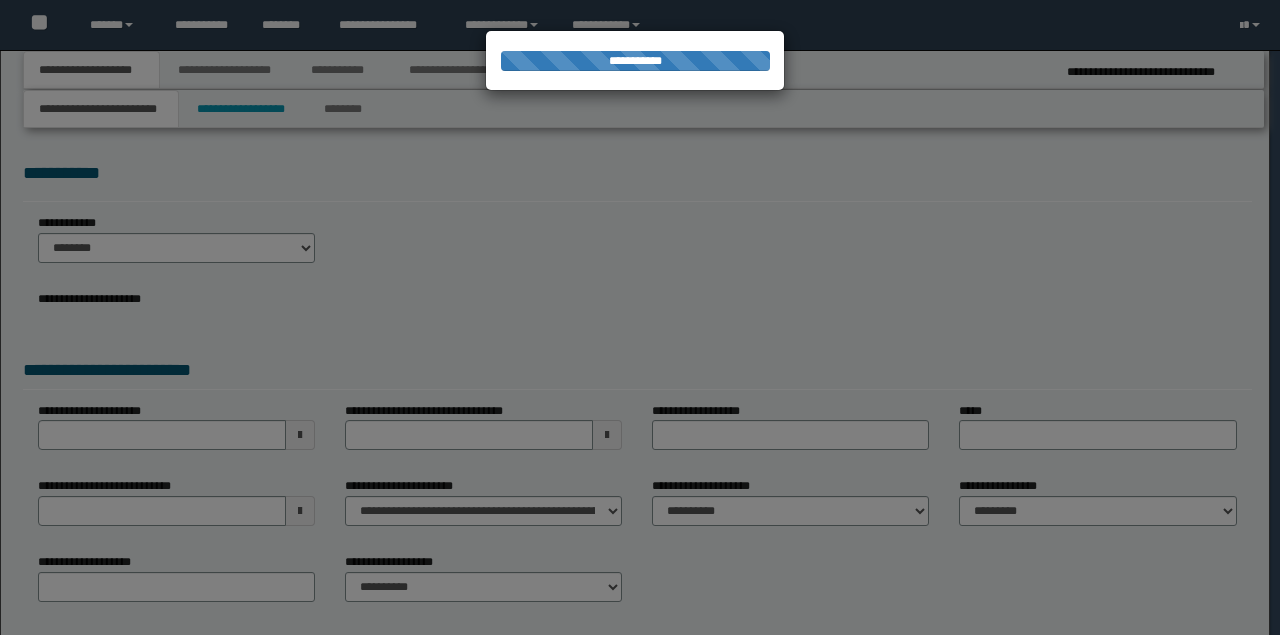 type on "**********" 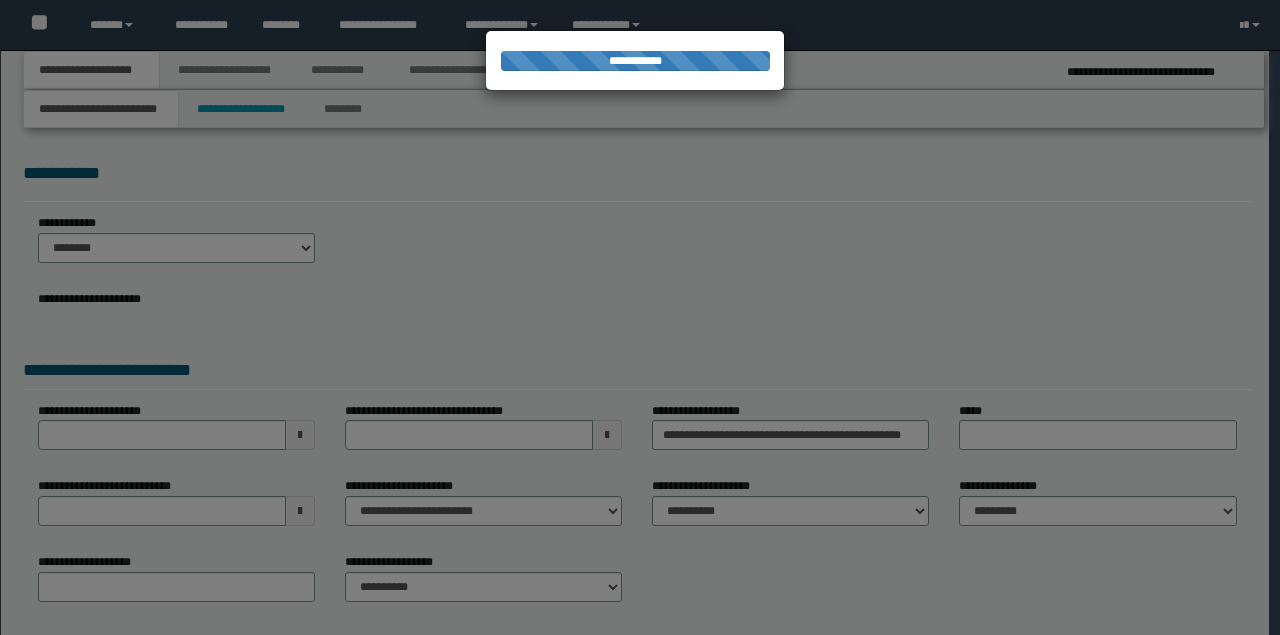 scroll, scrollTop: 0, scrollLeft: 0, axis: both 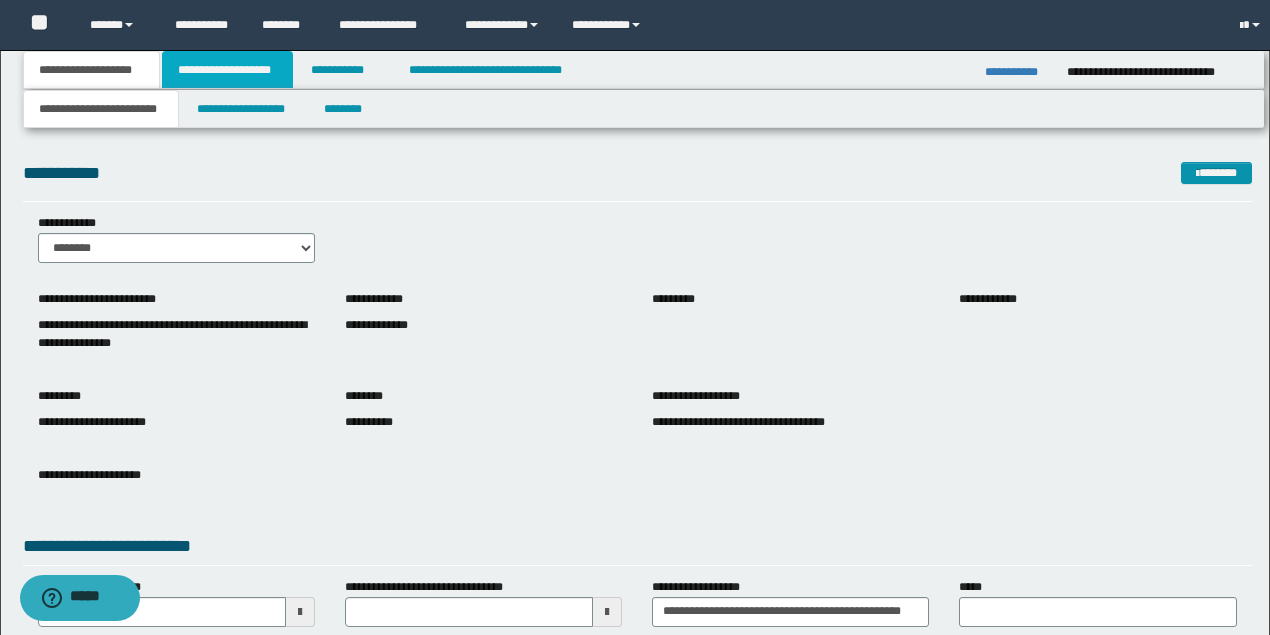 click on "**********" at bounding box center [227, 70] 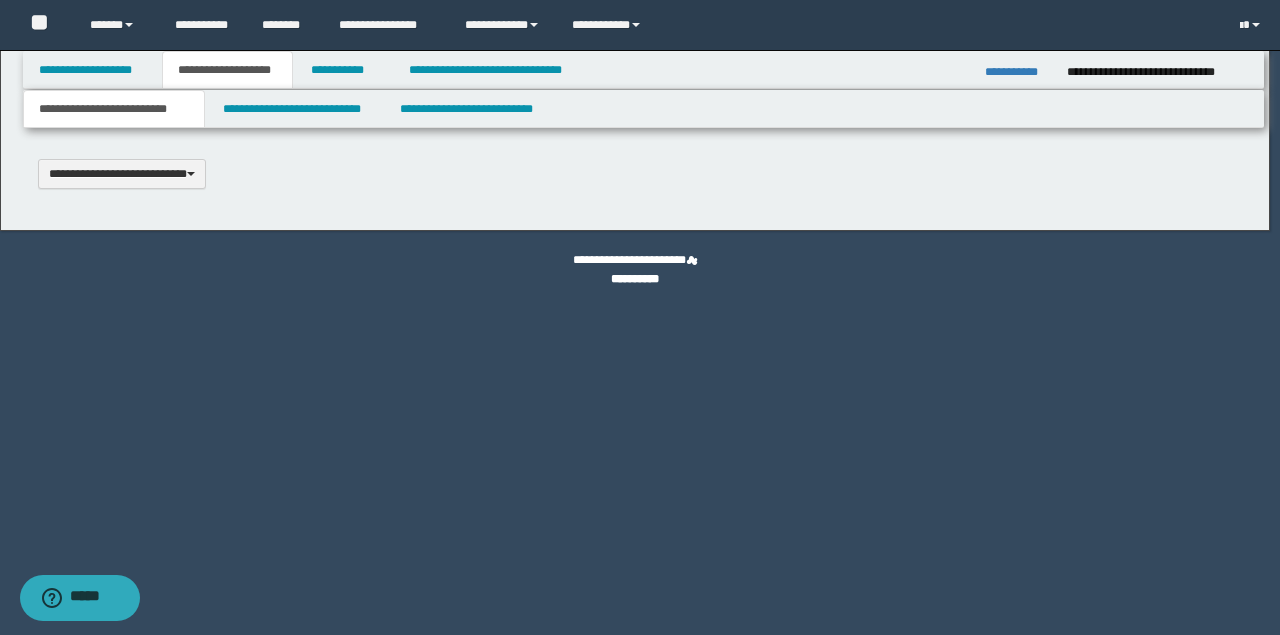 type 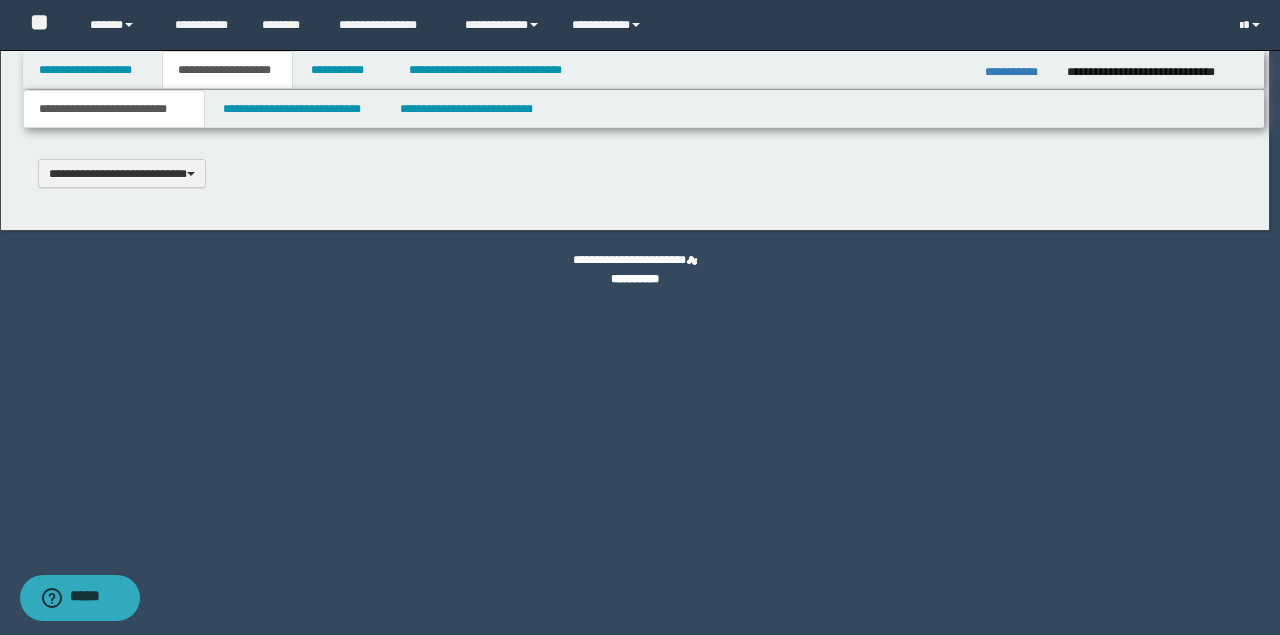 select on "*" 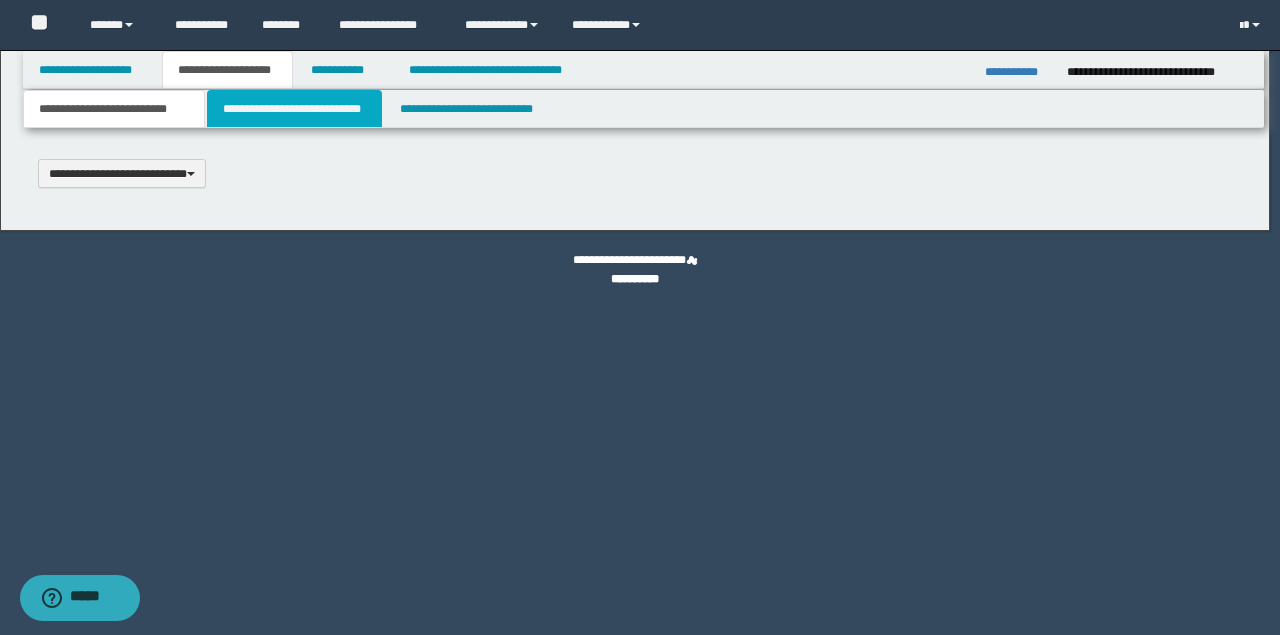 scroll, scrollTop: 0, scrollLeft: 0, axis: both 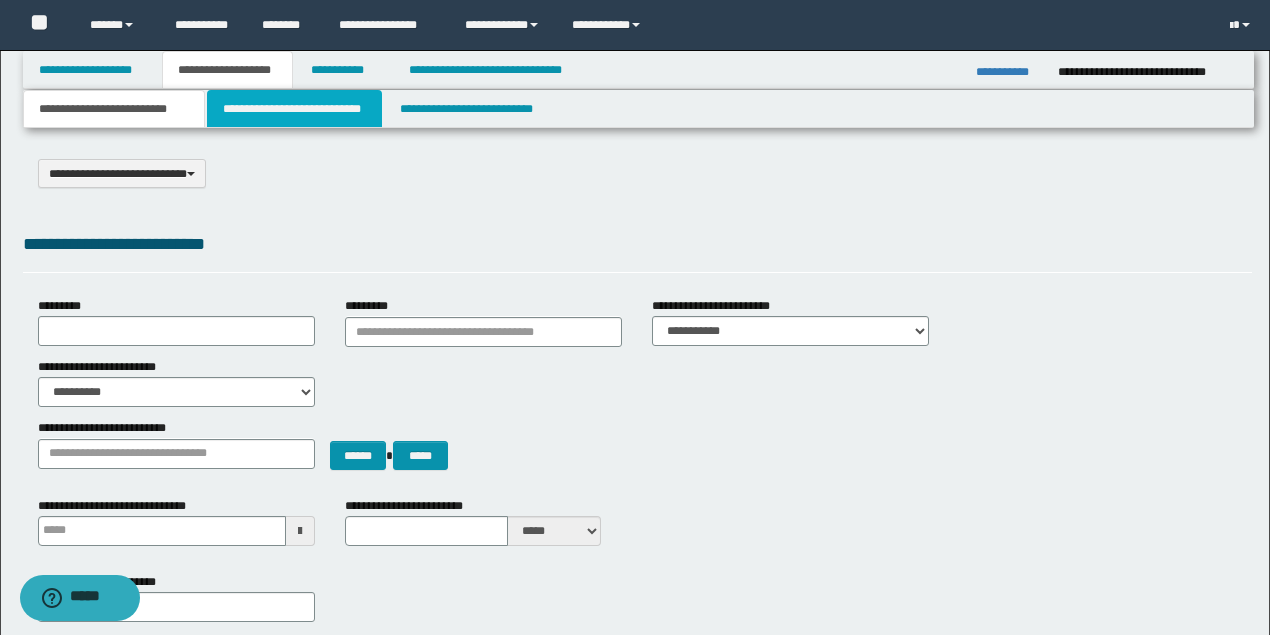click on "**********" at bounding box center [294, 109] 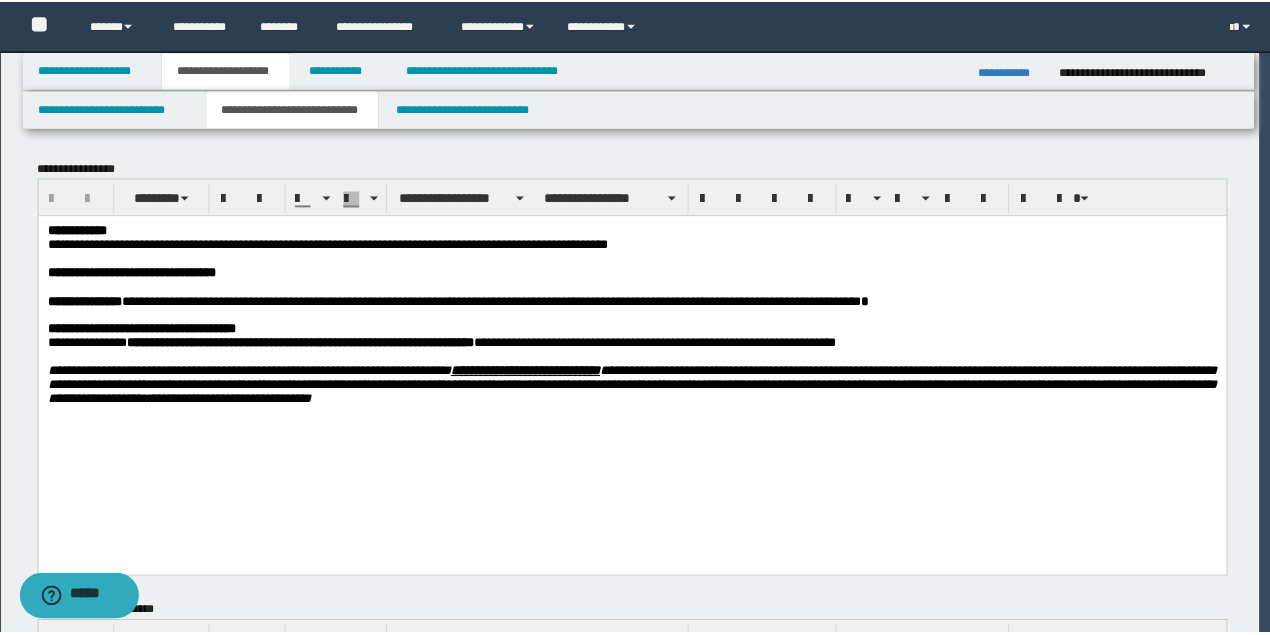 scroll, scrollTop: 0, scrollLeft: 0, axis: both 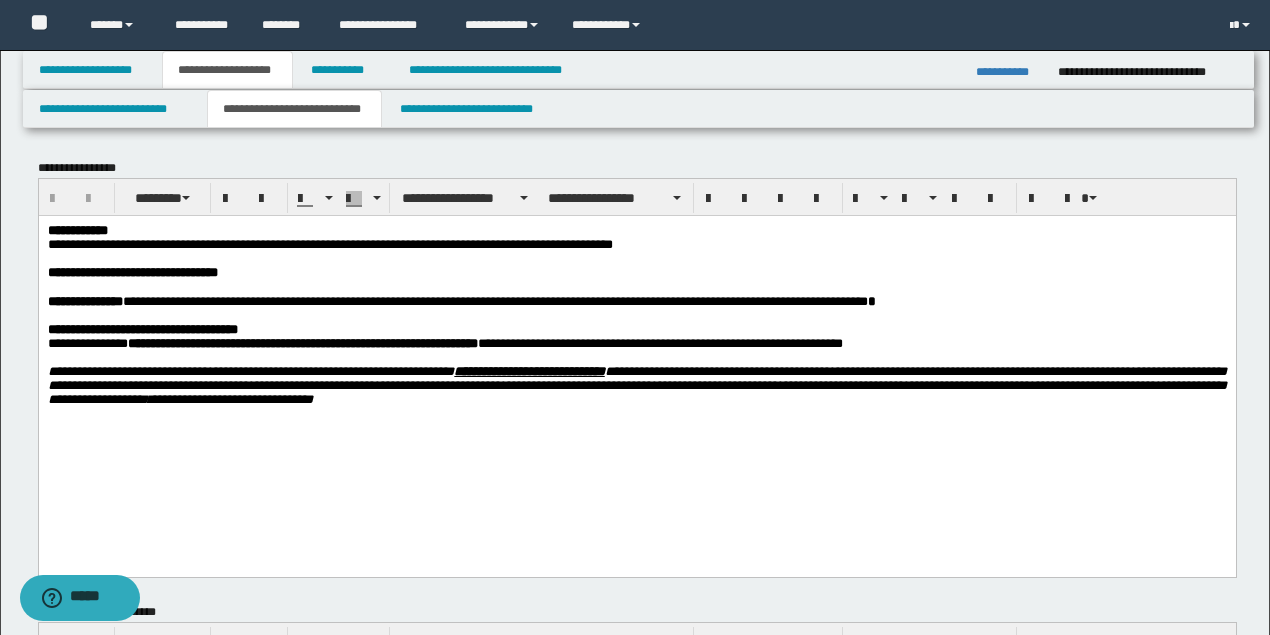 click at bounding box center [635, 258] 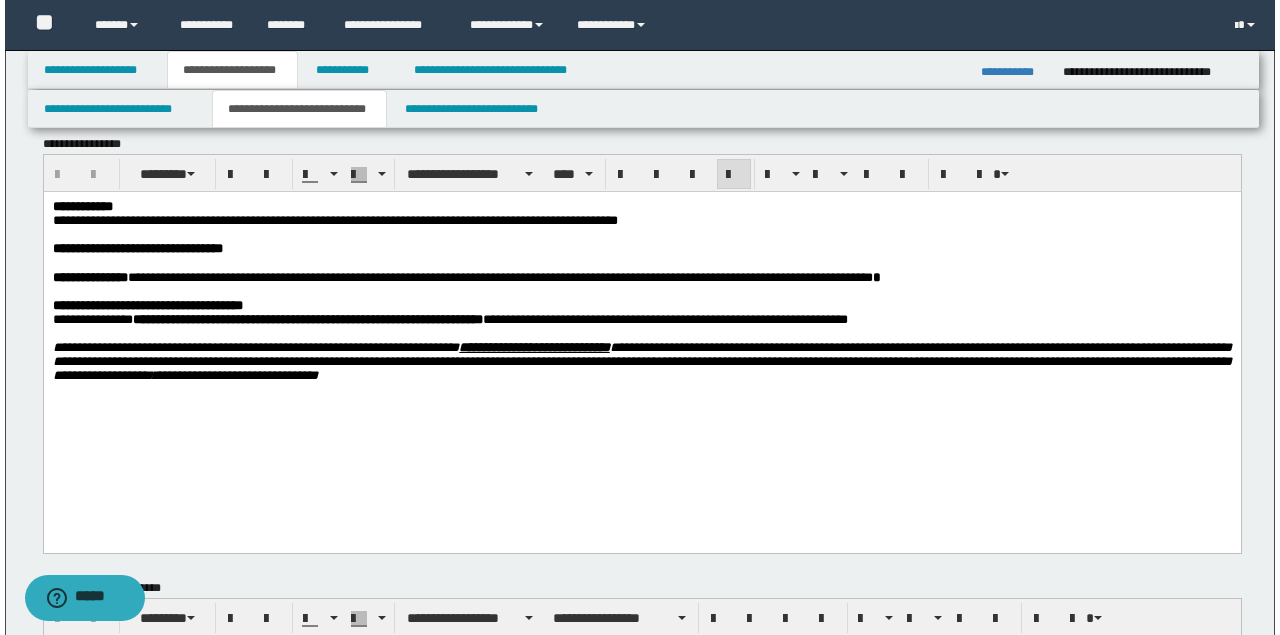 scroll, scrollTop: 0, scrollLeft: 0, axis: both 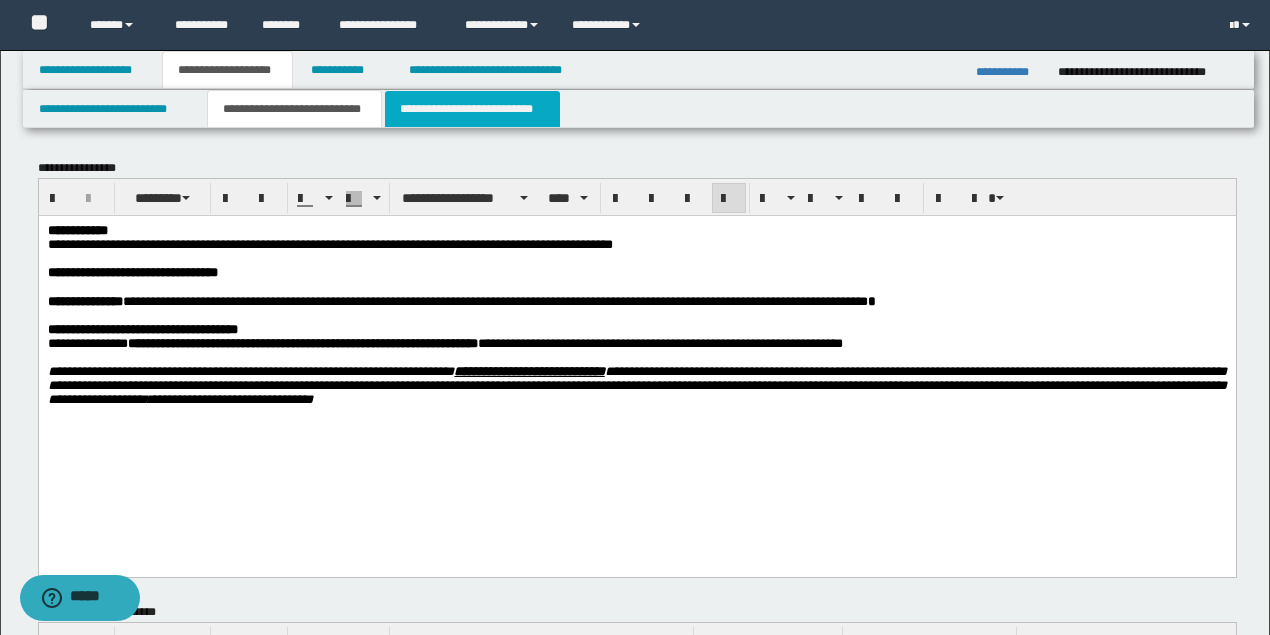 click on "**********" at bounding box center [472, 109] 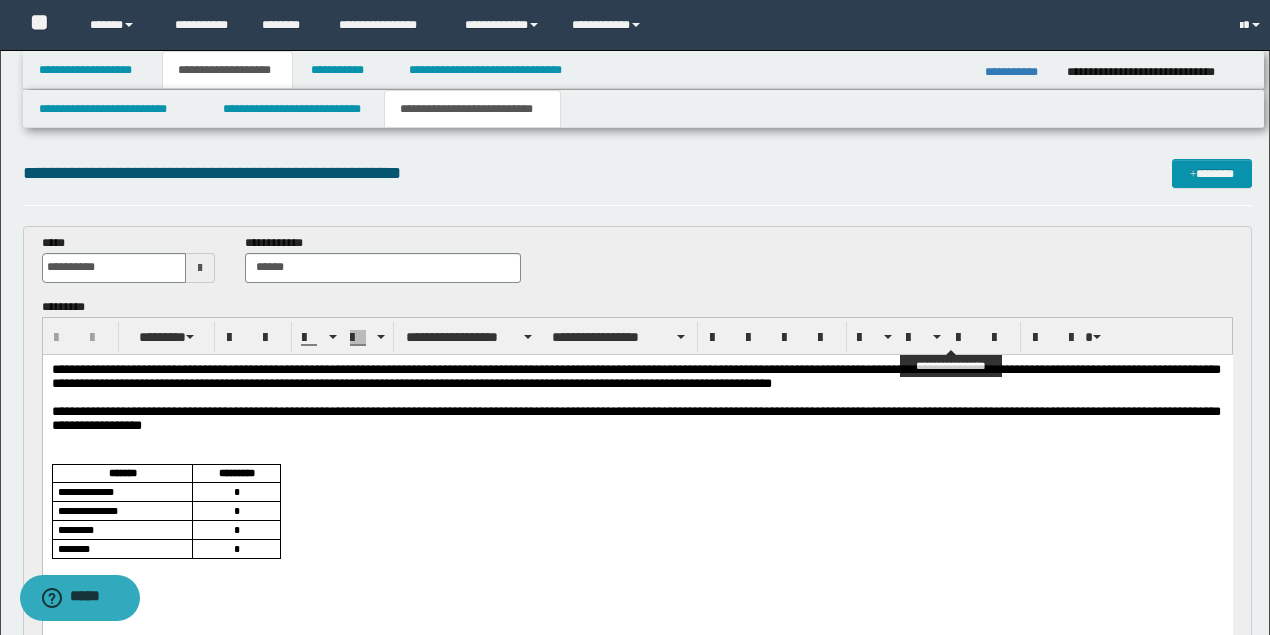 scroll, scrollTop: 0, scrollLeft: 0, axis: both 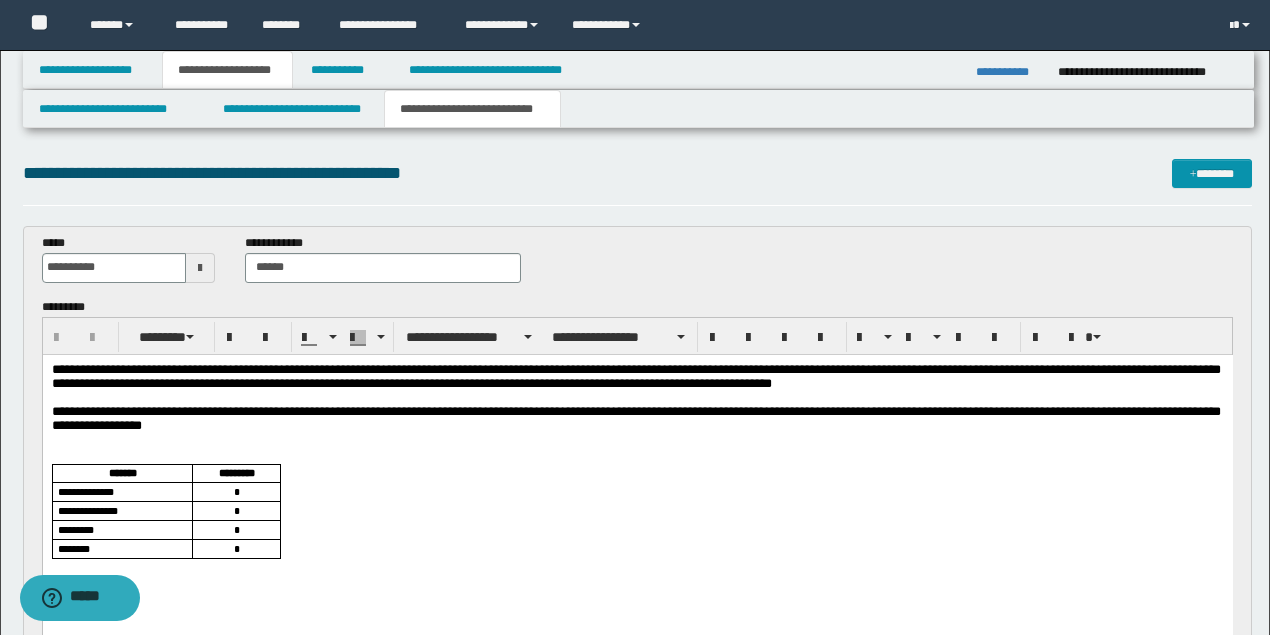 click at bounding box center [635, 439] 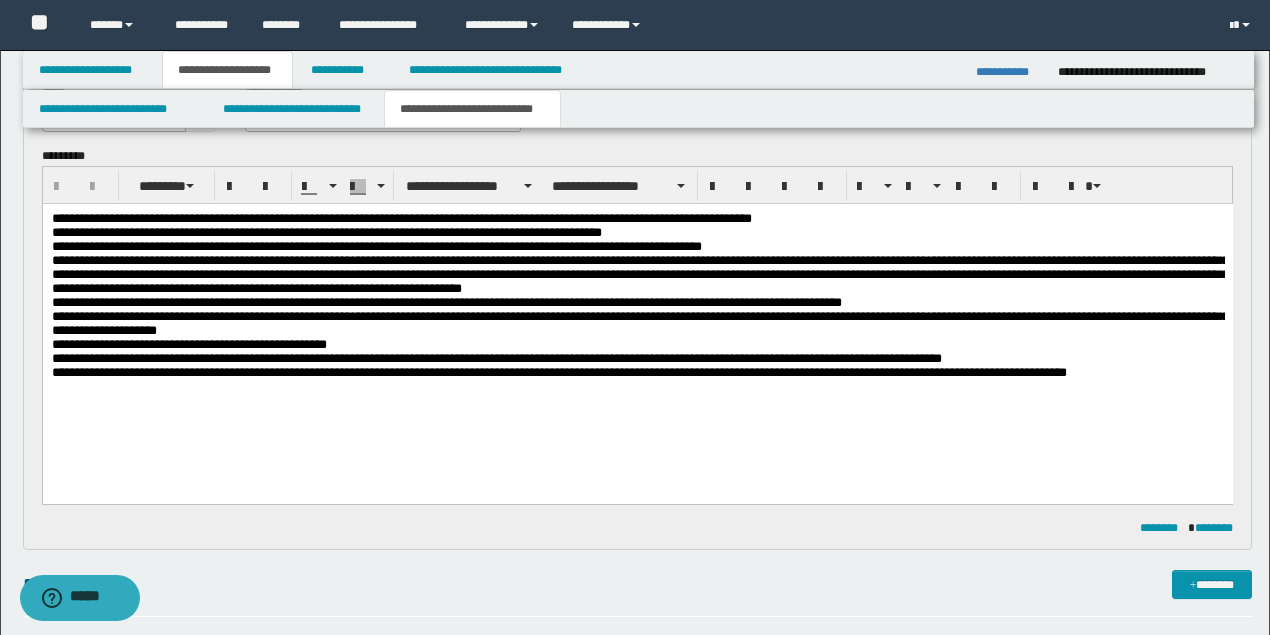 scroll, scrollTop: 666, scrollLeft: 0, axis: vertical 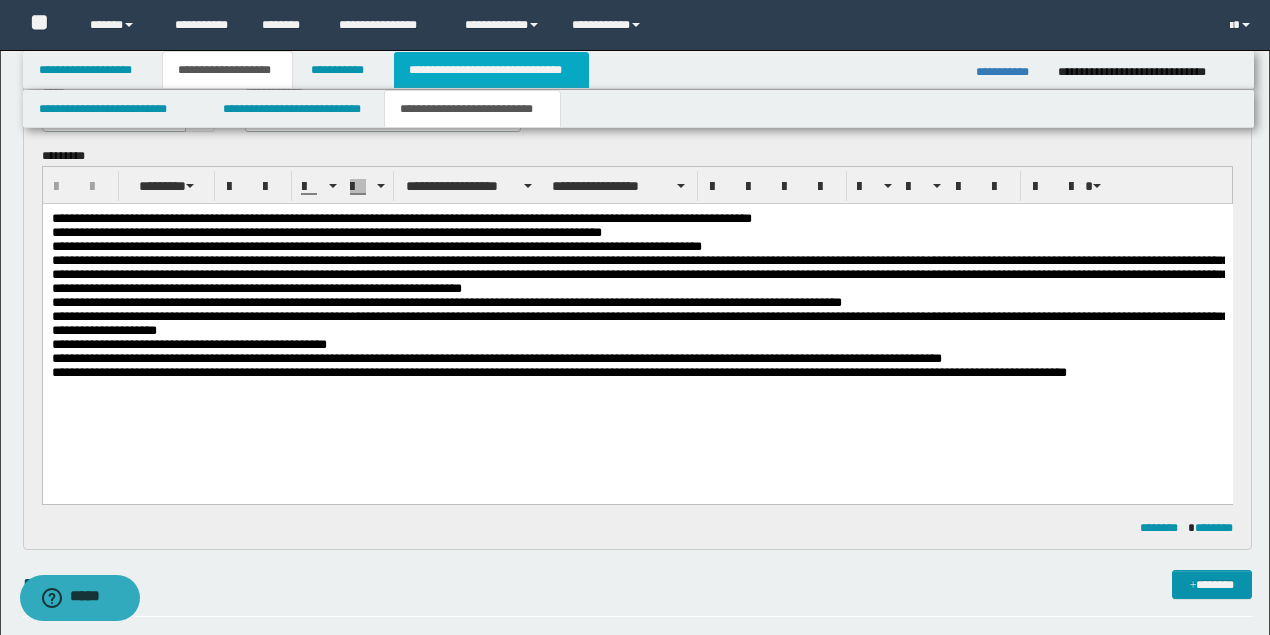 click on "**********" at bounding box center [491, 70] 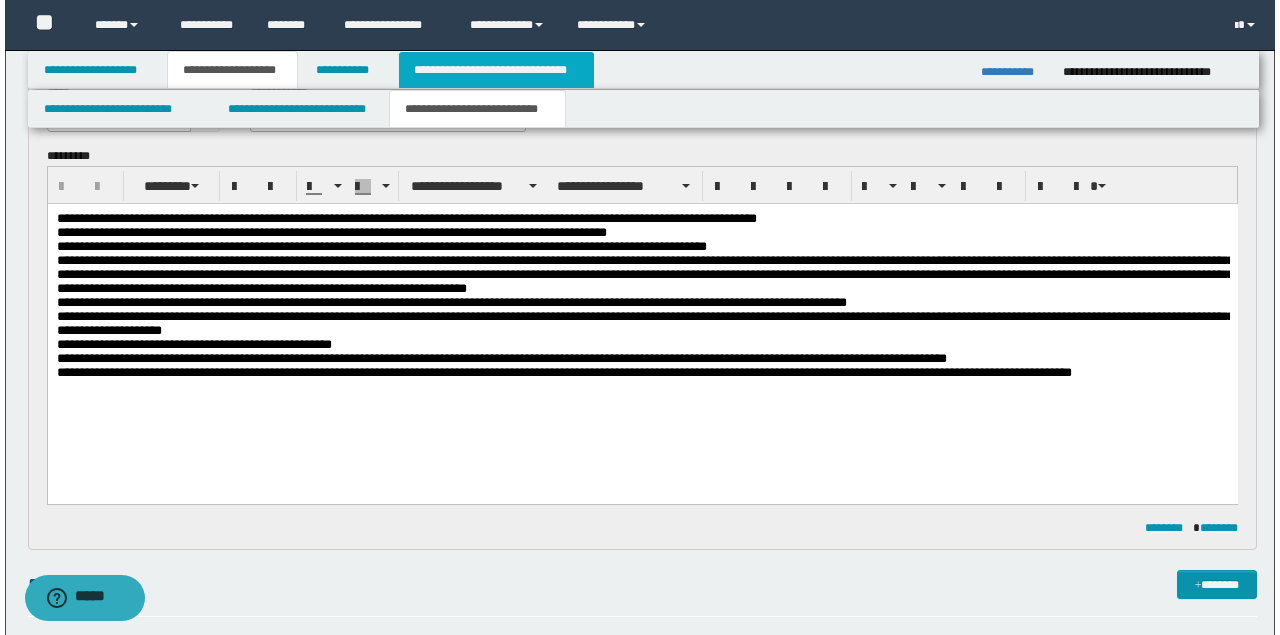 scroll, scrollTop: 0, scrollLeft: 0, axis: both 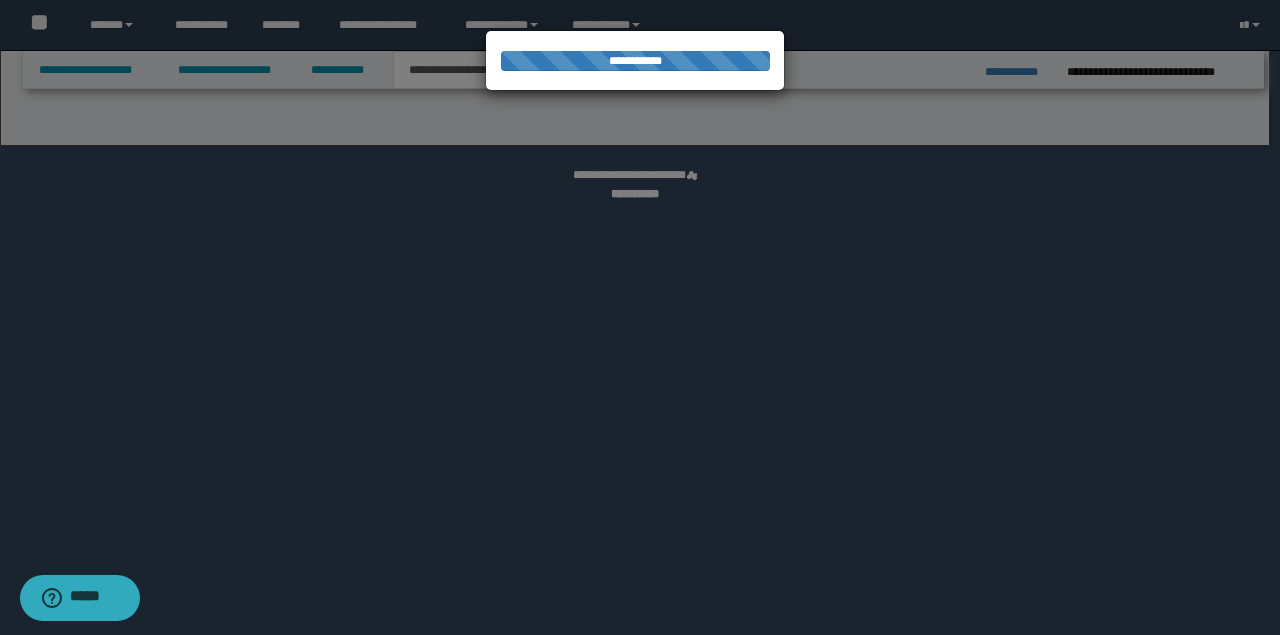 select on "*" 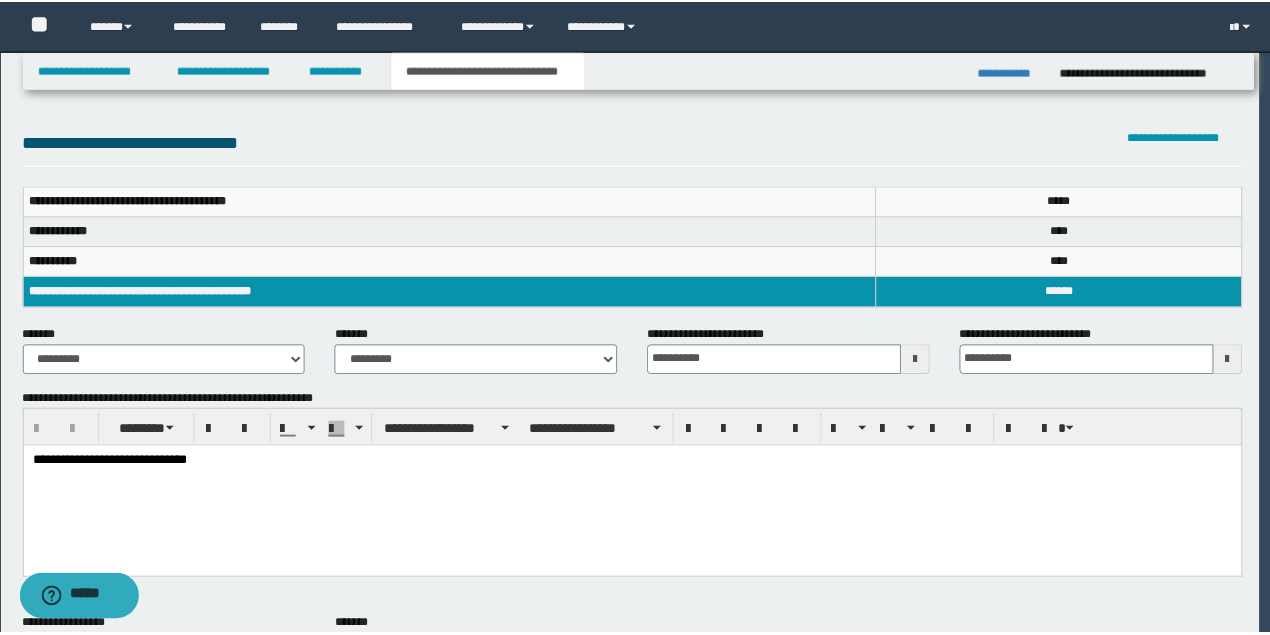 scroll, scrollTop: 0, scrollLeft: 0, axis: both 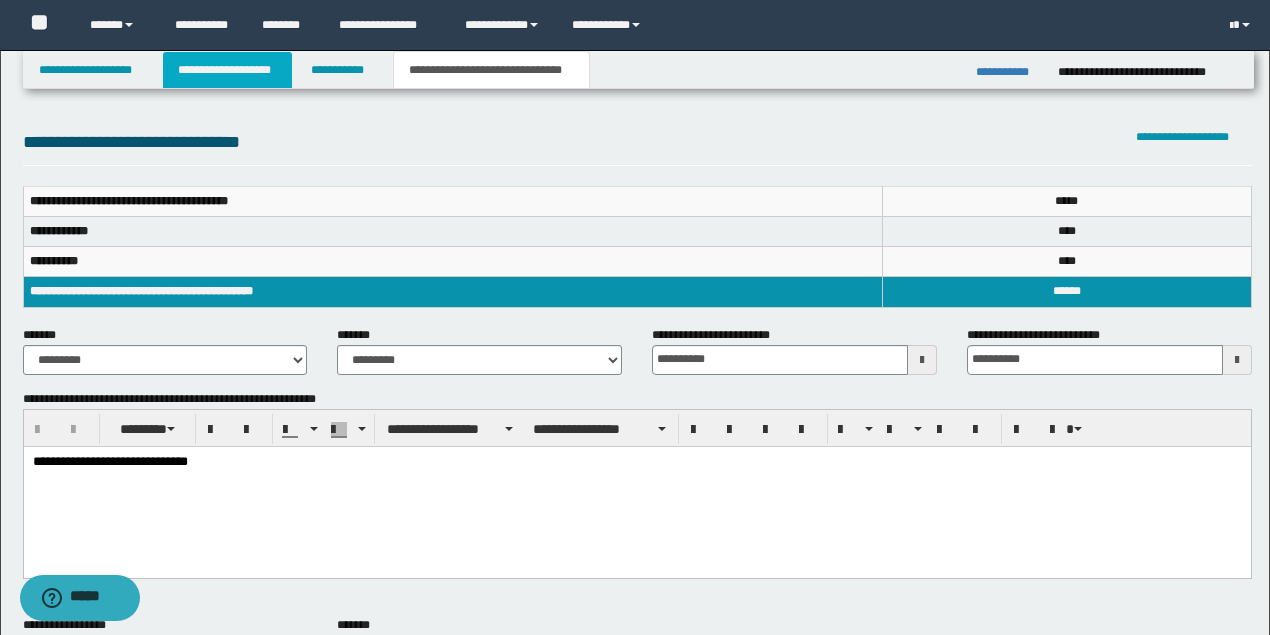 click on "**********" at bounding box center (227, 70) 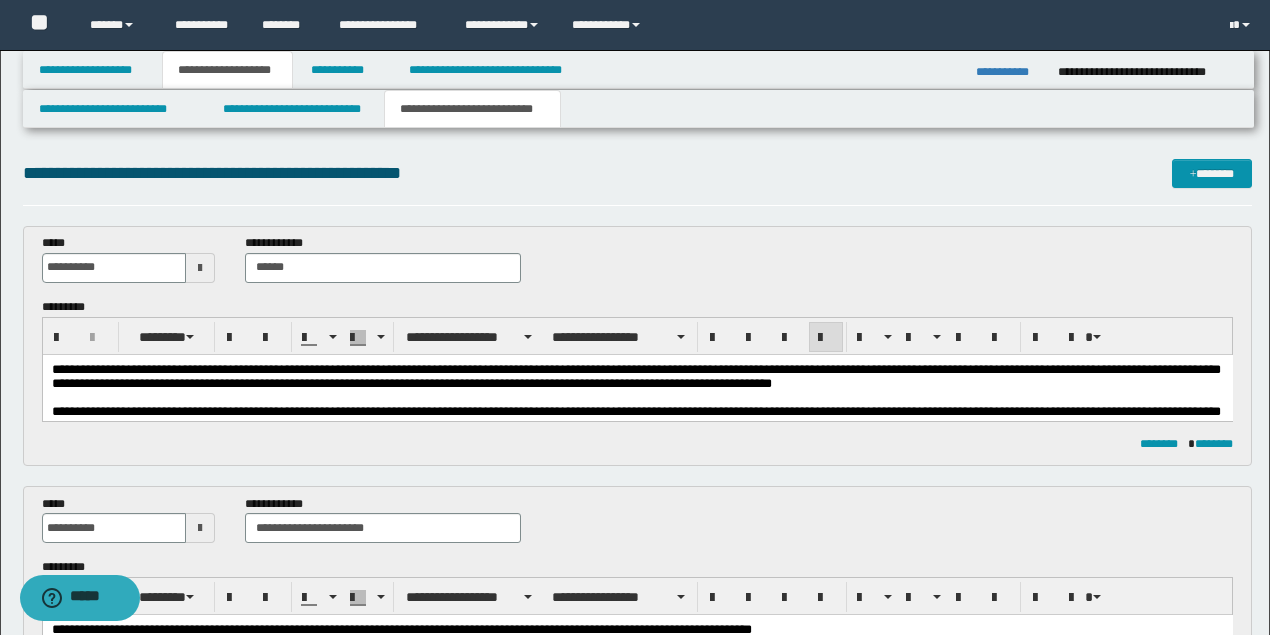 click at bounding box center [635, 397] 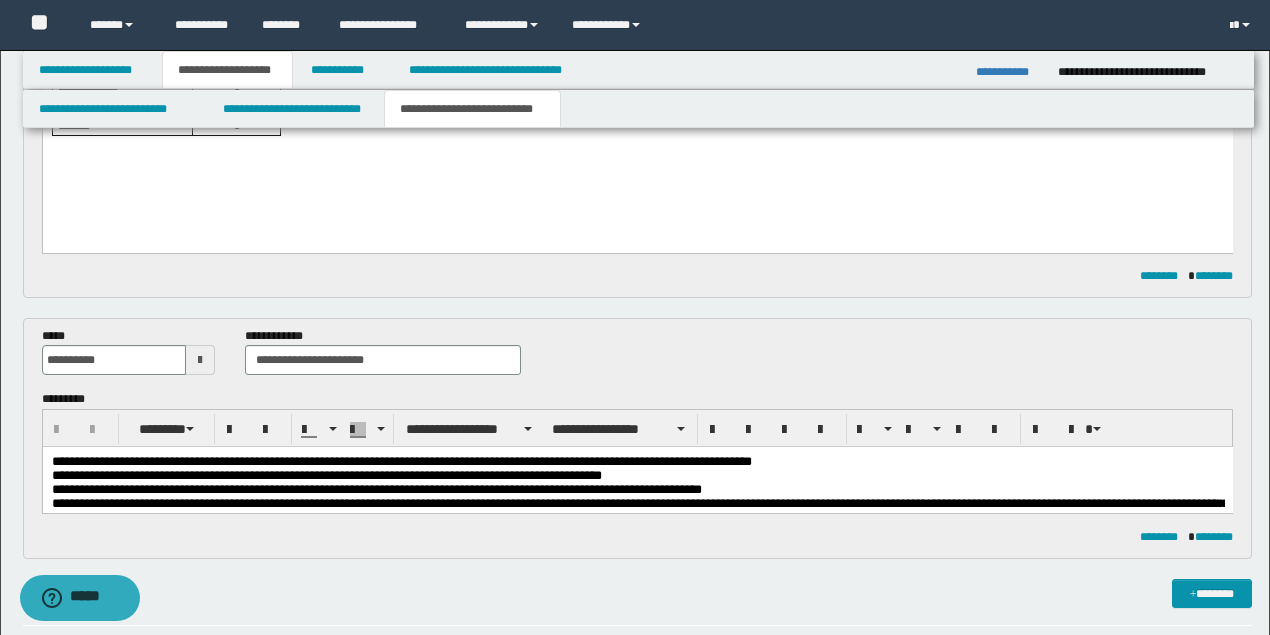 scroll, scrollTop: 466, scrollLeft: 0, axis: vertical 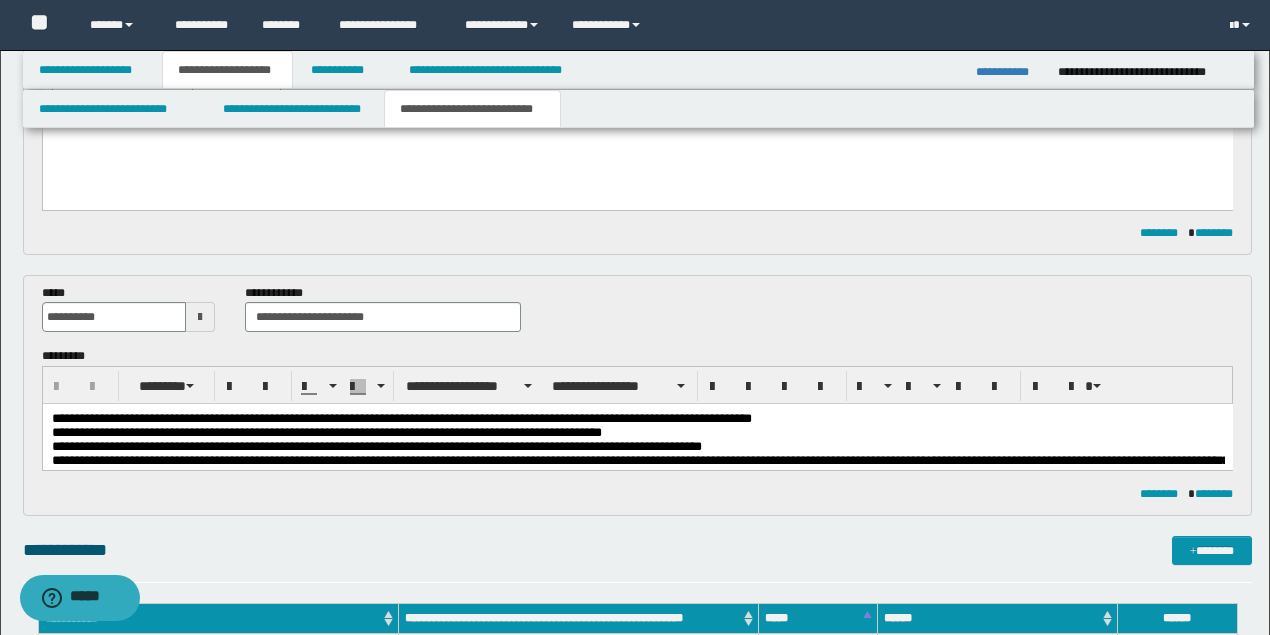 click on "**********" at bounding box center (639, 474) 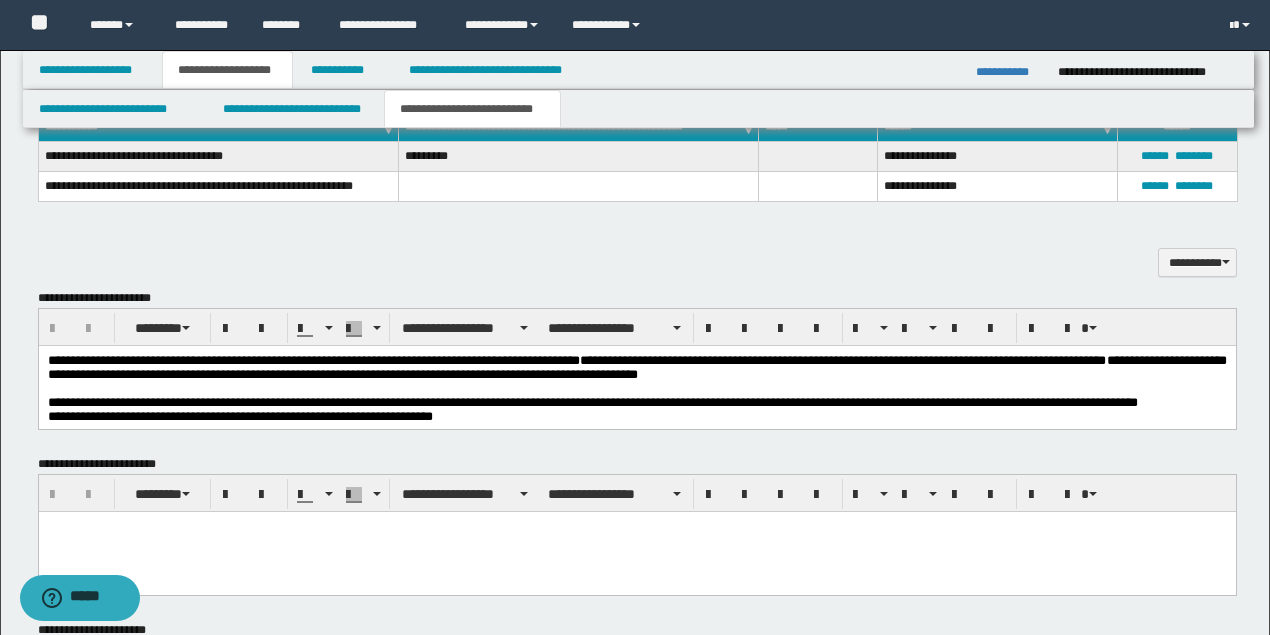 scroll, scrollTop: 1200, scrollLeft: 0, axis: vertical 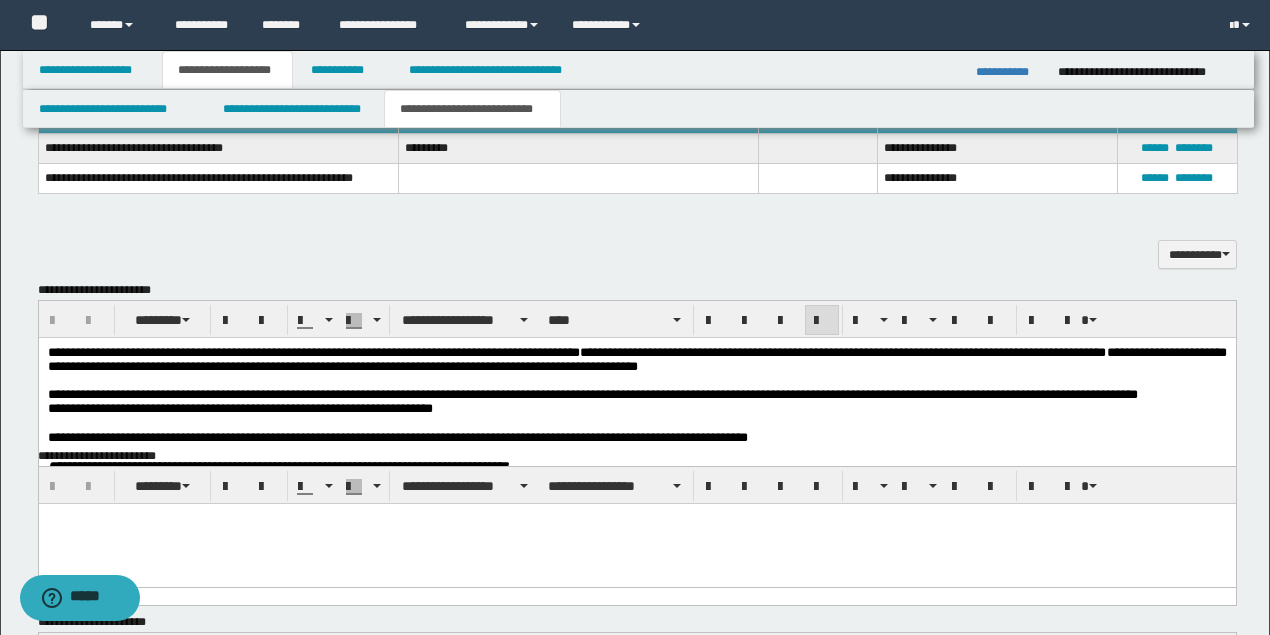 click on "**********" at bounding box center (660, 408) 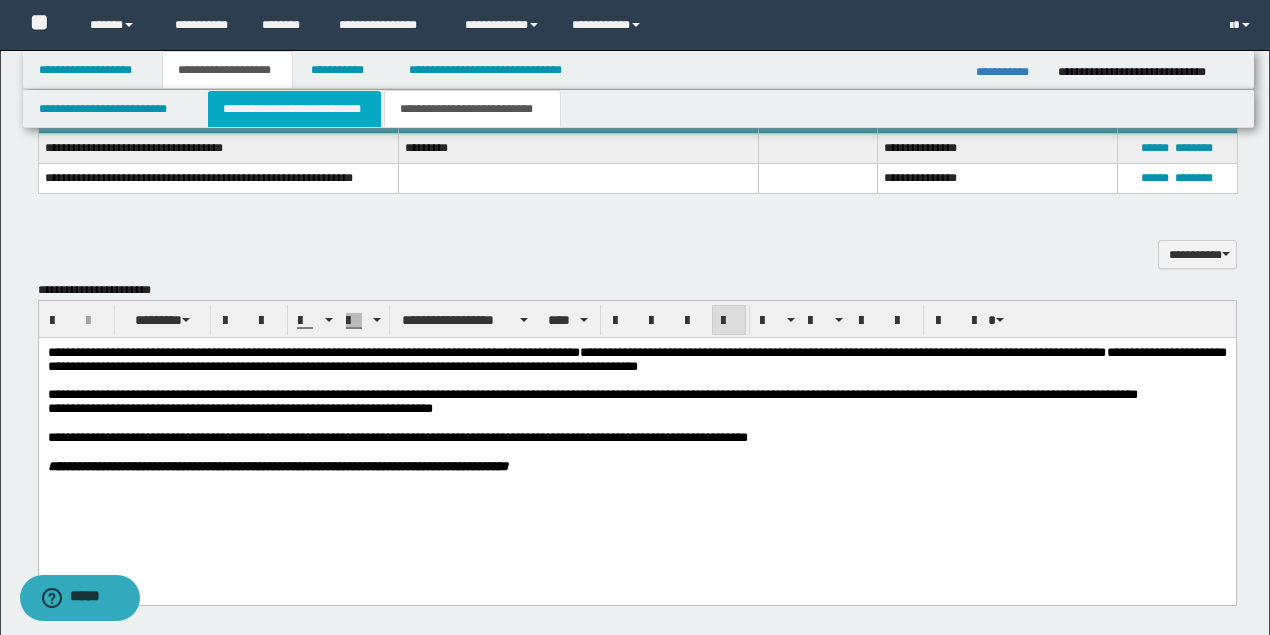 click on "**********" at bounding box center (294, 109) 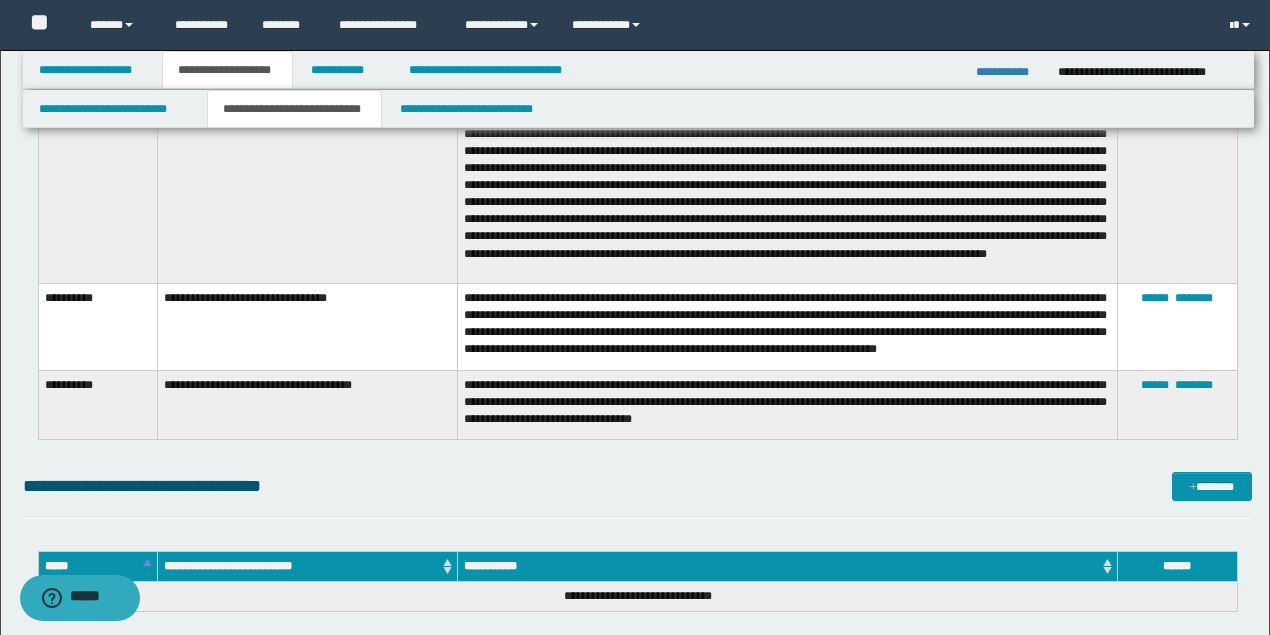 scroll, scrollTop: 2000, scrollLeft: 0, axis: vertical 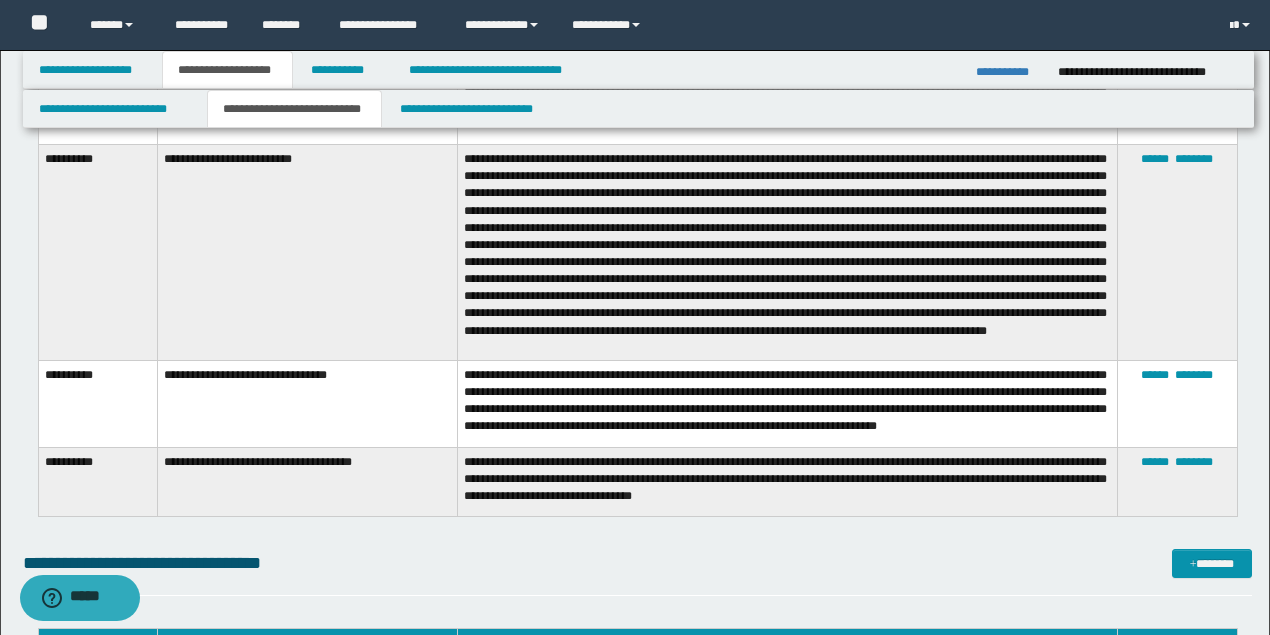 click on "**********" at bounding box center [787, 403] 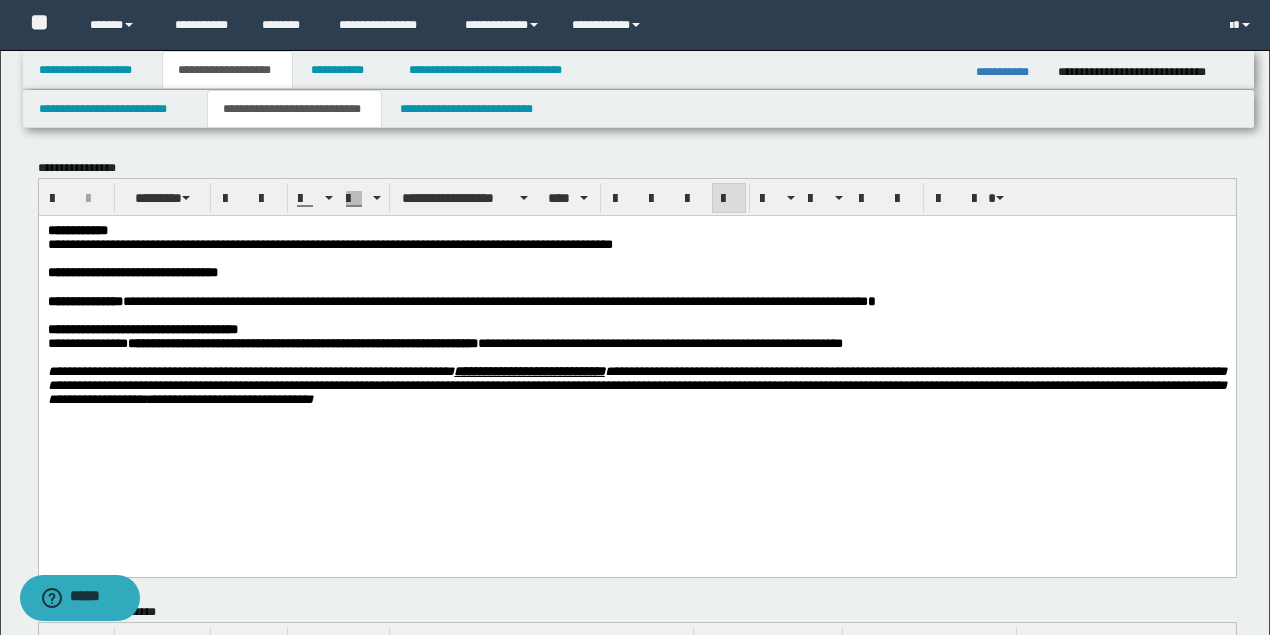 scroll, scrollTop: 0, scrollLeft: 0, axis: both 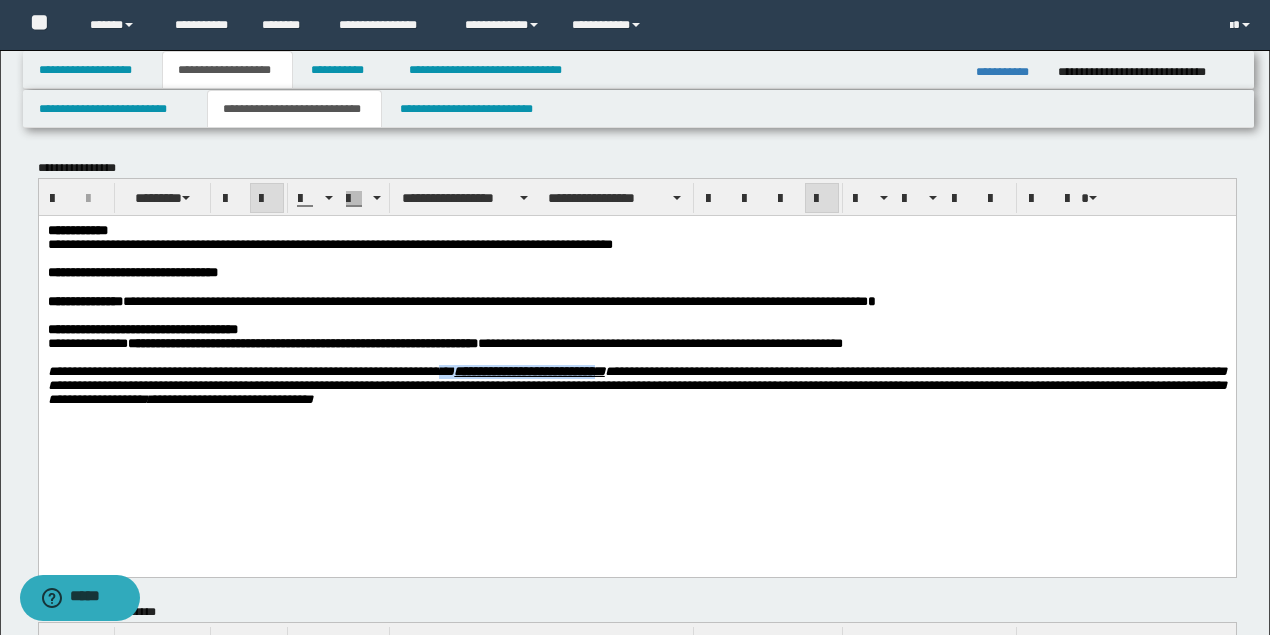 drag, startPoint x: 700, startPoint y: 385, endPoint x: 506, endPoint y: 386, distance: 194.00258 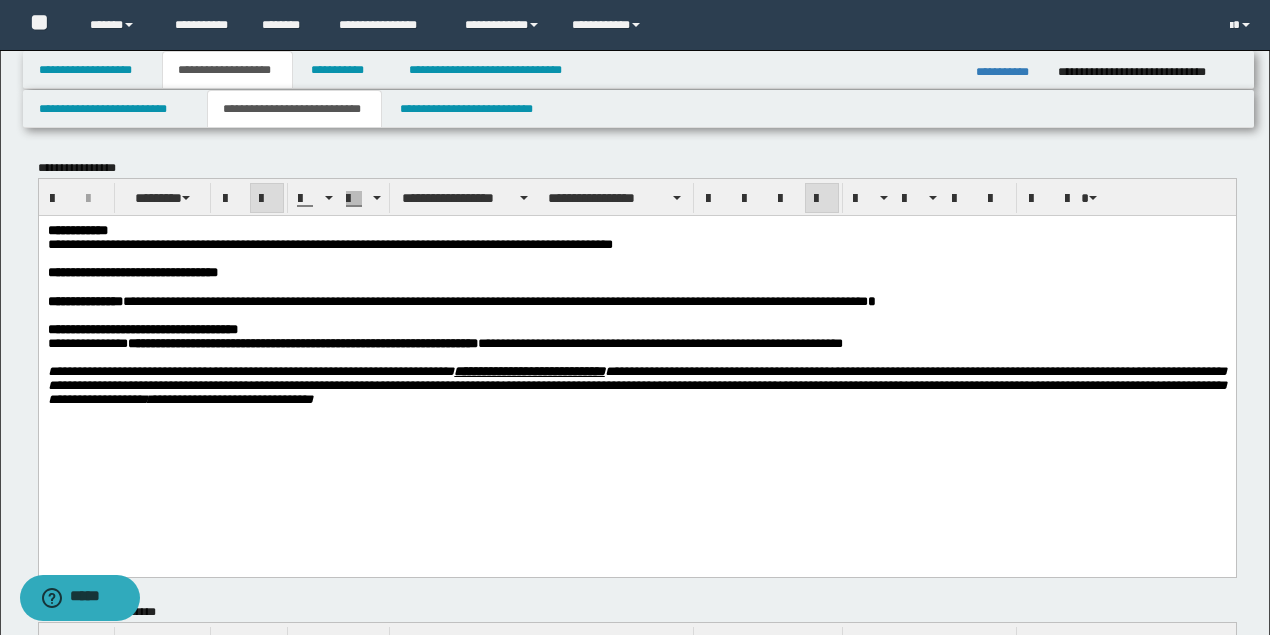 click on "**********" at bounding box center [636, 385] 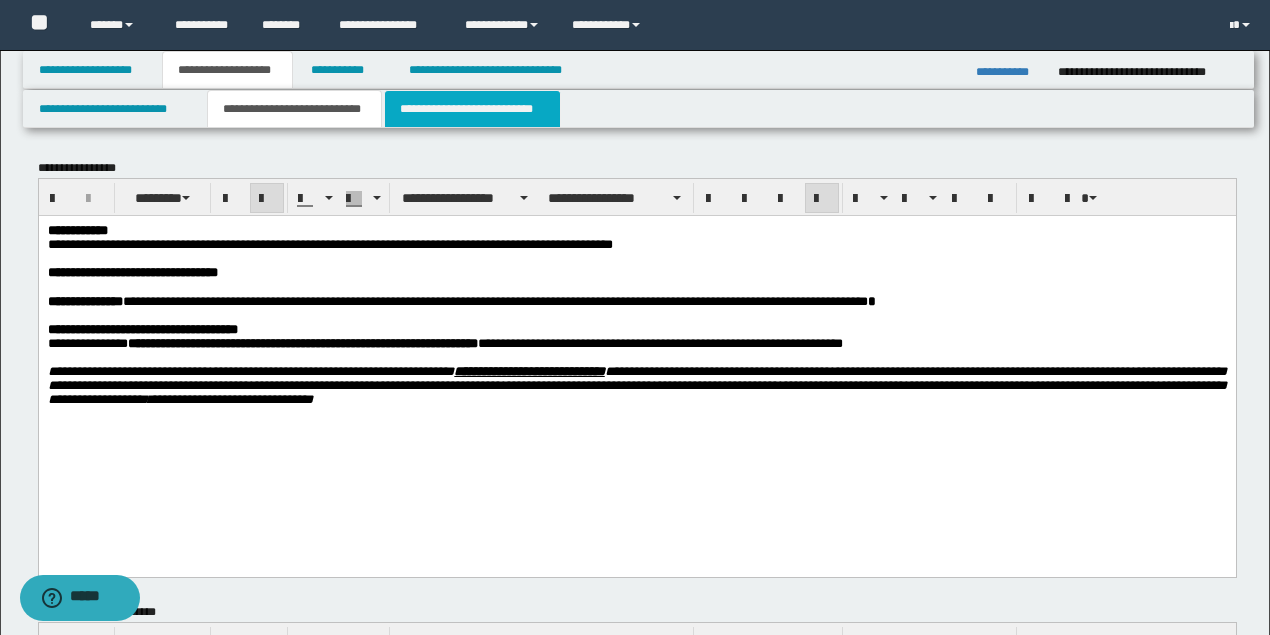 click on "**********" at bounding box center [472, 109] 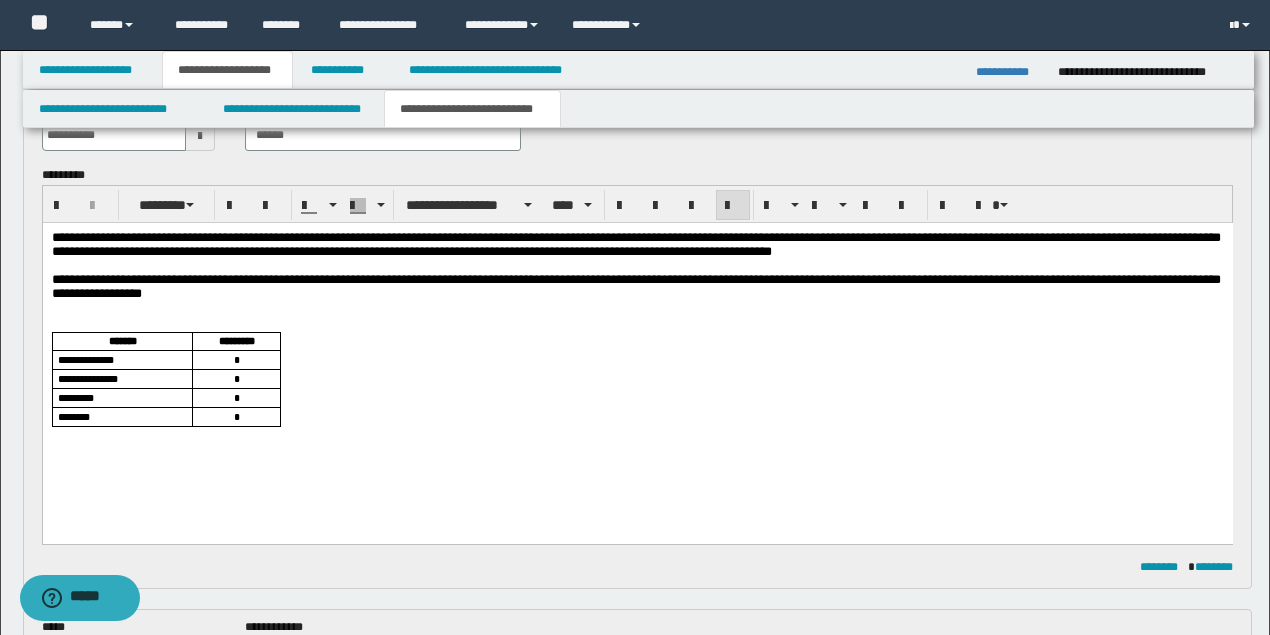 scroll, scrollTop: 133, scrollLeft: 0, axis: vertical 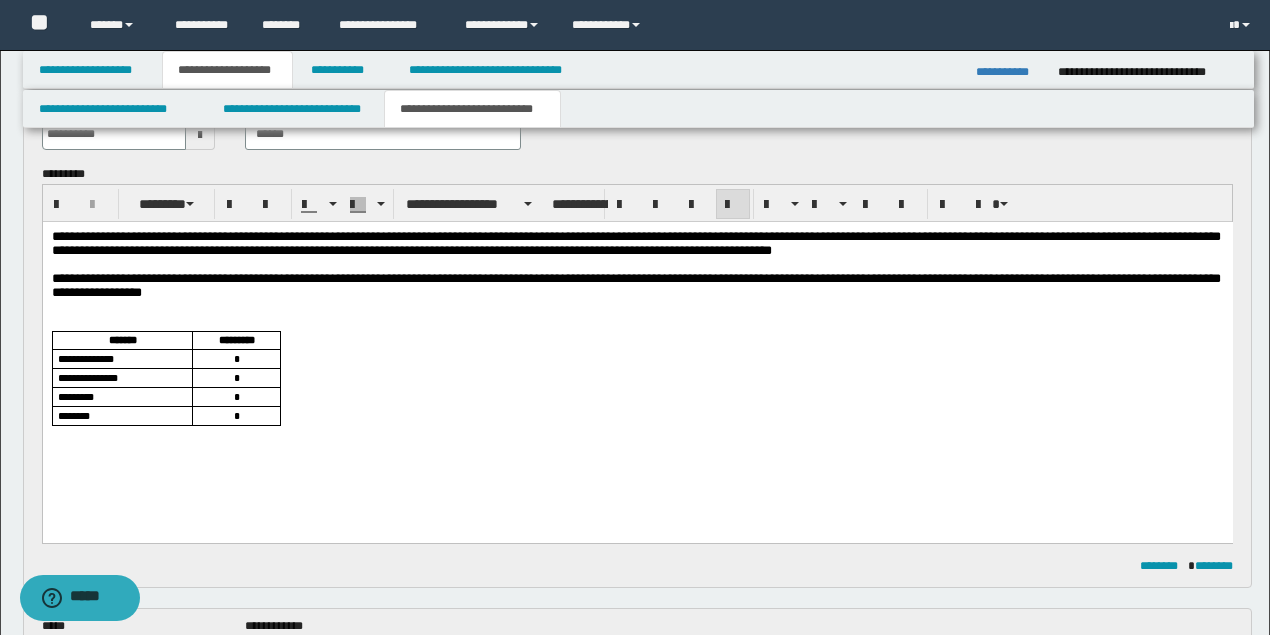 click at bounding box center [635, 306] 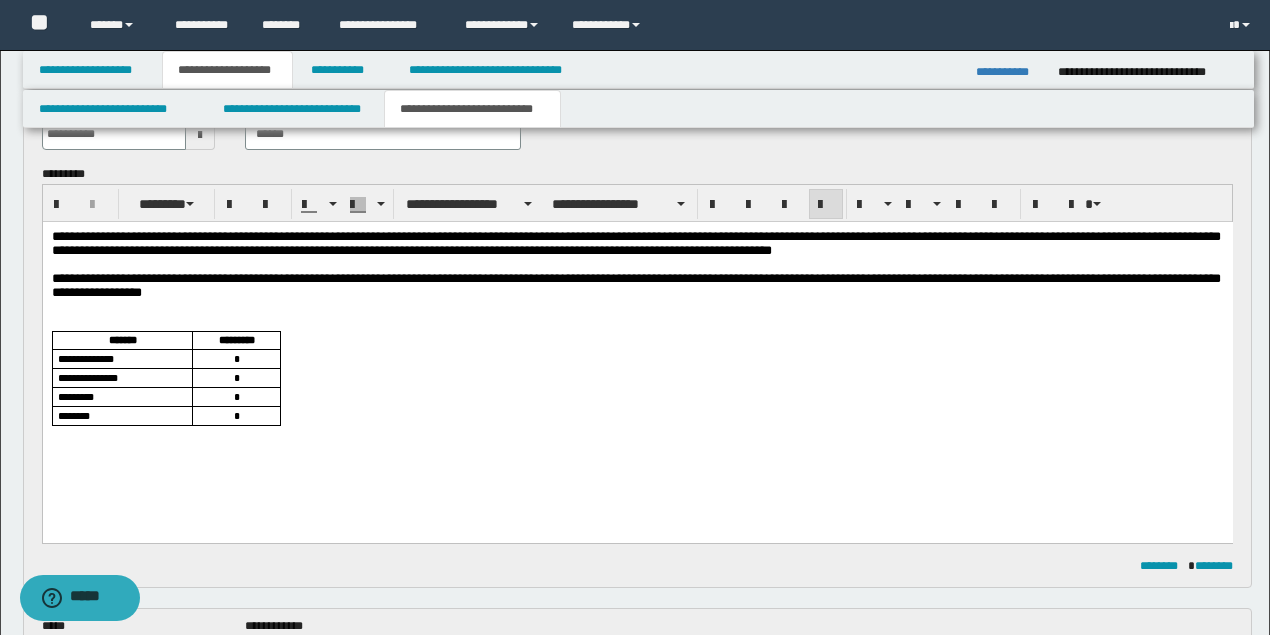 click at bounding box center [635, 321] 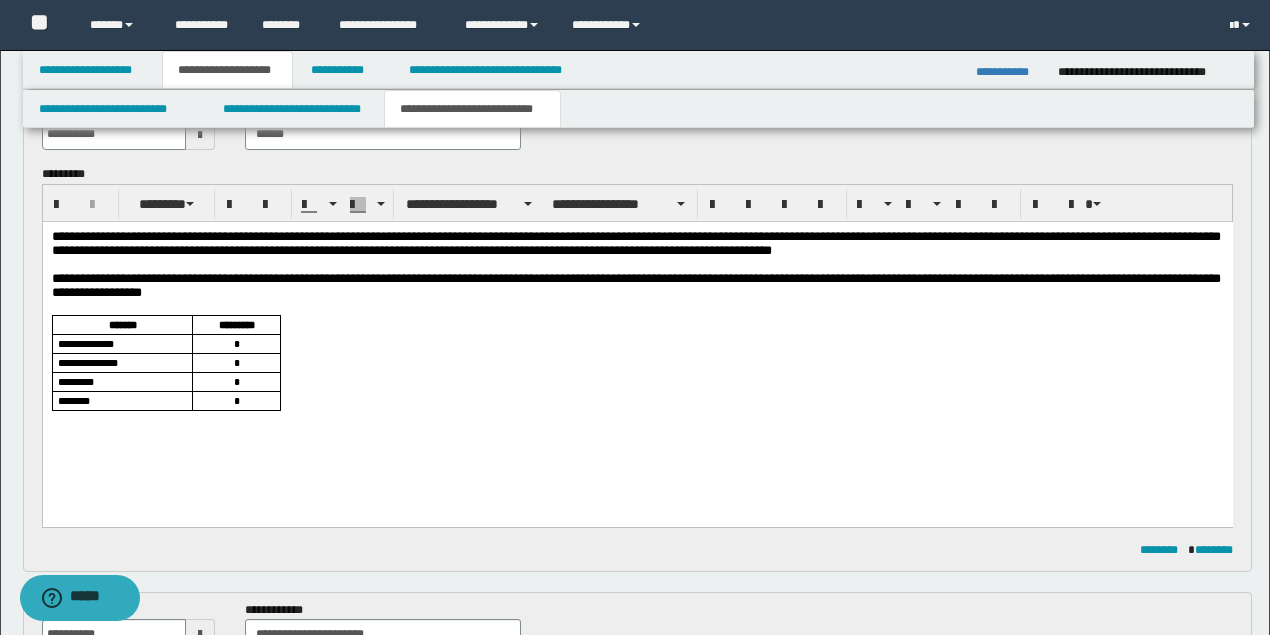 click on "**********" at bounding box center [637, 344] 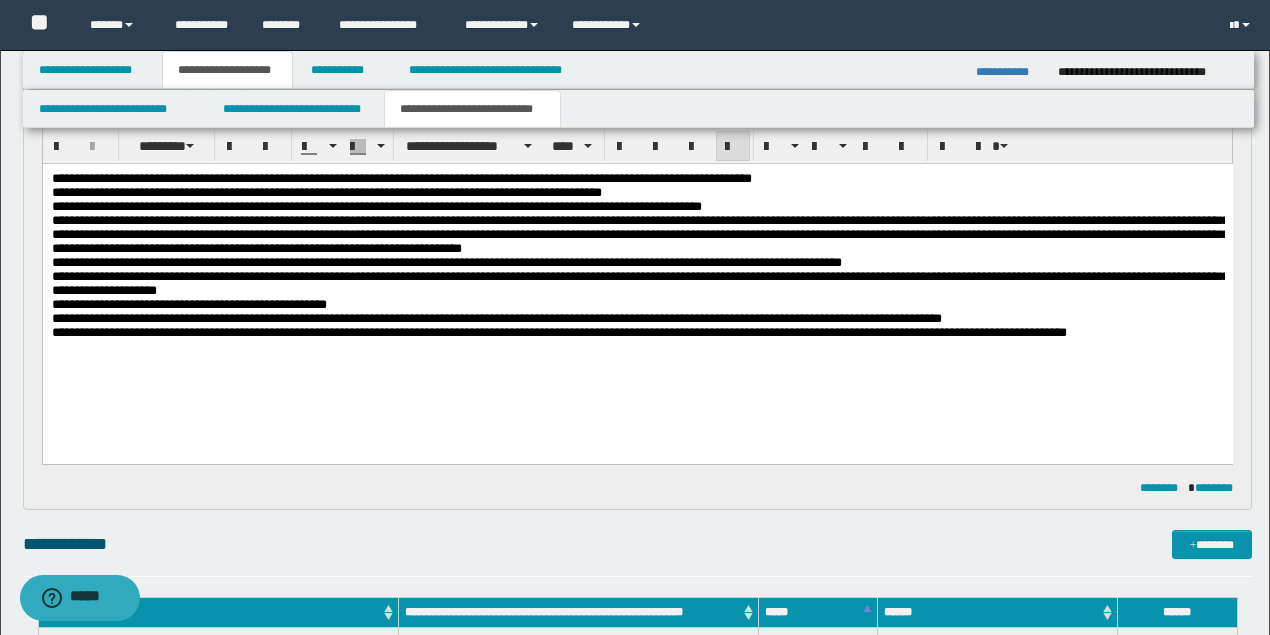scroll, scrollTop: 933, scrollLeft: 0, axis: vertical 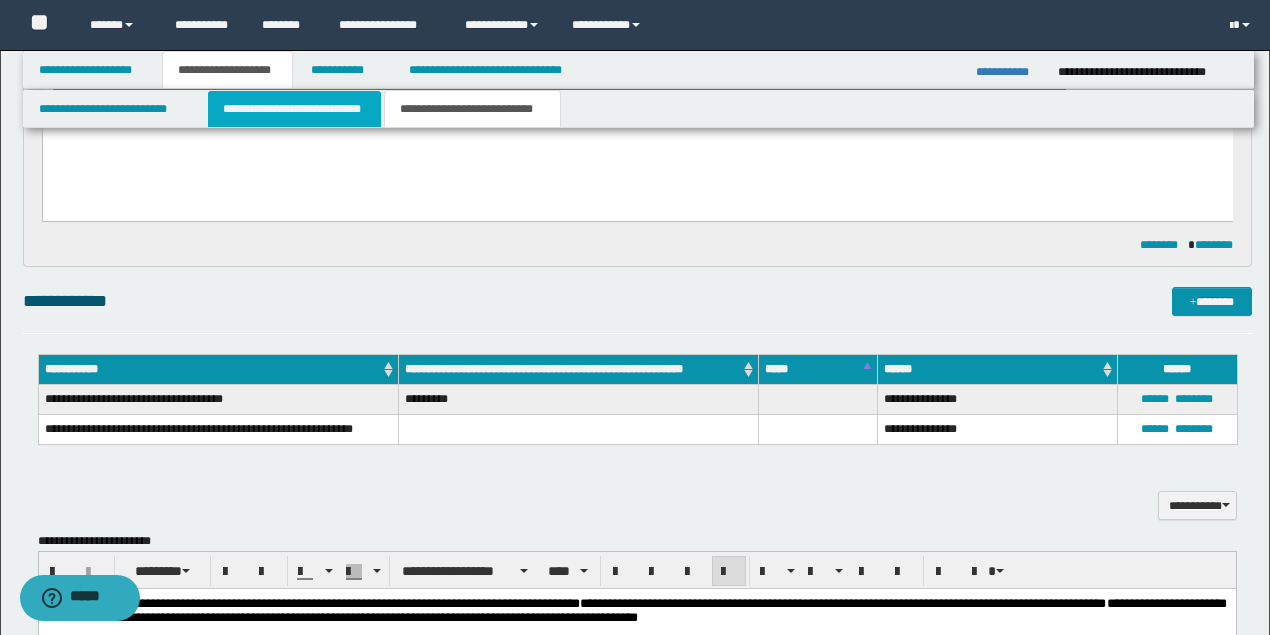 click on "**********" at bounding box center (294, 109) 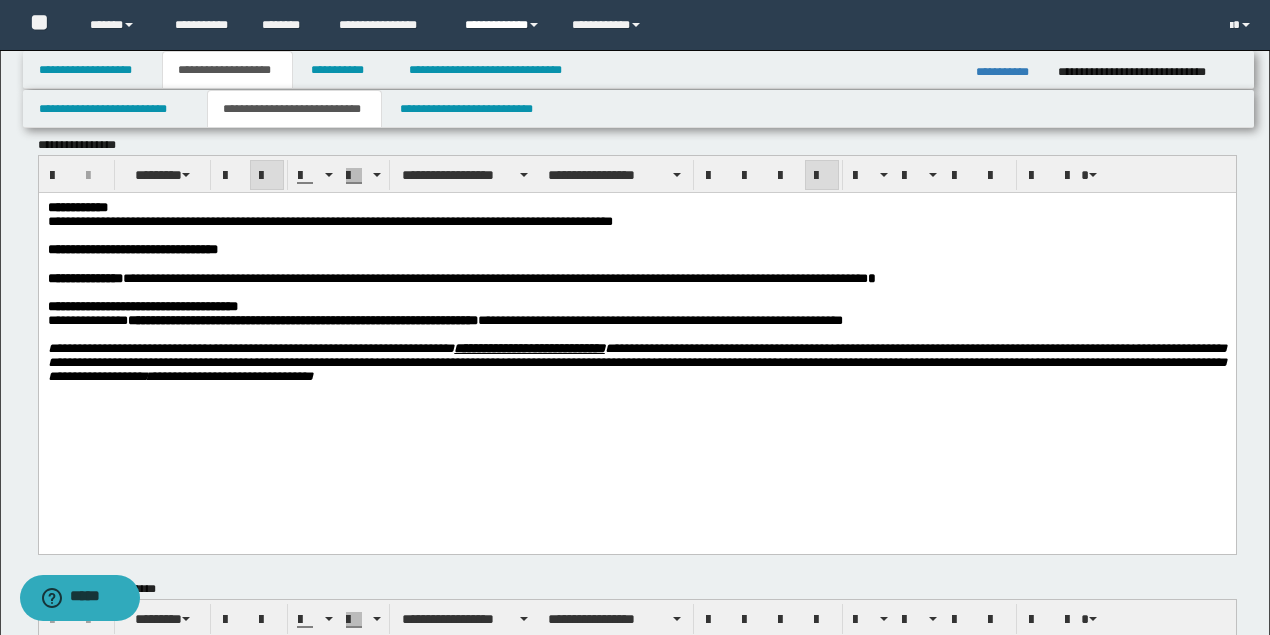scroll, scrollTop: 0, scrollLeft: 0, axis: both 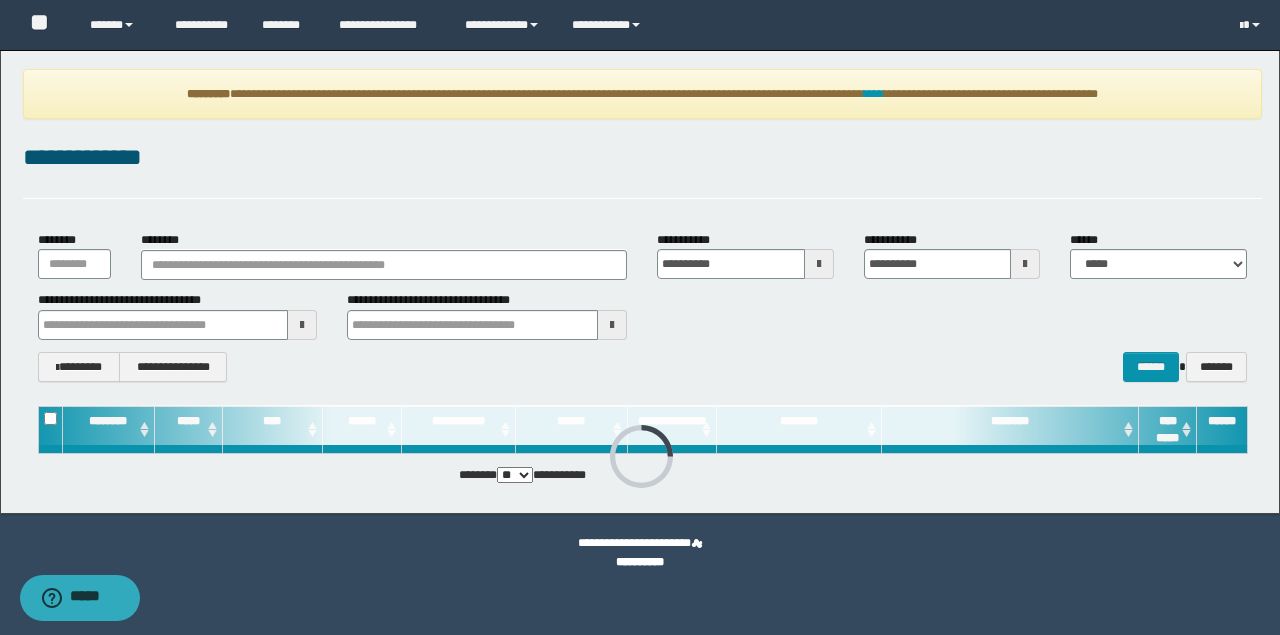 click on "**********" at bounding box center (642, 94) 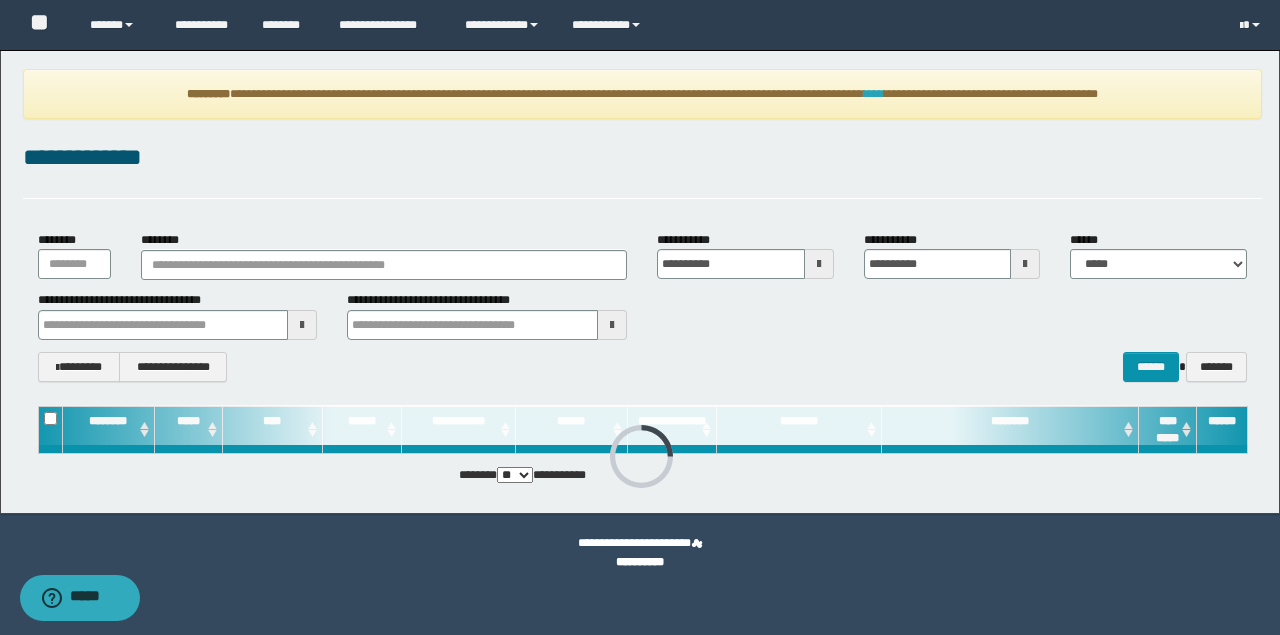 click on "****" at bounding box center (874, 94) 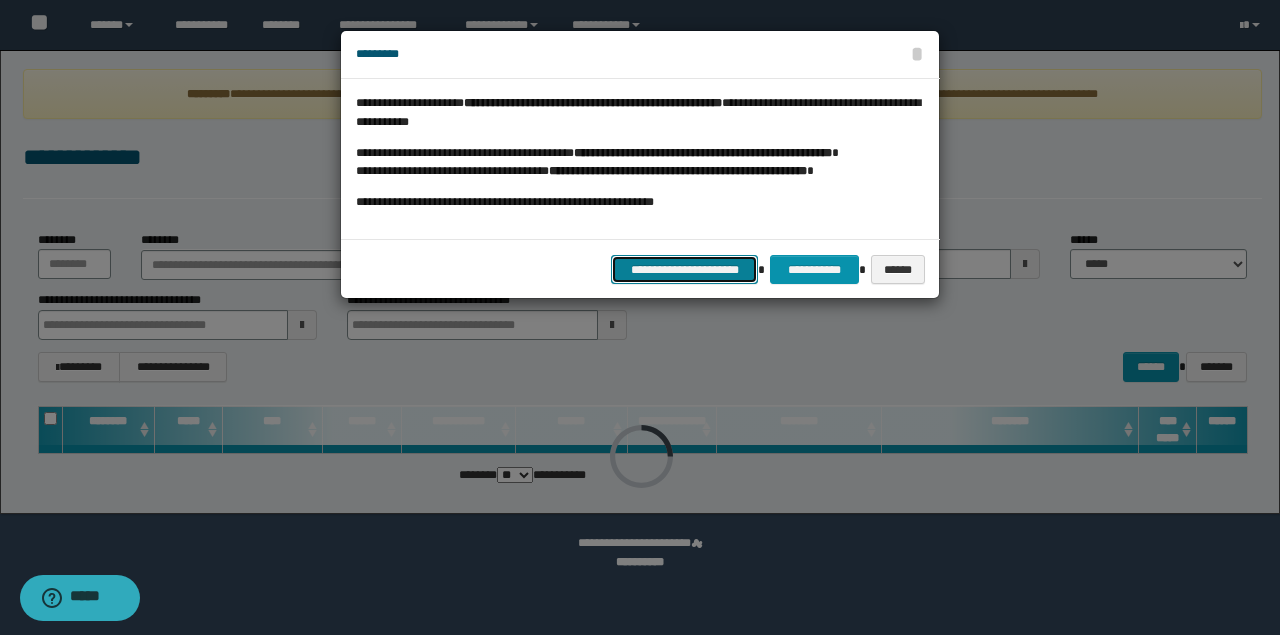 click on "**********" at bounding box center [685, 269] 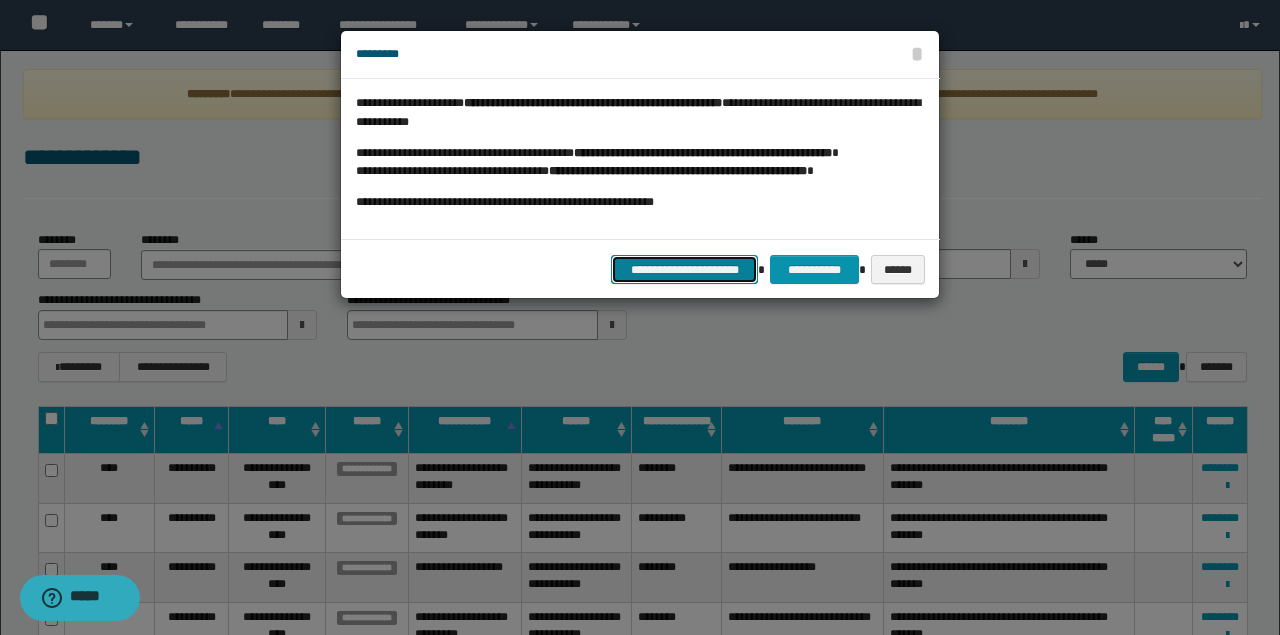 click on "**********" at bounding box center (685, 269) 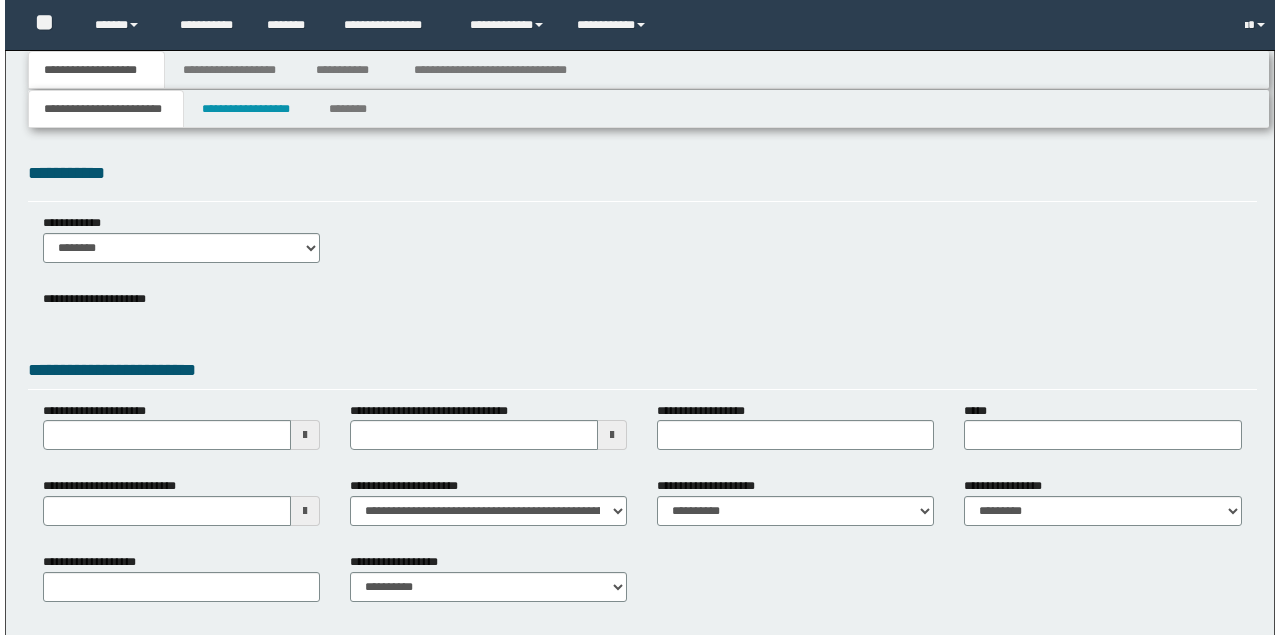 scroll, scrollTop: 0, scrollLeft: 0, axis: both 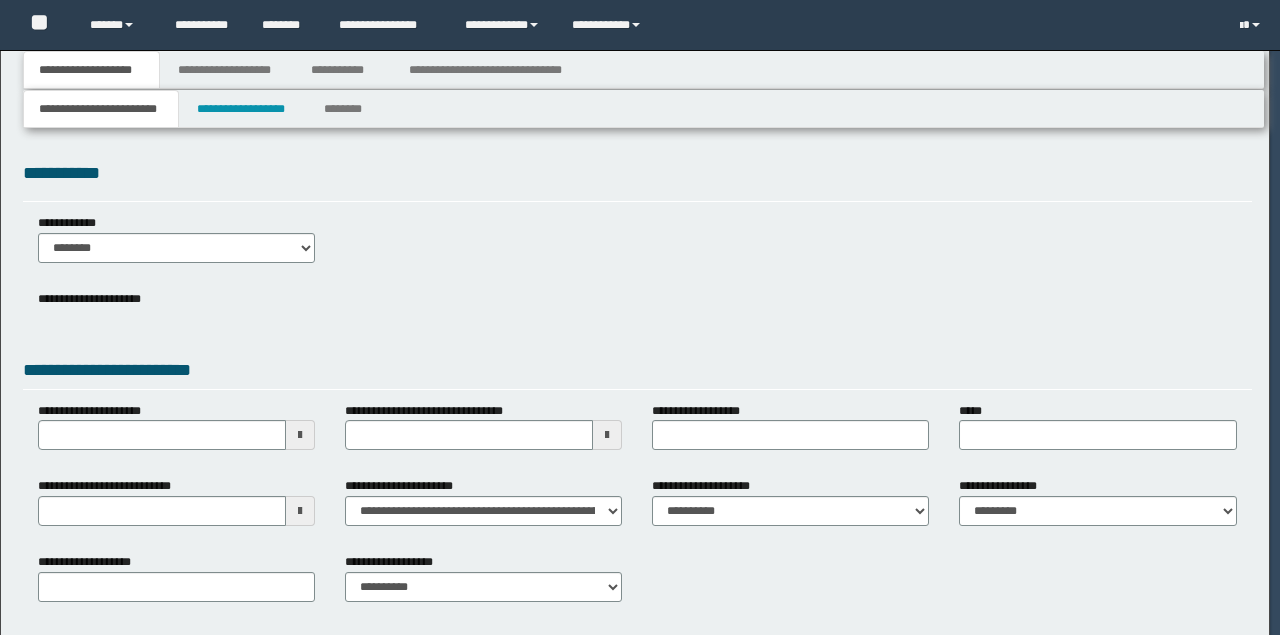 type on "**********" 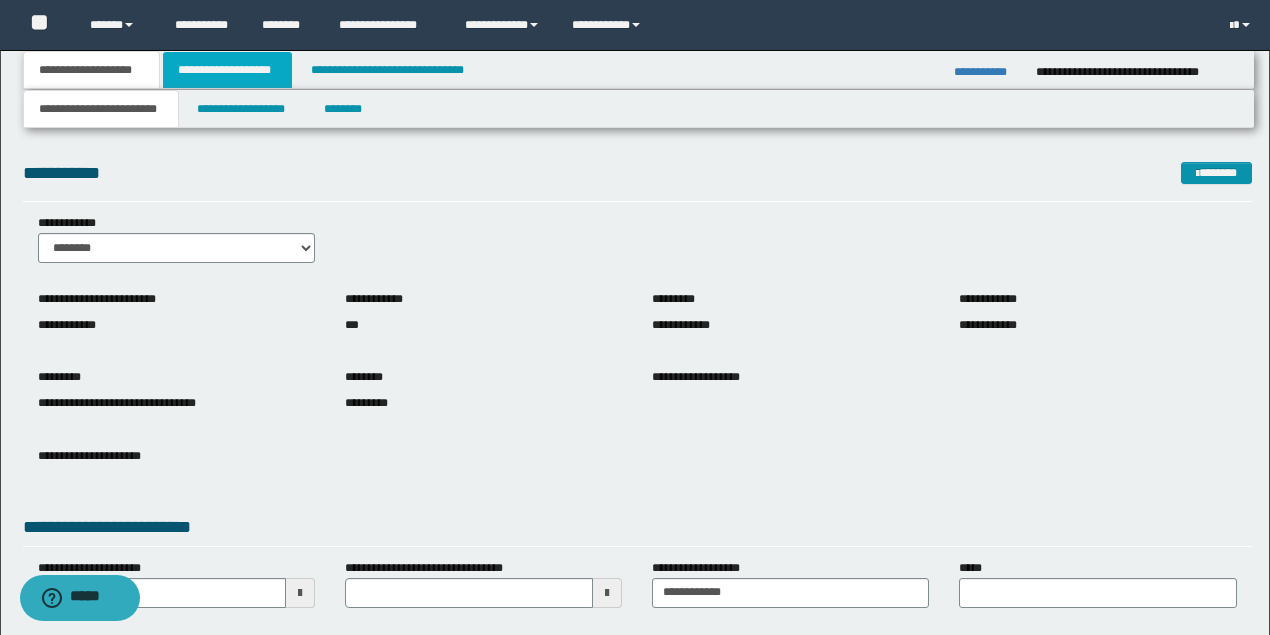click on "**********" at bounding box center (227, 70) 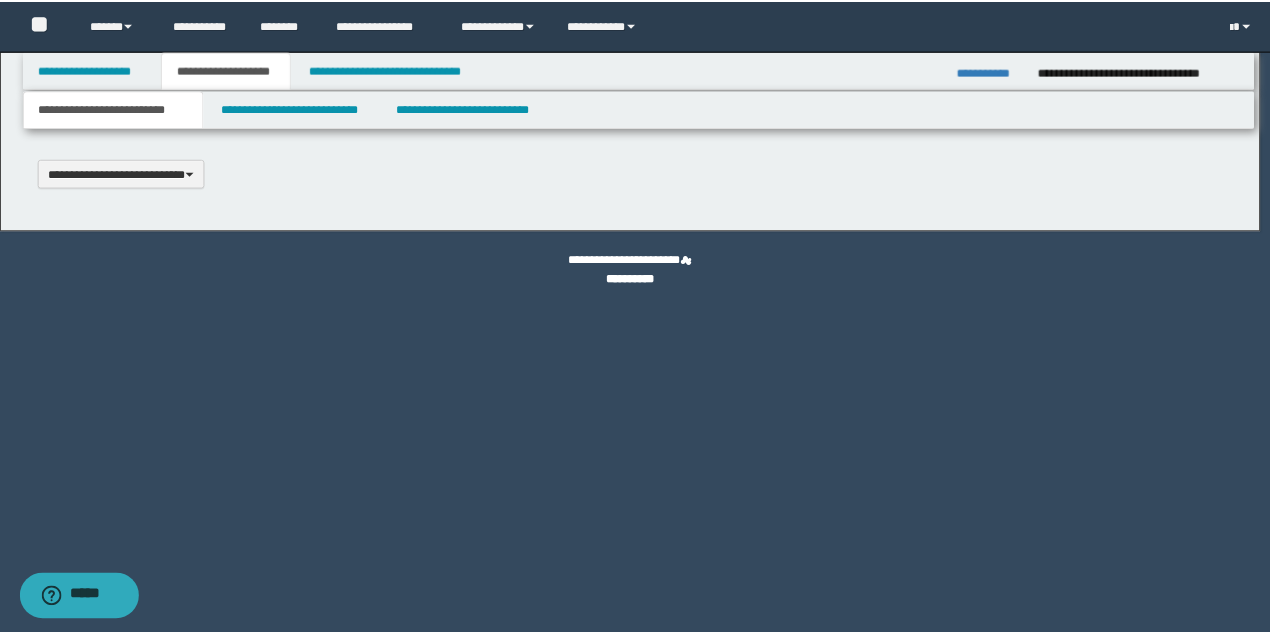 scroll, scrollTop: 0, scrollLeft: 0, axis: both 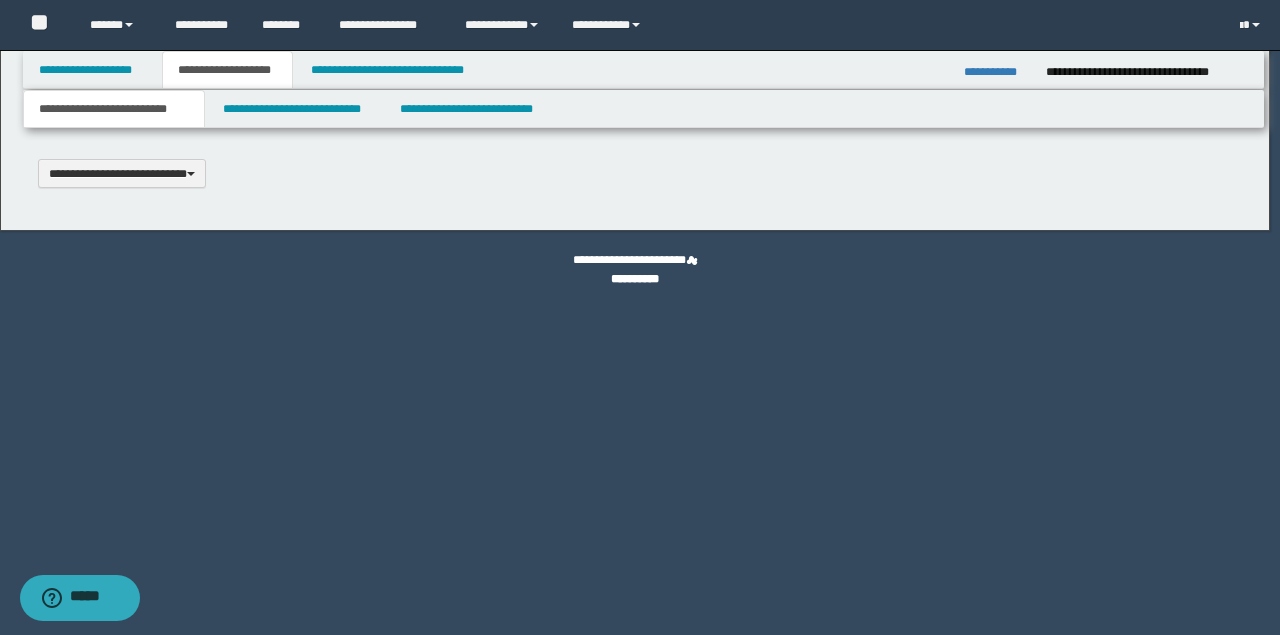 type 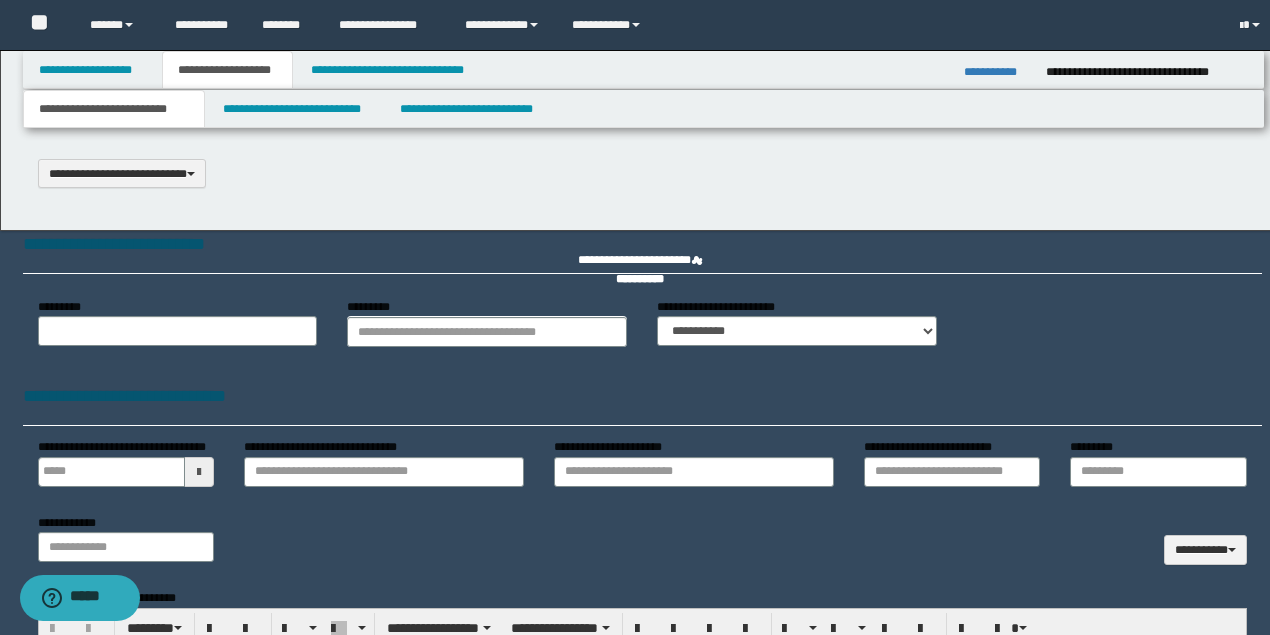 select on "*" 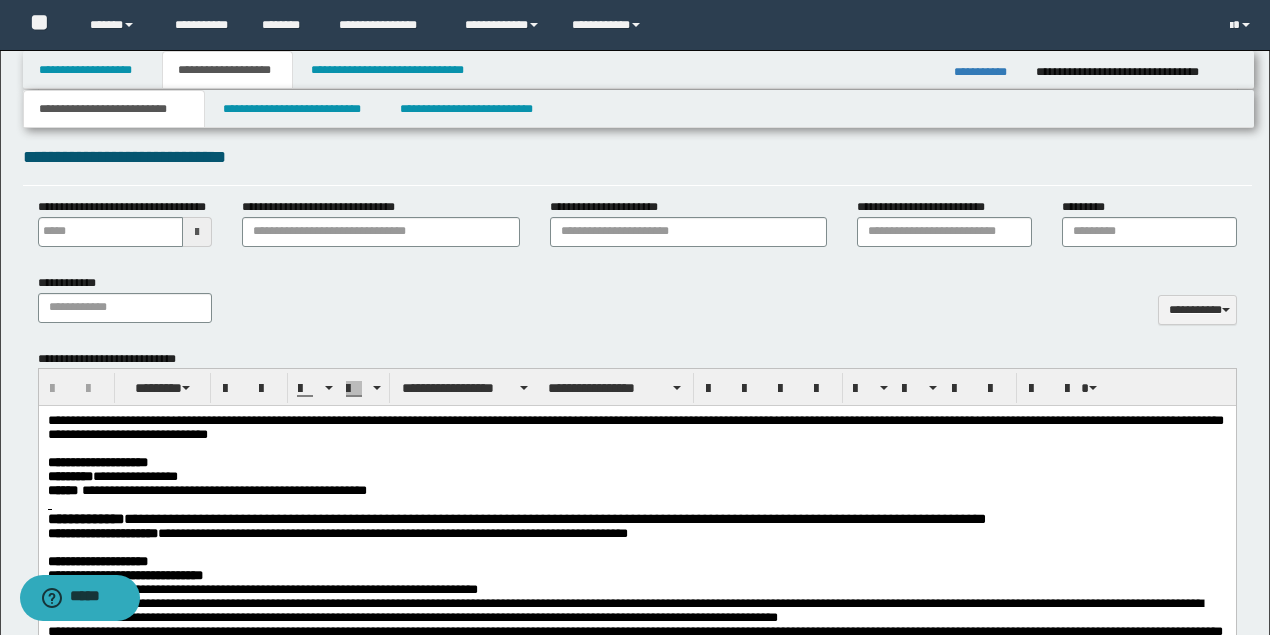 scroll, scrollTop: 866, scrollLeft: 0, axis: vertical 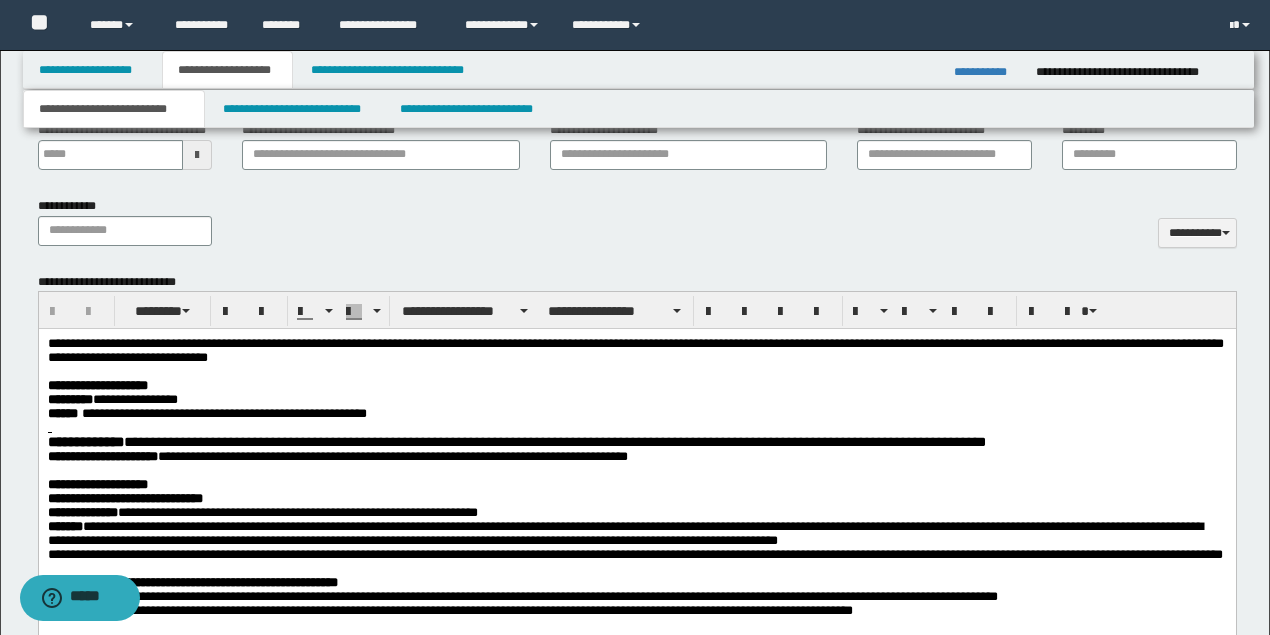 click on "**********" at bounding box center (635, 400) 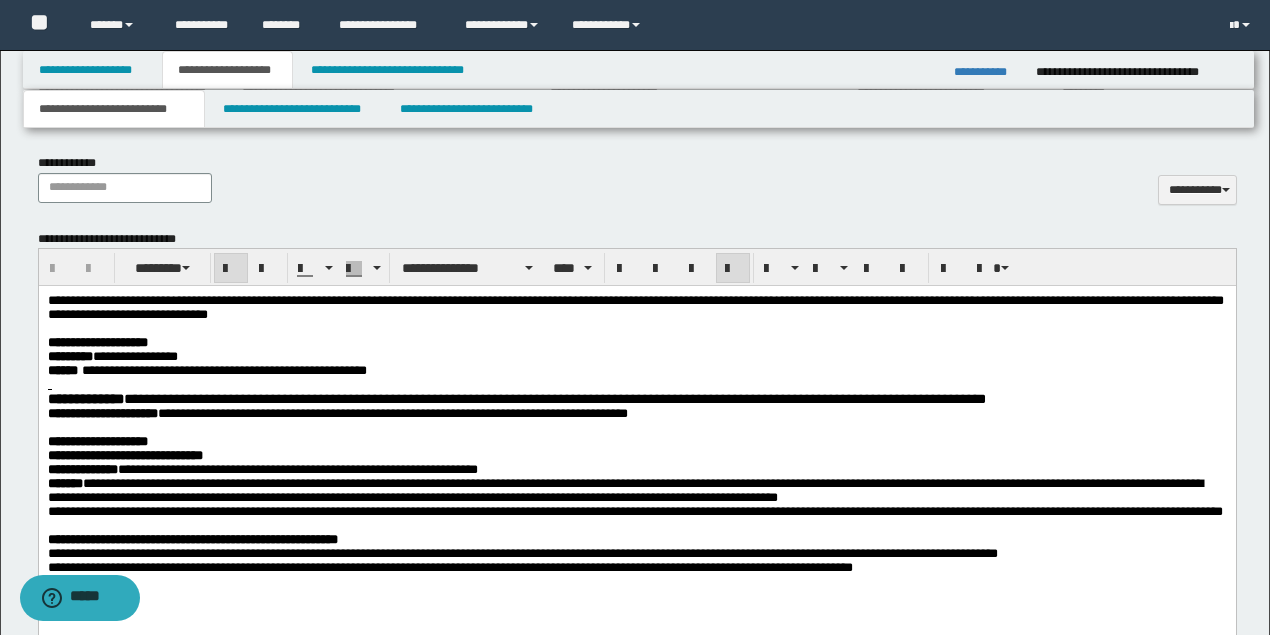 scroll, scrollTop: 933, scrollLeft: 0, axis: vertical 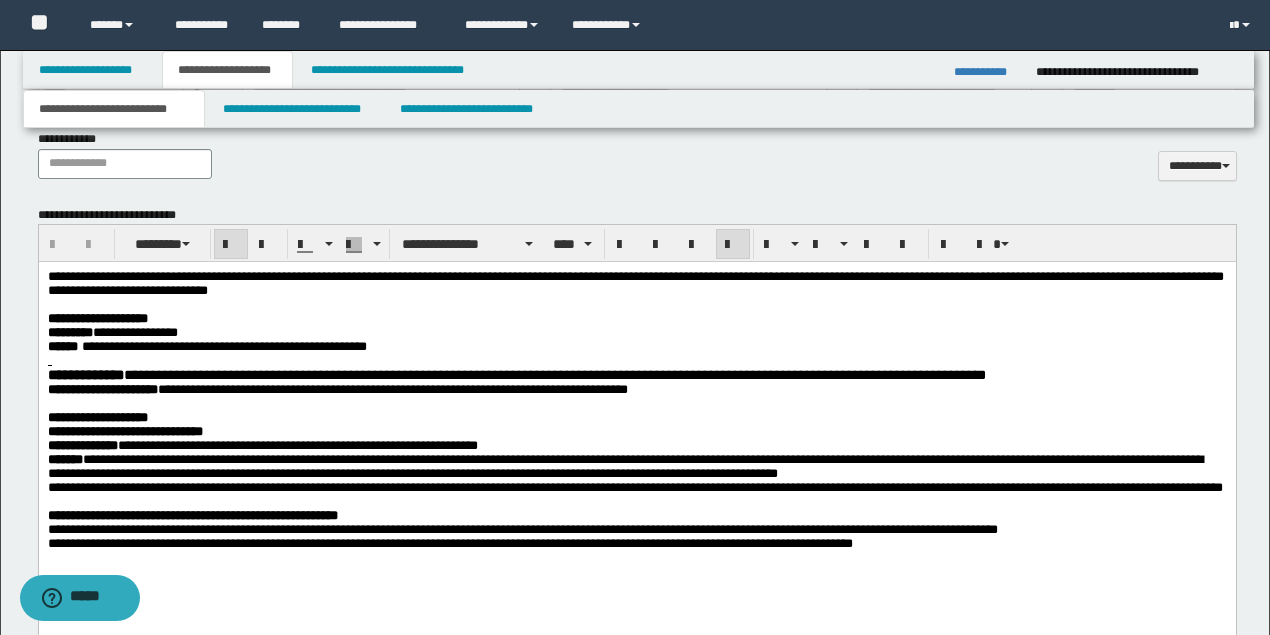 click at bounding box center [635, 361] 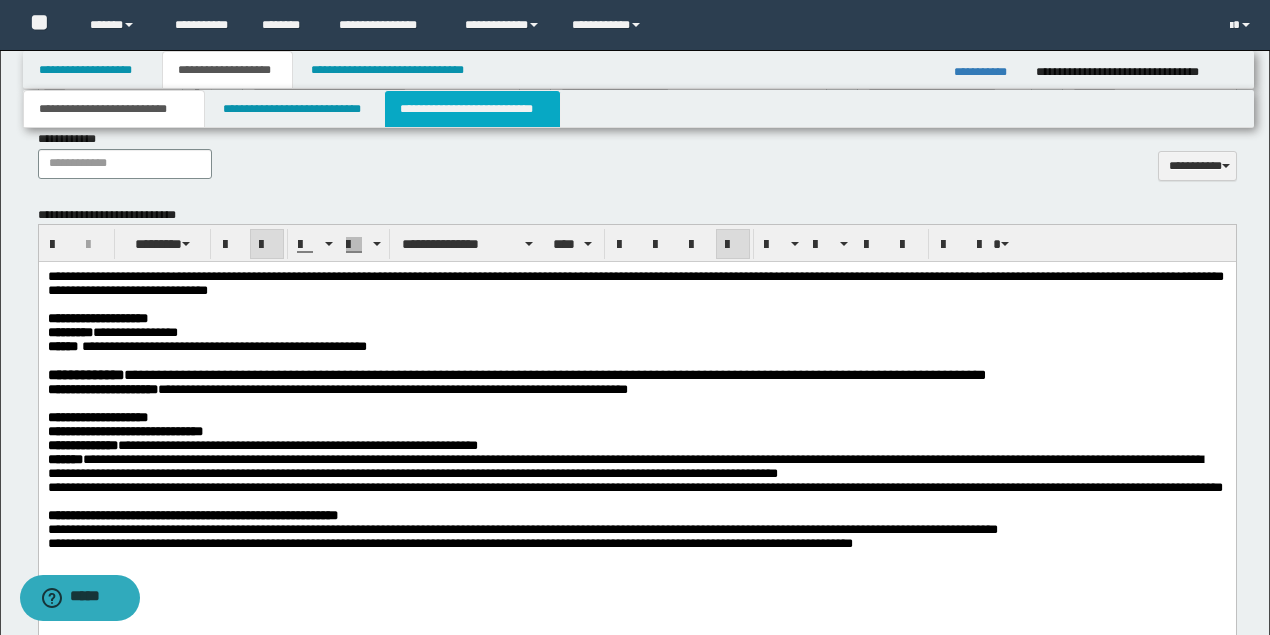 click on "**********" at bounding box center [472, 109] 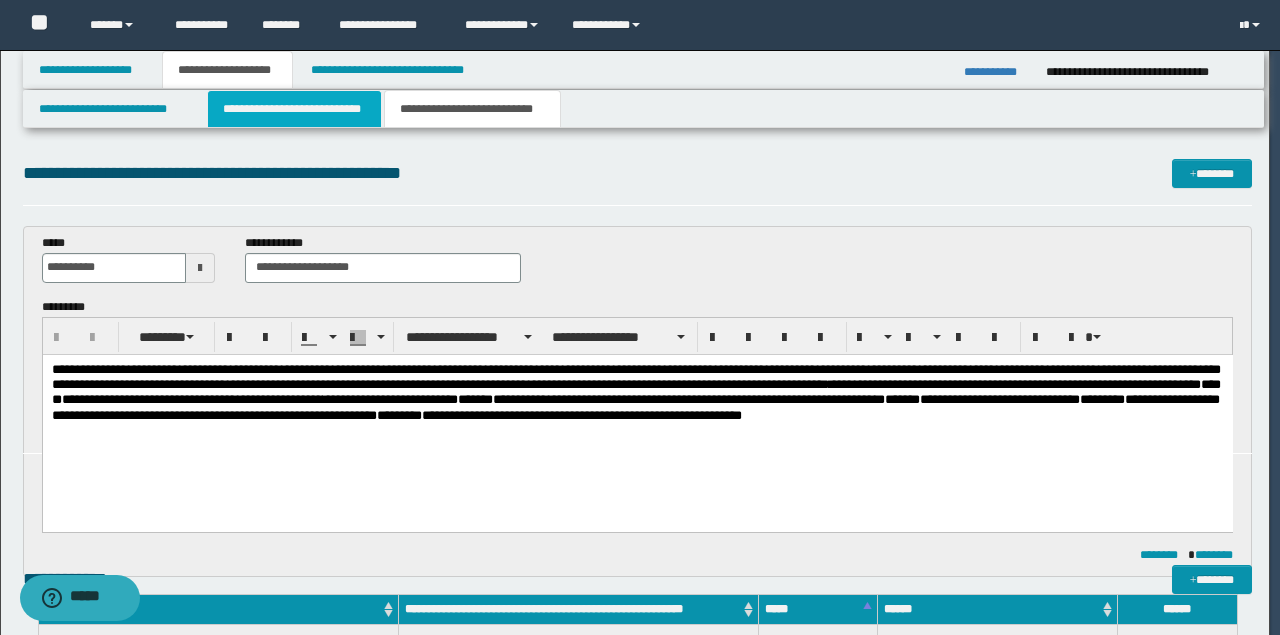 scroll, scrollTop: 0, scrollLeft: 0, axis: both 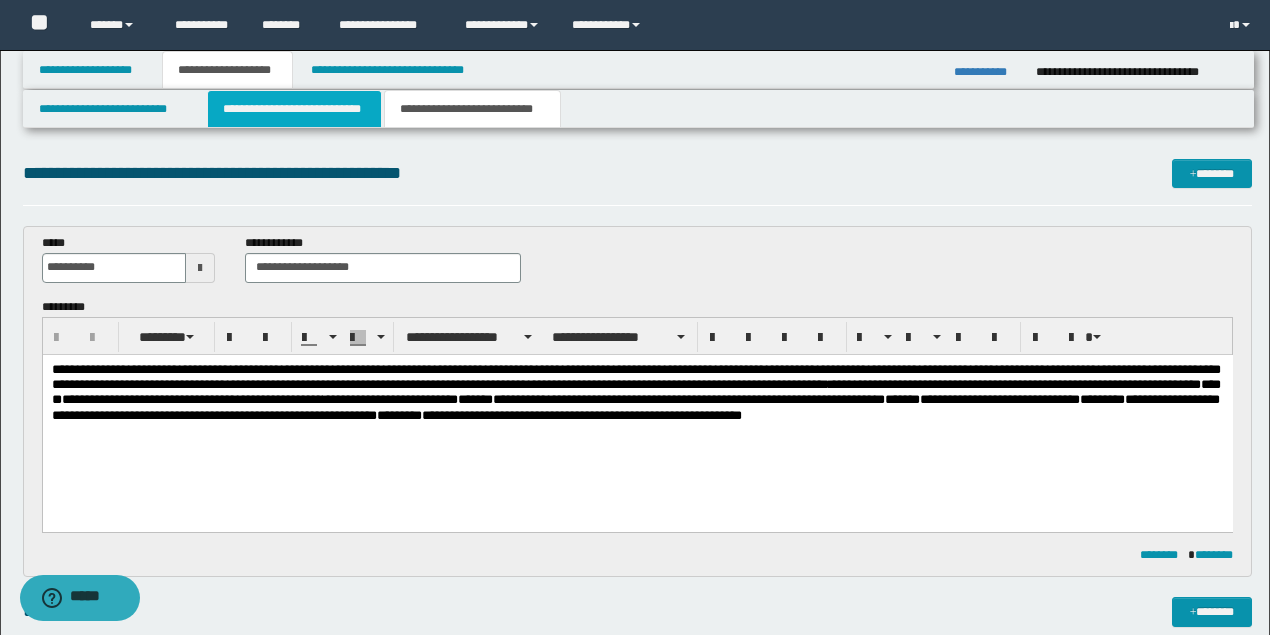 click on "**********" at bounding box center [294, 109] 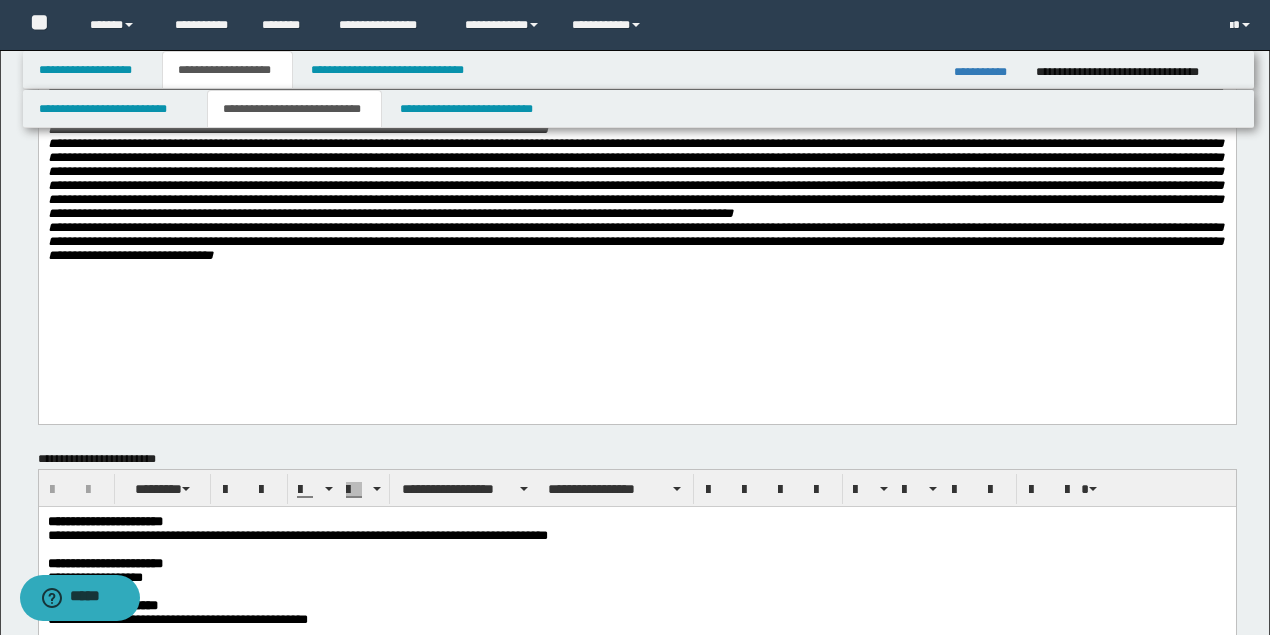scroll, scrollTop: 400, scrollLeft: 0, axis: vertical 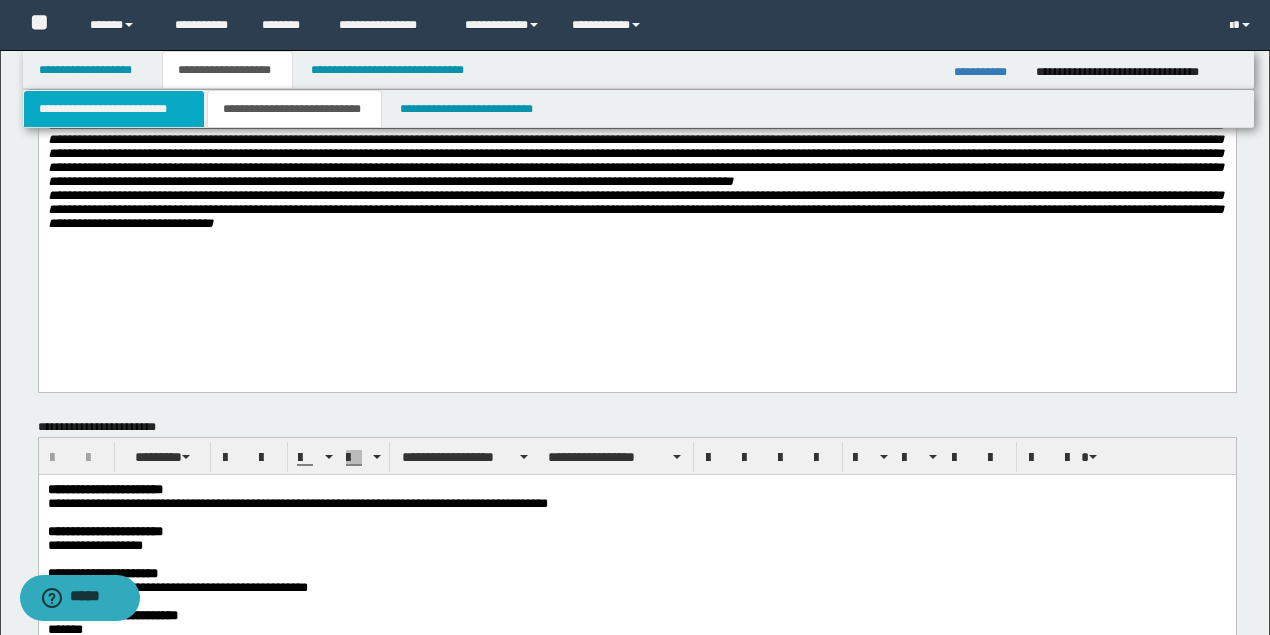 click on "**********" at bounding box center (114, 109) 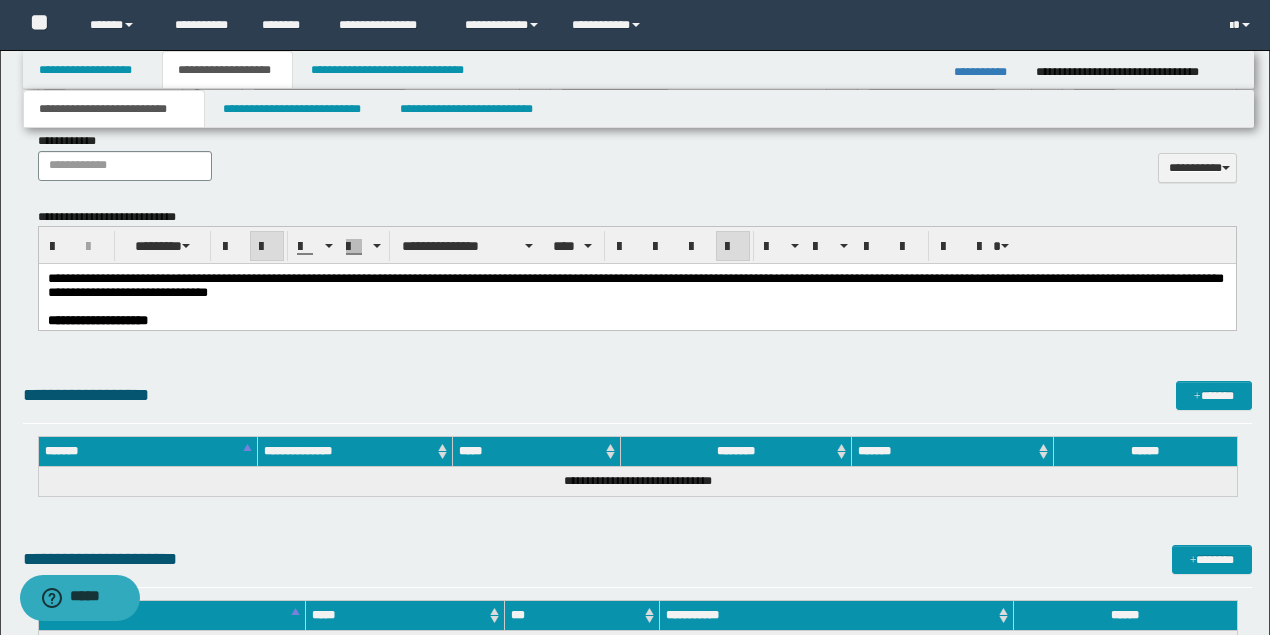 scroll, scrollTop: 933, scrollLeft: 0, axis: vertical 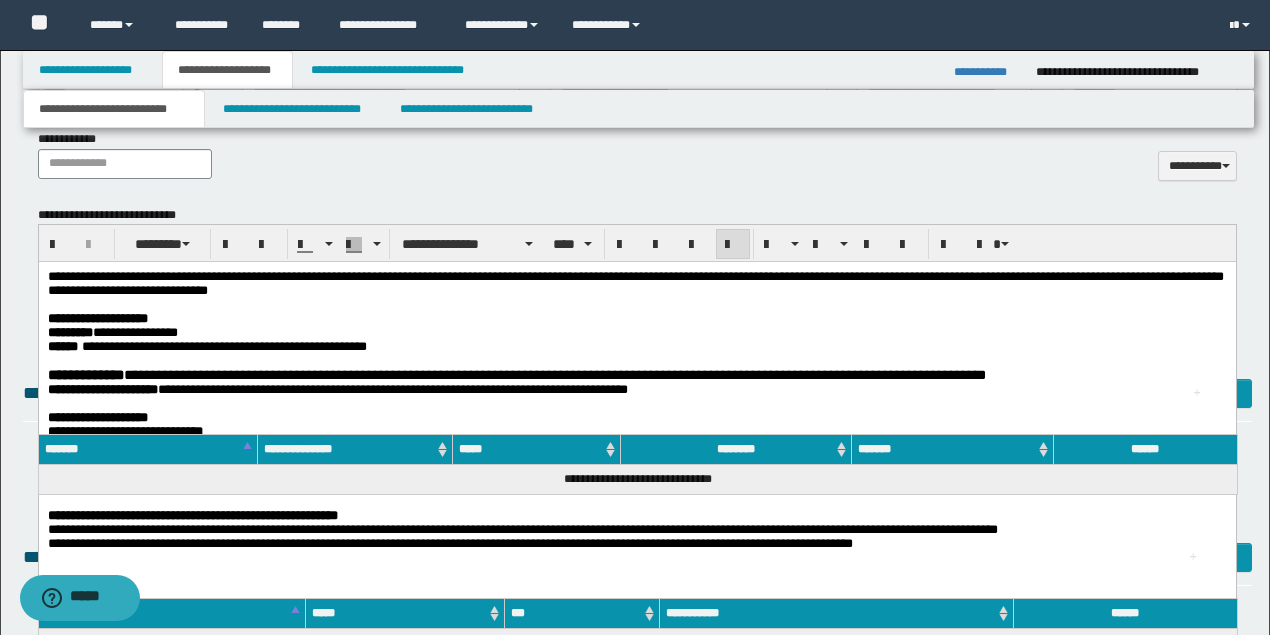 click on "**********" at bounding box center (635, 284) 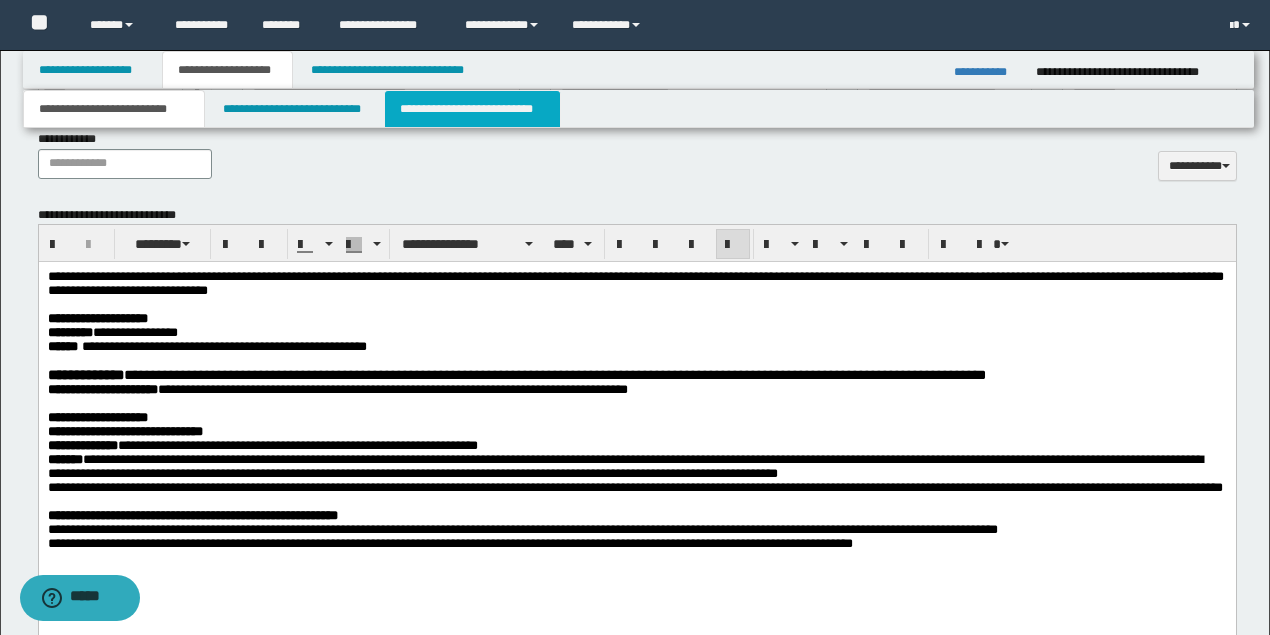 click on "**********" at bounding box center [472, 109] 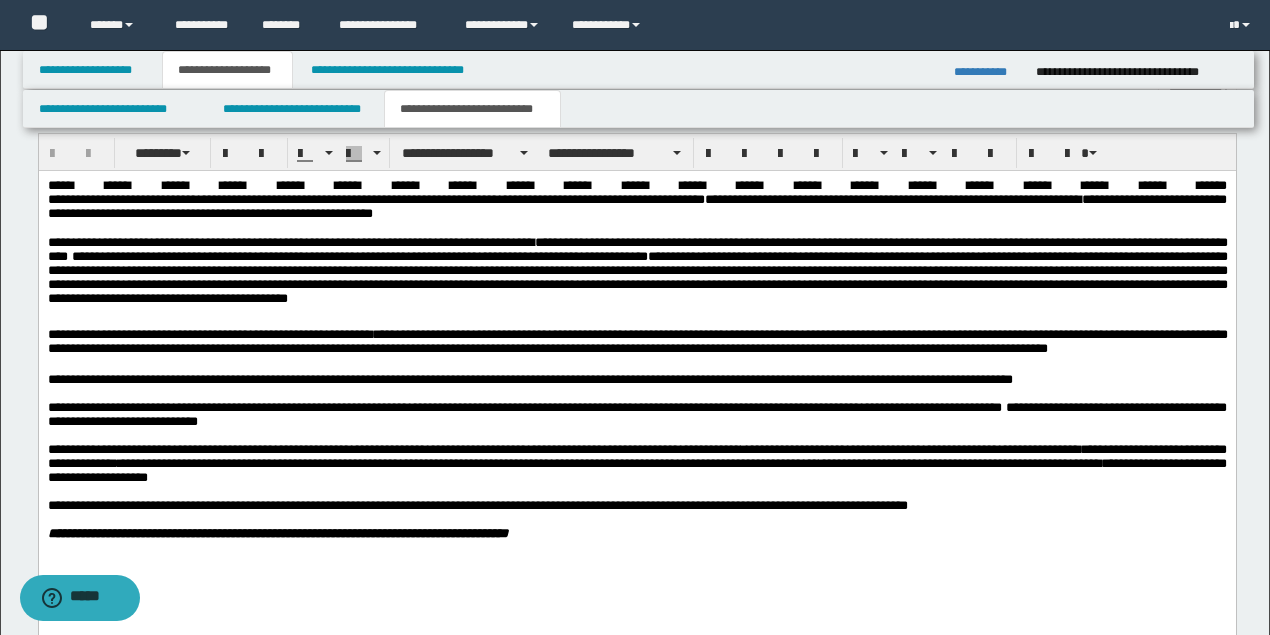 scroll, scrollTop: 933, scrollLeft: 0, axis: vertical 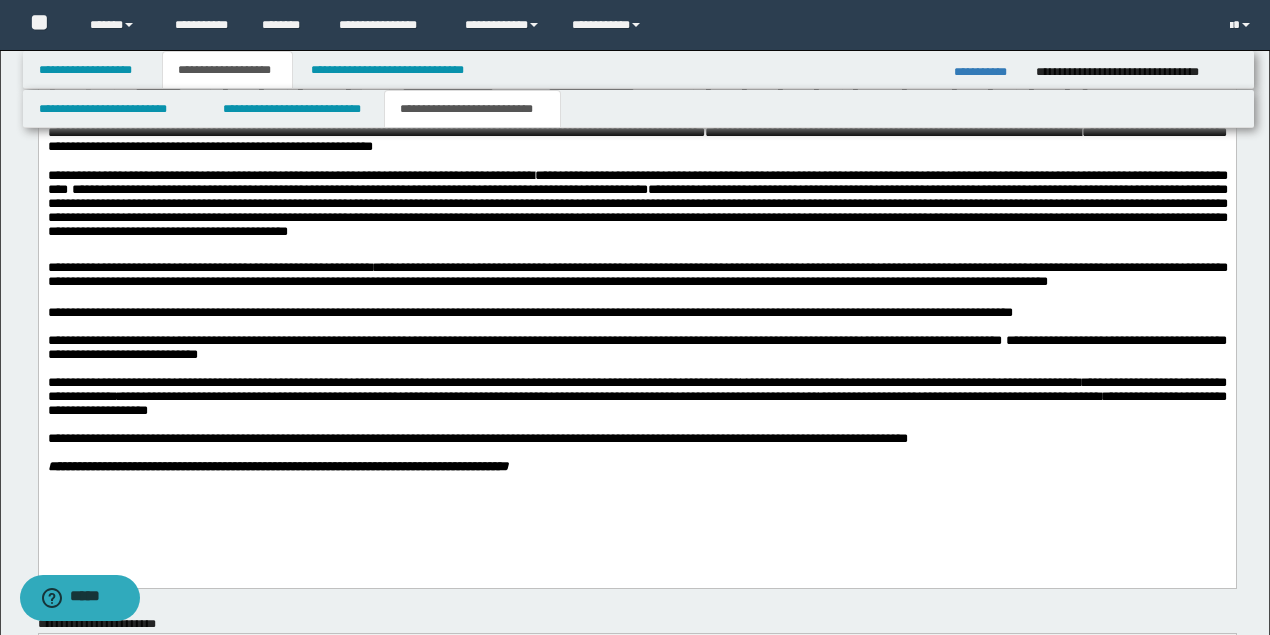 click on "**********" at bounding box center [987, 72] 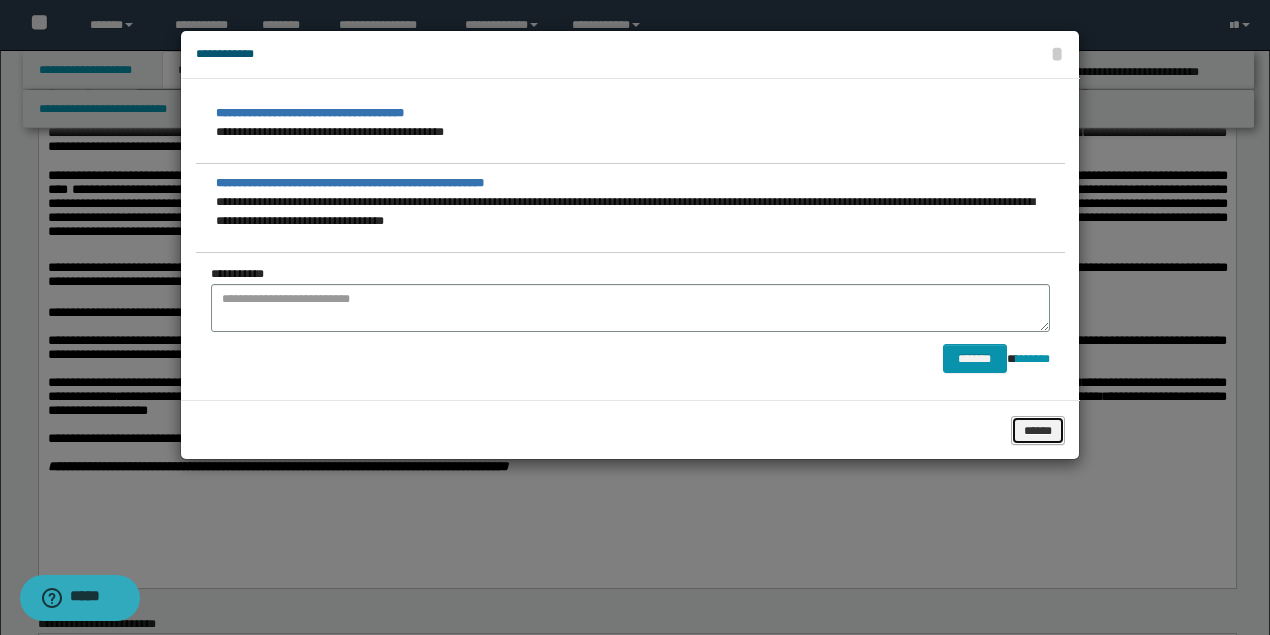 drag, startPoint x: 1023, startPoint y: 424, endPoint x: 967, endPoint y: 323, distance: 115.48593 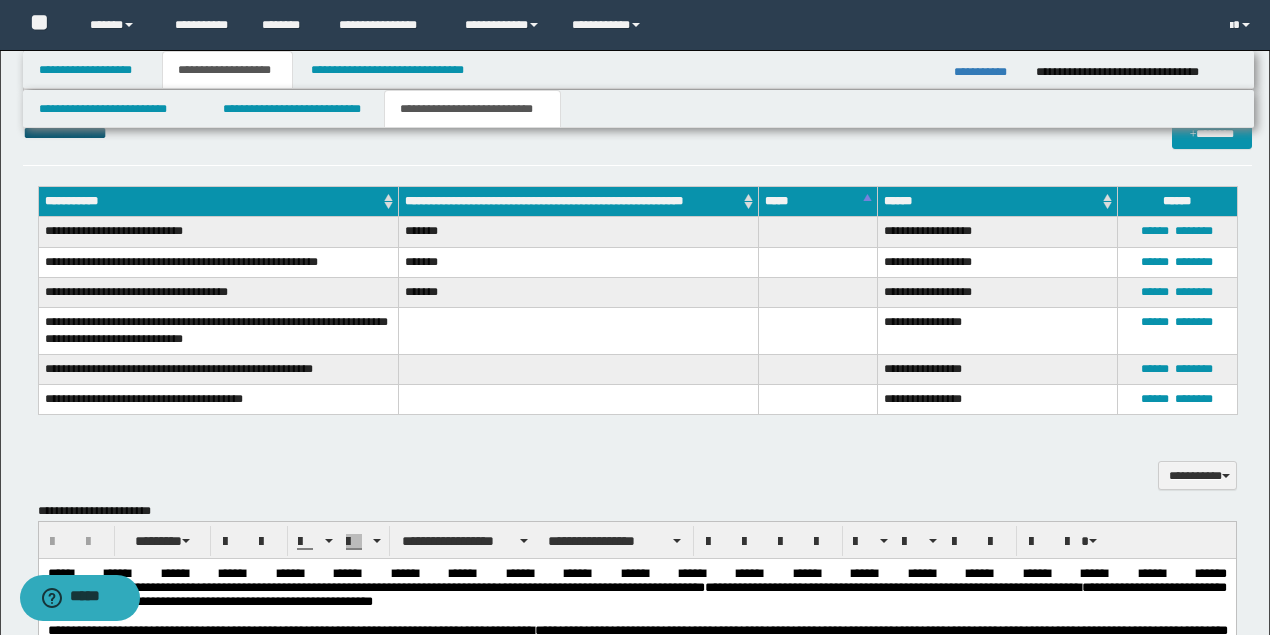 scroll, scrollTop: 466, scrollLeft: 0, axis: vertical 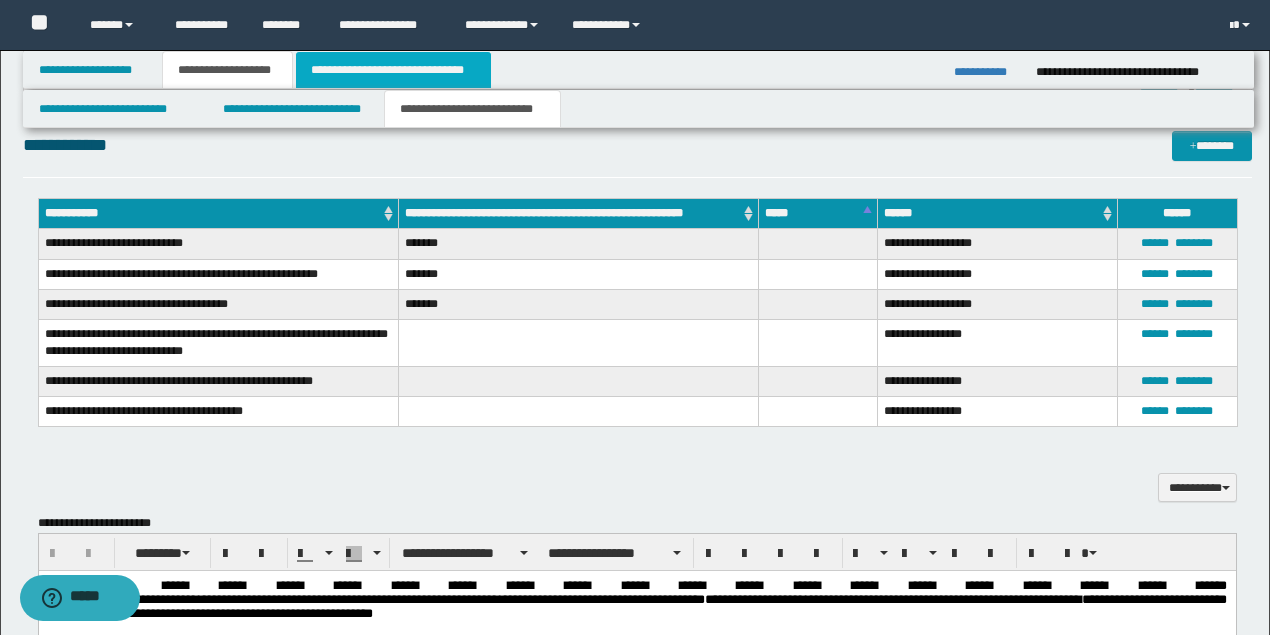 click on "**********" at bounding box center (393, 70) 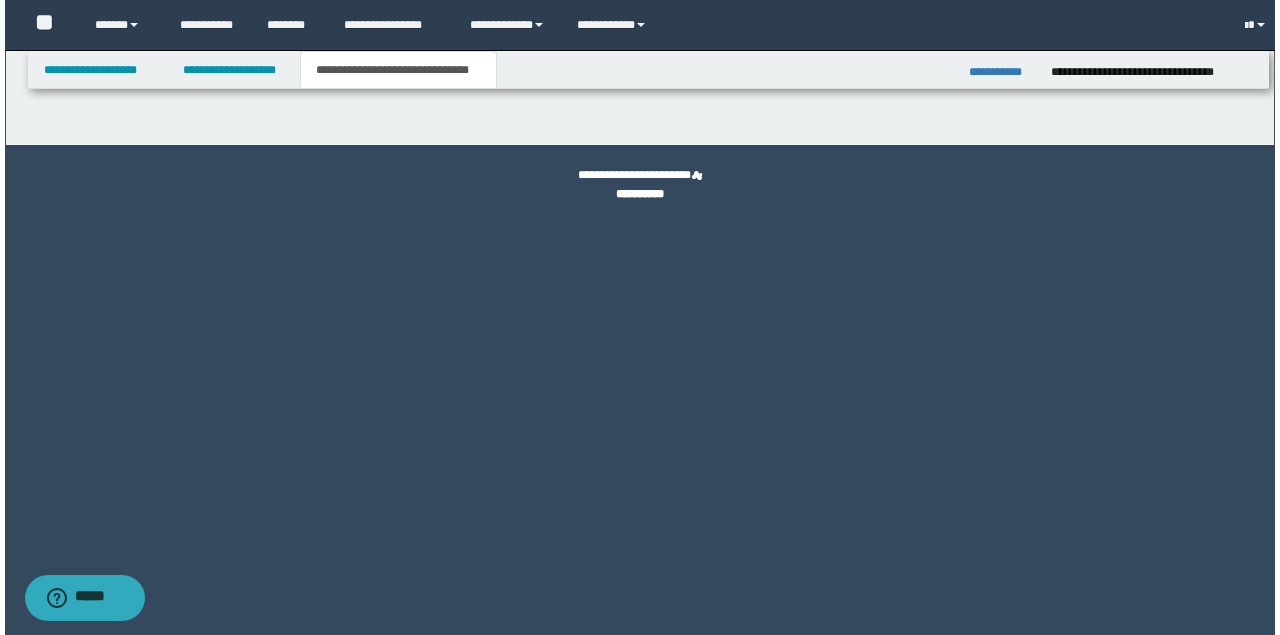 scroll, scrollTop: 0, scrollLeft: 0, axis: both 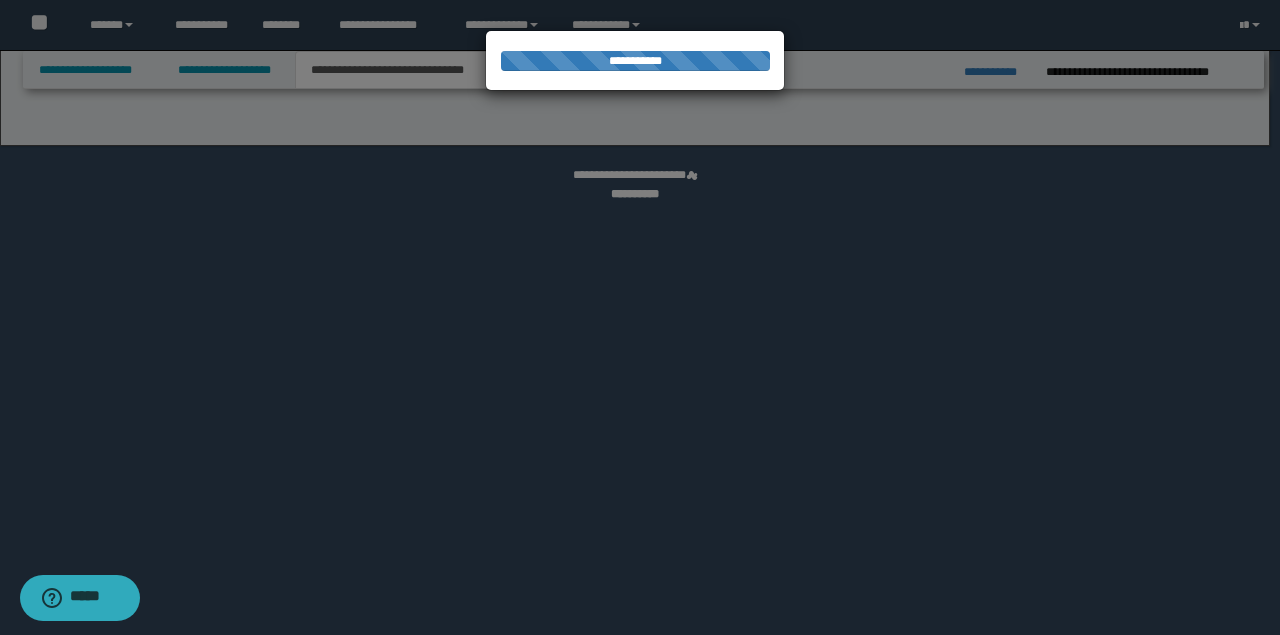 select on "*" 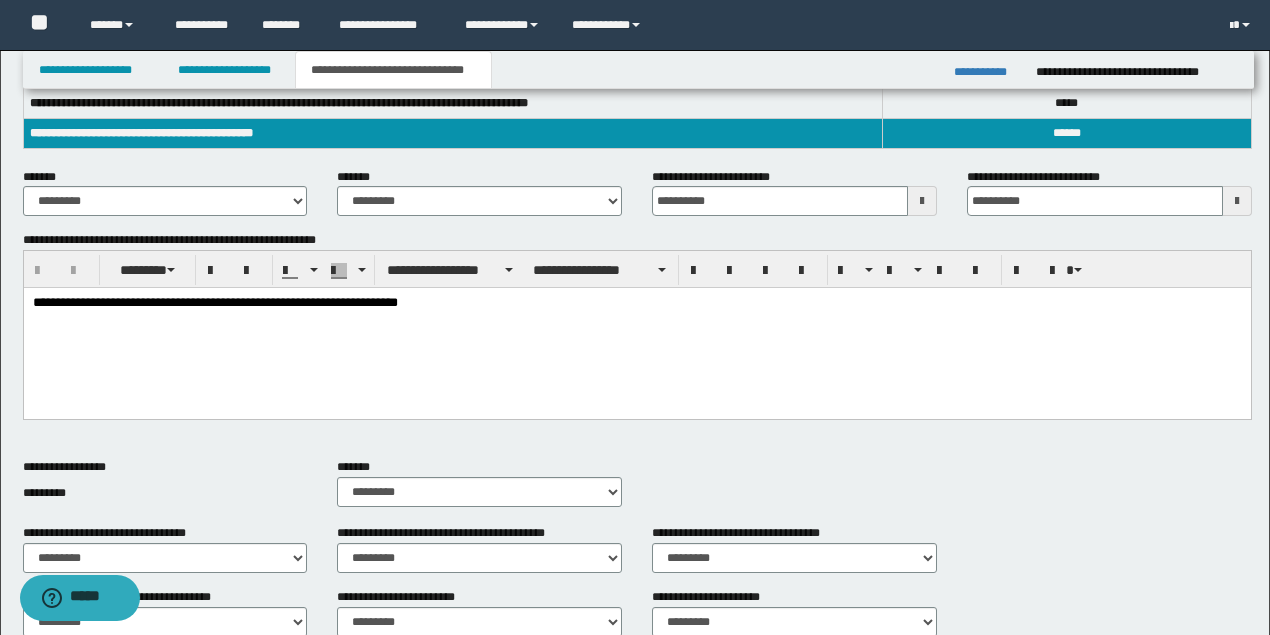 scroll, scrollTop: 400, scrollLeft: 0, axis: vertical 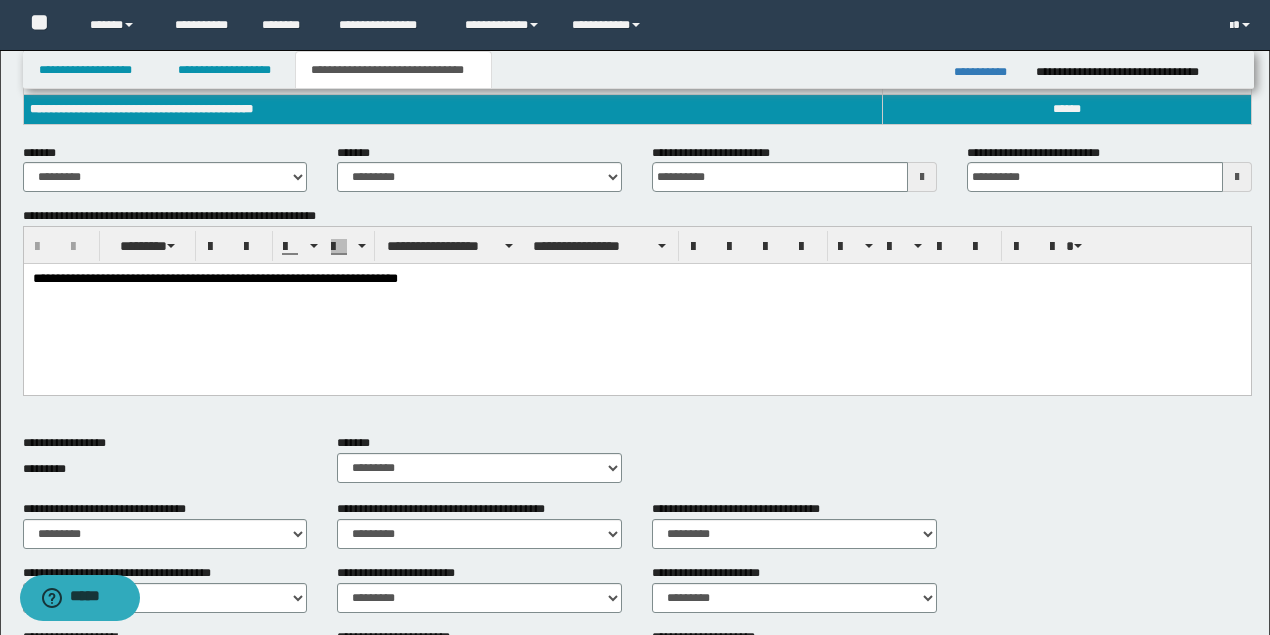 click on "**********" at bounding box center (637, 279) 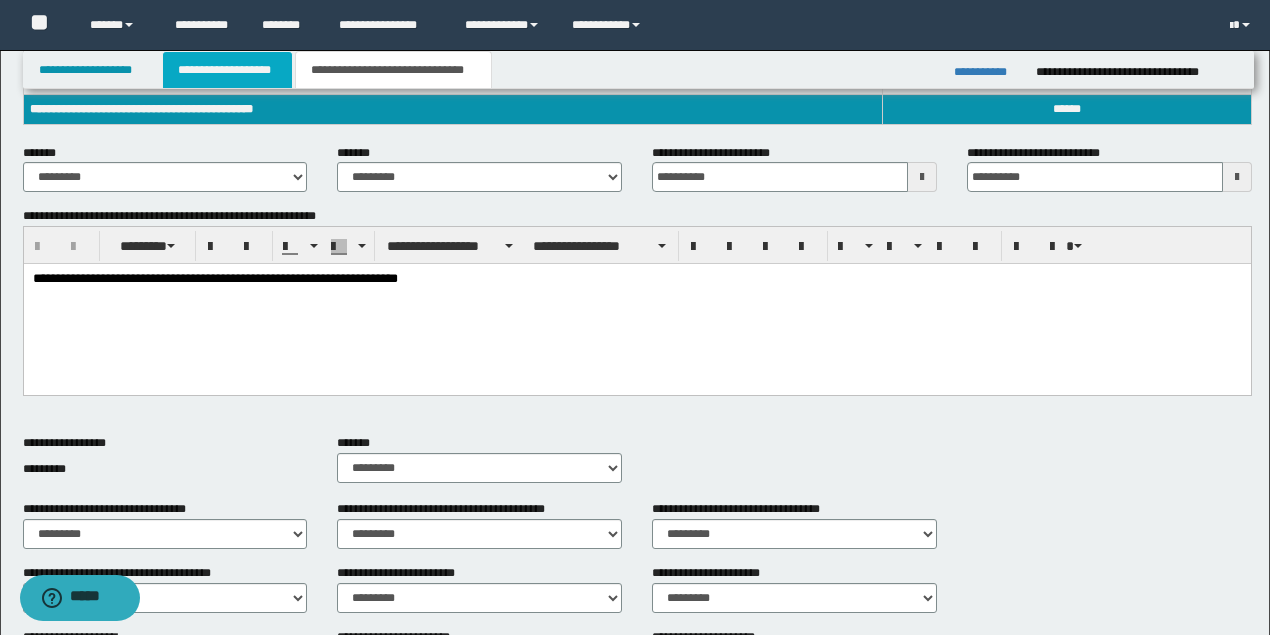 click on "**********" at bounding box center (227, 70) 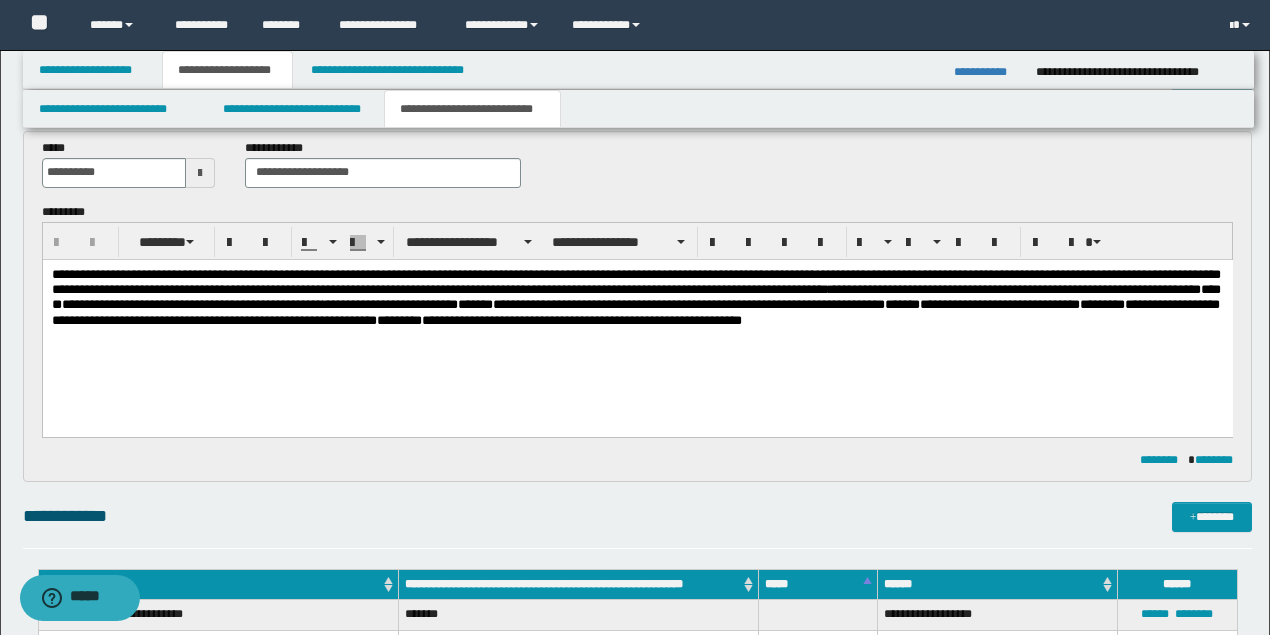 scroll, scrollTop: 0, scrollLeft: 0, axis: both 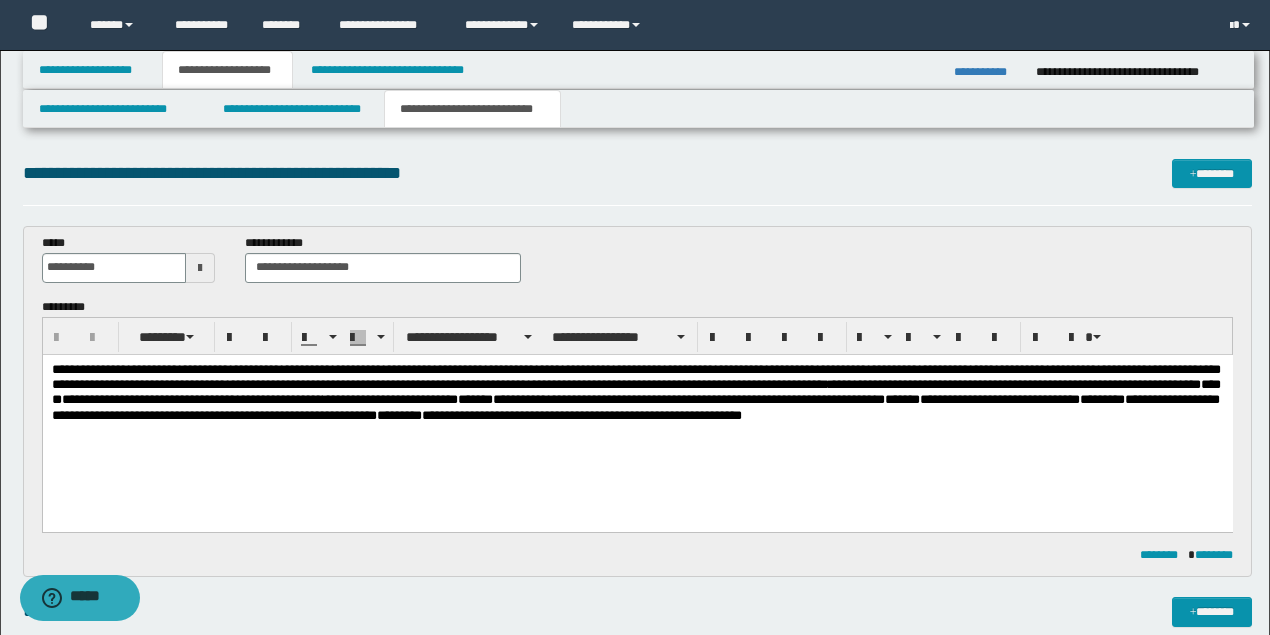 click on "**********" at bounding box center [637, 417] 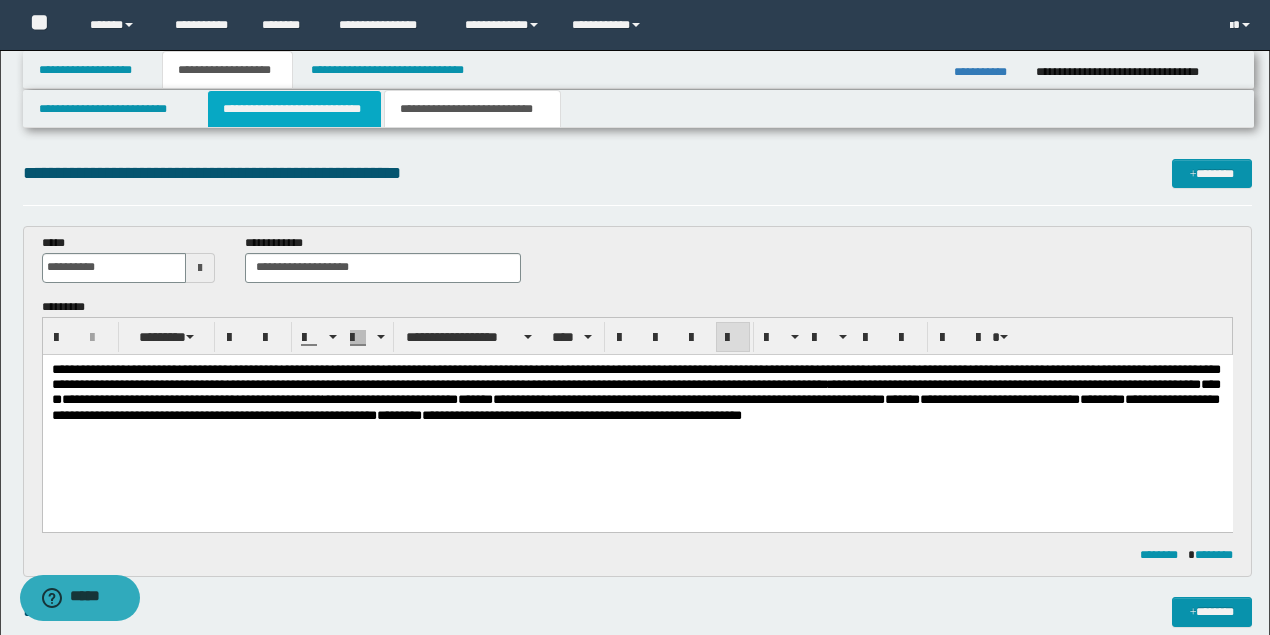 click on "**********" at bounding box center [294, 109] 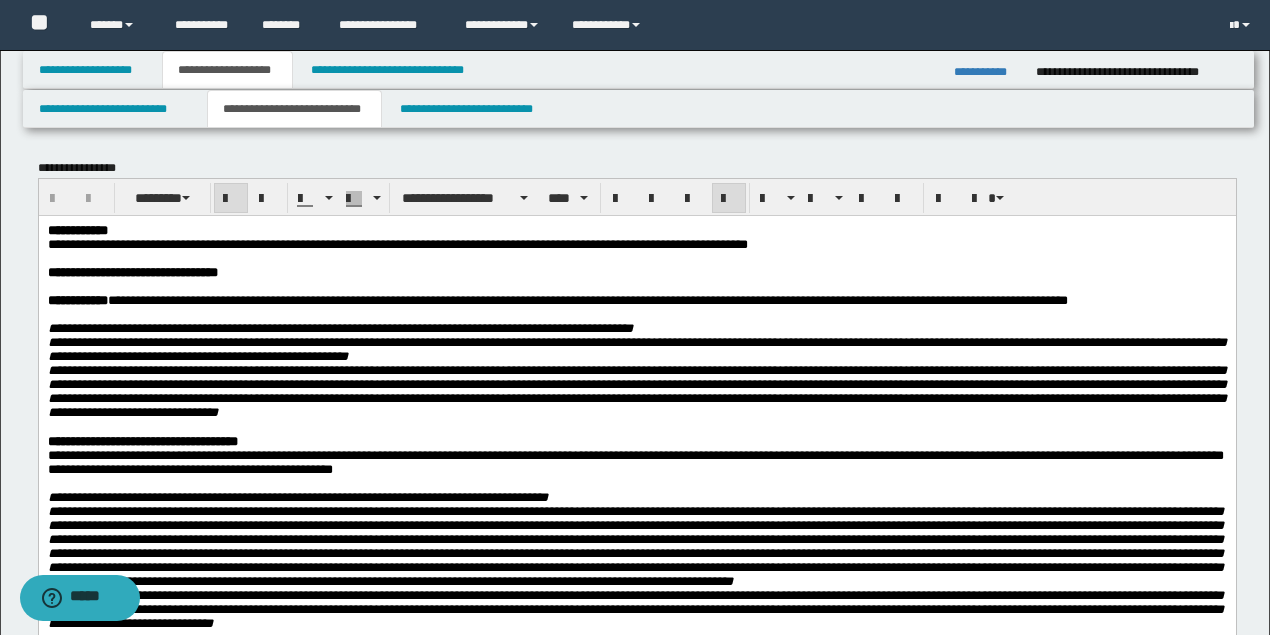 click at bounding box center (635, 286) 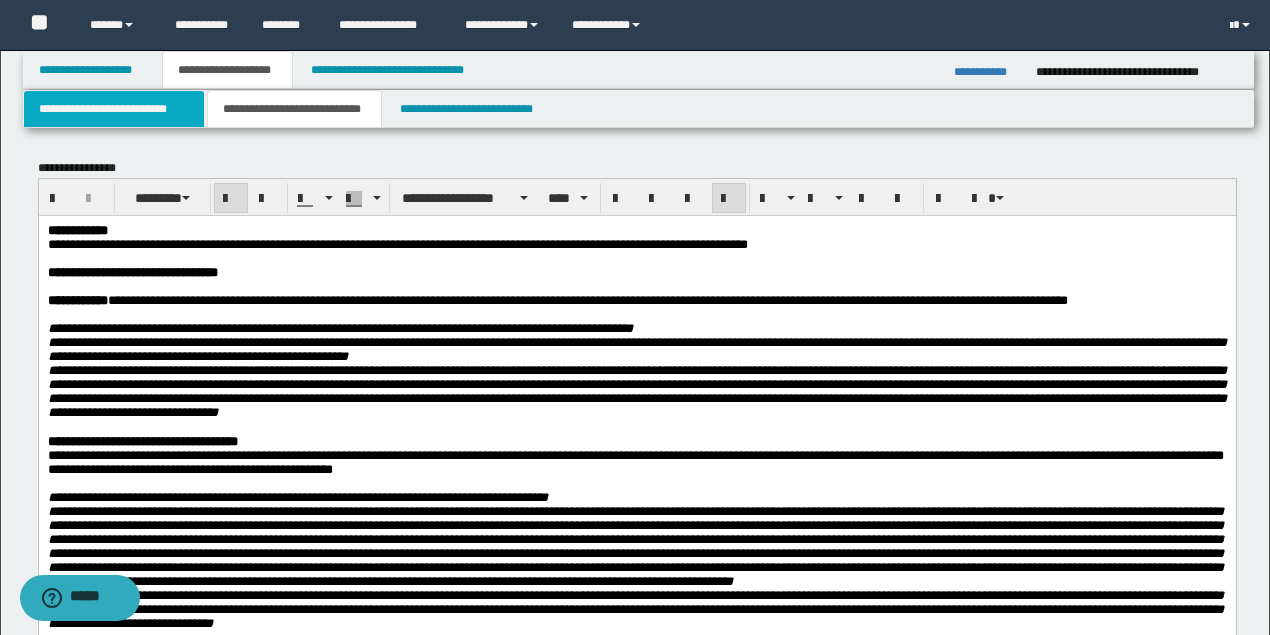 click on "**********" at bounding box center [114, 109] 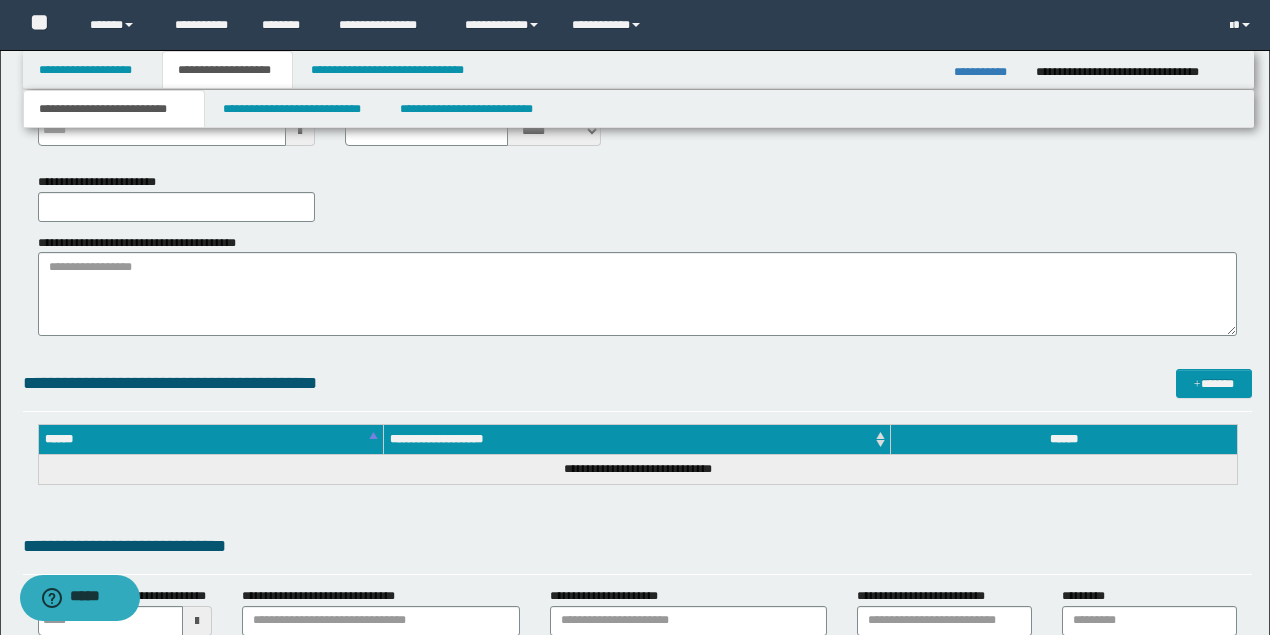 type 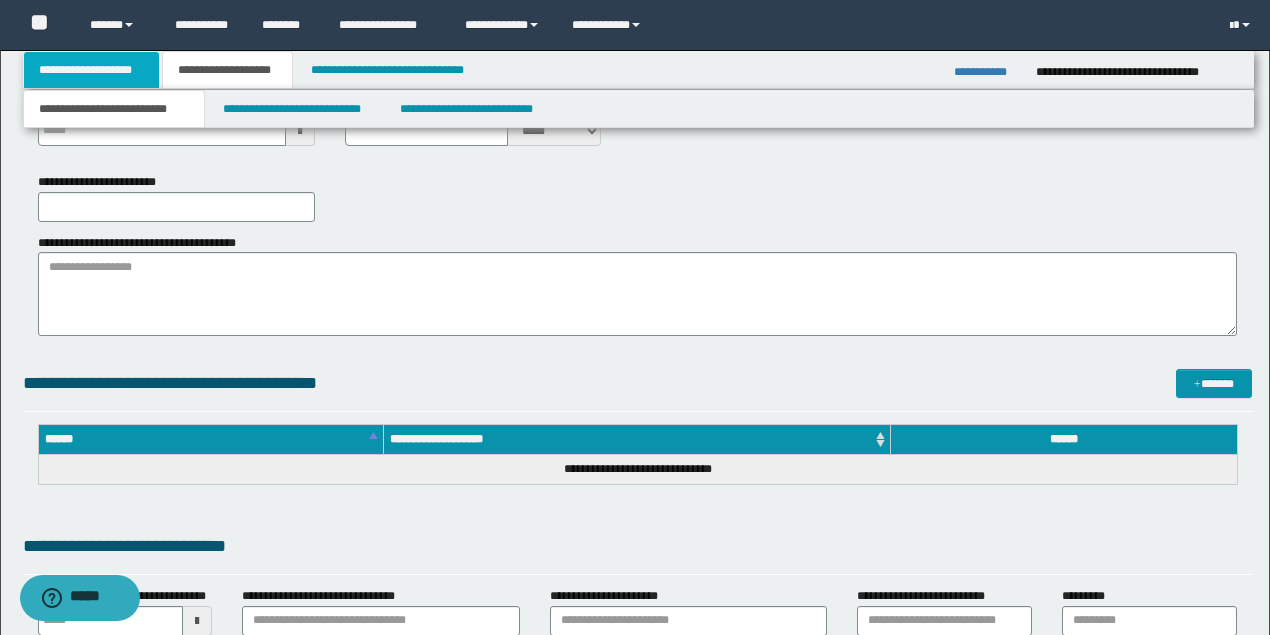 click on "**********" at bounding box center [92, 70] 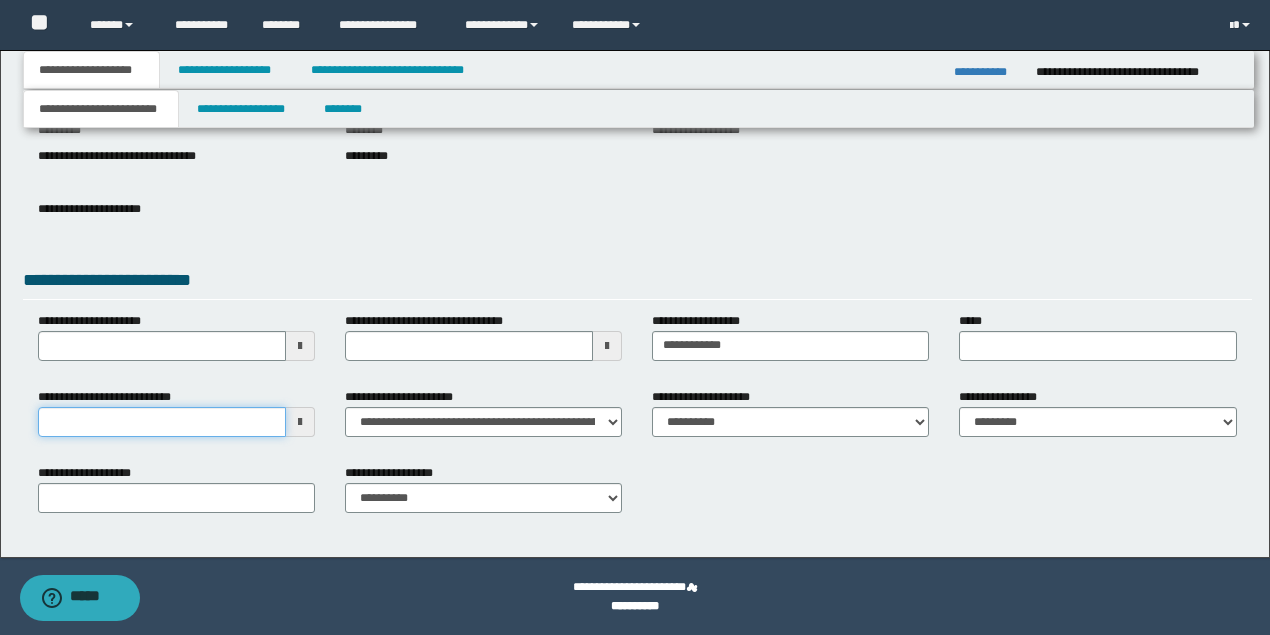 click on "**********" at bounding box center (162, 422) 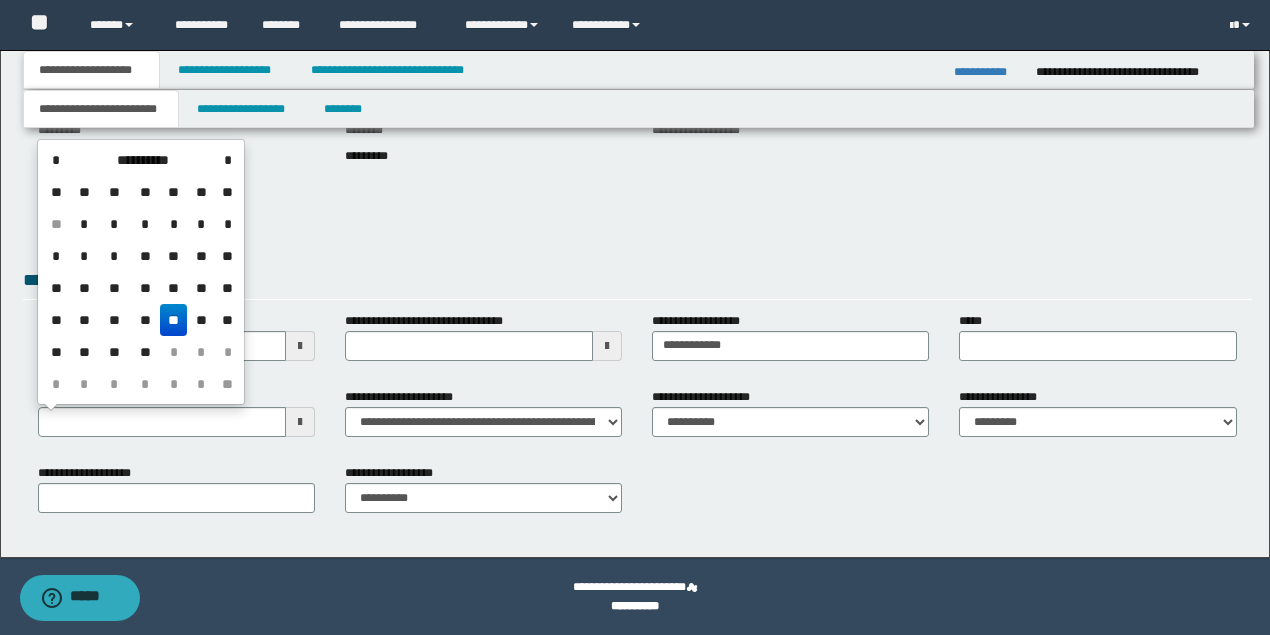 click on "**********" at bounding box center [637, 220] 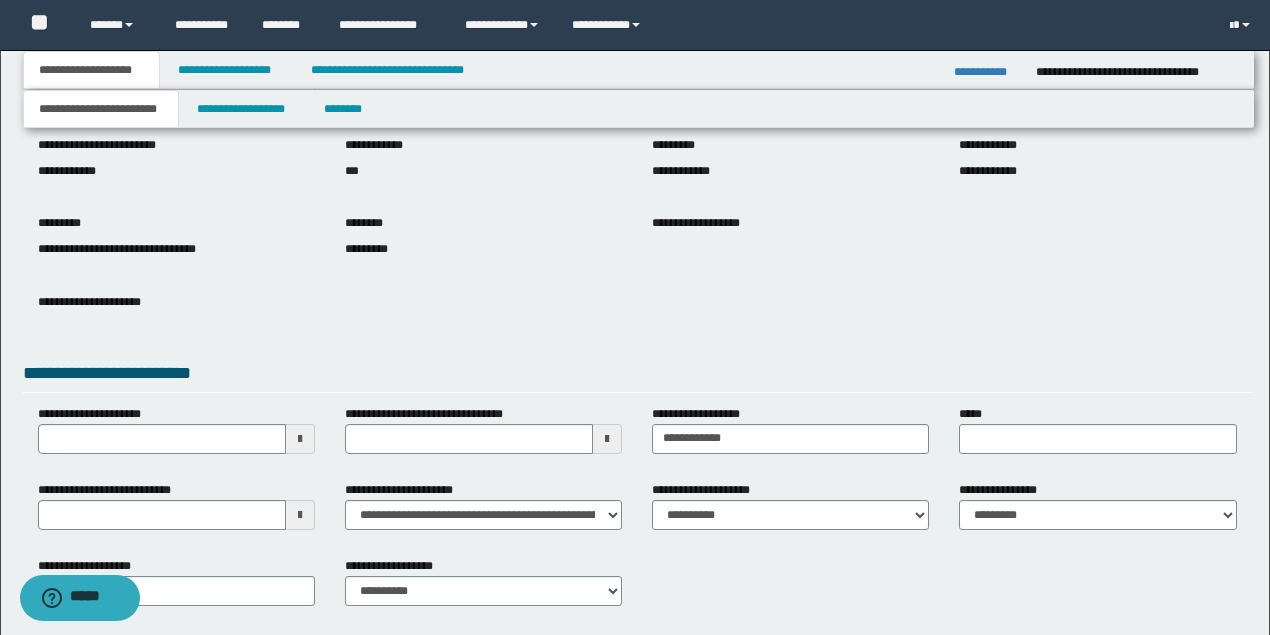 scroll, scrollTop: 47, scrollLeft: 0, axis: vertical 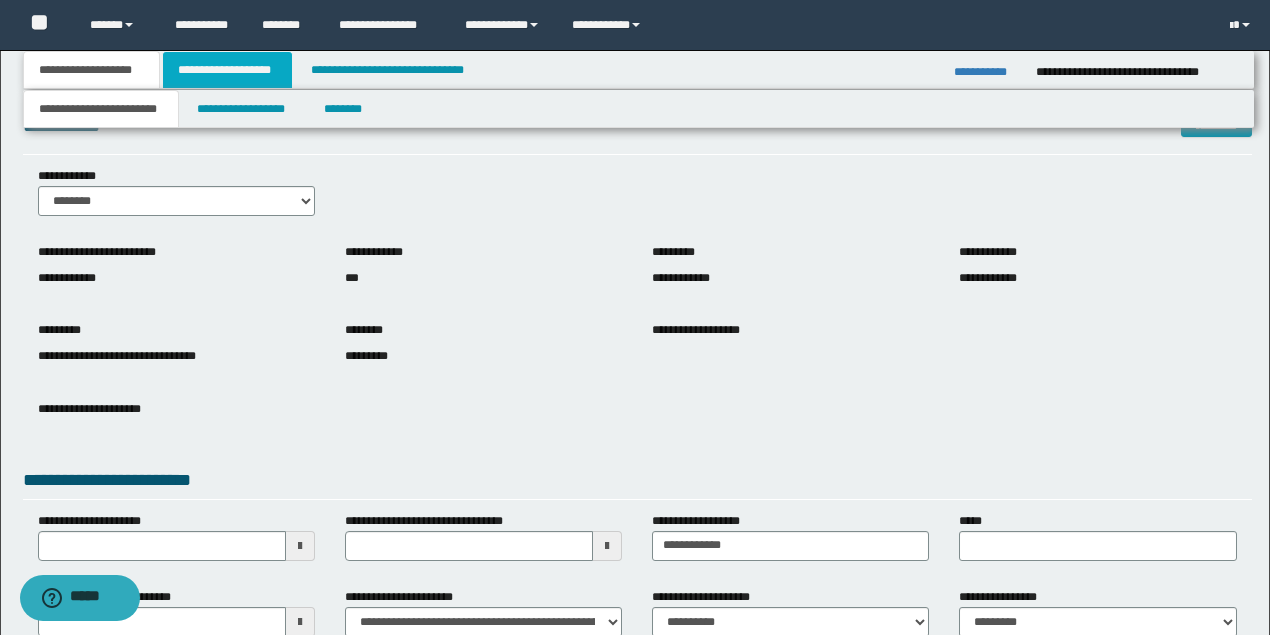 click on "**********" at bounding box center [227, 70] 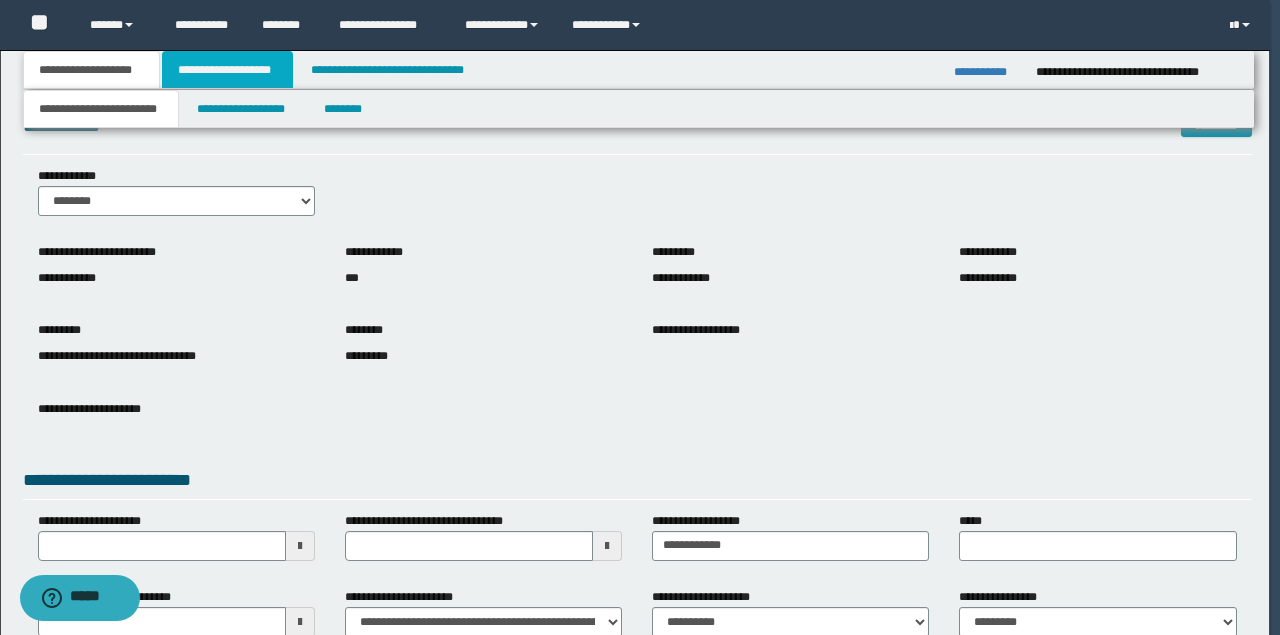 type 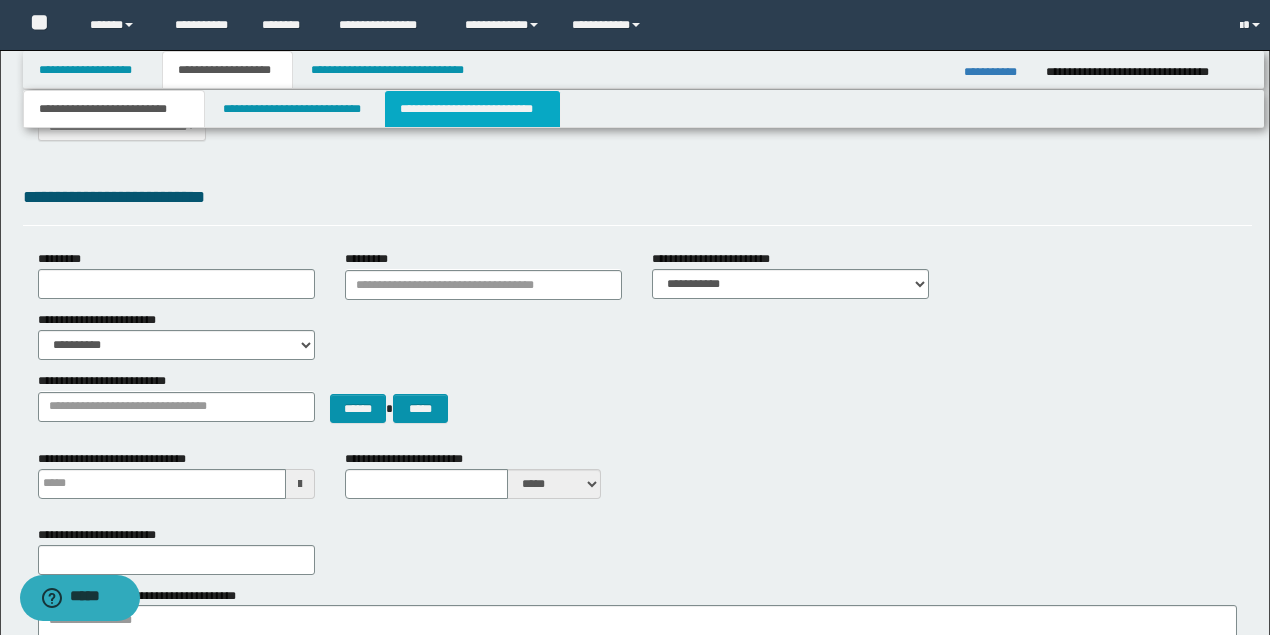 click on "**********" at bounding box center (472, 109) 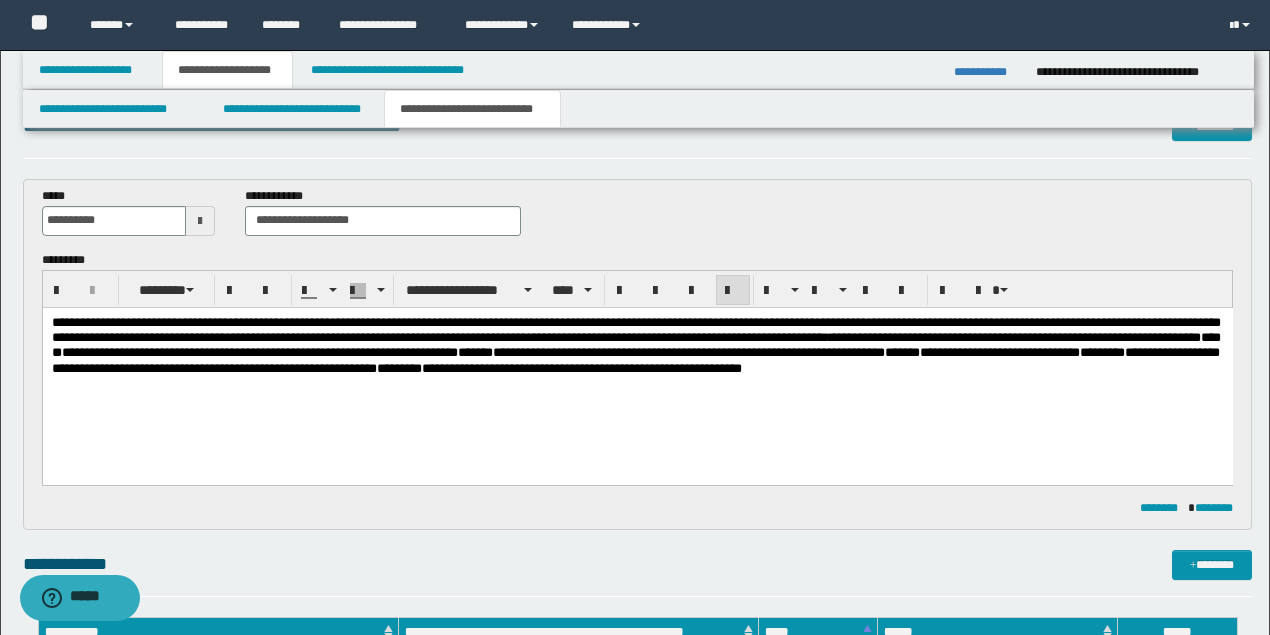 click on "**********" at bounding box center (637, 370) 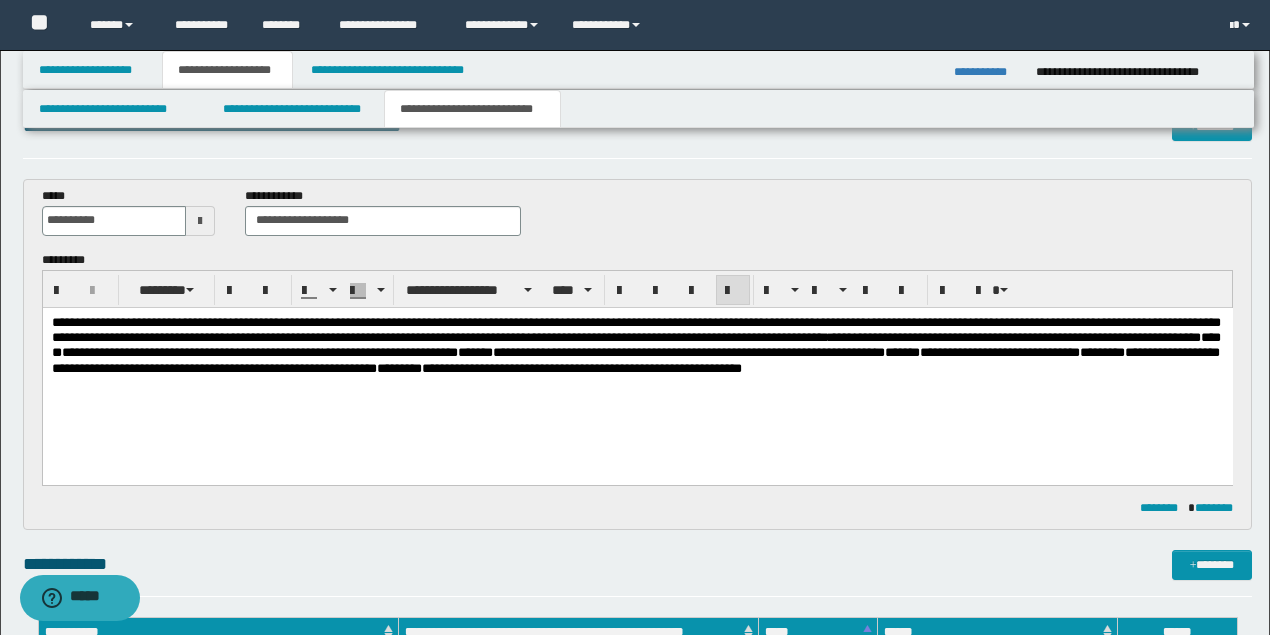 click on "**********" at bounding box center (637, 370) 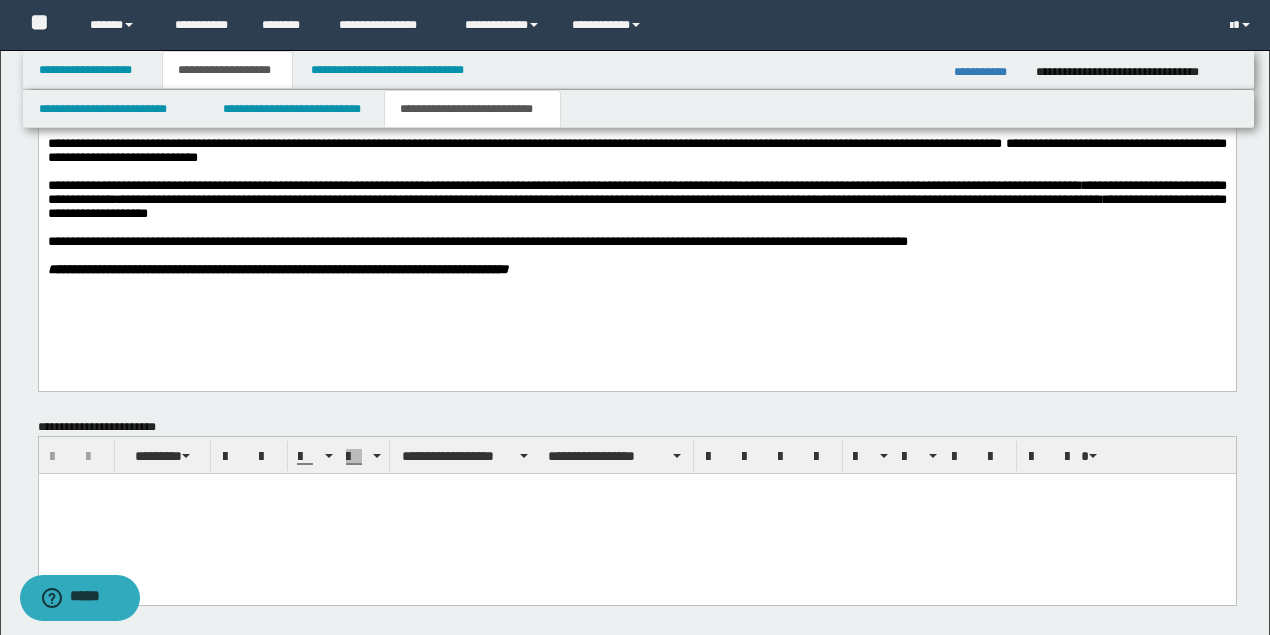 scroll, scrollTop: 1133, scrollLeft: 0, axis: vertical 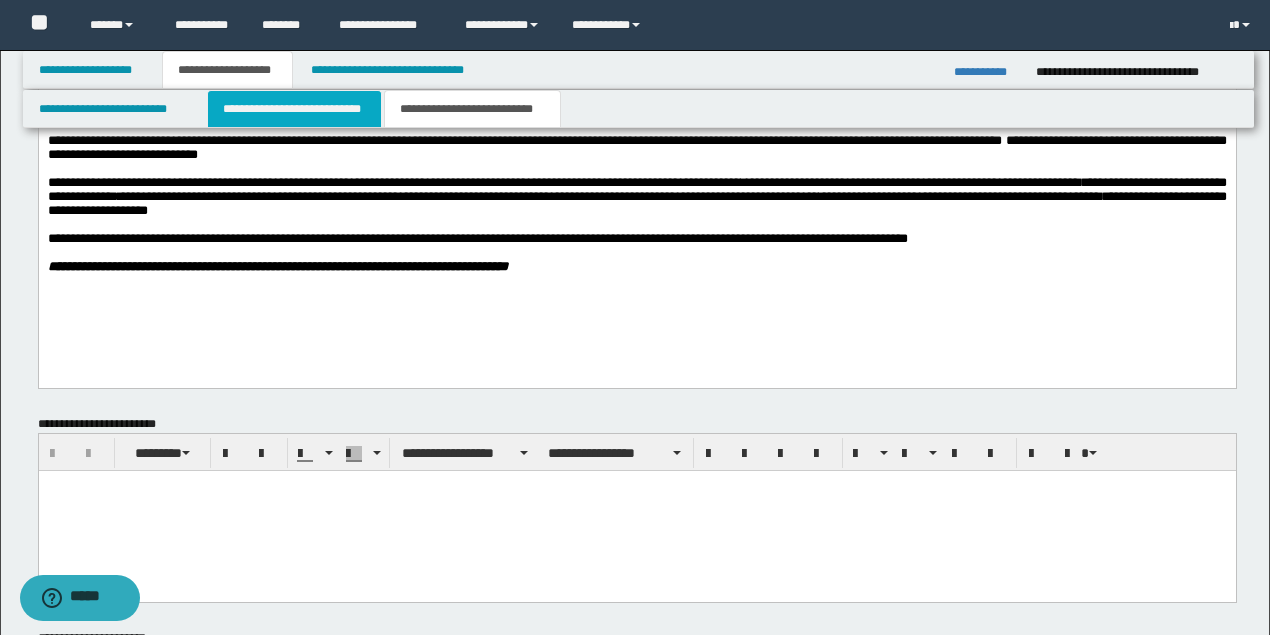 click on "**********" at bounding box center [294, 109] 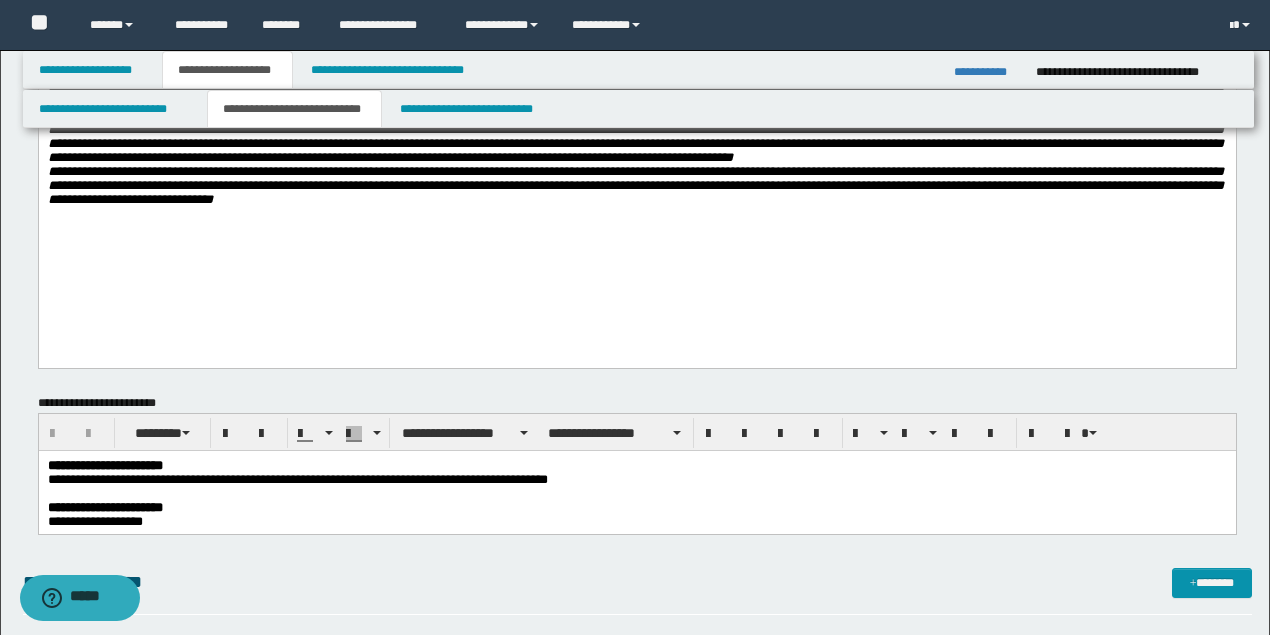 scroll, scrollTop: 400, scrollLeft: 0, axis: vertical 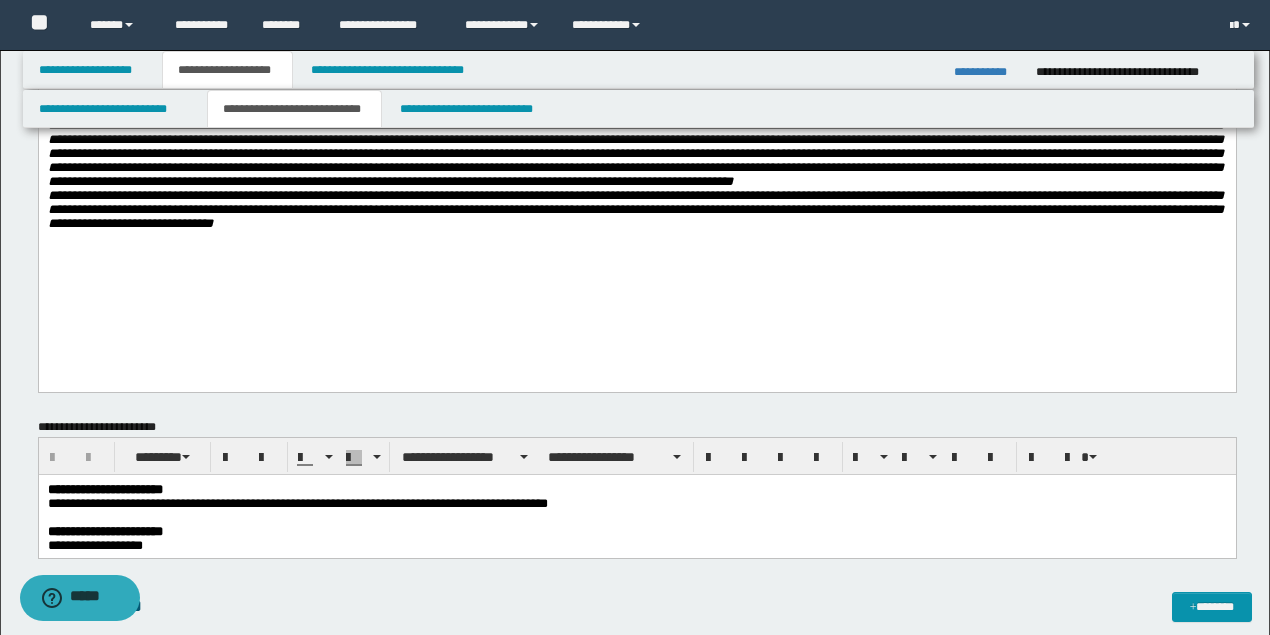 click on "**********" at bounding box center (637, 82) 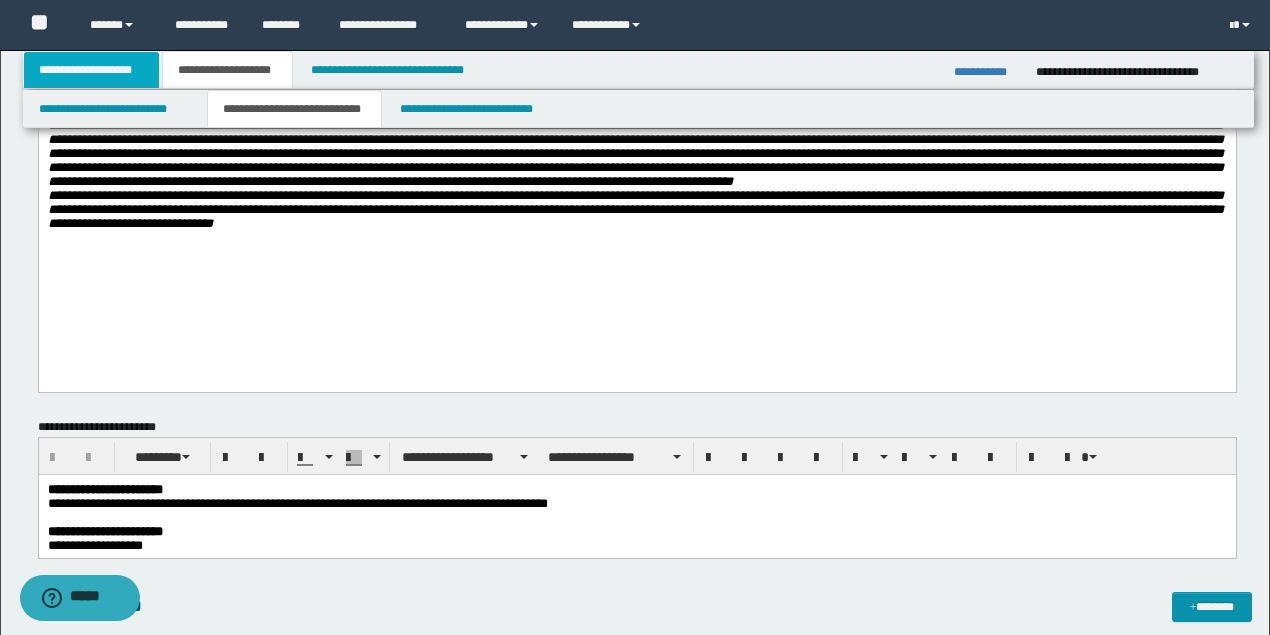 click on "**********" at bounding box center (92, 70) 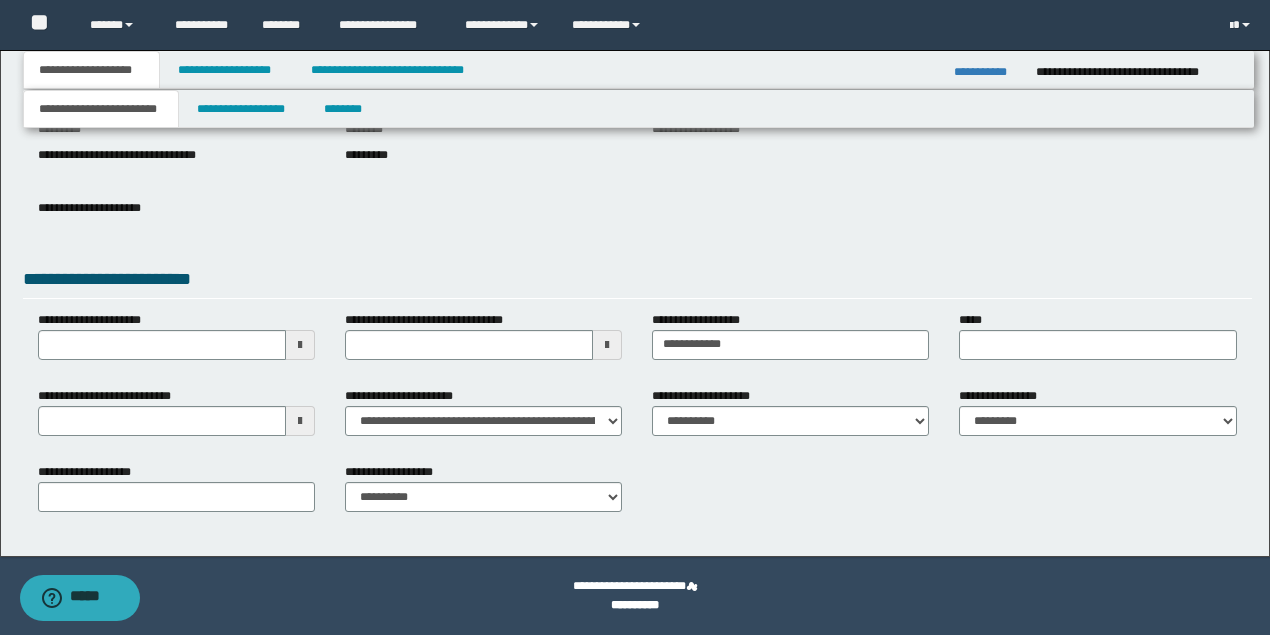 scroll, scrollTop: 247, scrollLeft: 0, axis: vertical 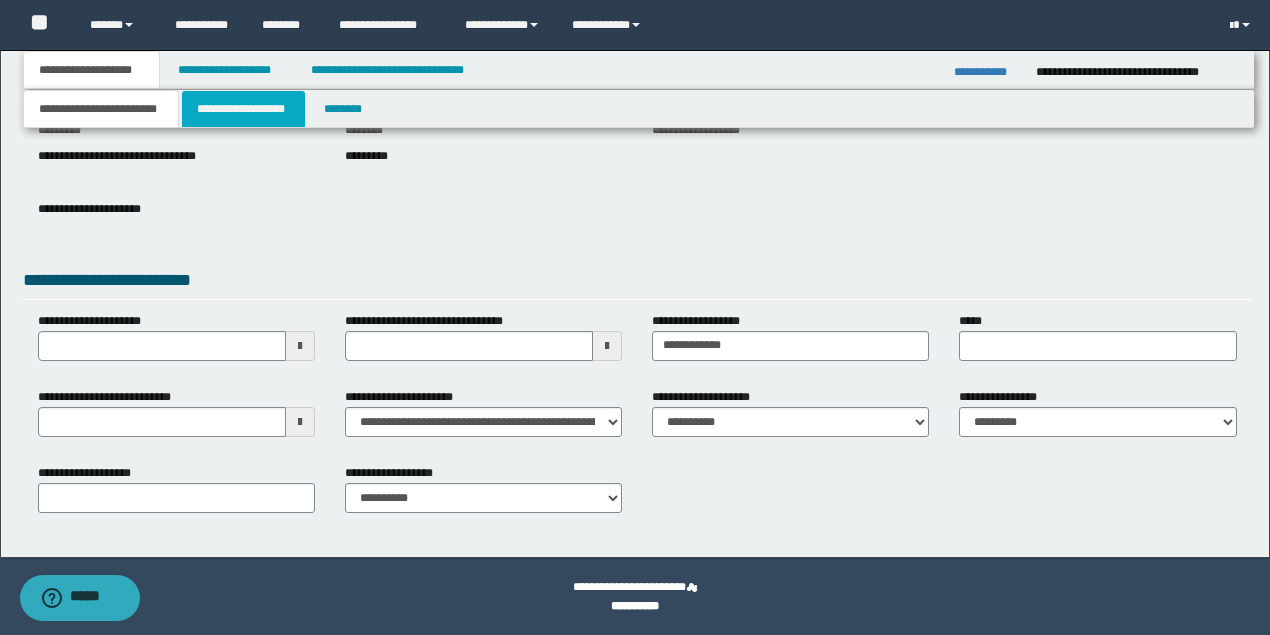 click on "**********" at bounding box center (243, 109) 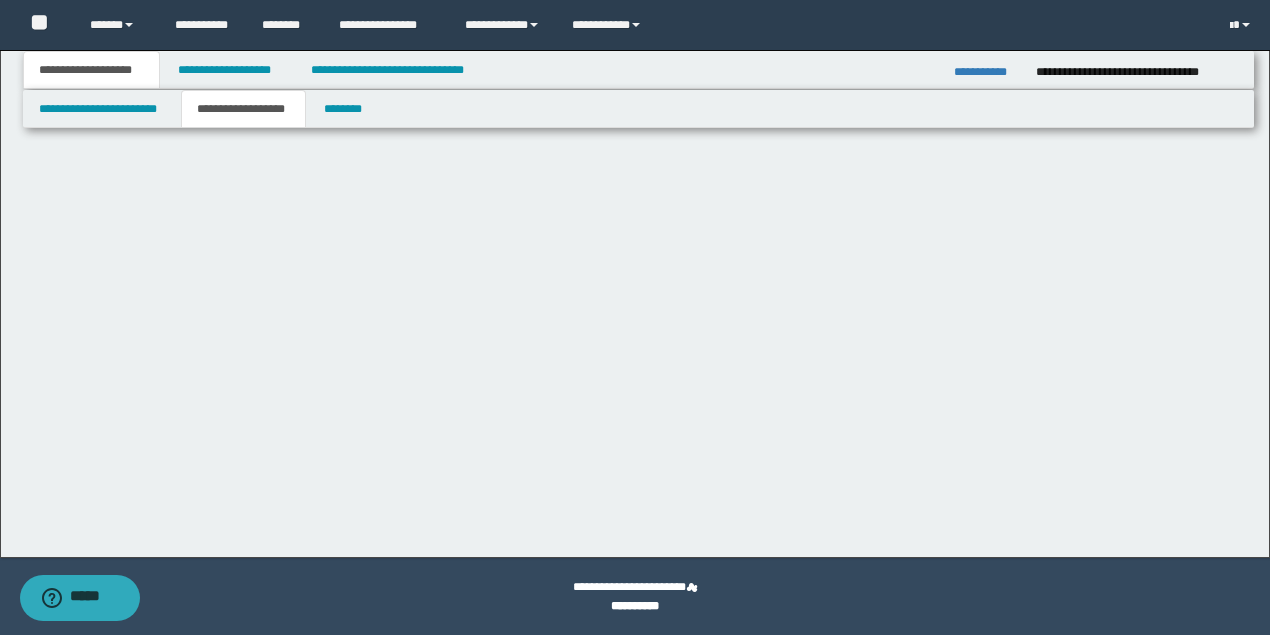 scroll, scrollTop: 0, scrollLeft: 0, axis: both 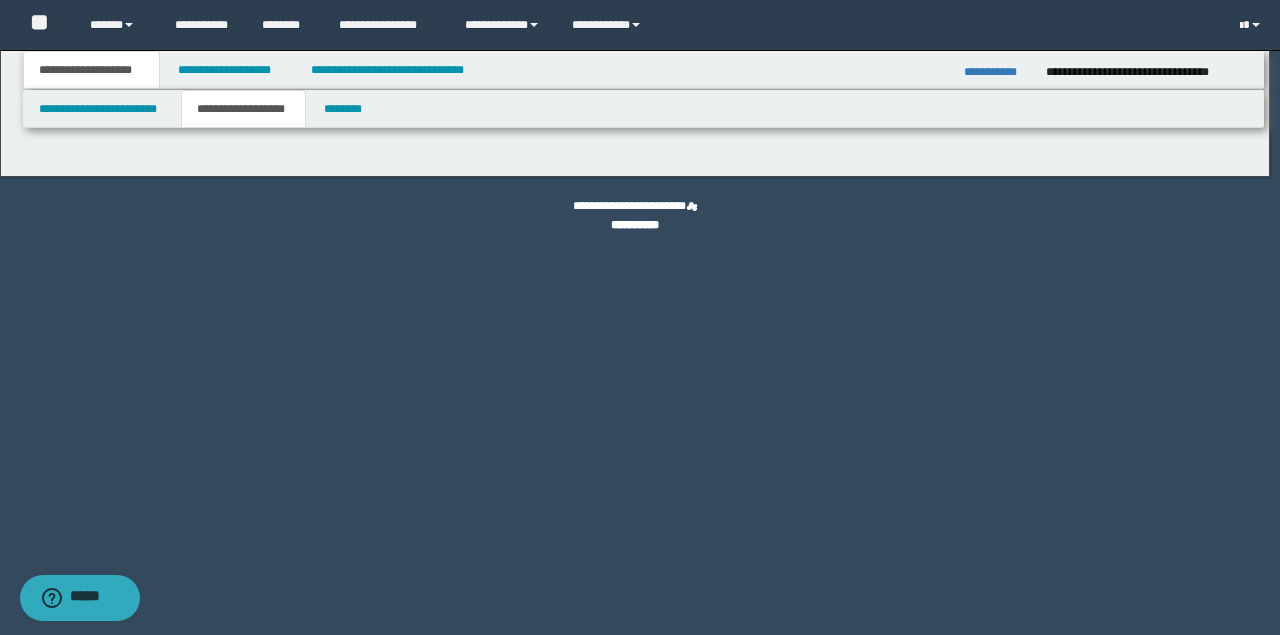 type on "********" 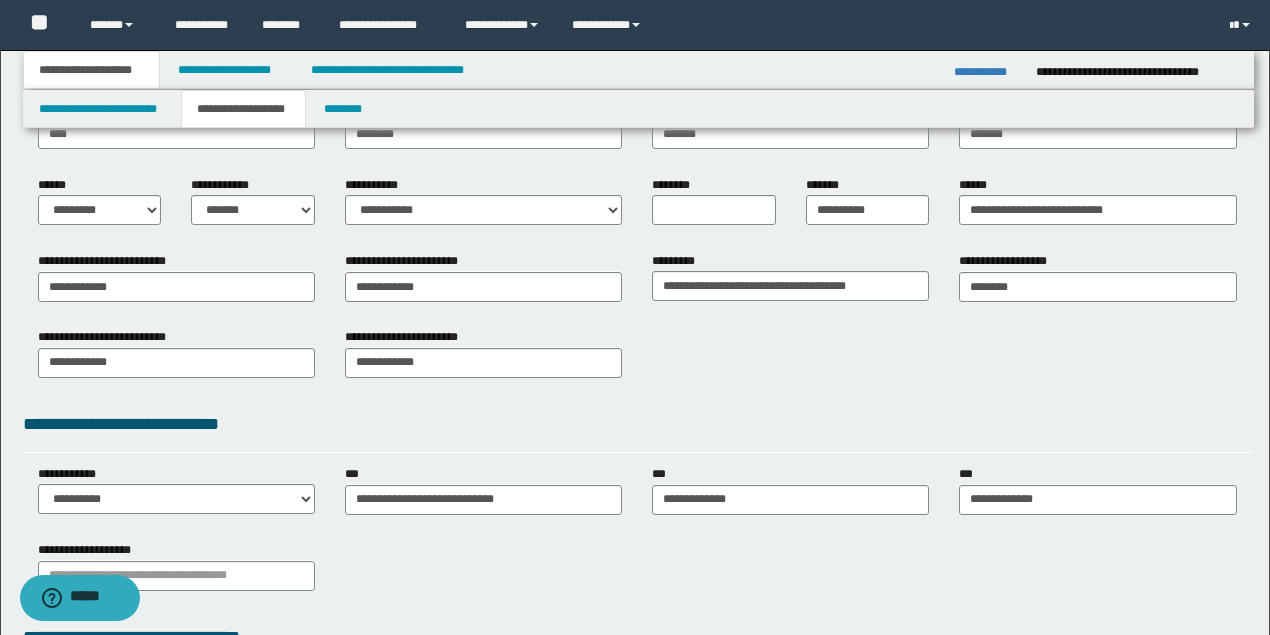 scroll, scrollTop: 266, scrollLeft: 0, axis: vertical 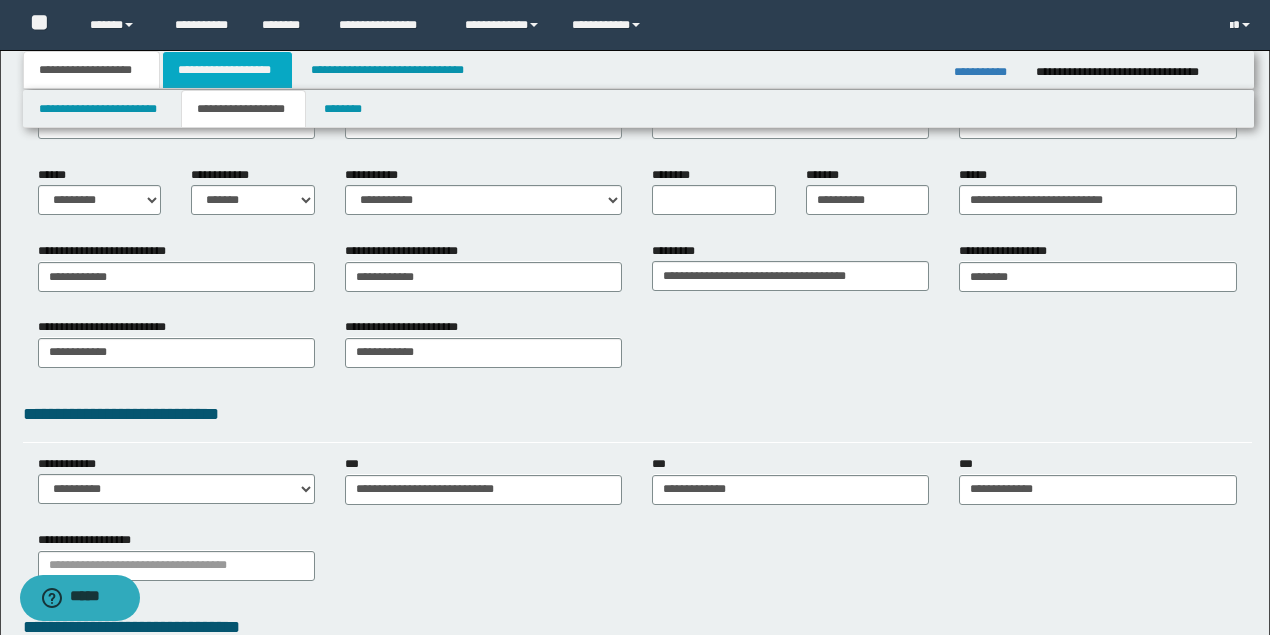 click on "**********" at bounding box center (227, 70) 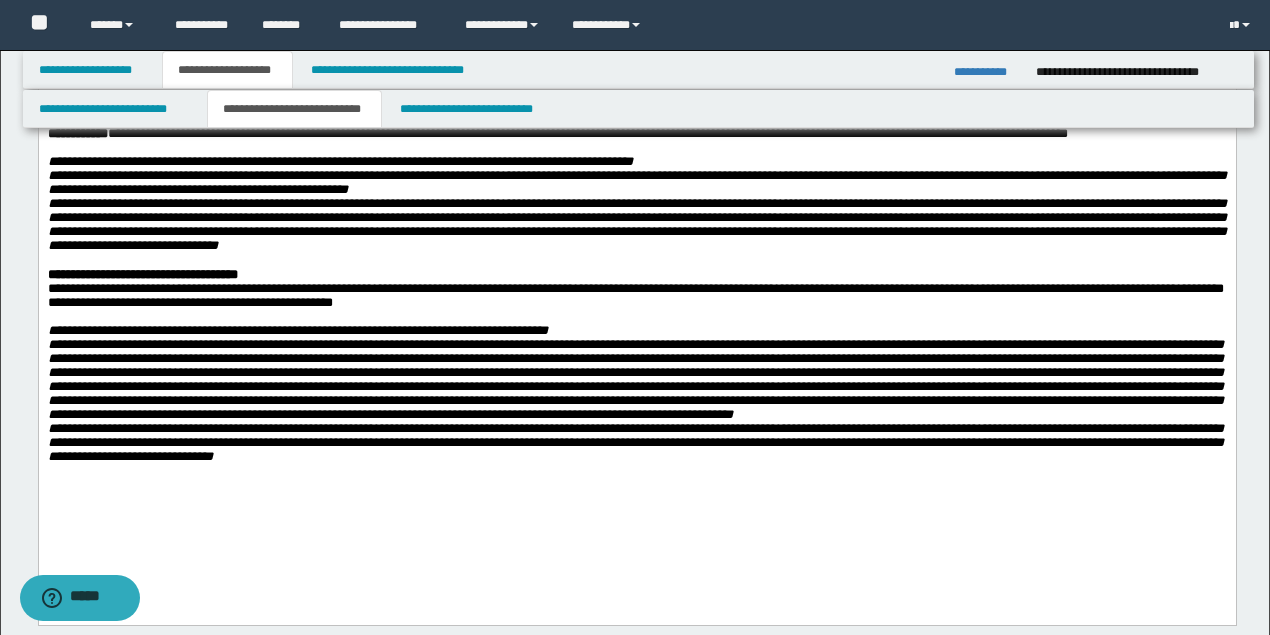 scroll, scrollTop: 0, scrollLeft: 0, axis: both 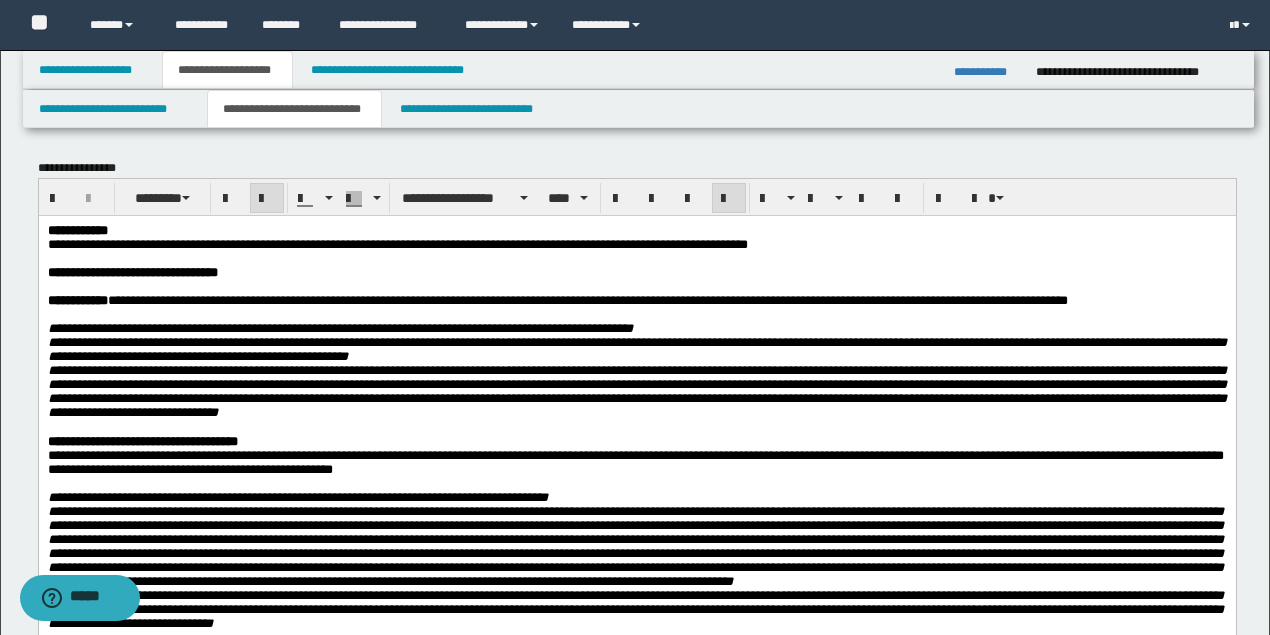 click on "**********" at bounding box center (887, 299) 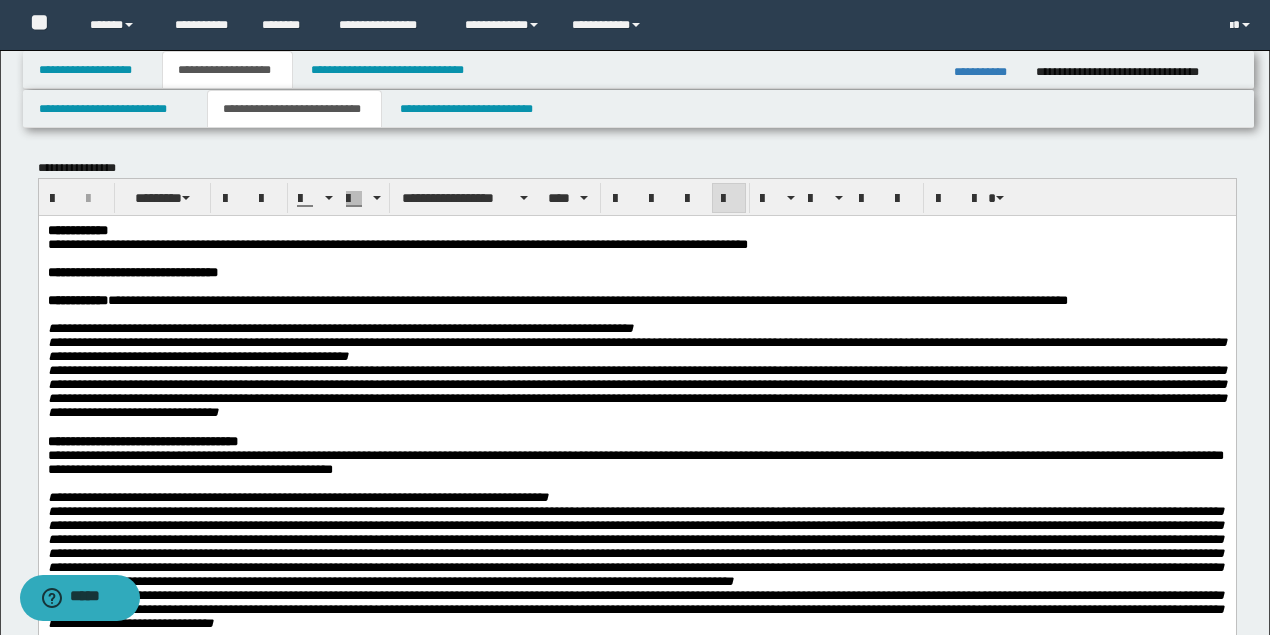 click on "**********" at bounding box center (635, 230) 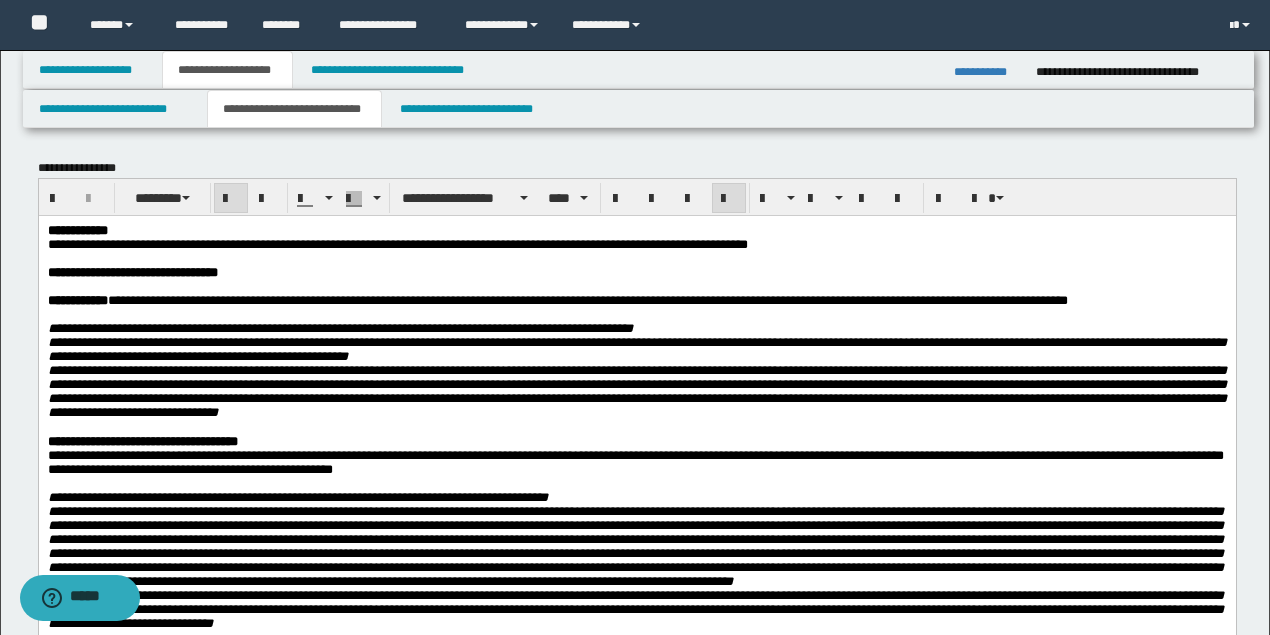 click on "**********" at bounding box center [636, 441] 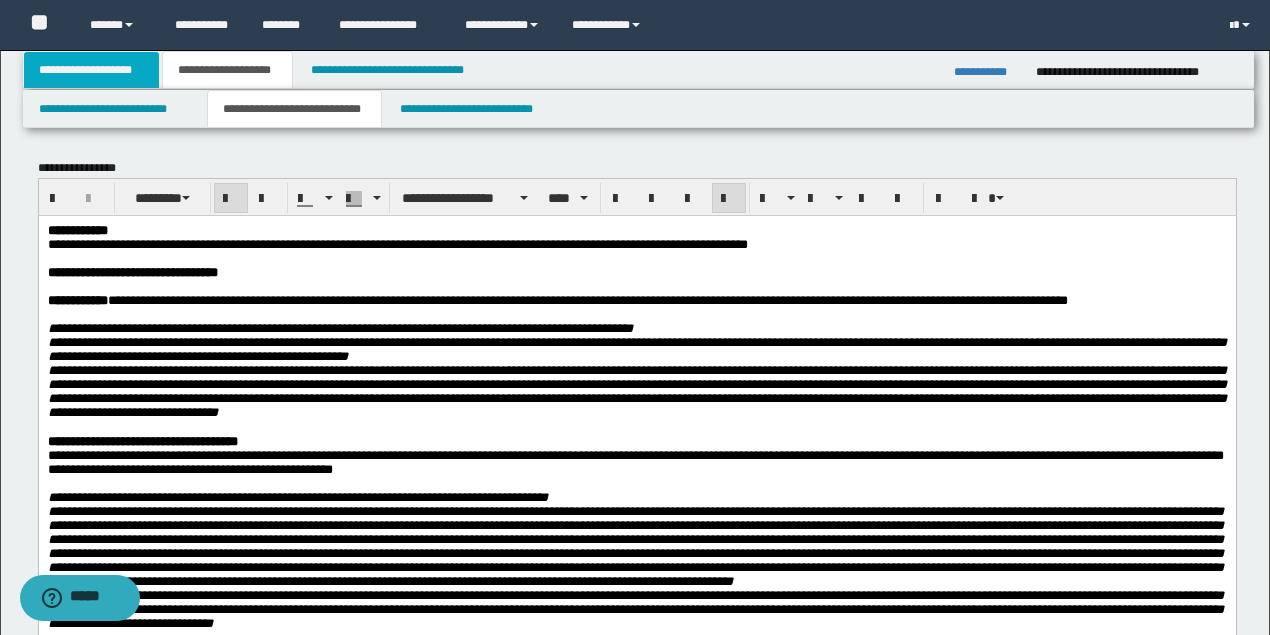 click on "**********" at bounding box center (92, 70) 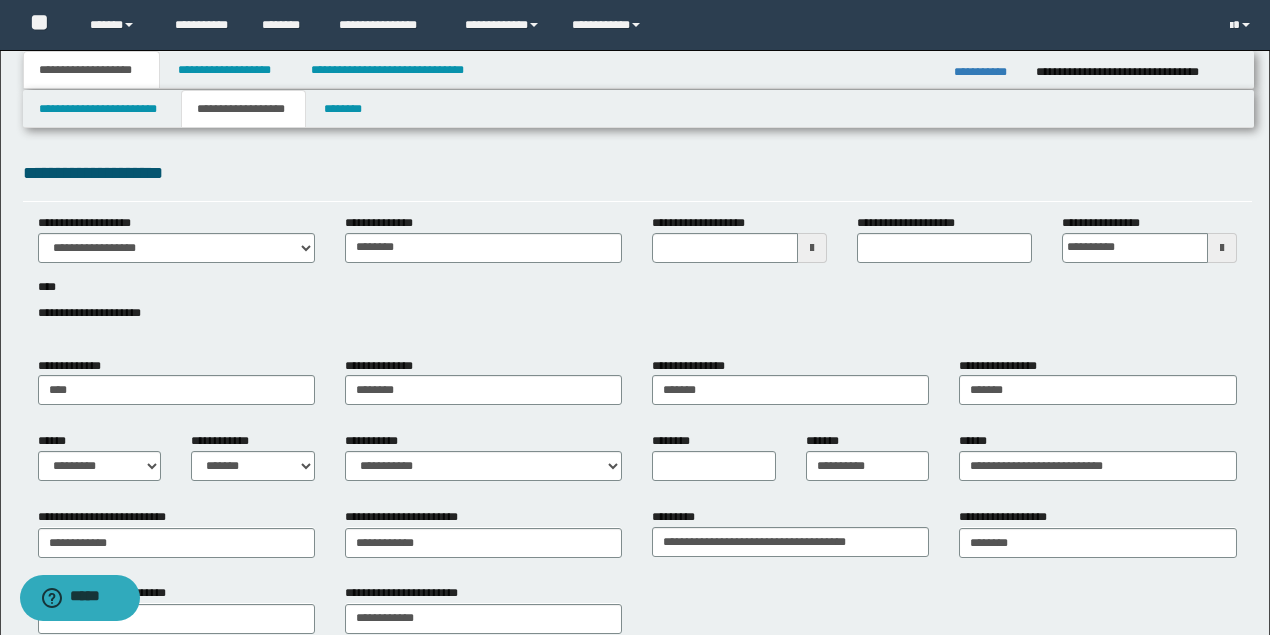 type 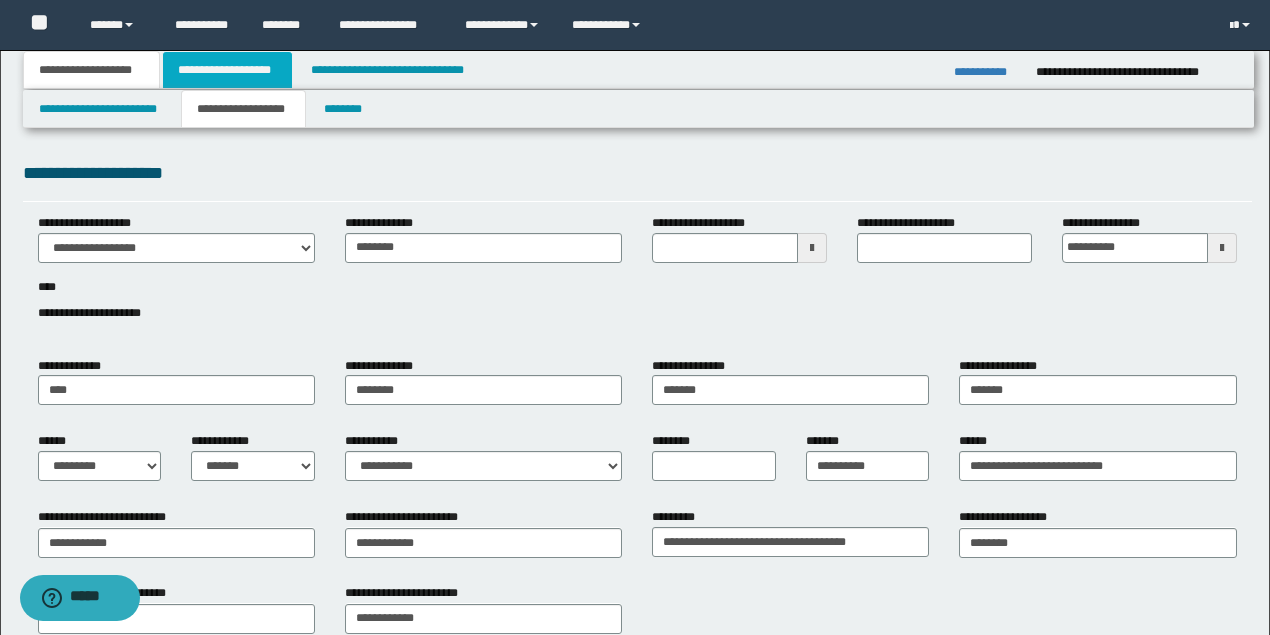 click on "**********" at bounding box center (227, 70) 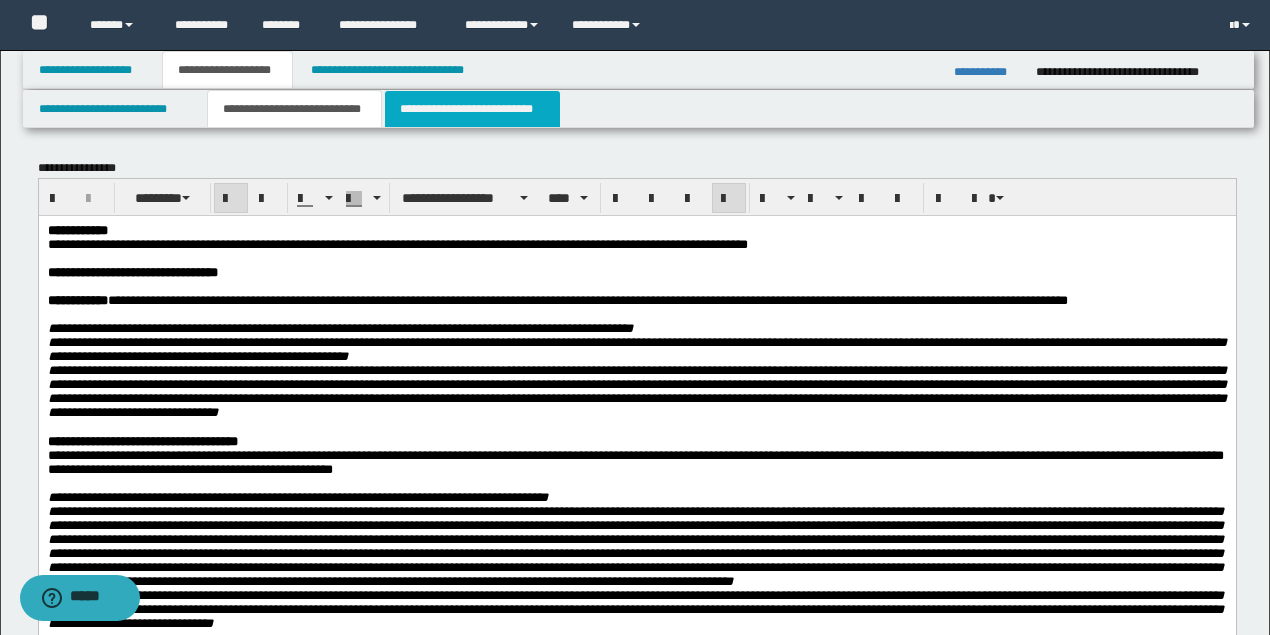 click on "**********" at bounding box center (472, 109) 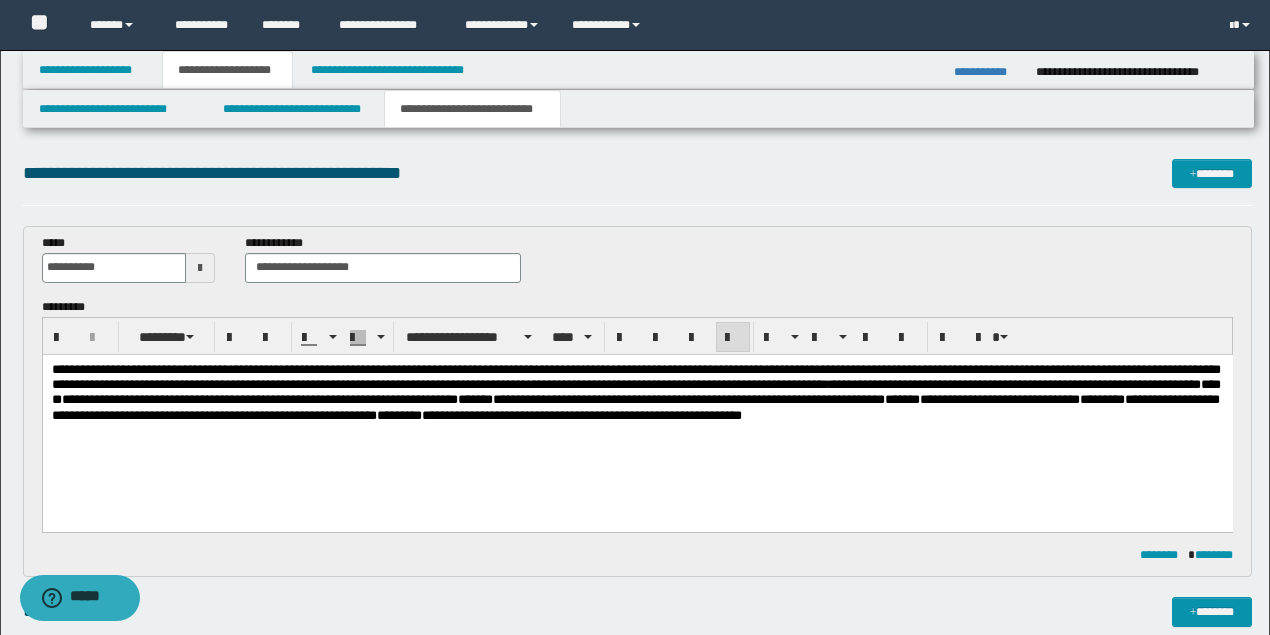 click on "**********" at bounding box center [637, 417] 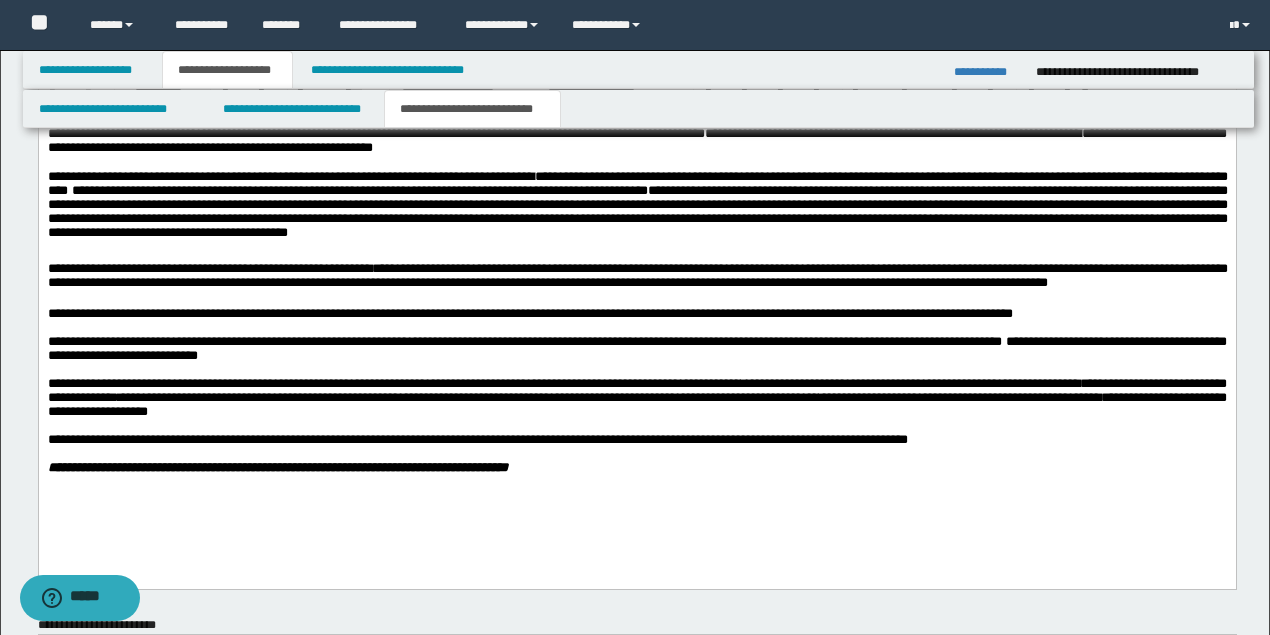 scroll, scrollTop: 933, scrollLeft: 0, axis: vertical 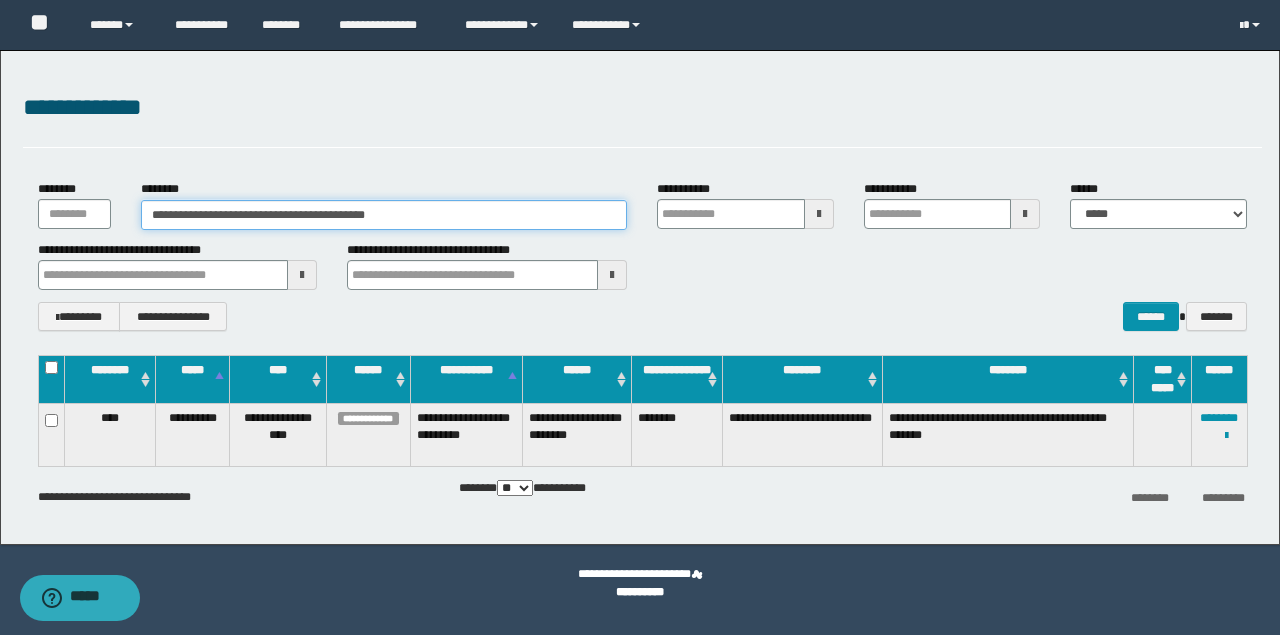 drag, startPoint x: 486, startPoint y: 215, endPoint x: 0, endPoint y: 194, distance: 486.4535 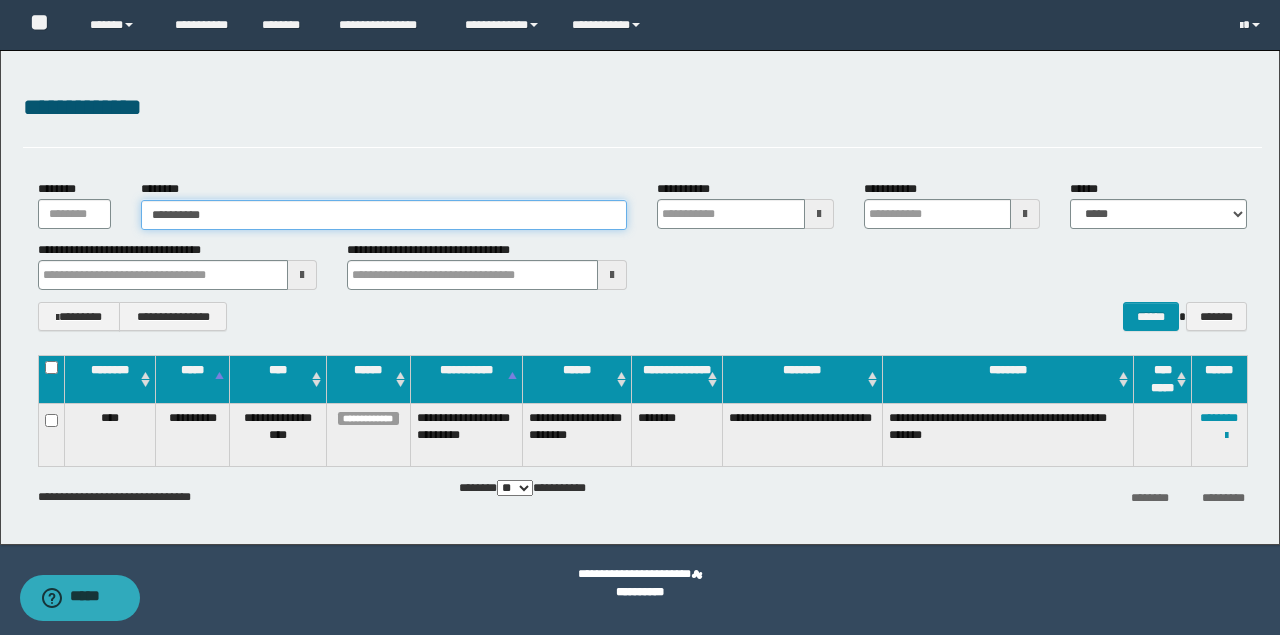 type on "**********" 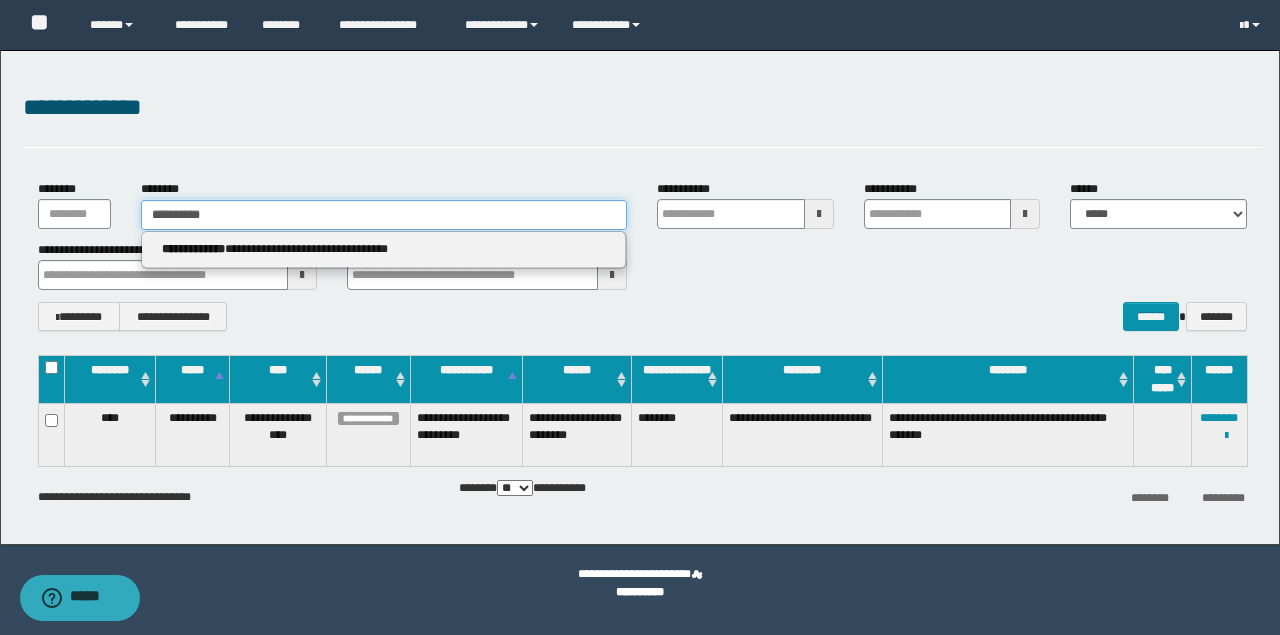 type on "**********" 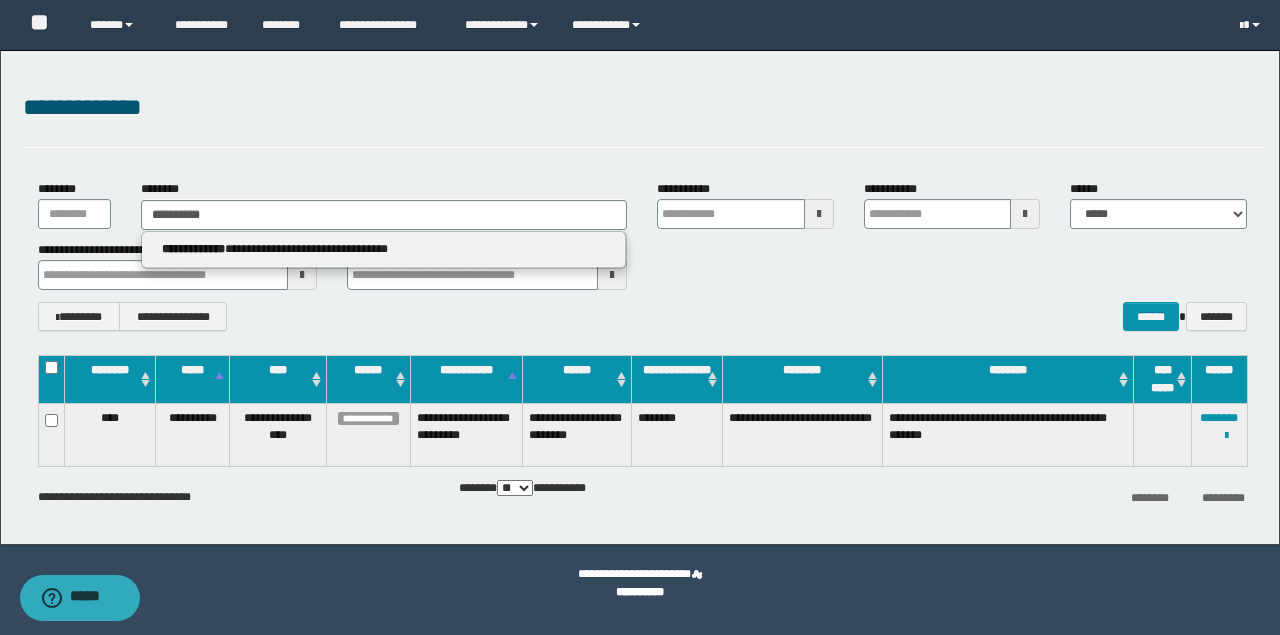 click on "**********" at bounding box center (384, 249) 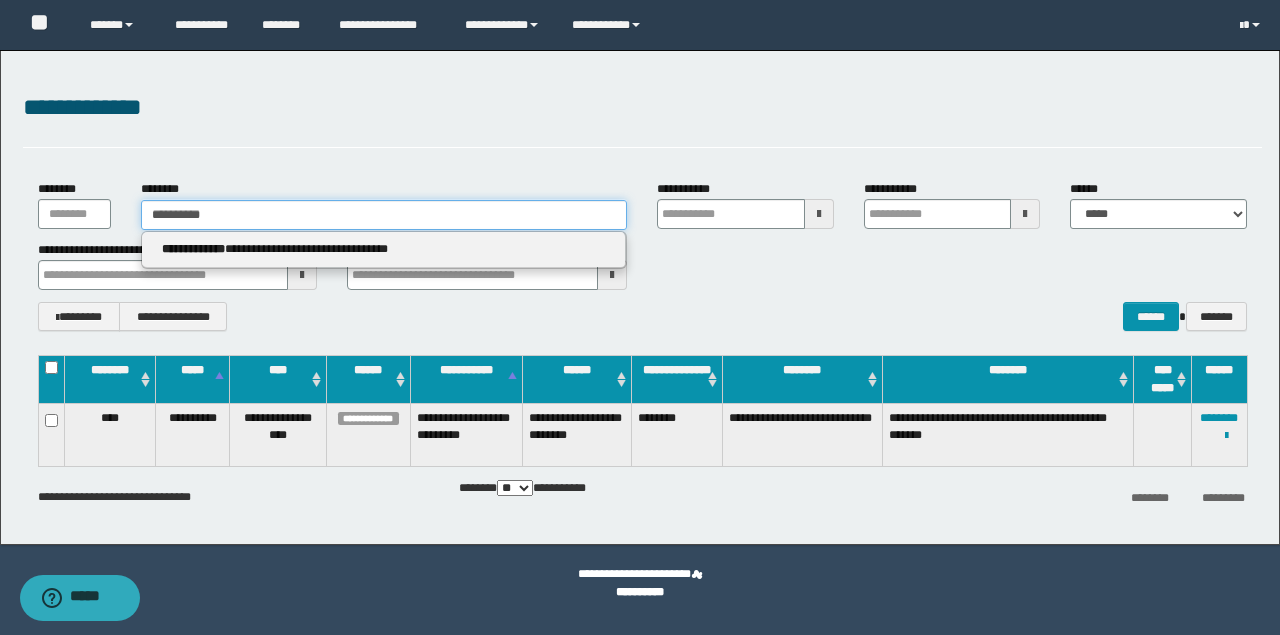 type 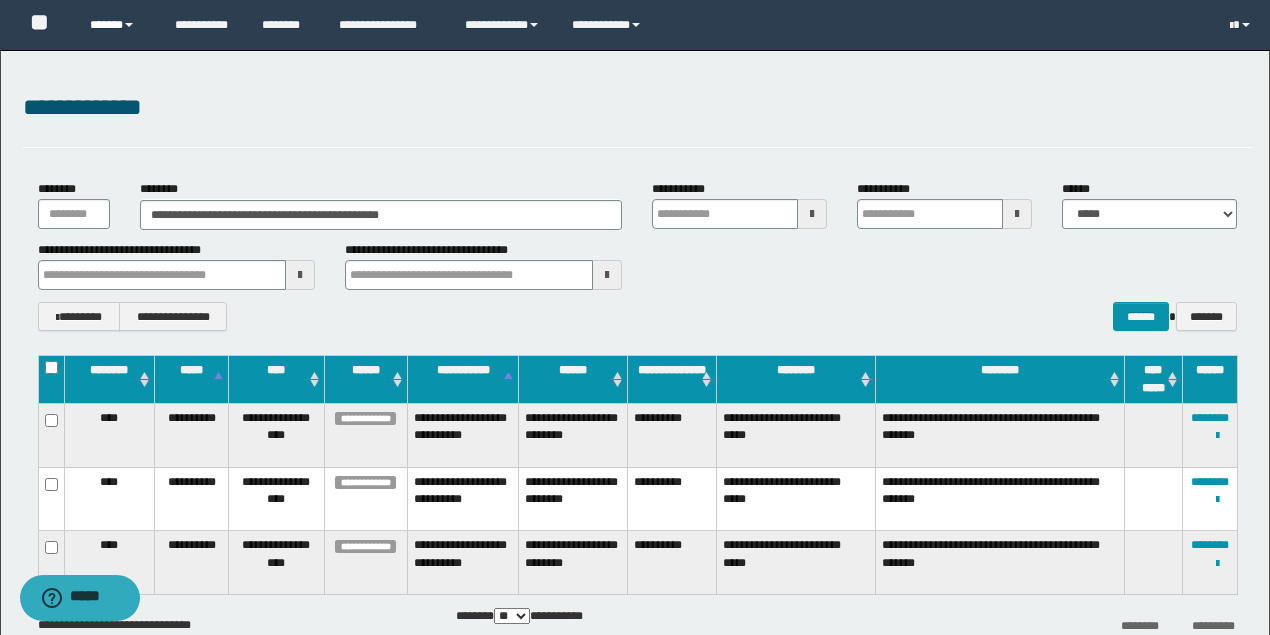 click on "******" at bounding box center [117, 25] 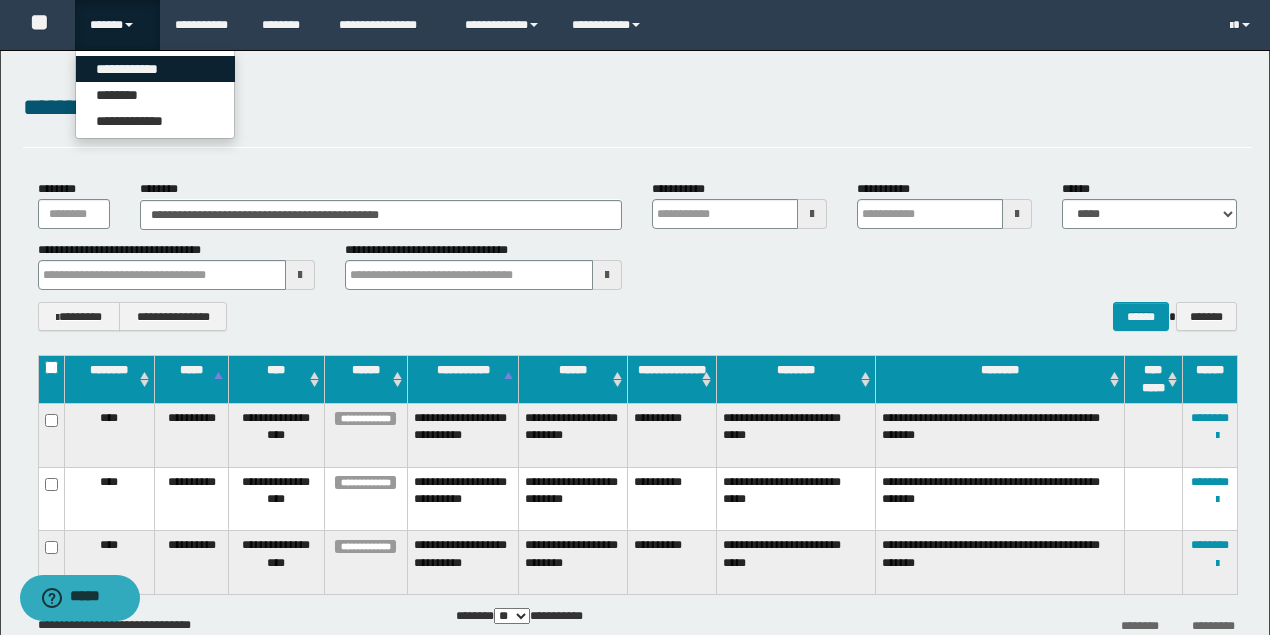click on "**********" at bounding box center (155, 69) 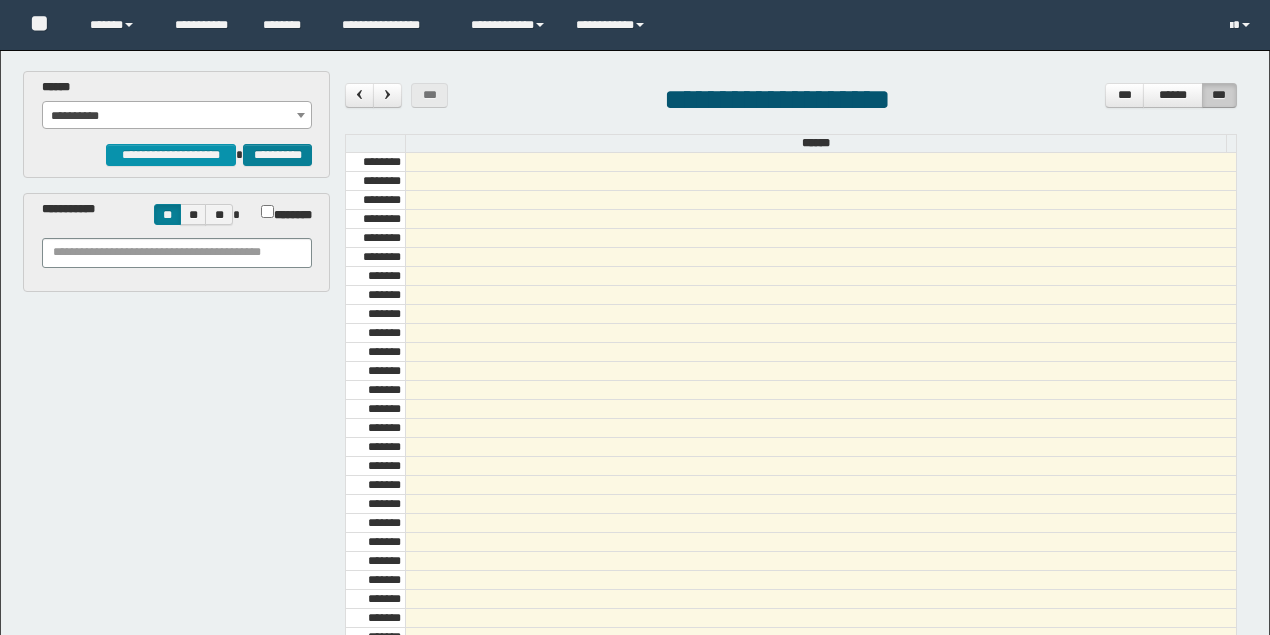 scroll, scrollTop: 0, scrollLeft: 0, axis: both 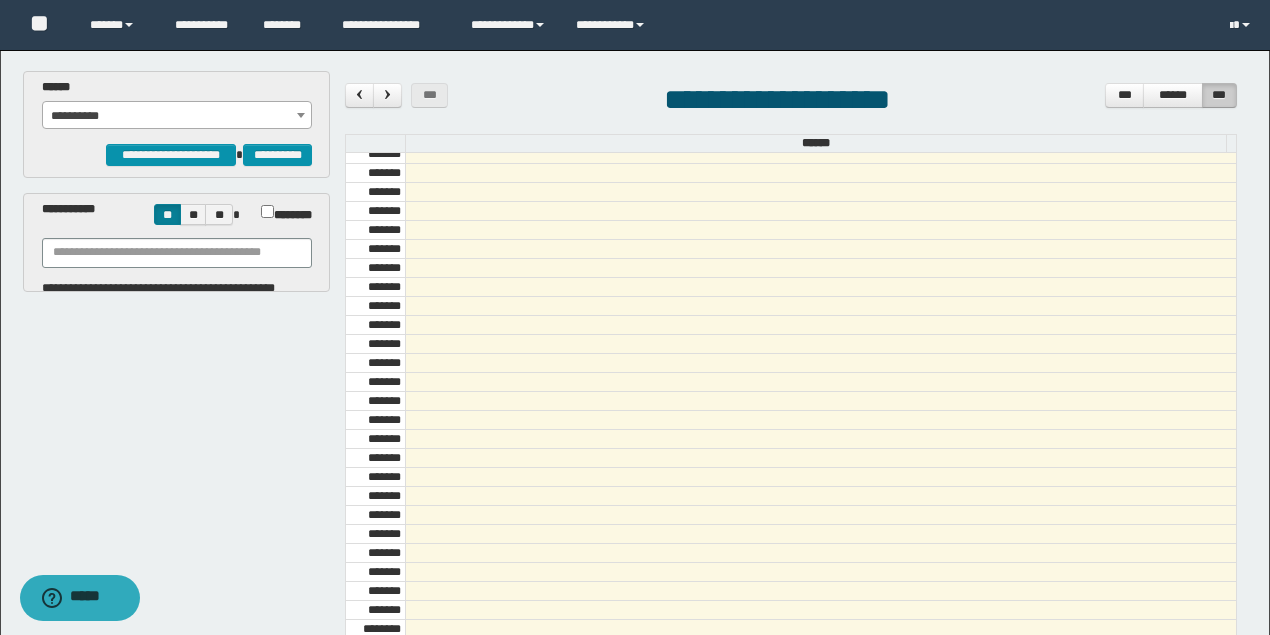 click on "**********" at bounding box center (177, 116) 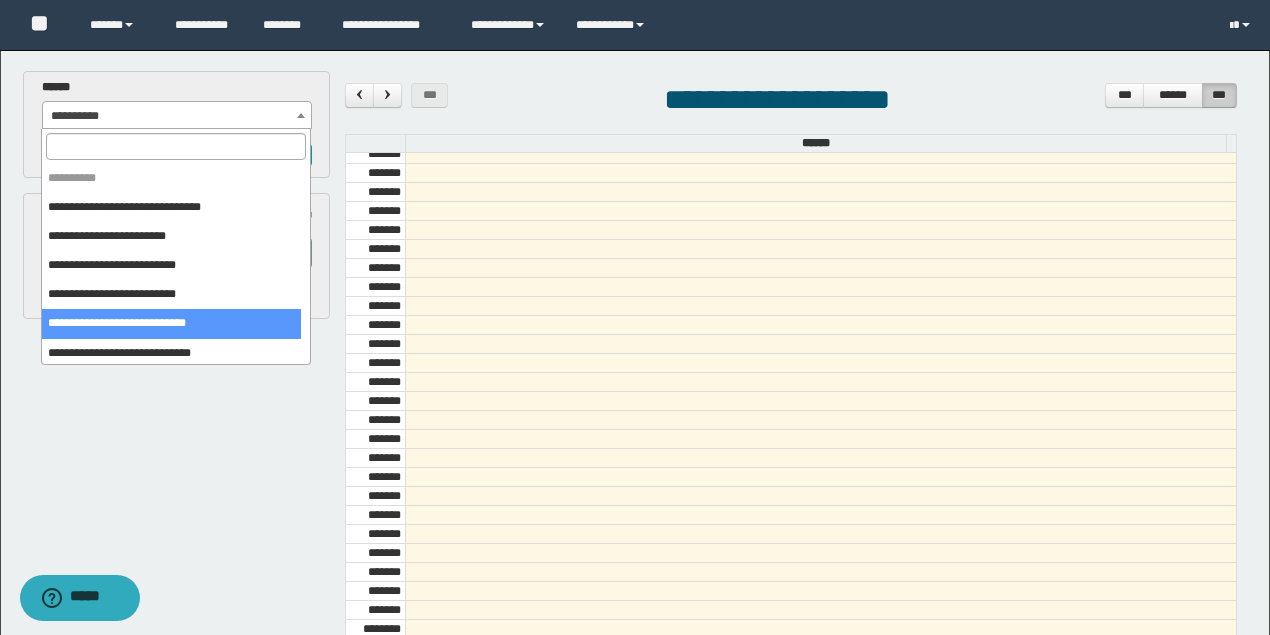 select on "*****" 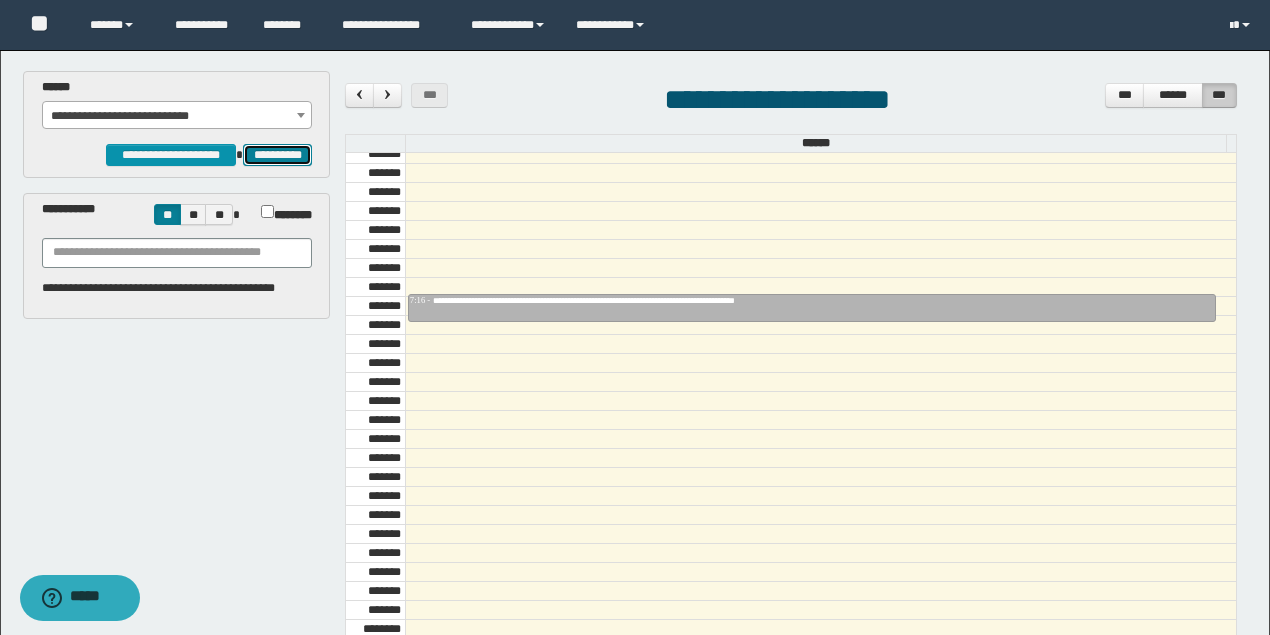 click on "**********" at bounding box center (277, 154) 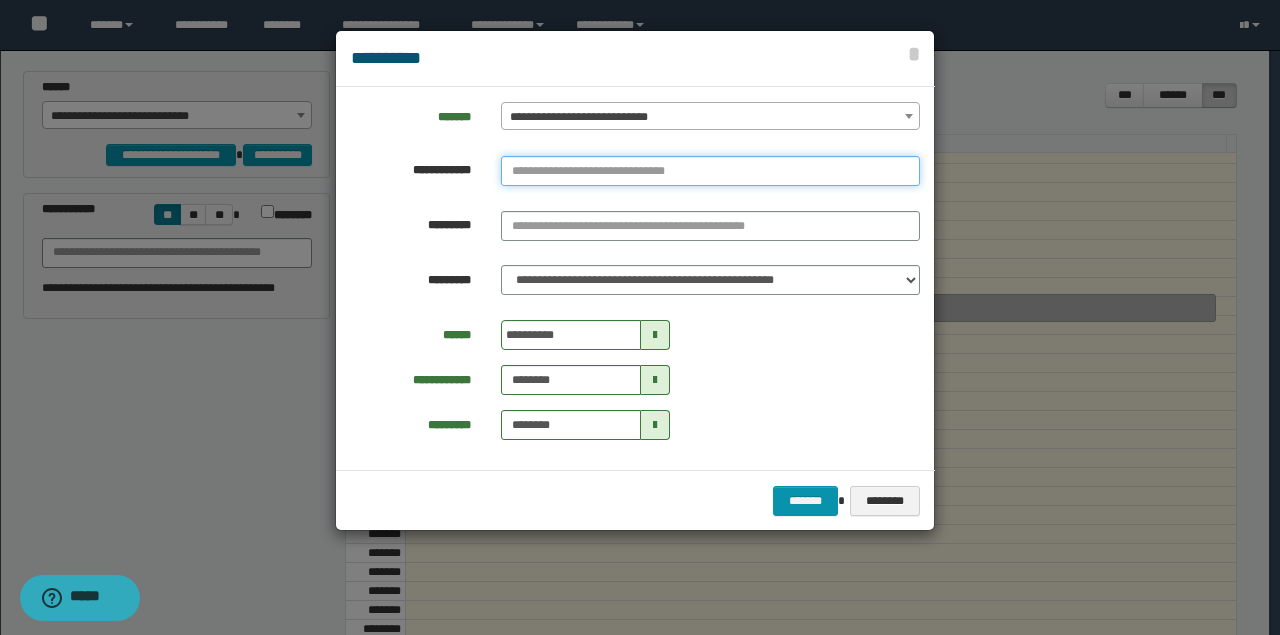 click at bounding box center (710, 171) 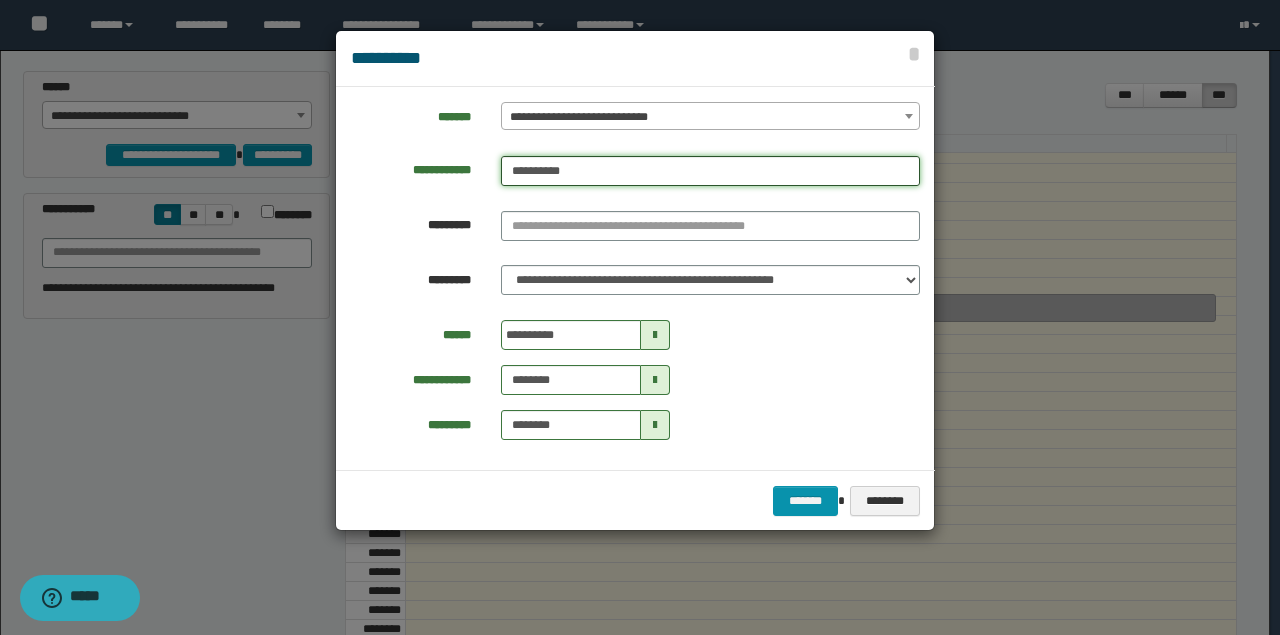 type on "**********" 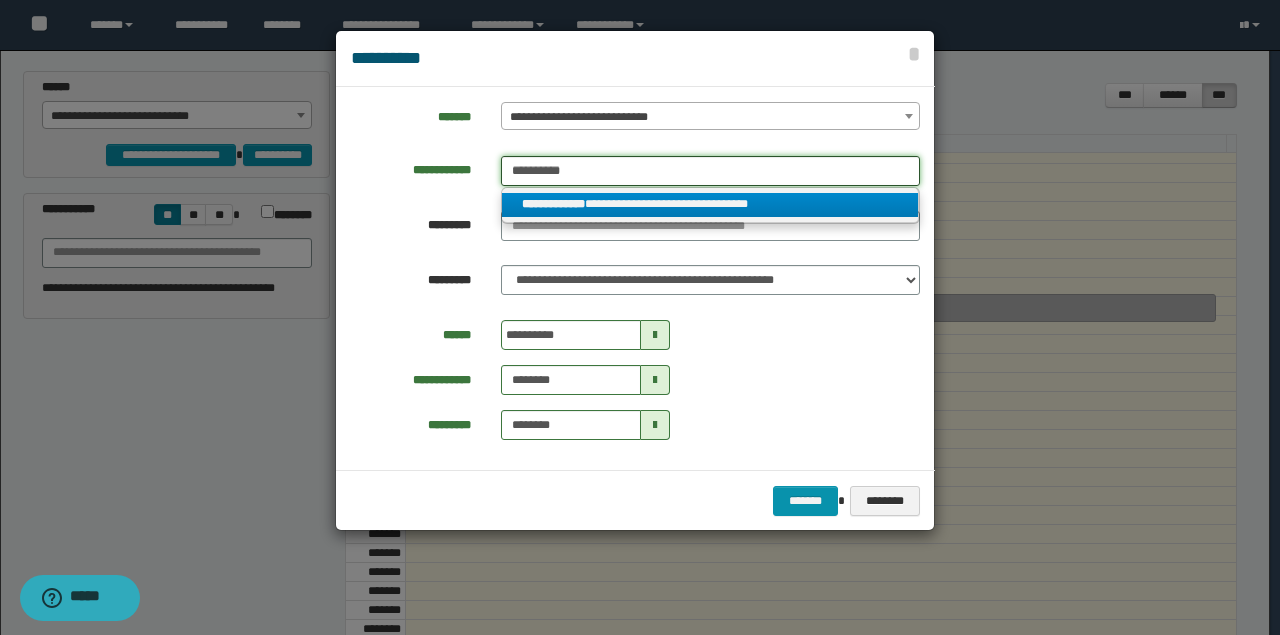 type on "**********" 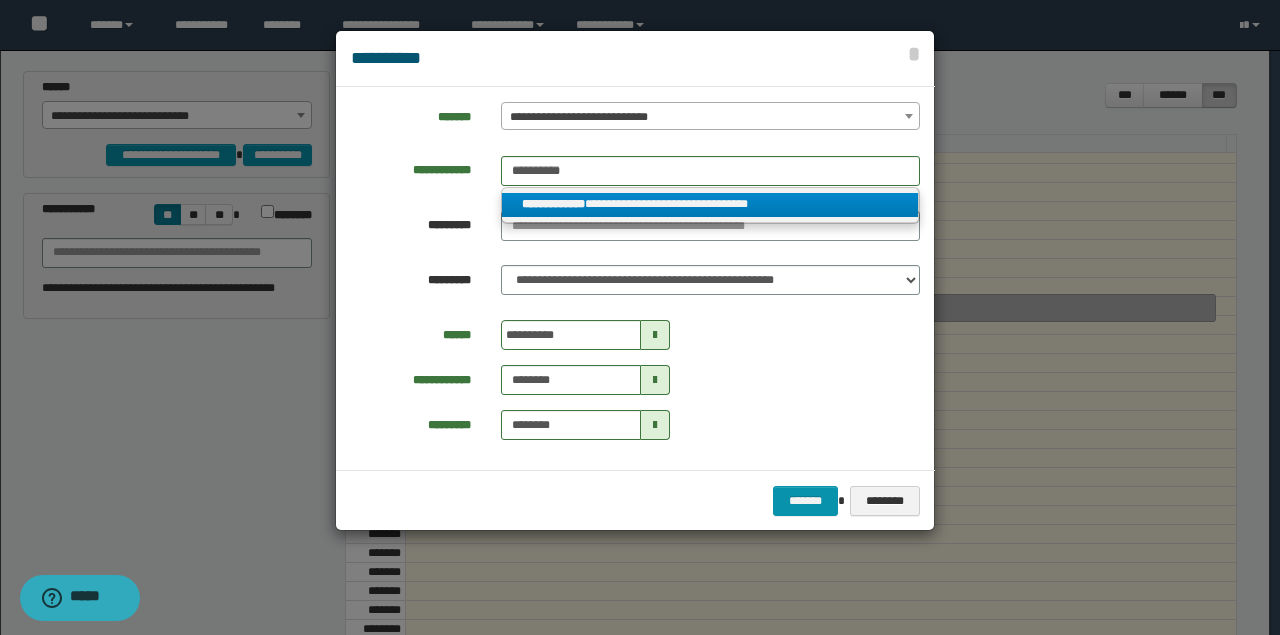 click on "**********" at bounding box center (710, 204) 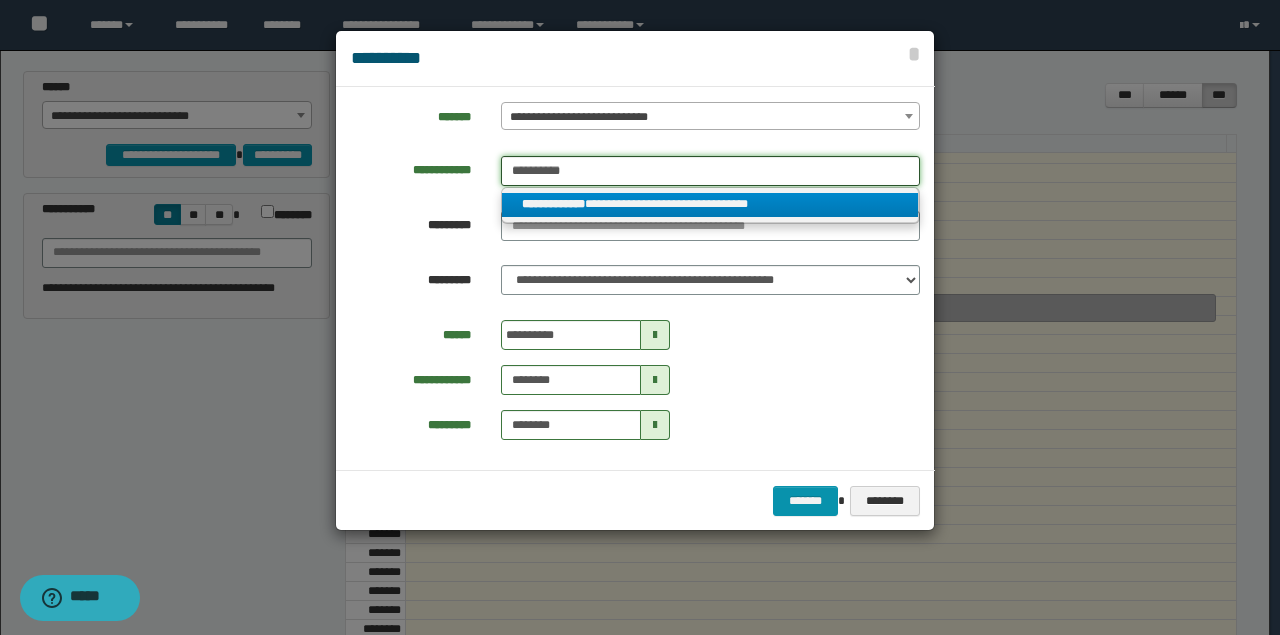 type 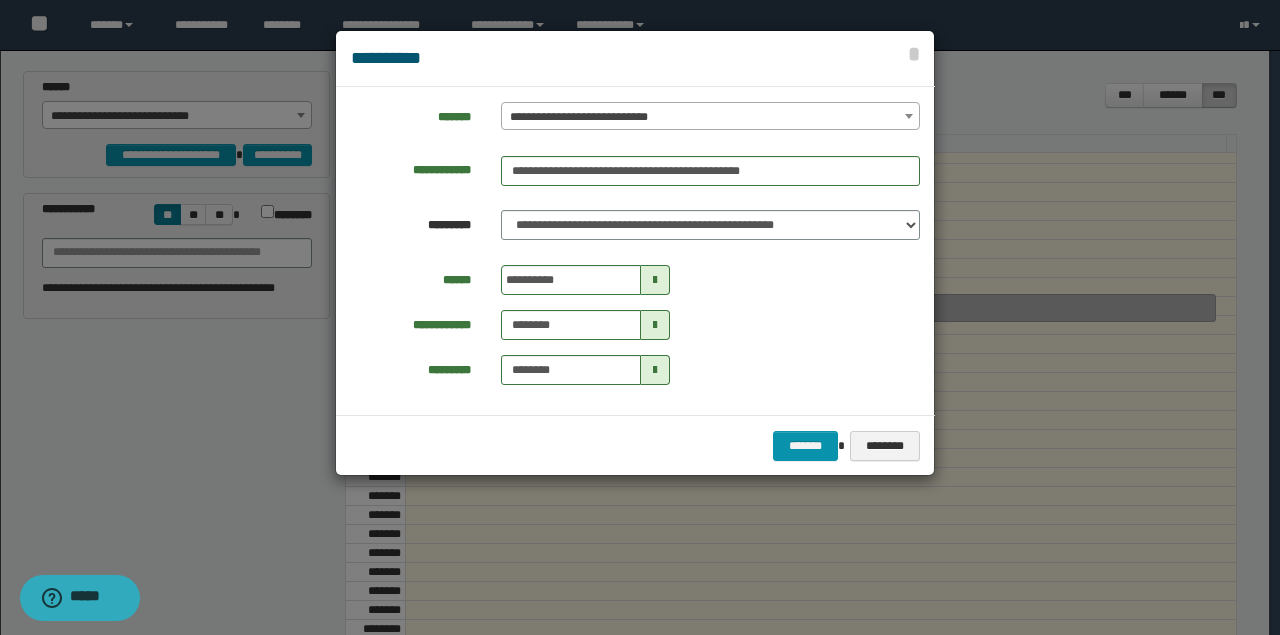 click at bounding box center [655, 280] 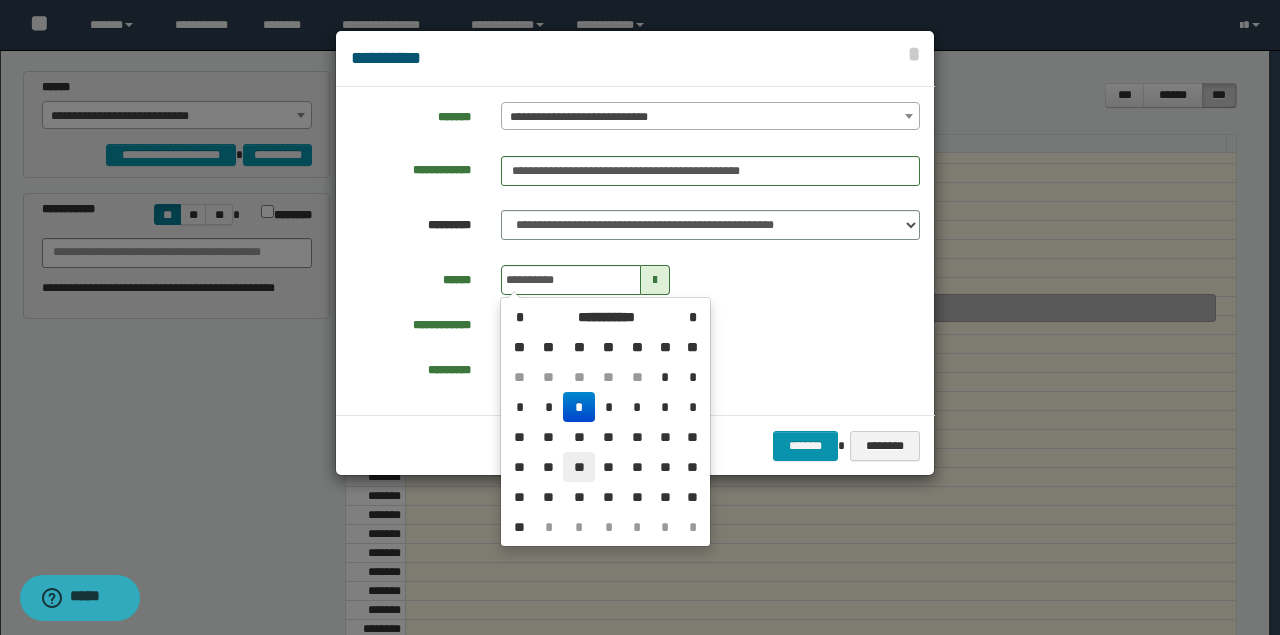 click on "**" at bounding box center (579, 467) 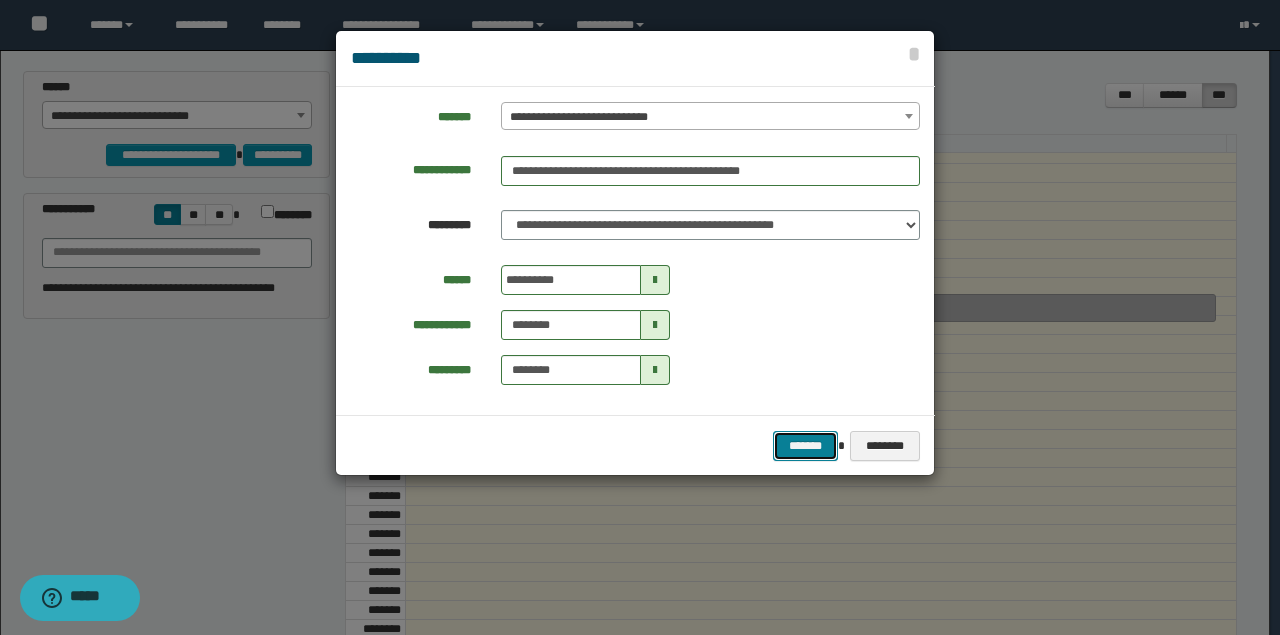 click on "*******" at bounding box center [805, 445] 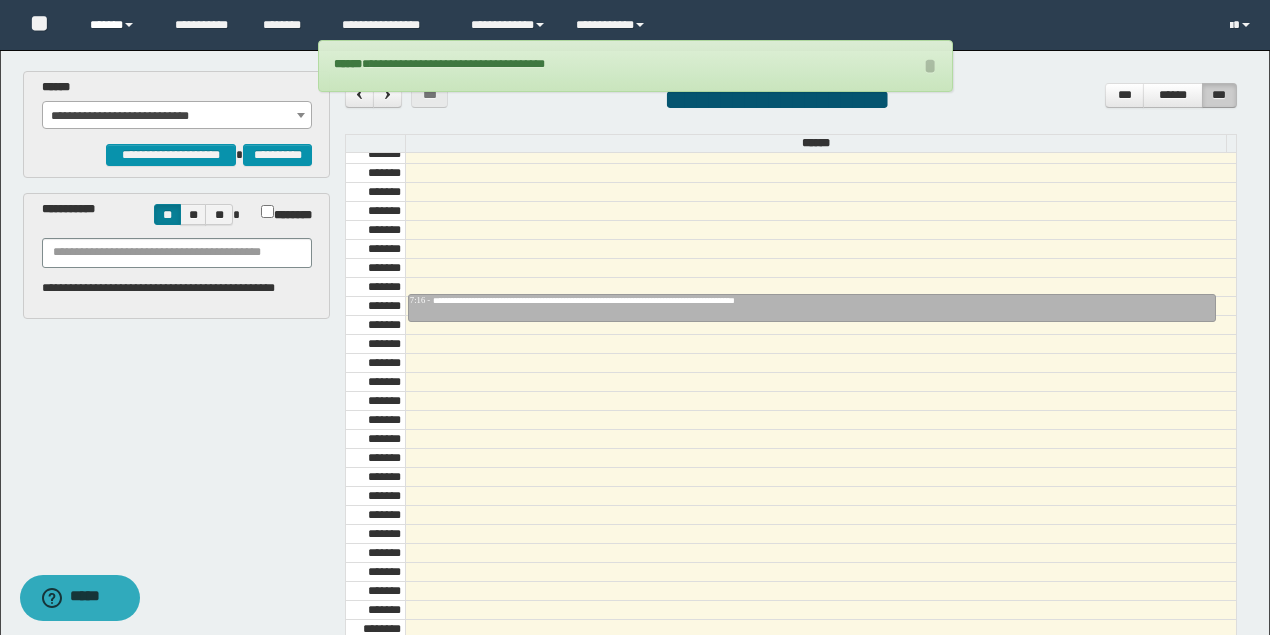 click on "******" at bounding box center (117, 25) 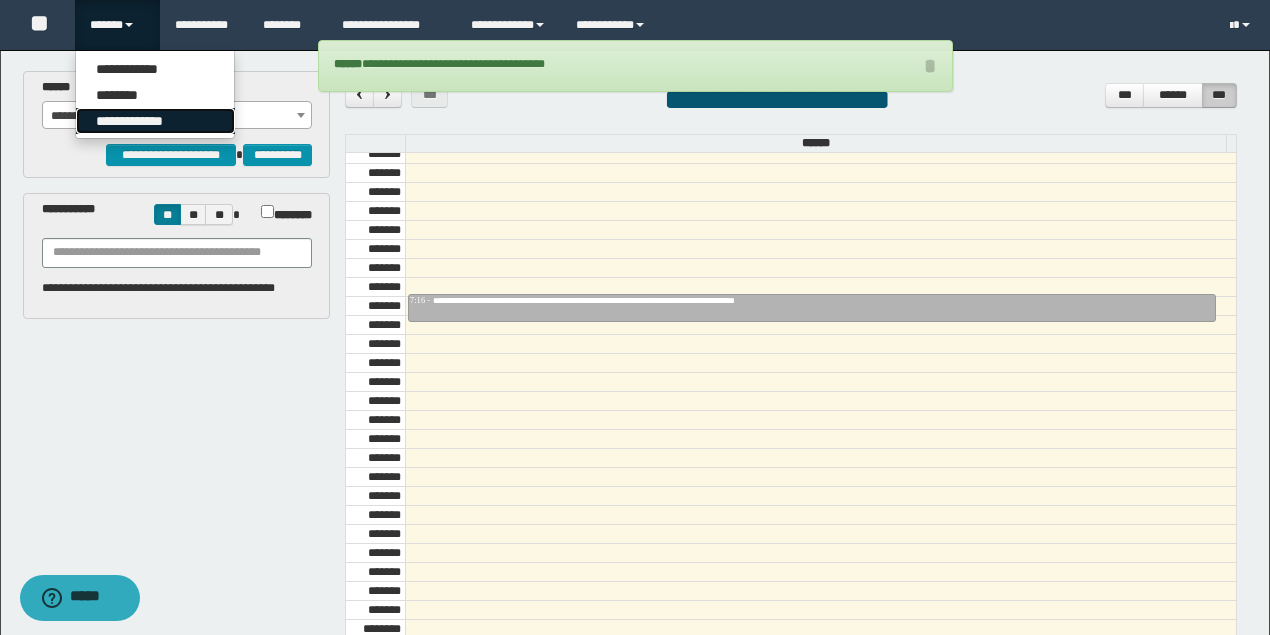 click on "**********" at bounding box center [155, 121] 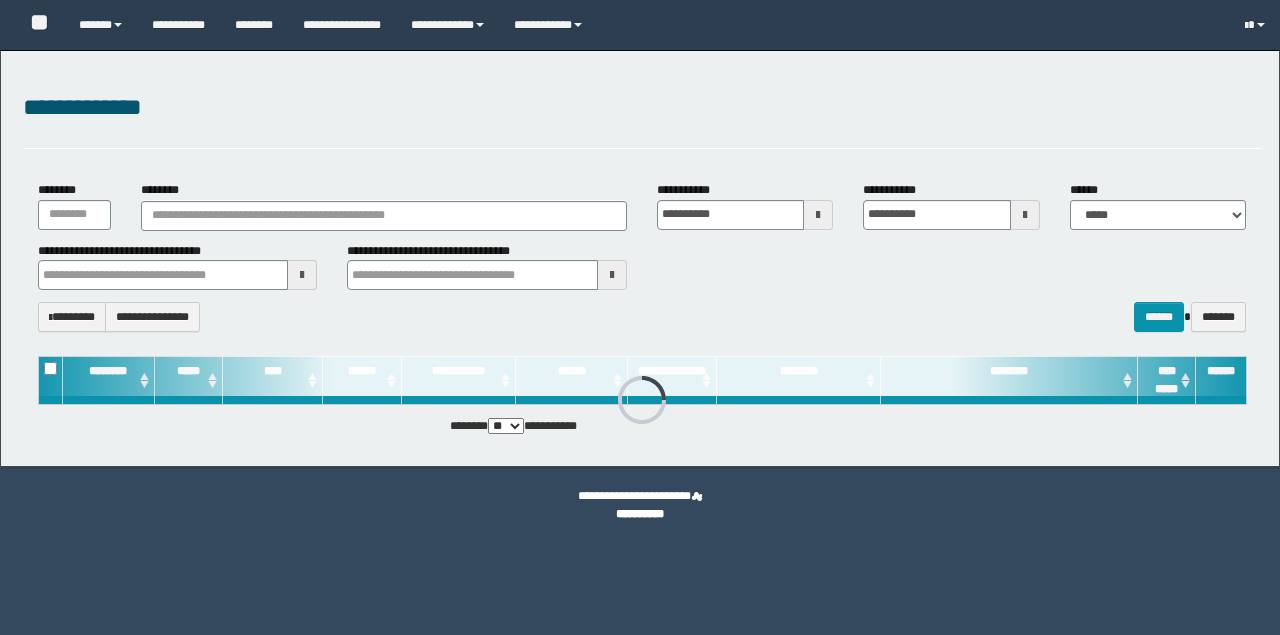 scroll, scrollTop: 0, scrollLeft: 0, axis: both 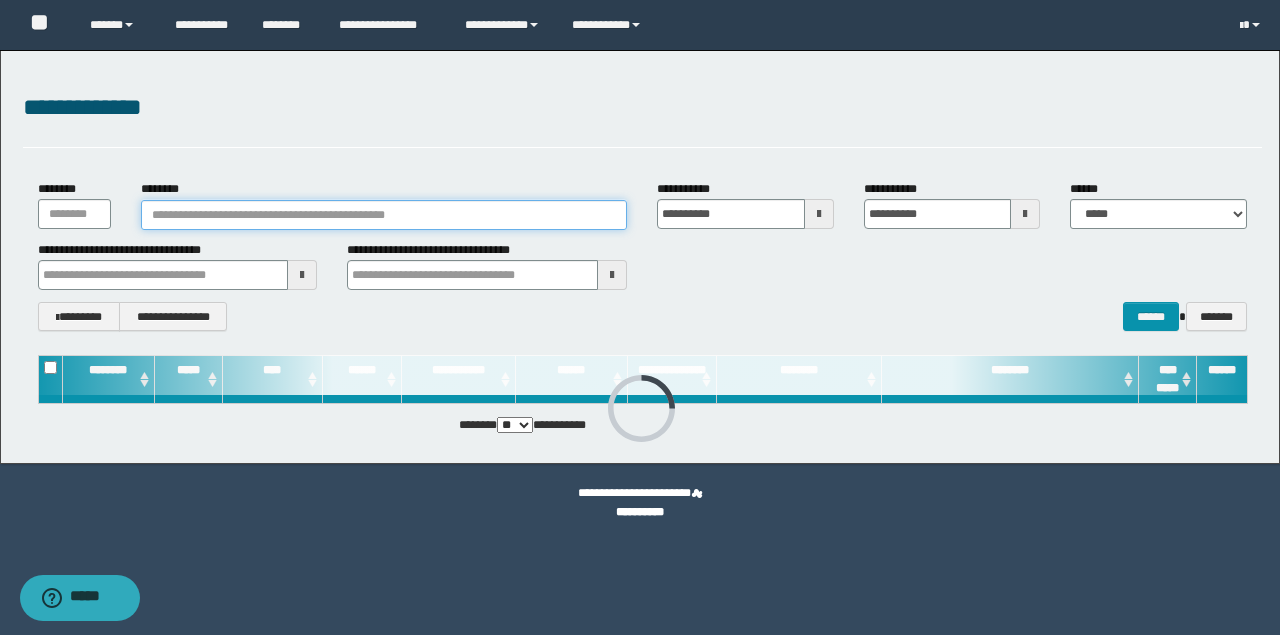 click on "********" at bounding box center (384, 215) 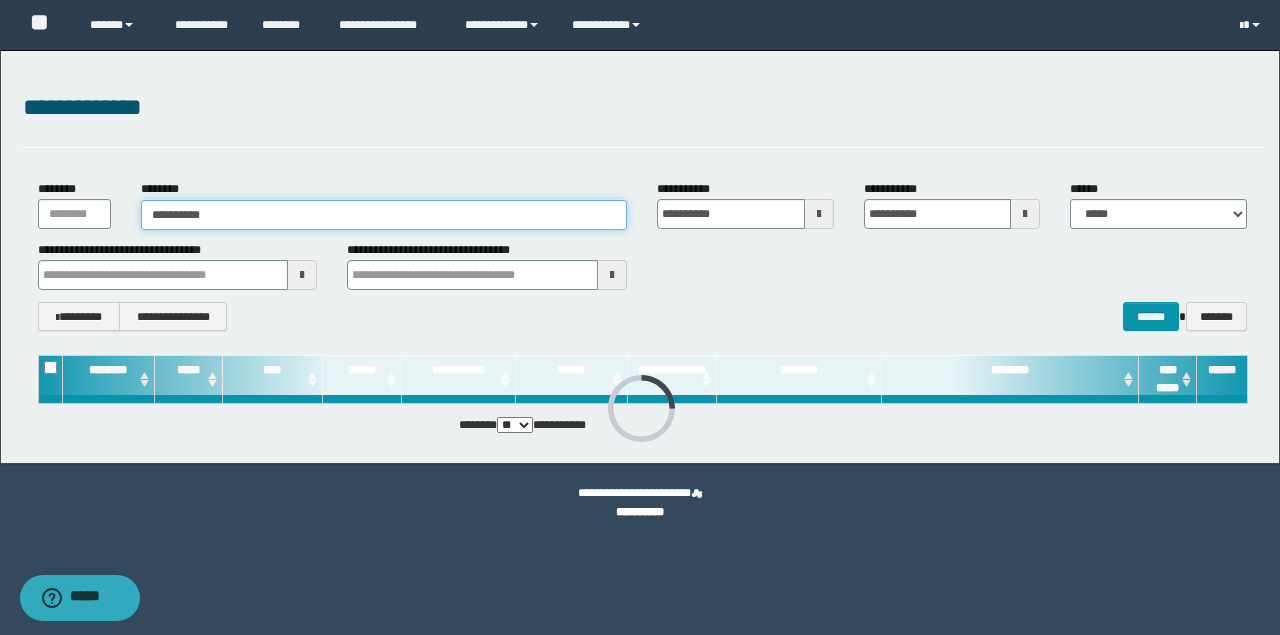 type on "**********" 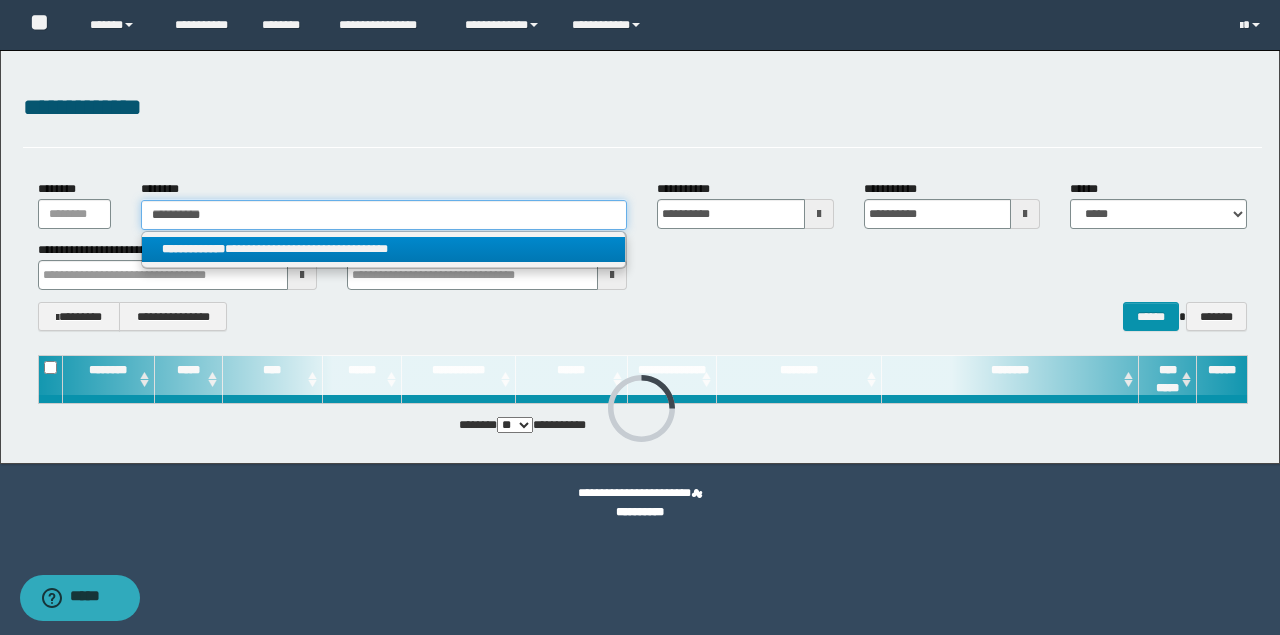type on "**********" 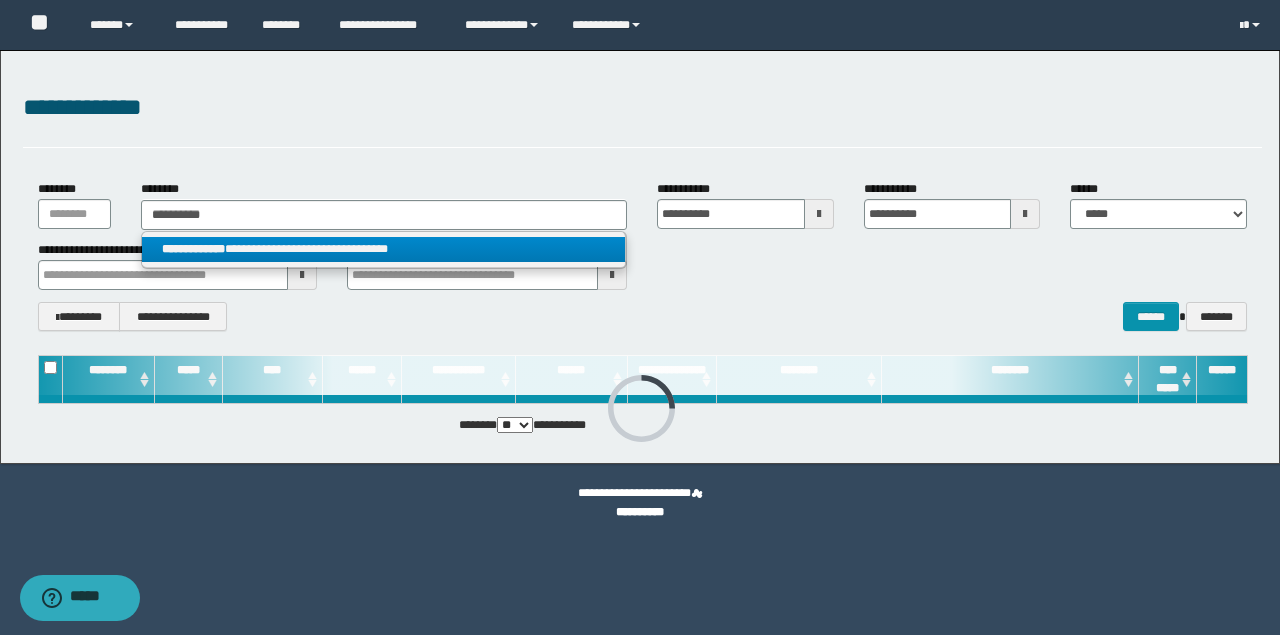 click on "**********" at bounding box center (384, 249) 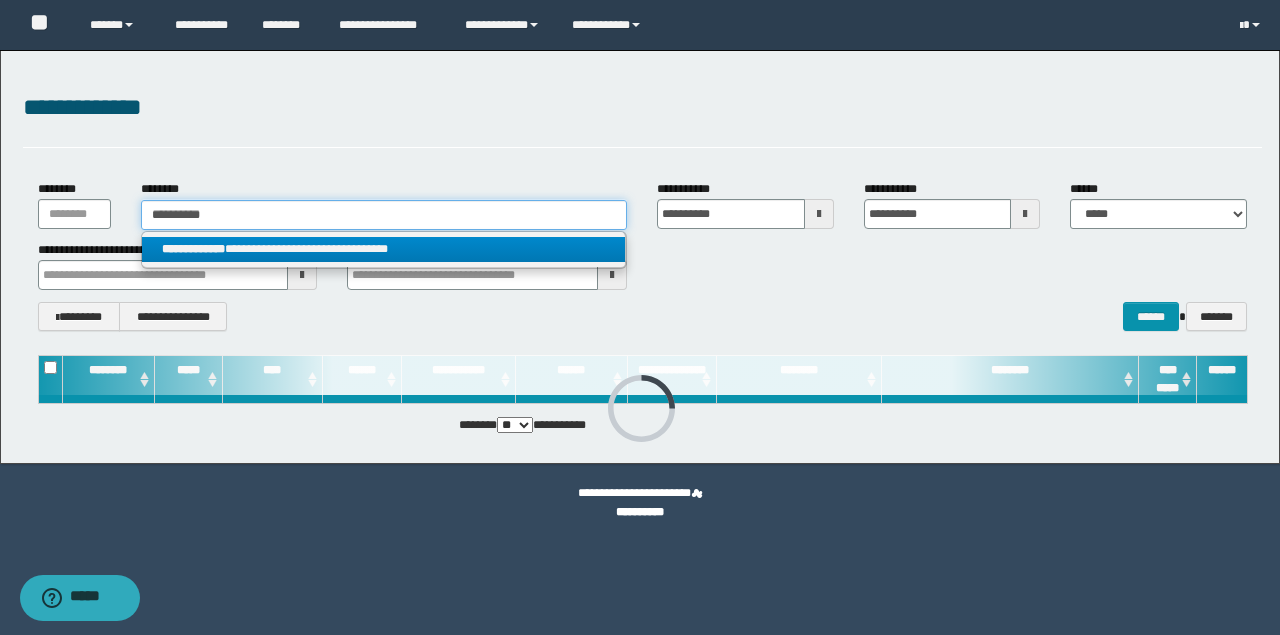 type 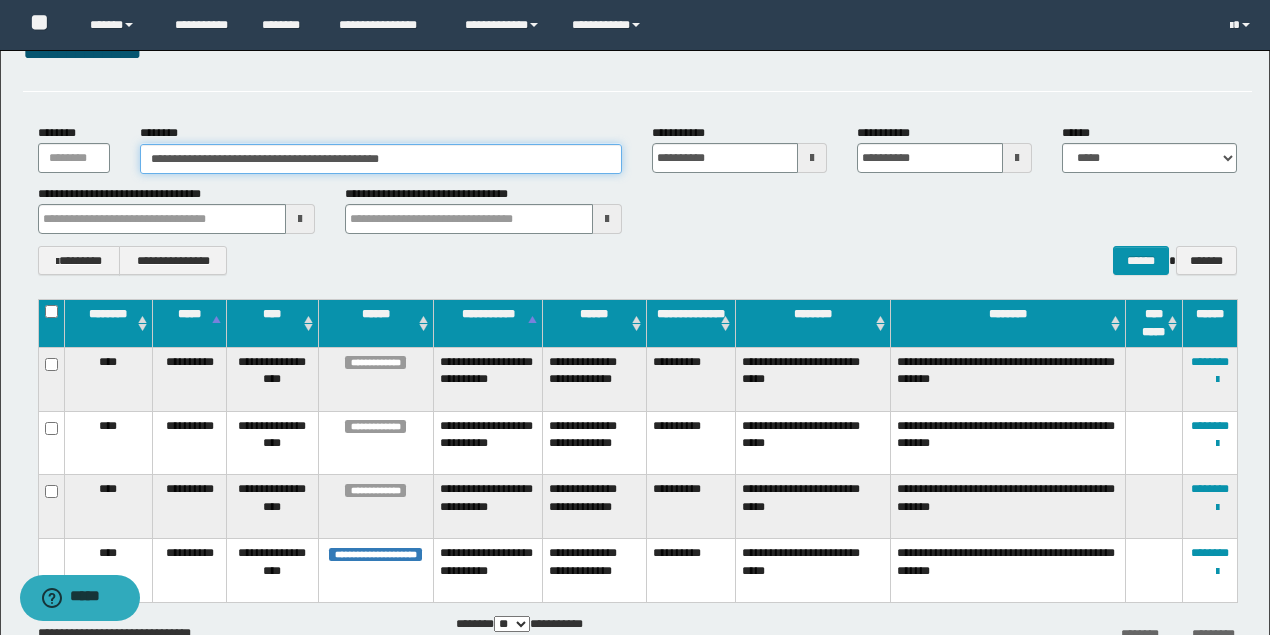 scroll, scrollTop: 133, scrollLeft: 0, axis: vertical 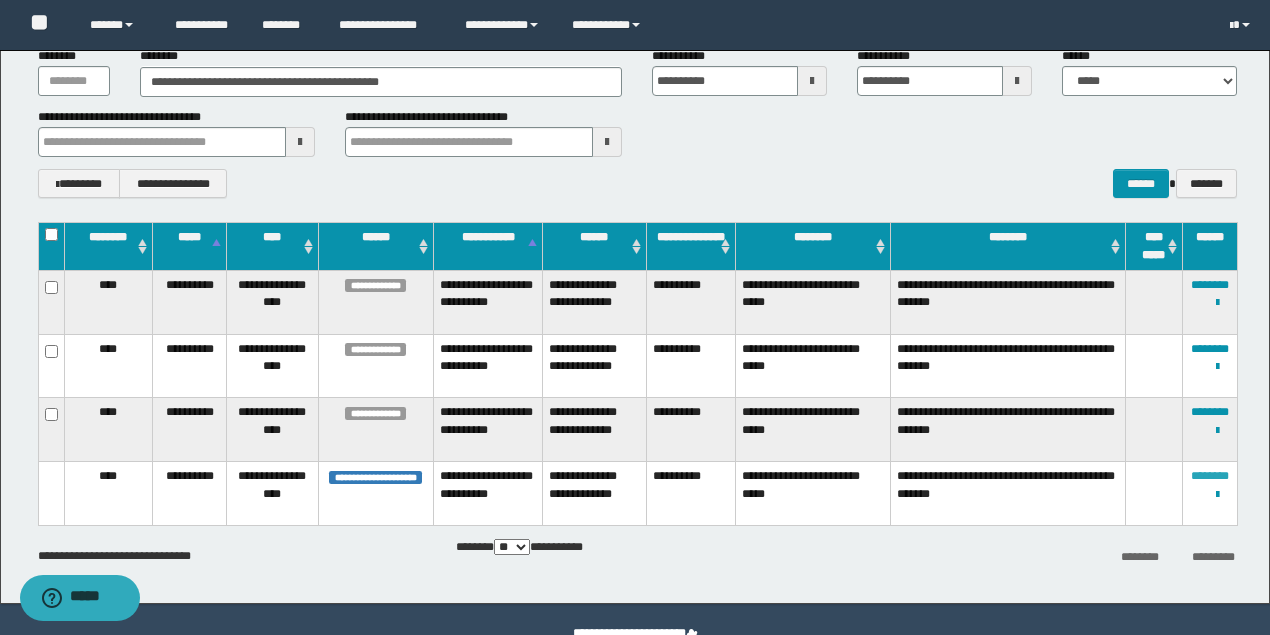 click on "********" at bounding box center [1210, 476] 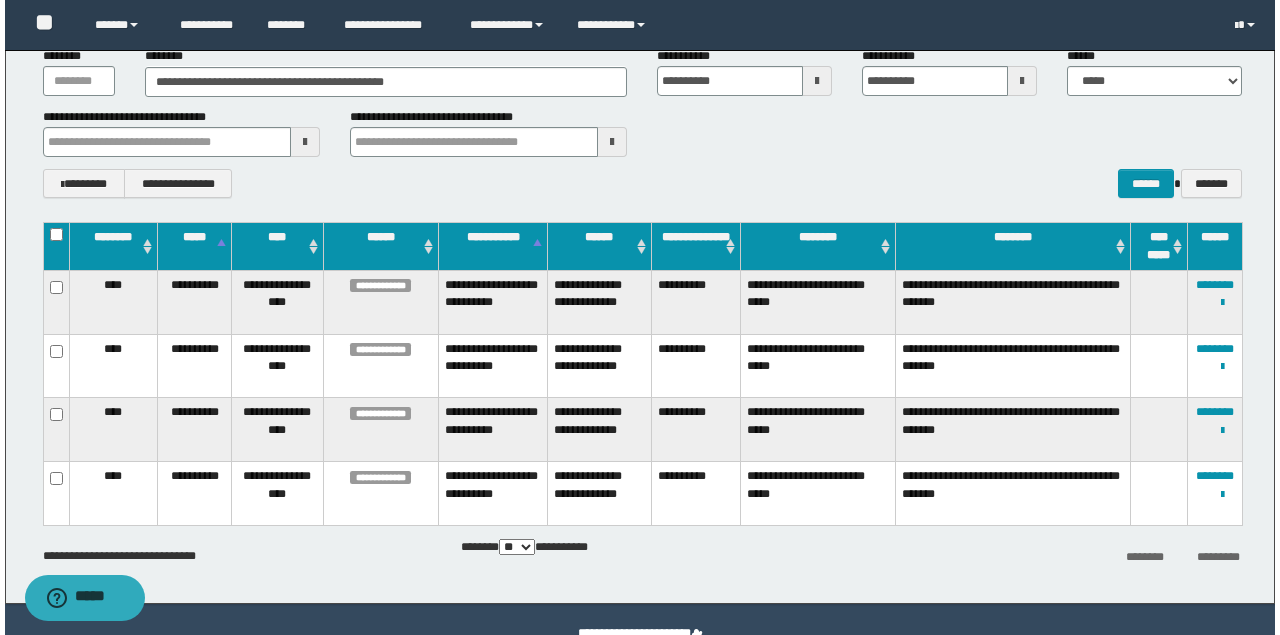 scroll, scrollTop: 0, scrollLeft: 0, axis: both 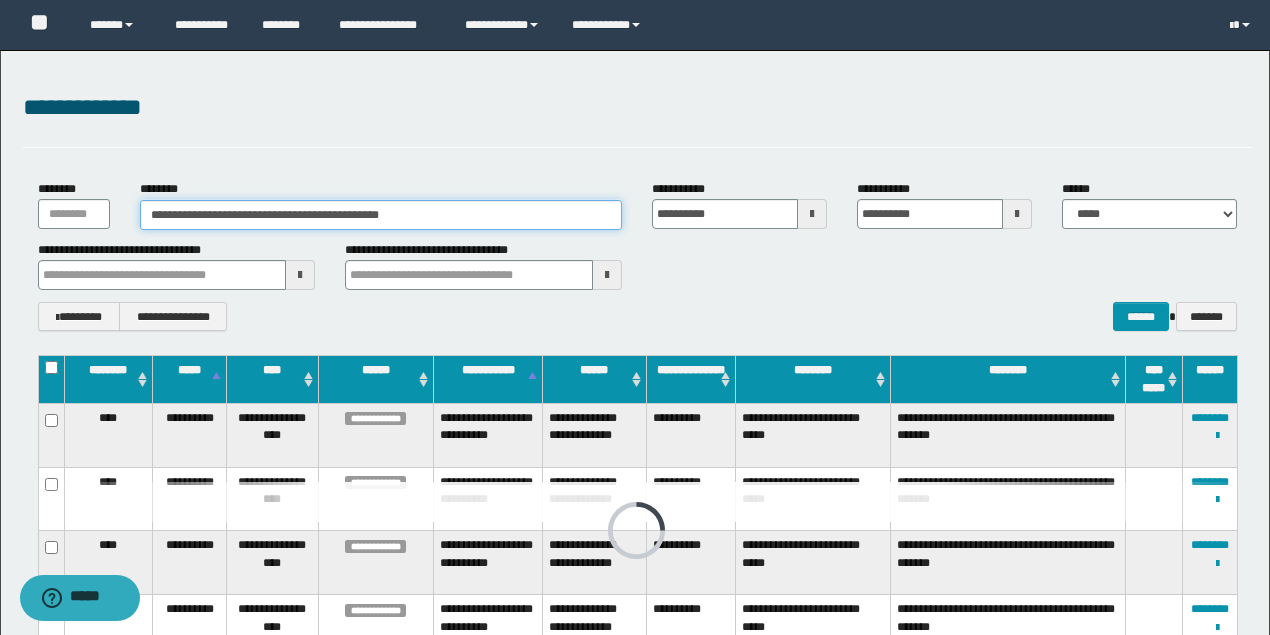drag, startPoint x: 232, startPoint y: 192, endPoint x: 54, endPoint y: 192, distance: 178 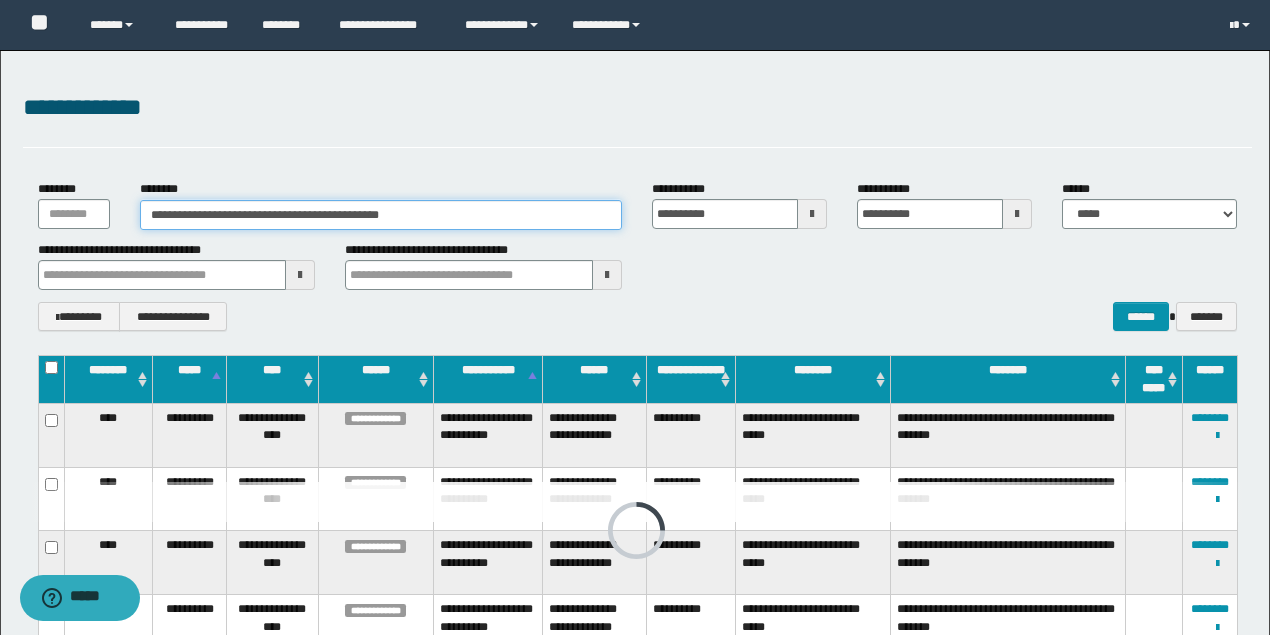 click on "**********" at bounding box center (637, 204) 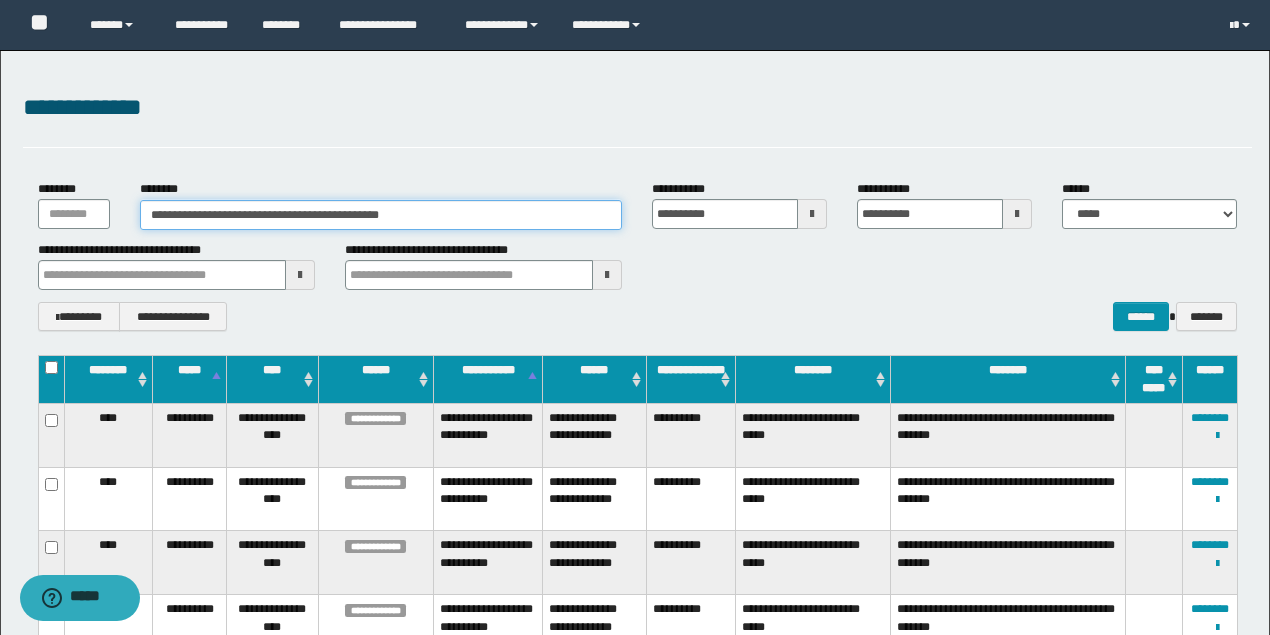 paste 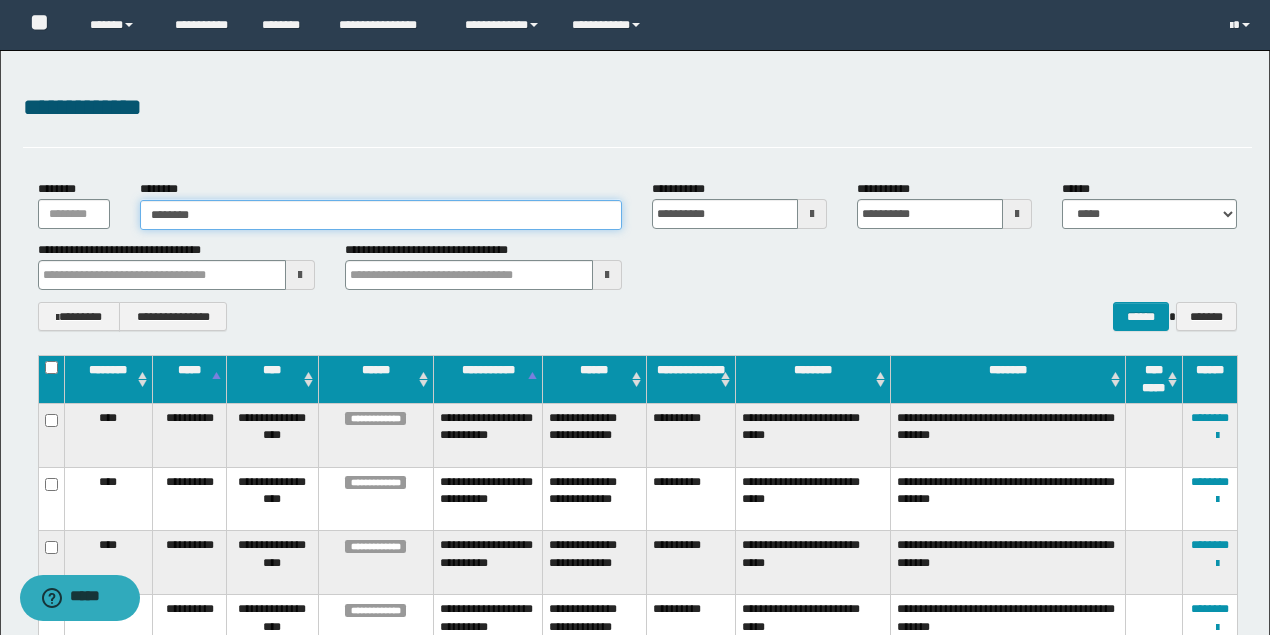 type on "********" 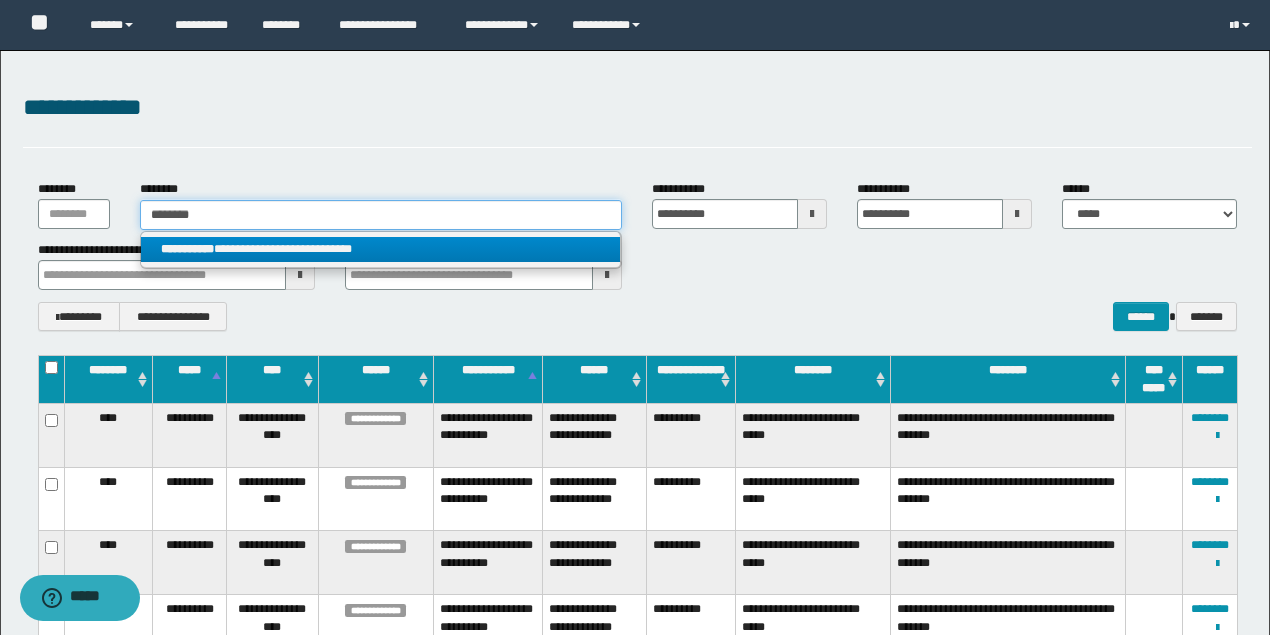 type on "********" 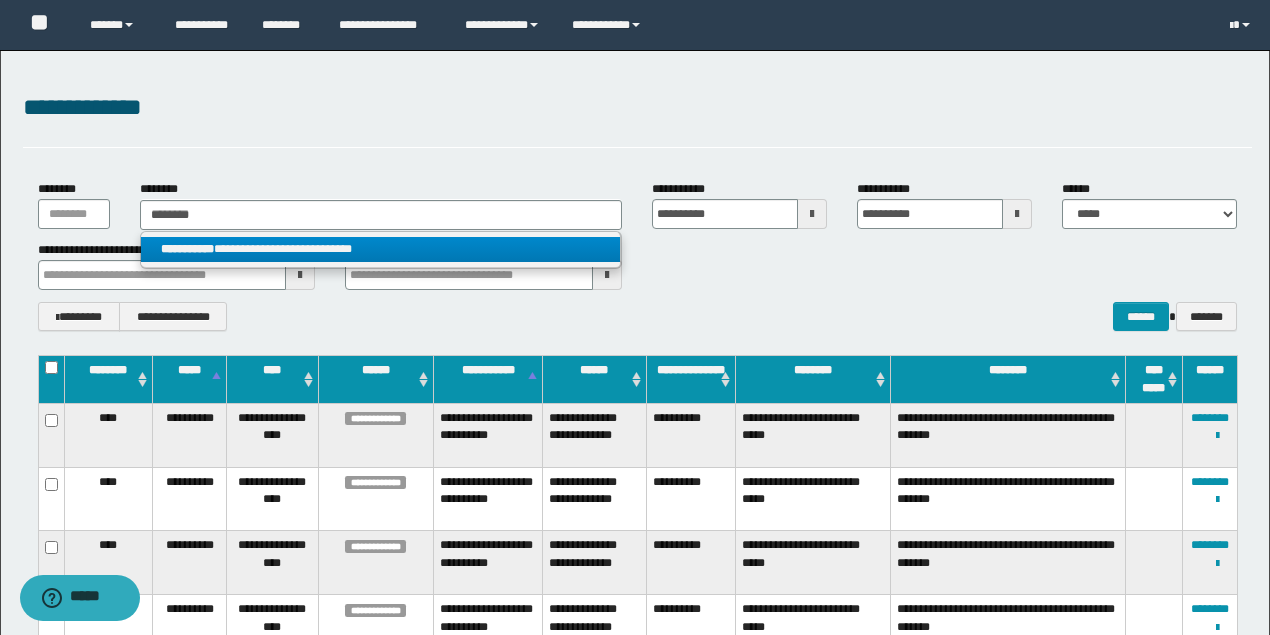click on "**********" at bounding box center [380, 249] 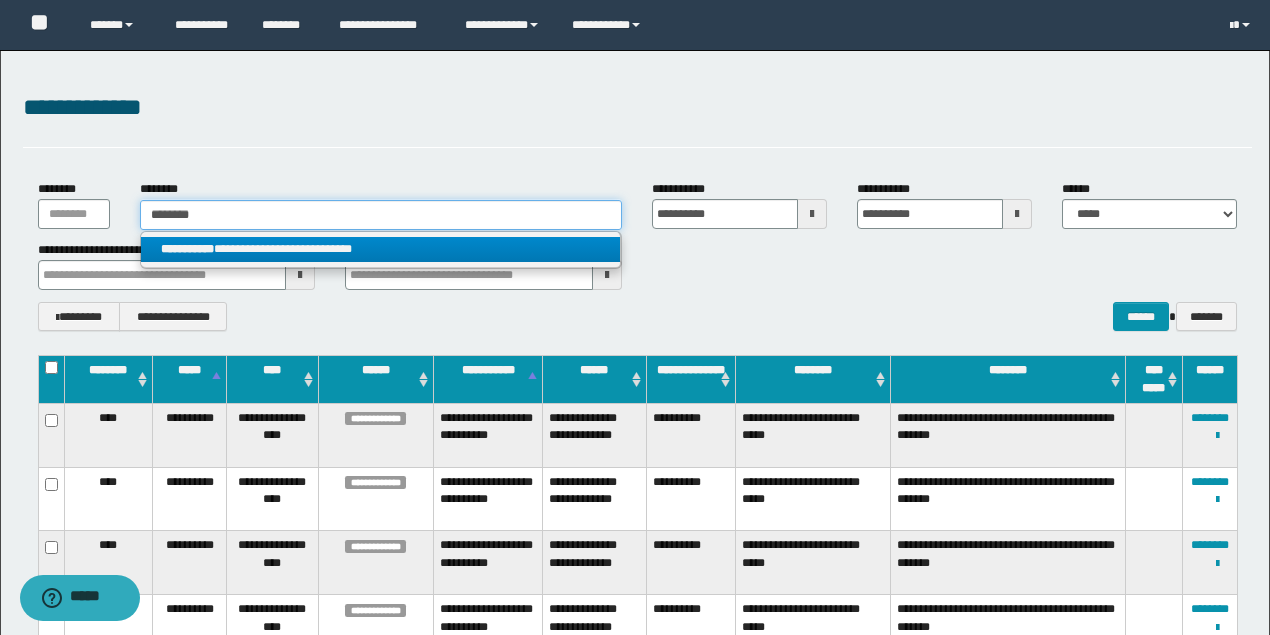 type 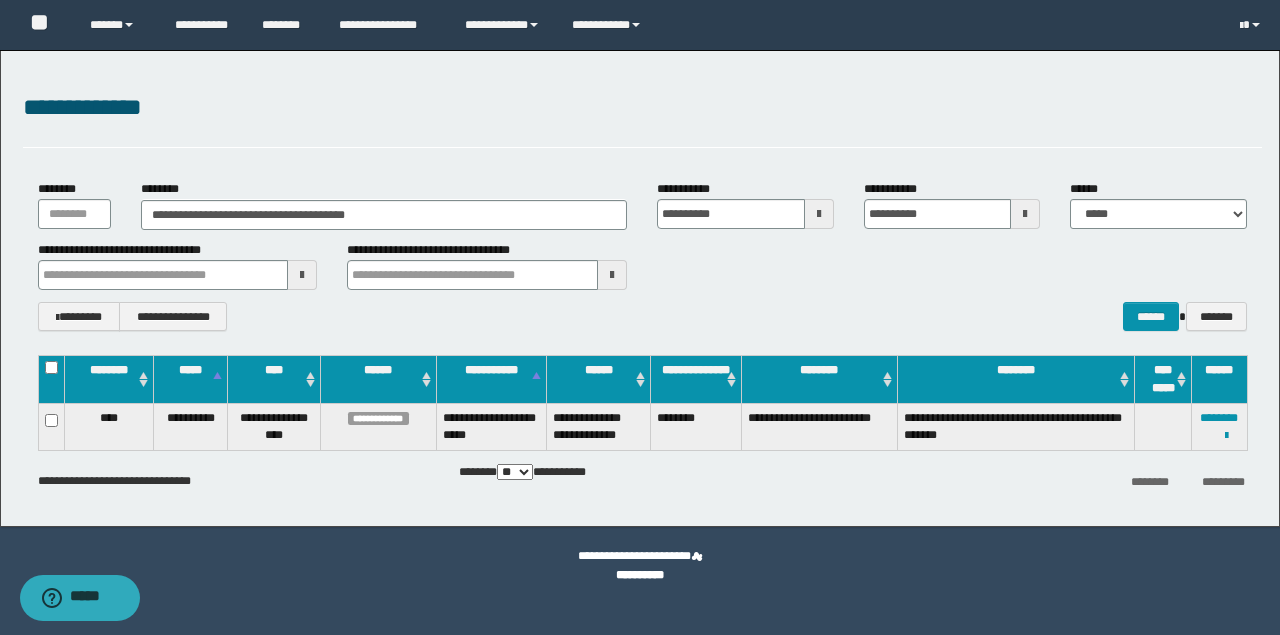 click on "**********" at bounding box center [1219, 426] 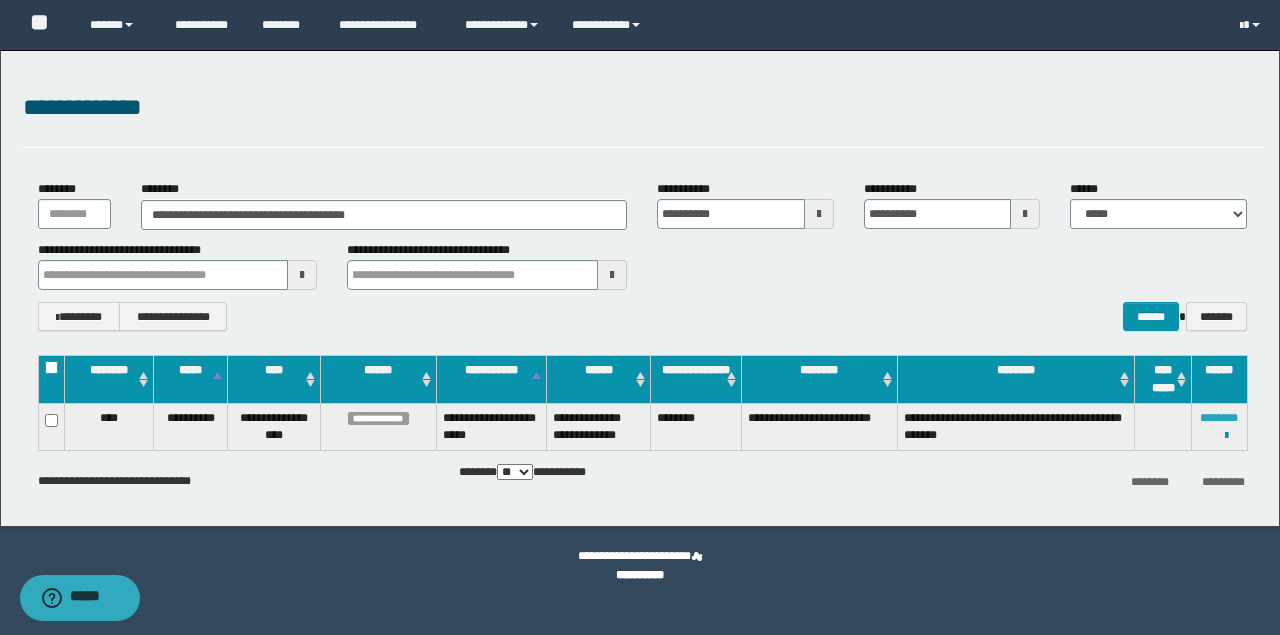 click on "********" at bounding box center [1219, 418] 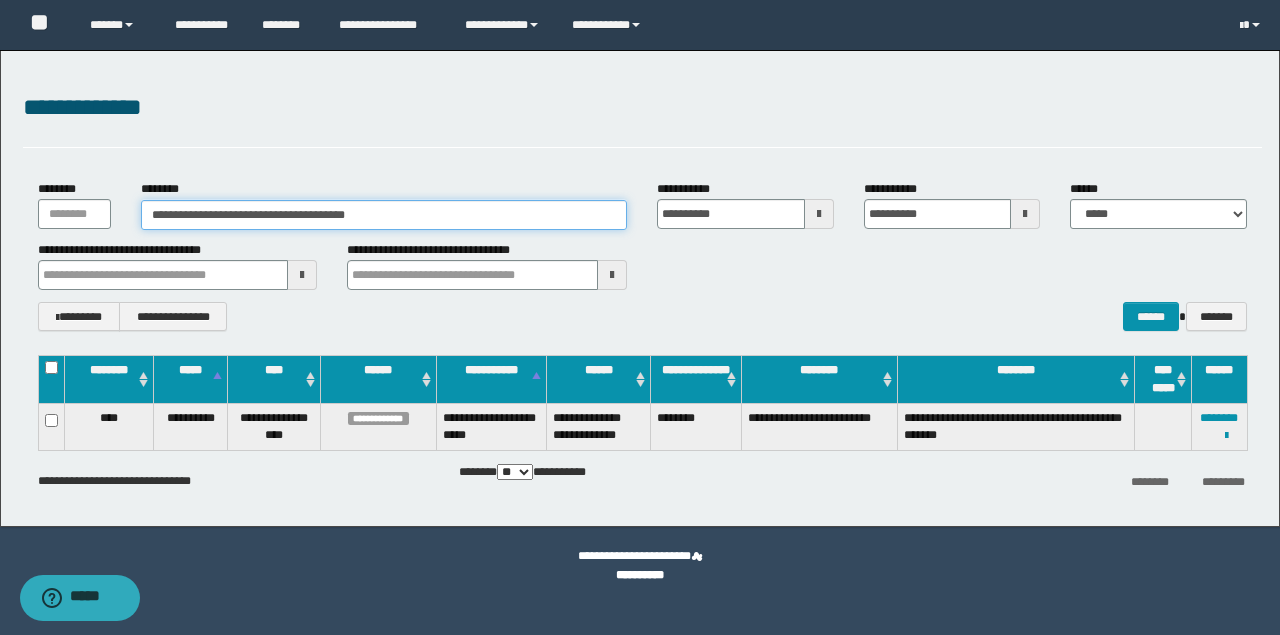 drag, startPoint x: 460, startPoint y: 210, endPoint x: 0, endPoint y: 188, distance: 460.5258 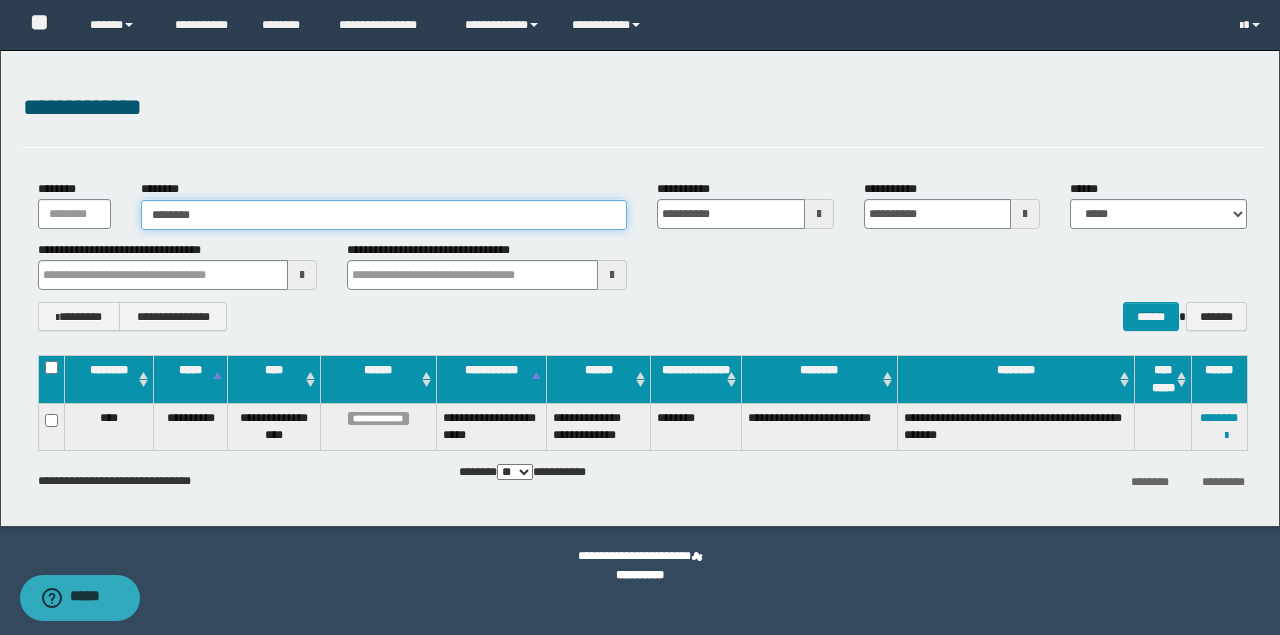 type on "********" 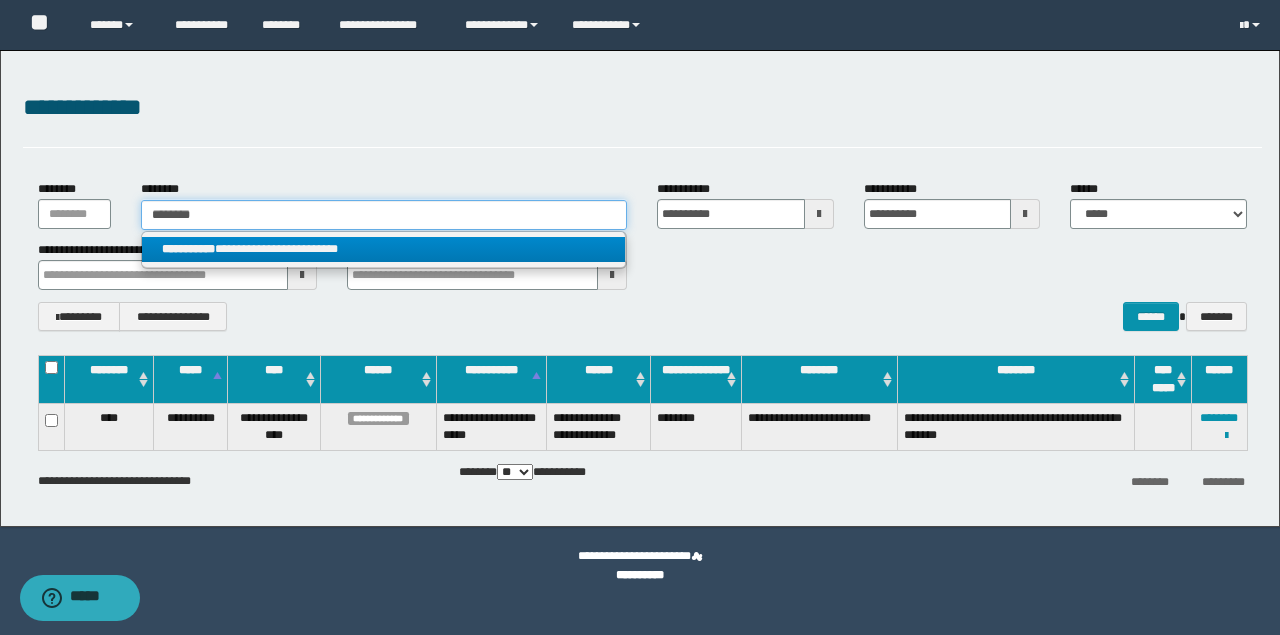 type on "********" 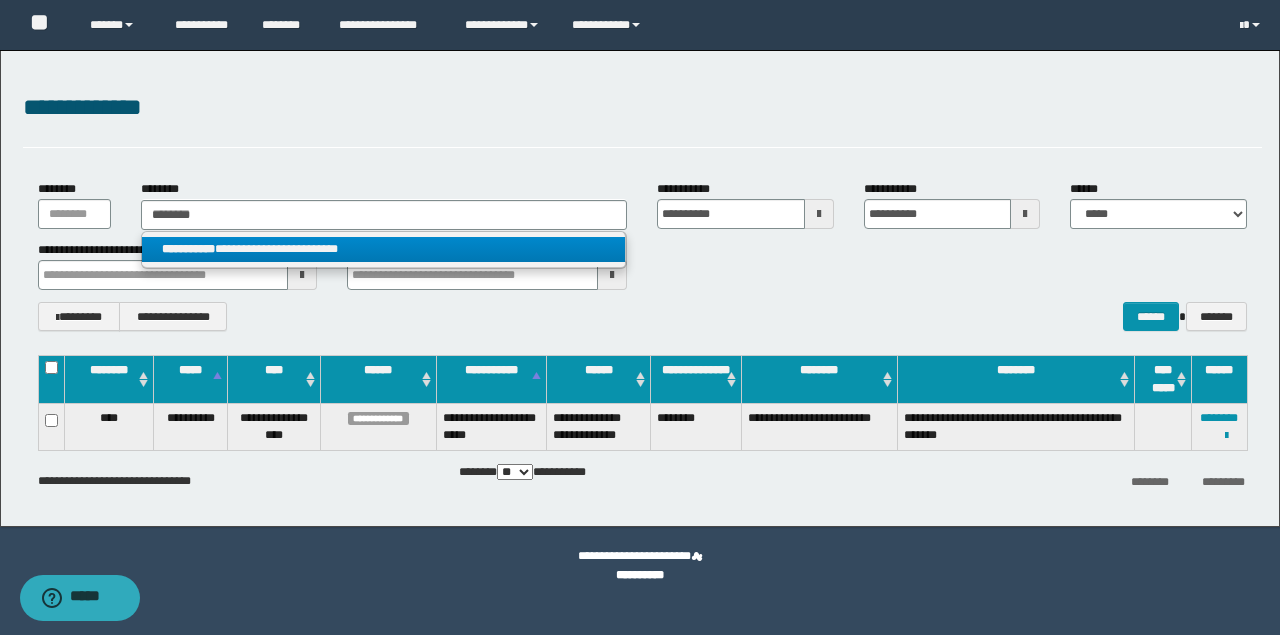 click on "**********" at bounding box center (384, 249) 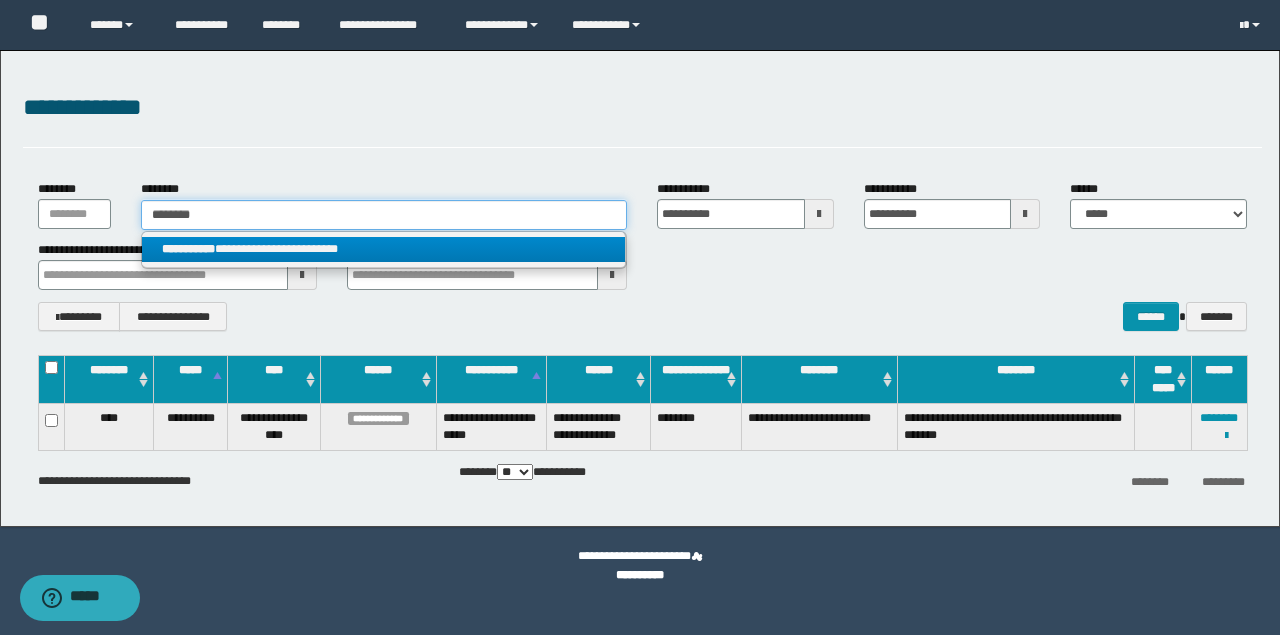type 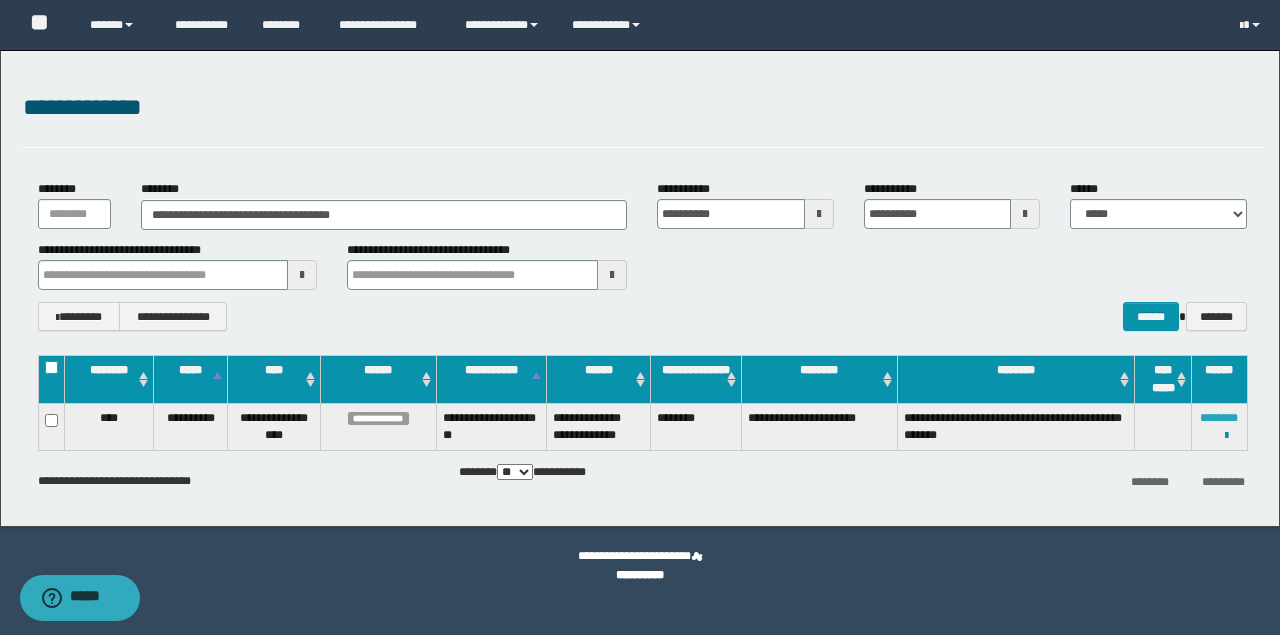 click on "********" at bounding box center [1219, 418] 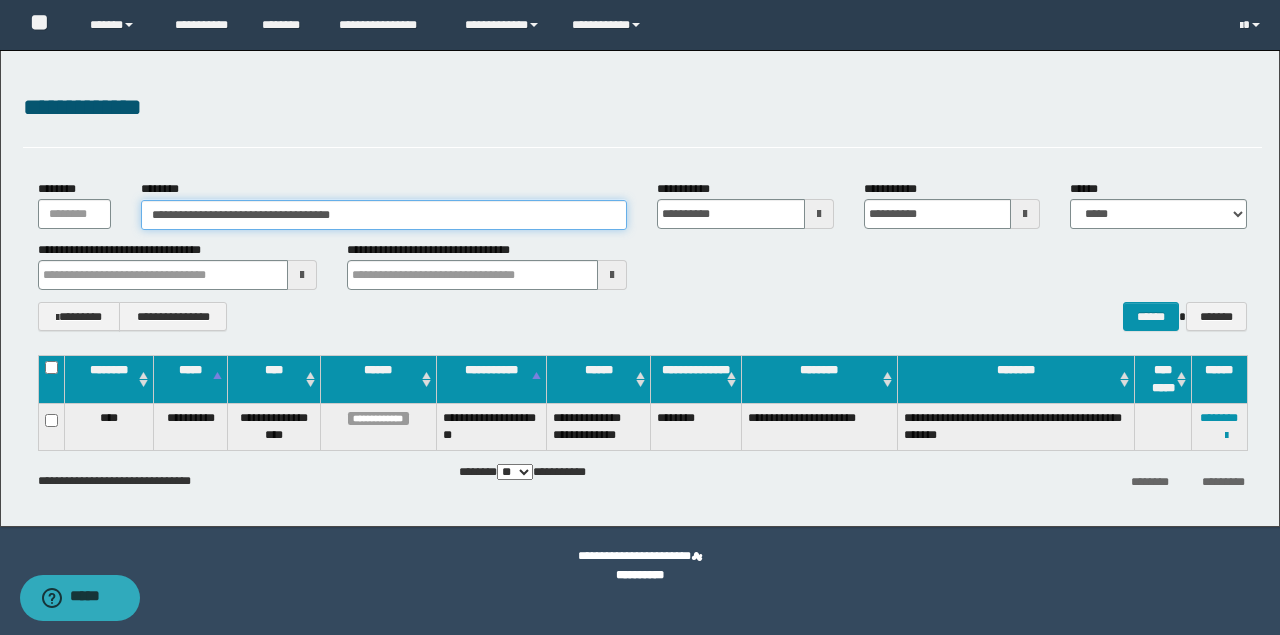 drag, startPoint x: 472, startPoint y: 210, endPoint x: 0, endPoint y: 178, distance: 473.0835 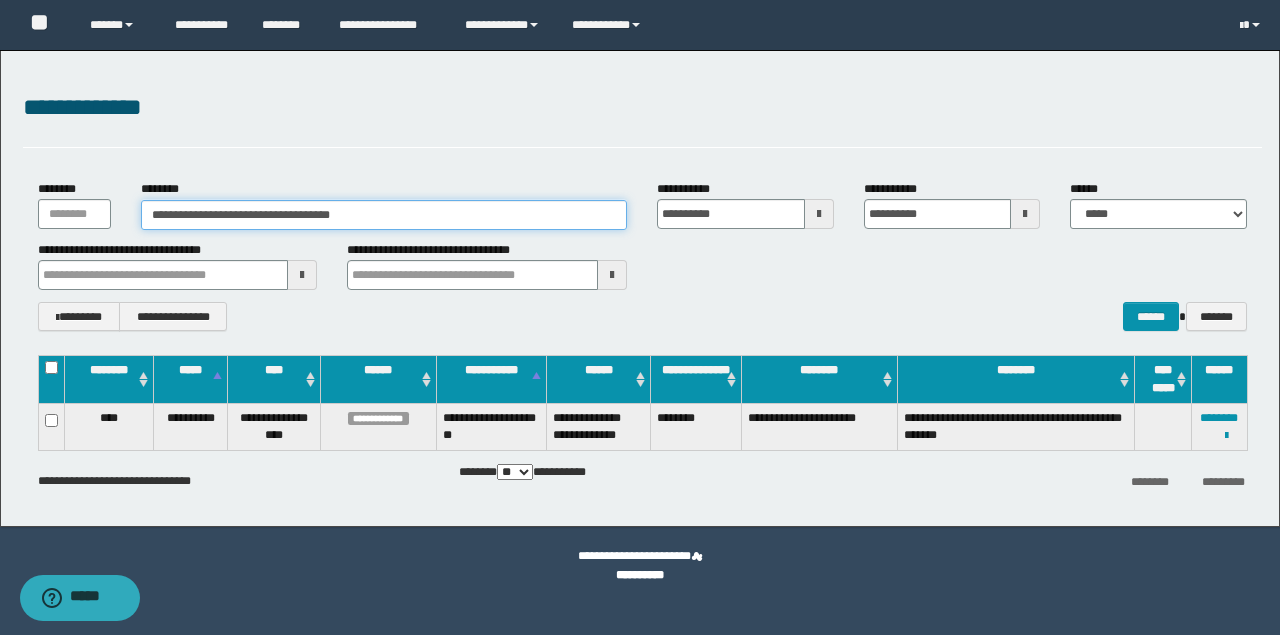 paste 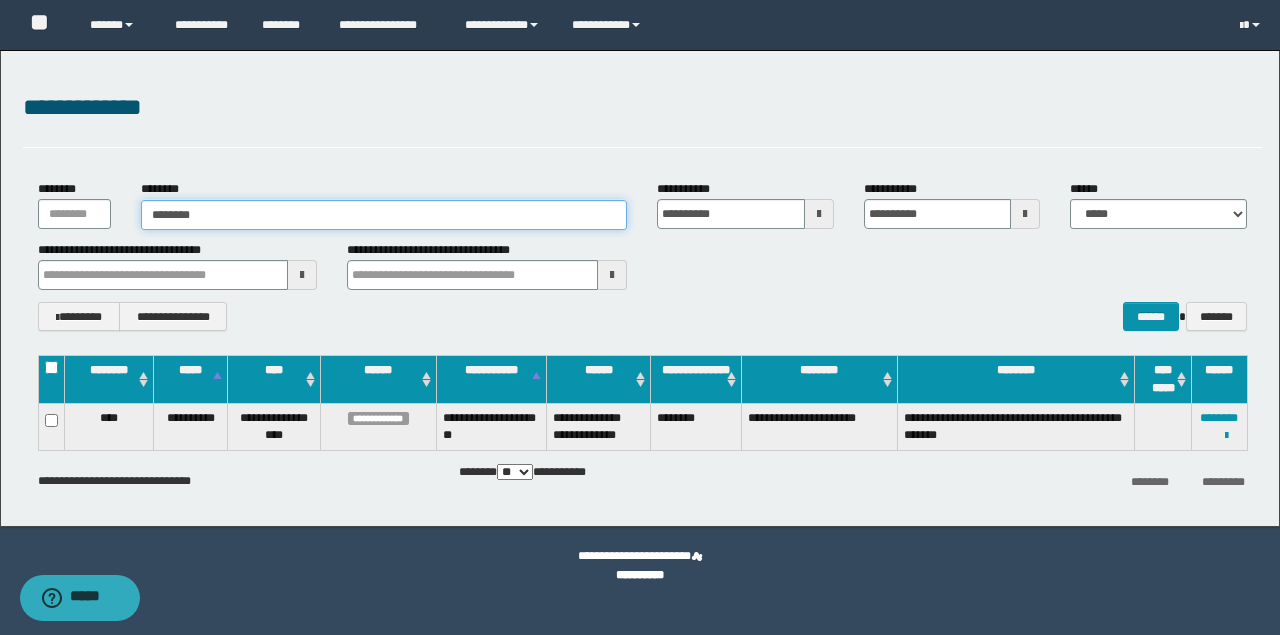 type on "********" 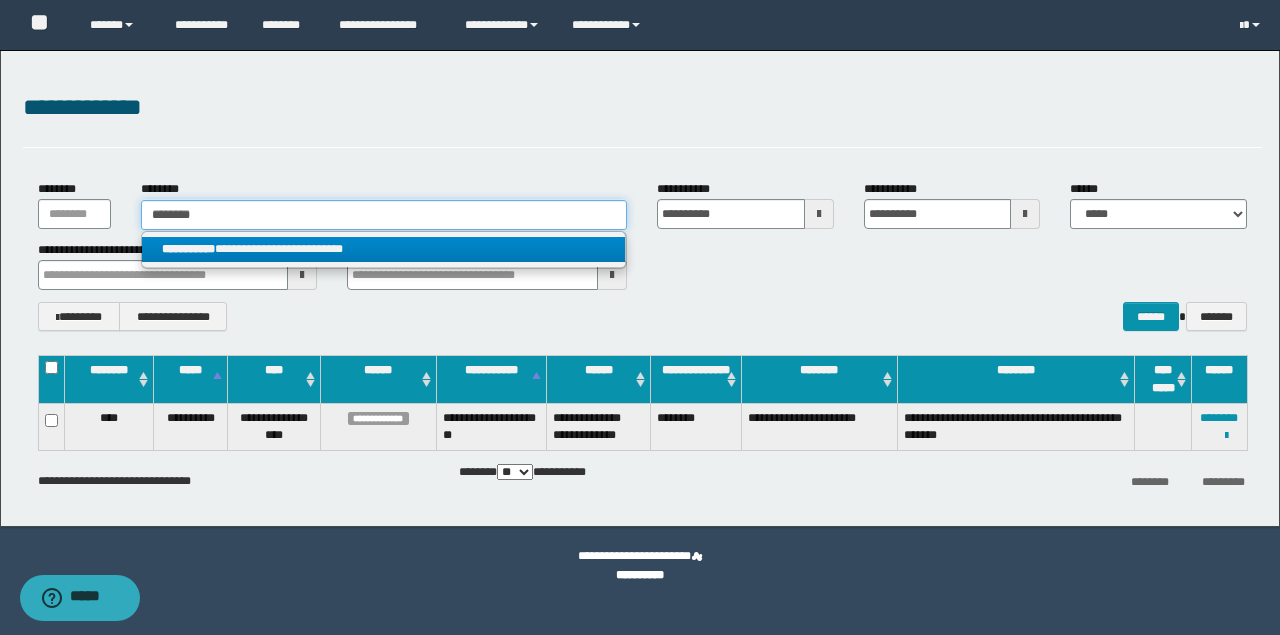 type on "********" 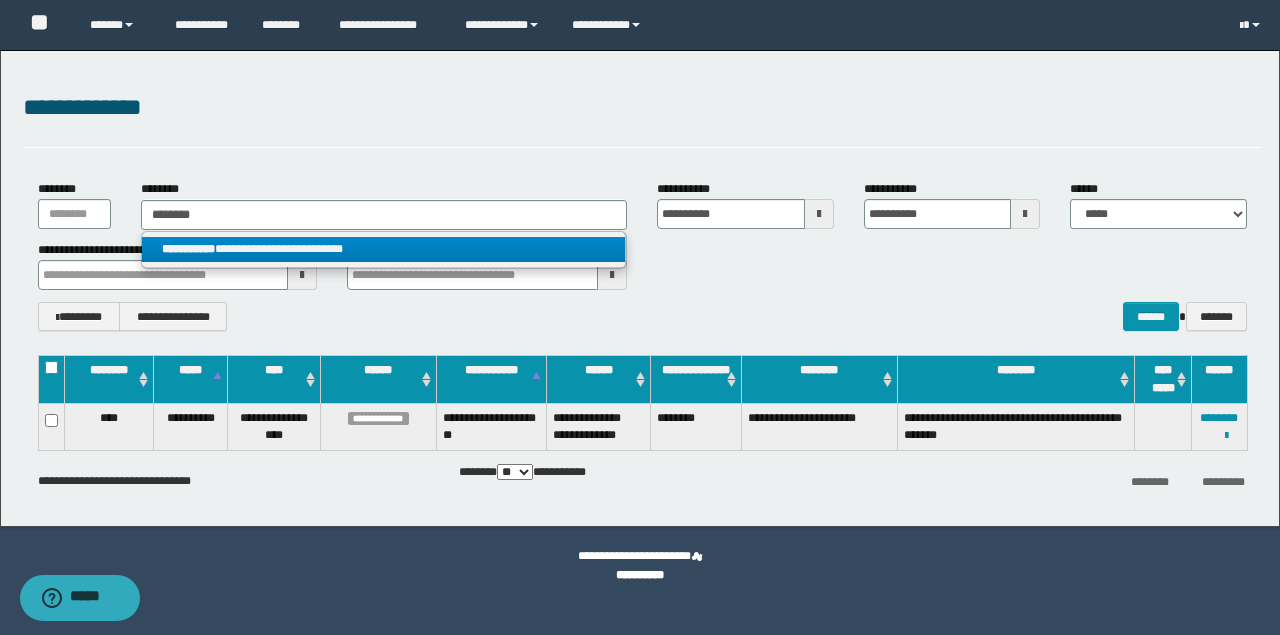 click on "**********" at bounding box center [384, 249] 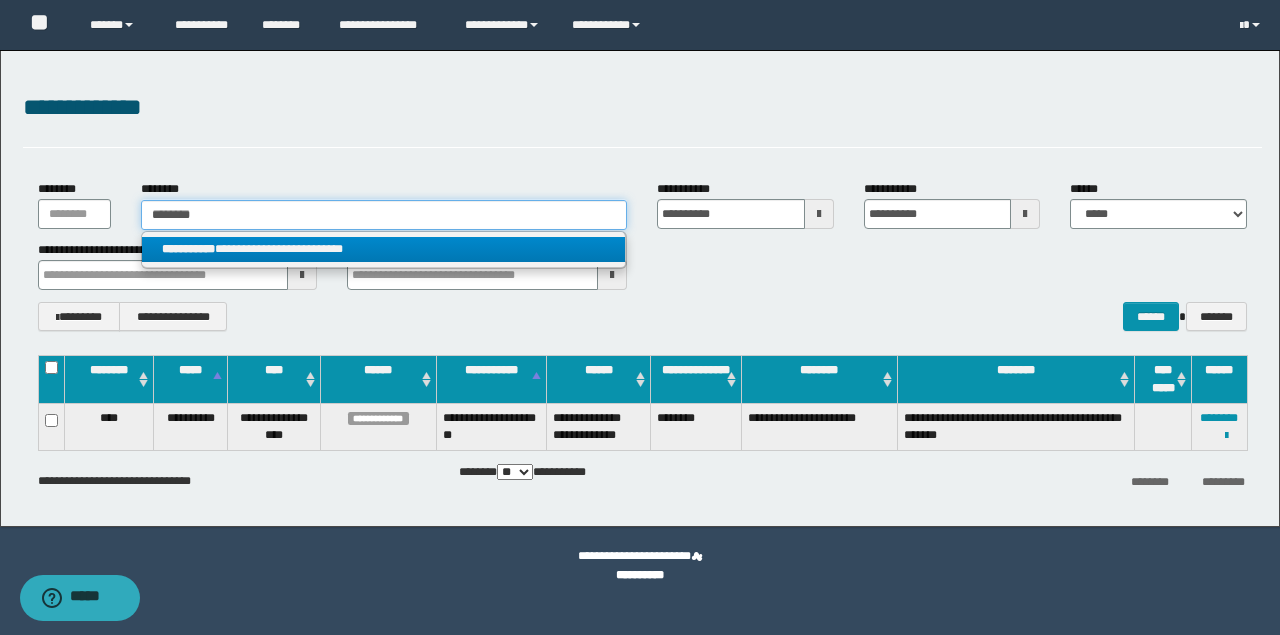 type 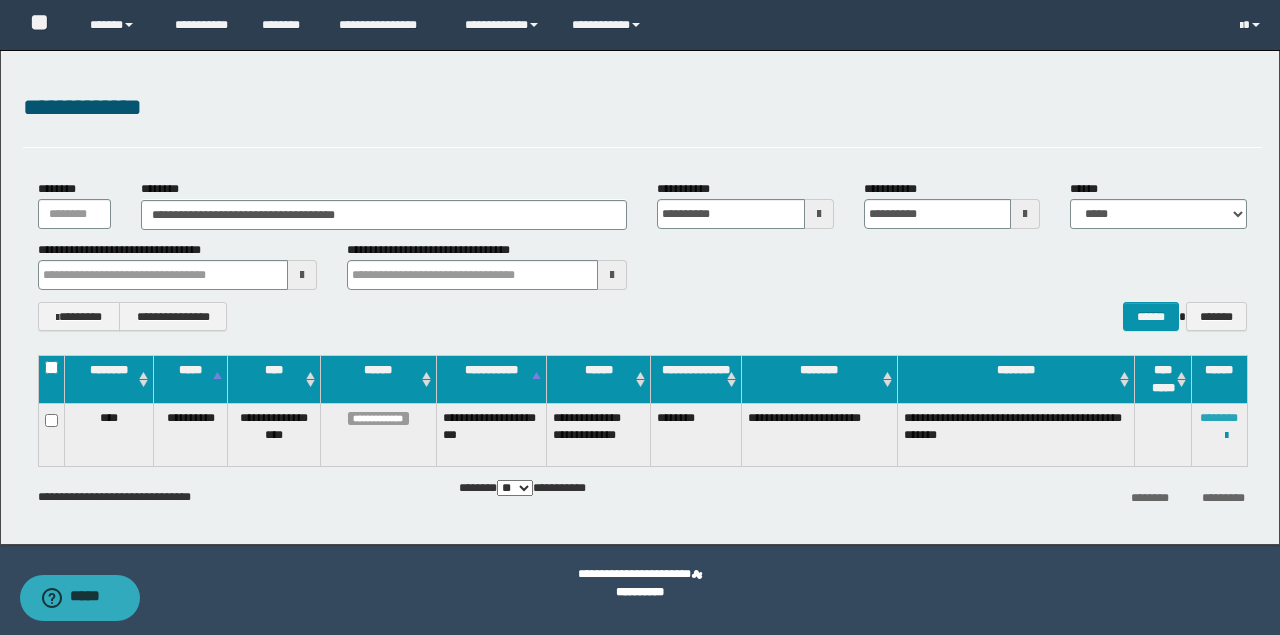 click on "********" at bounding box center [1219, 418] 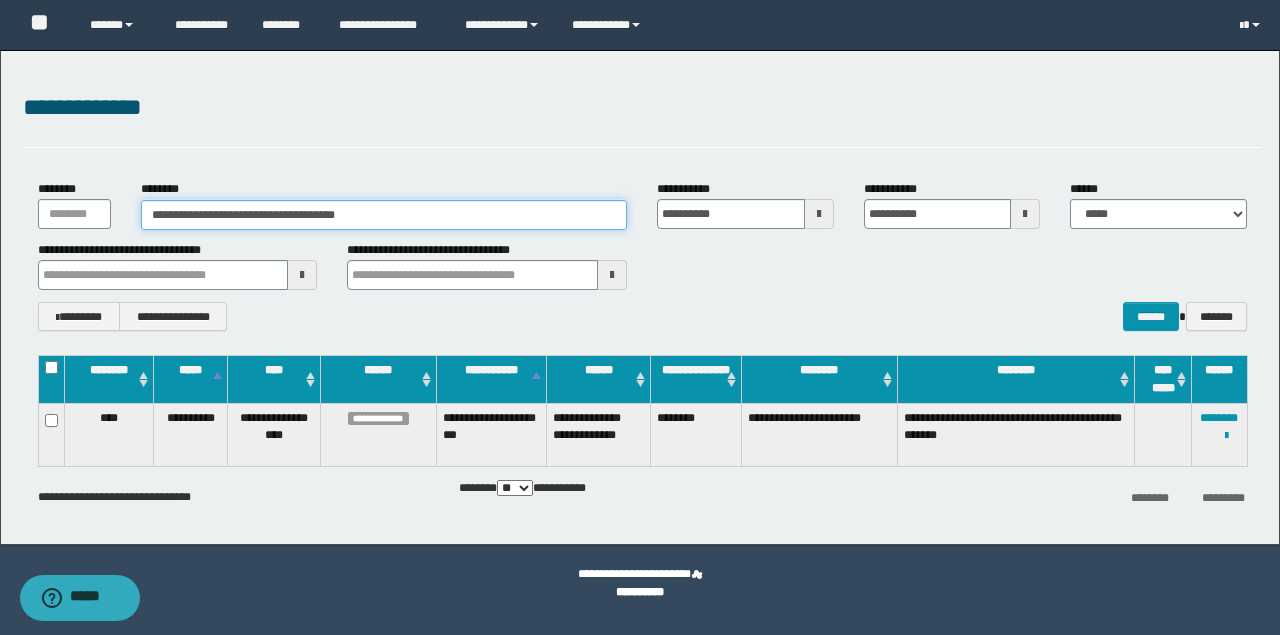 drag, startPoint x: 467, startPoint y: 228, endPoint x: 0, endPoint y: 208, distance: 467.42807 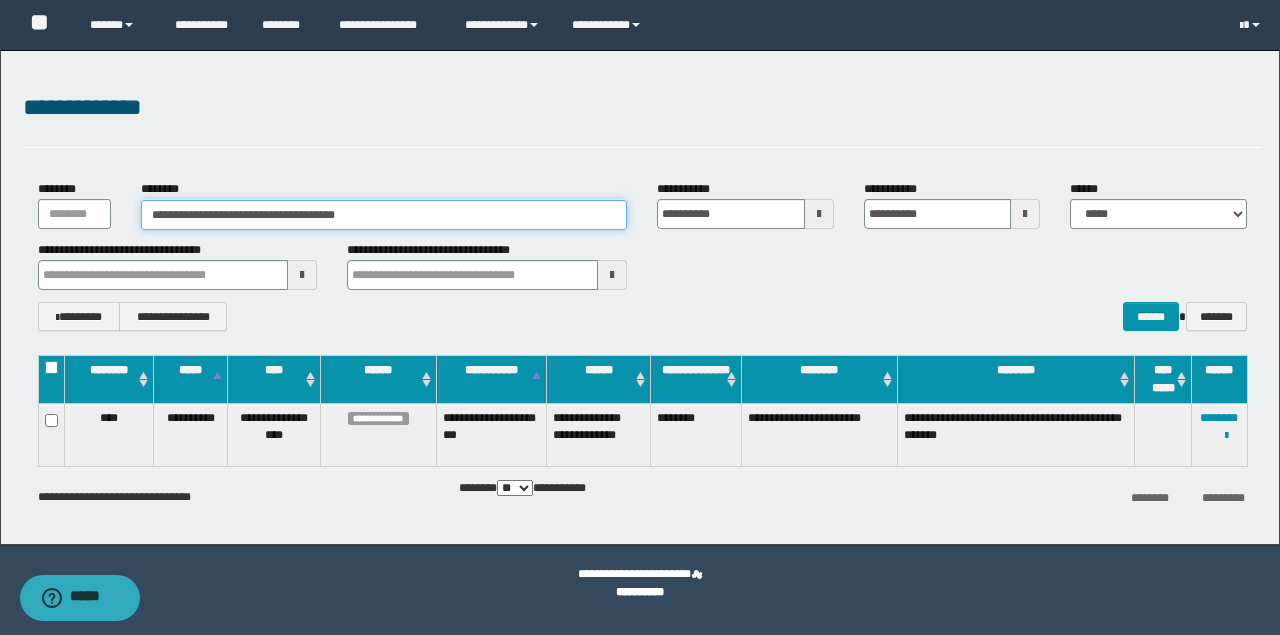 paste 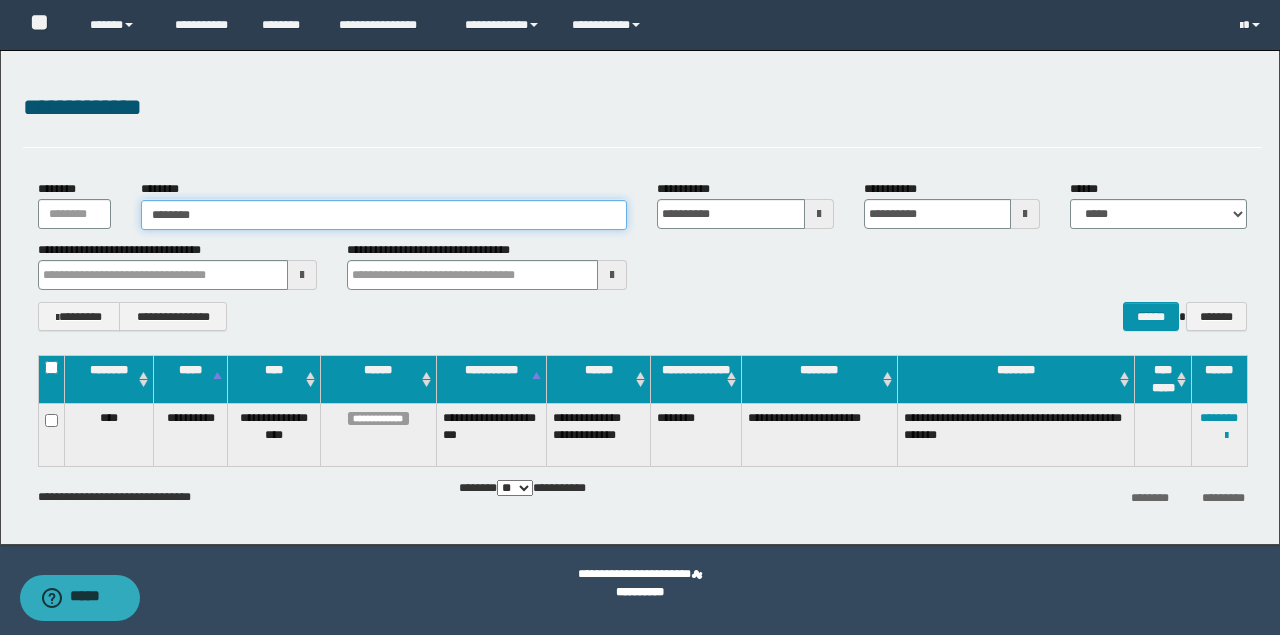 type on "********" 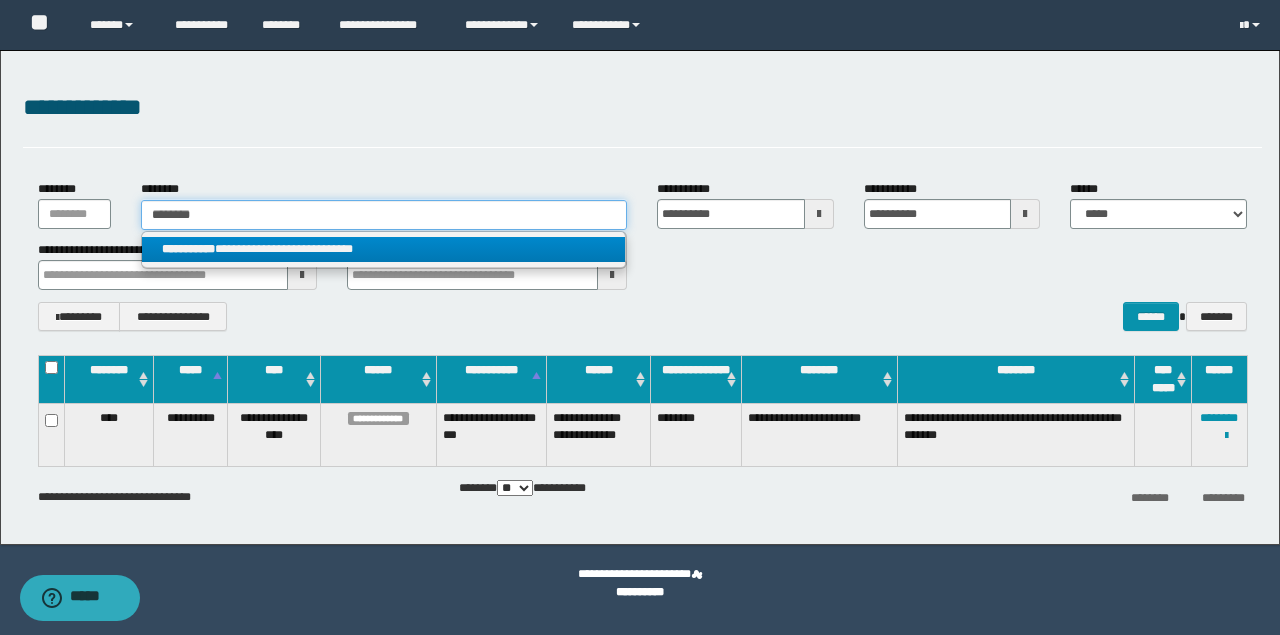 type on "********" 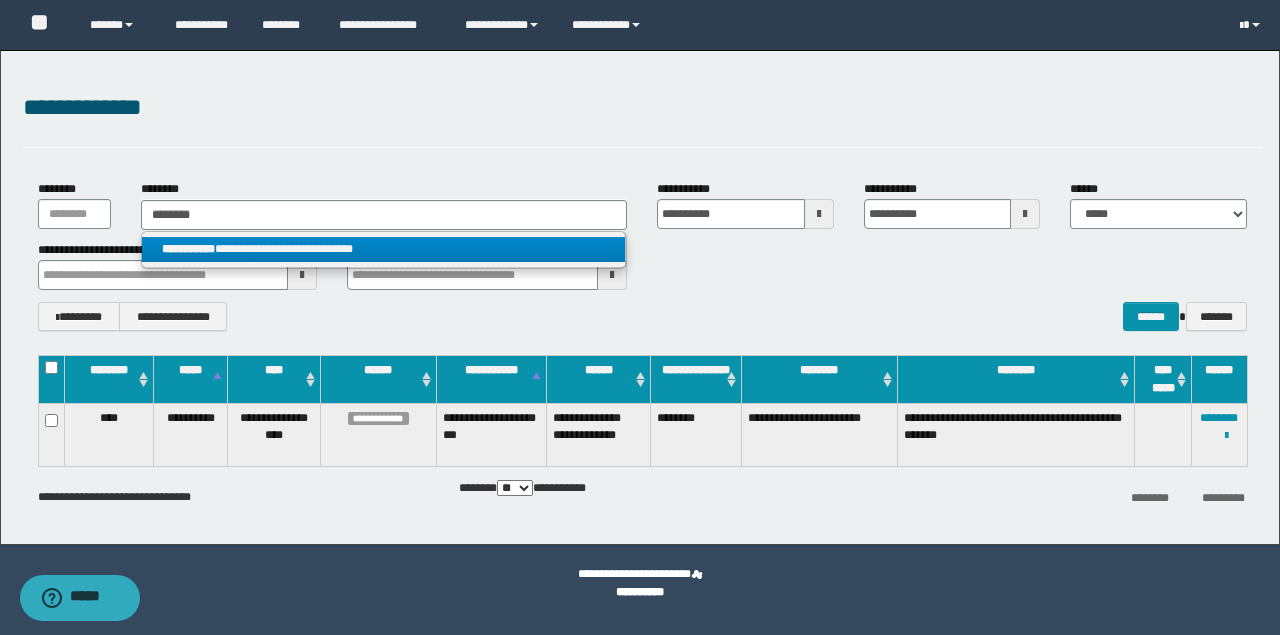 click on "**********" at bounding box center (384, 249) 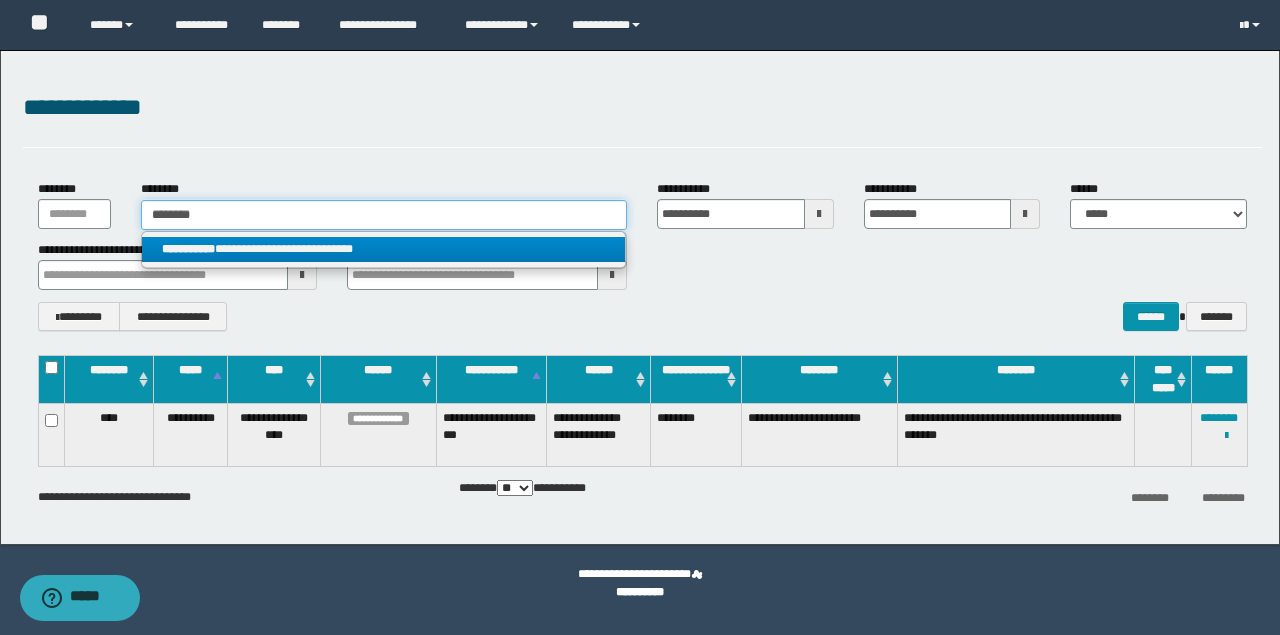 type 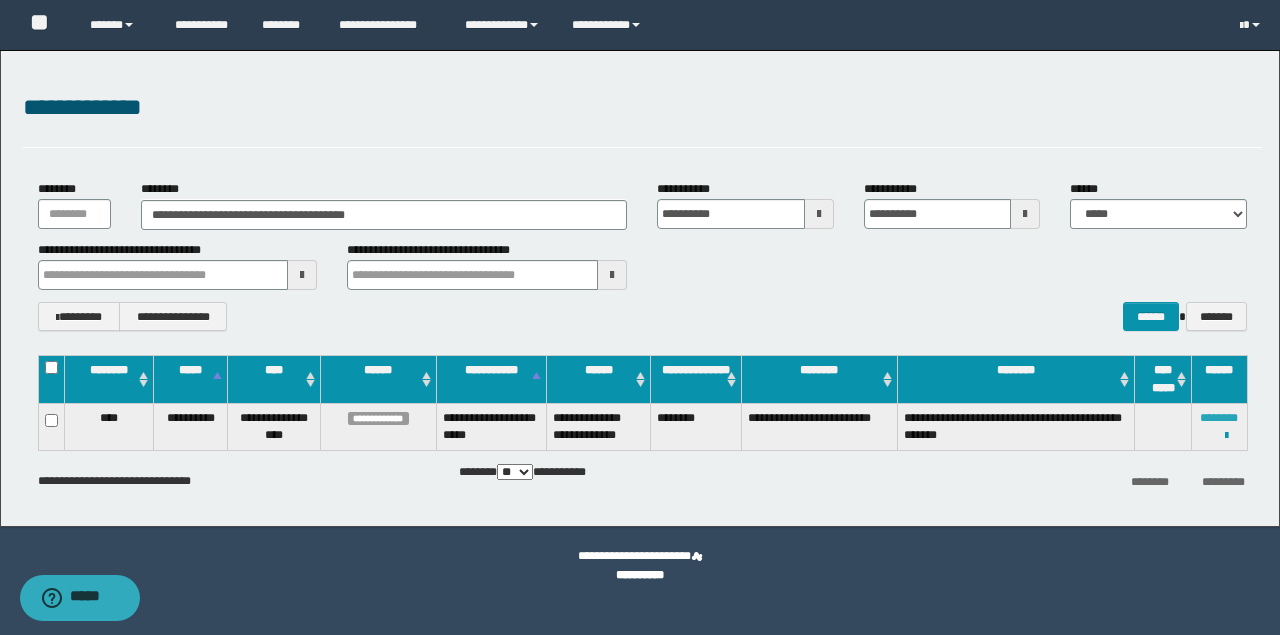 click on "********" at bounding box center [1219, 418] 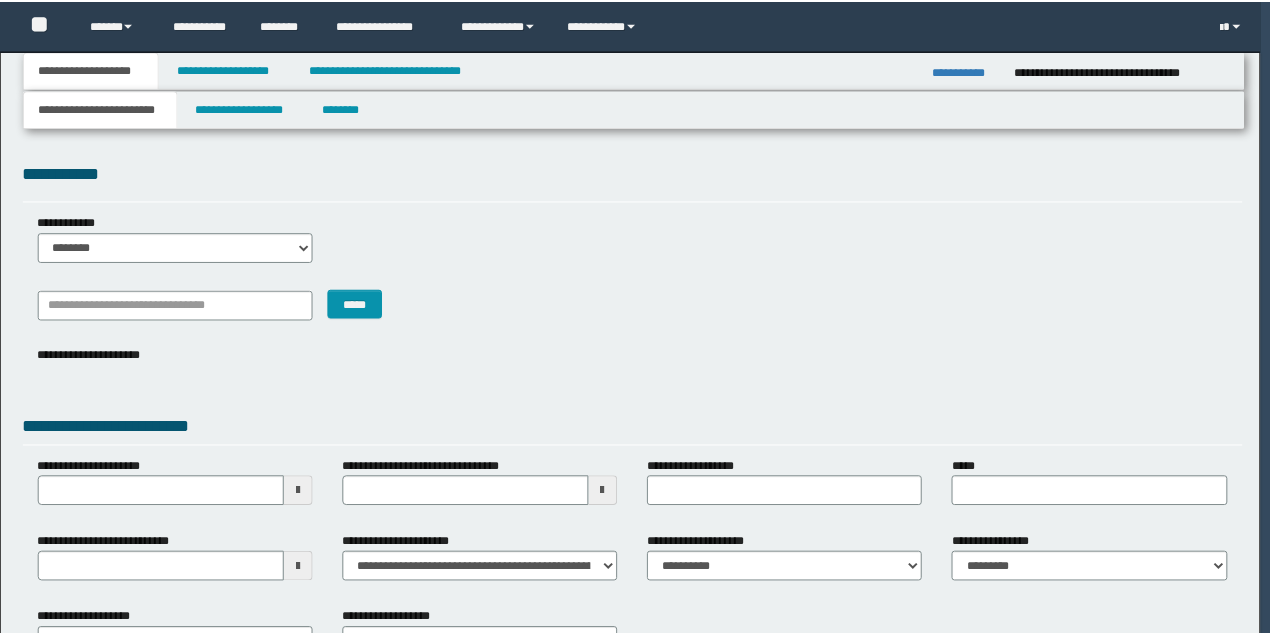 scroll, scrollTop: 0, scrollLeft: 0, axis: both 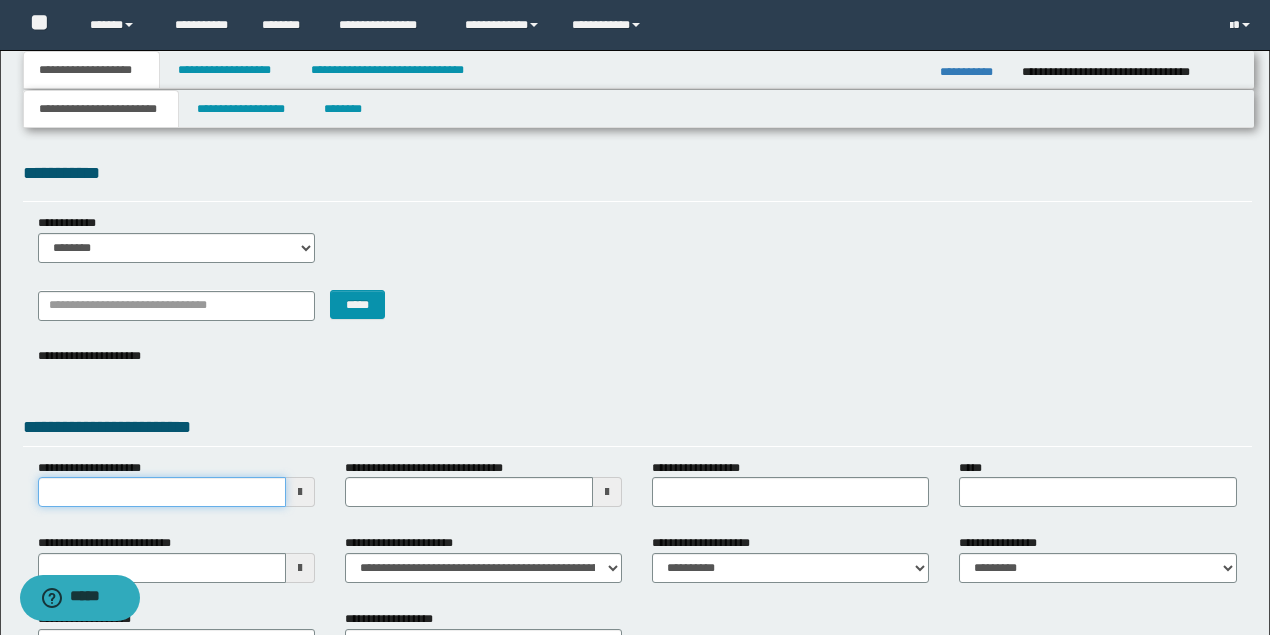 click on "**********" at bounding box center [162, 492] 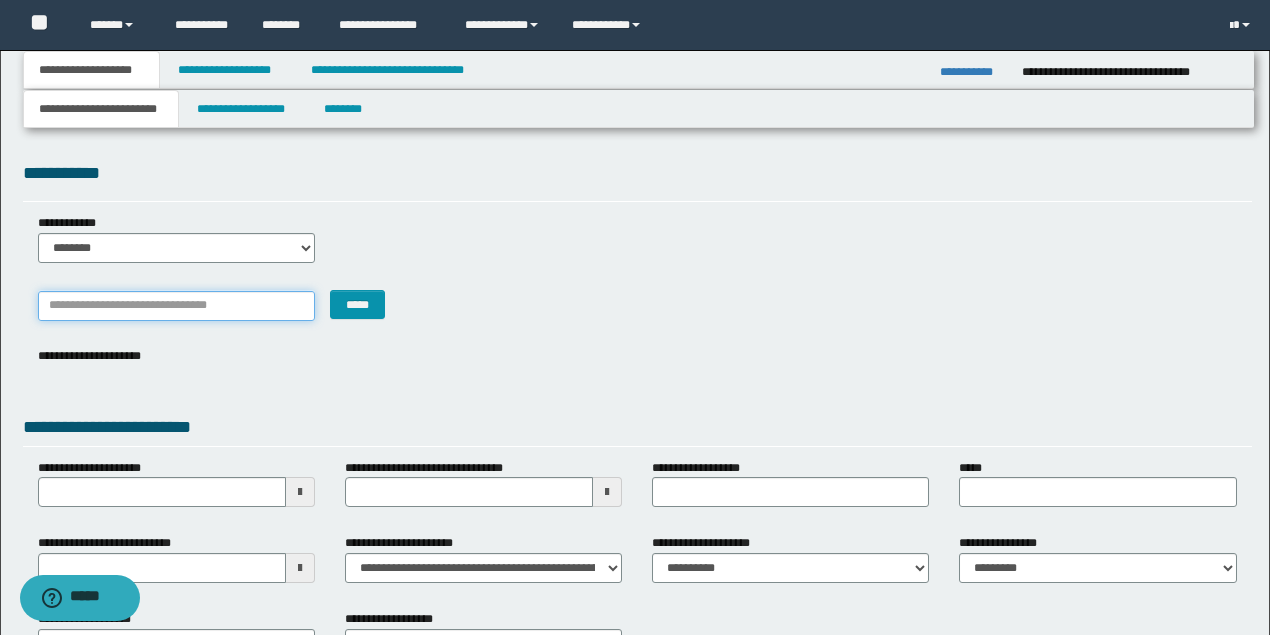 click on "*******" at bounding box center (176, 306) 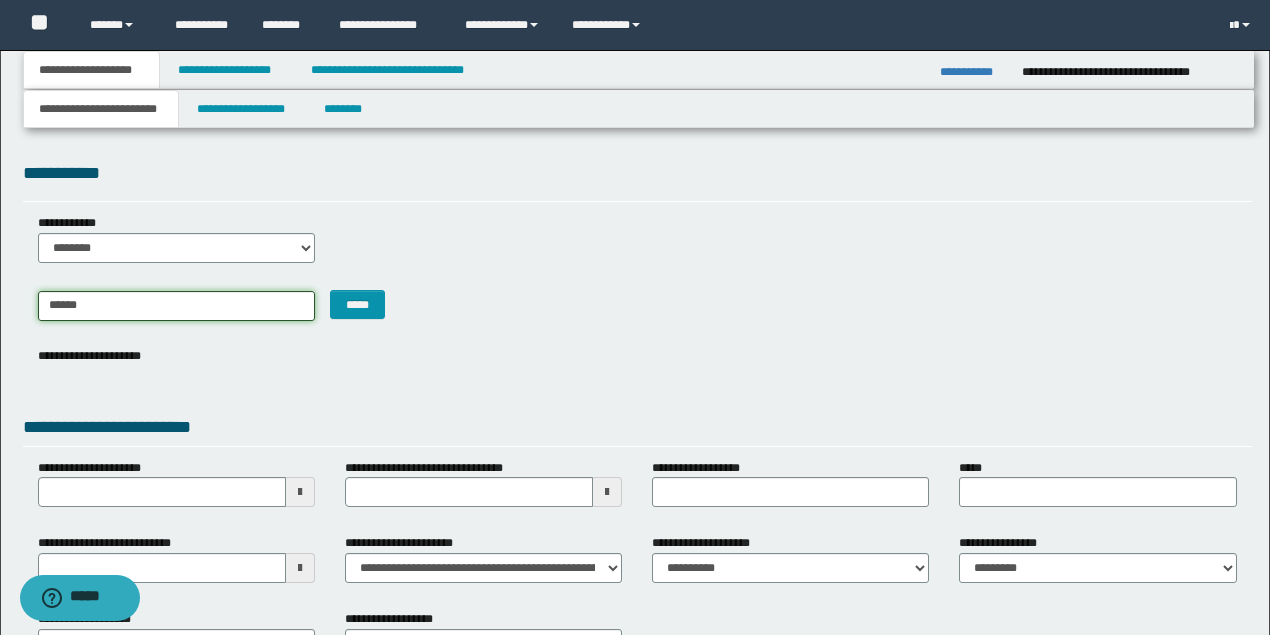 type on "*******" 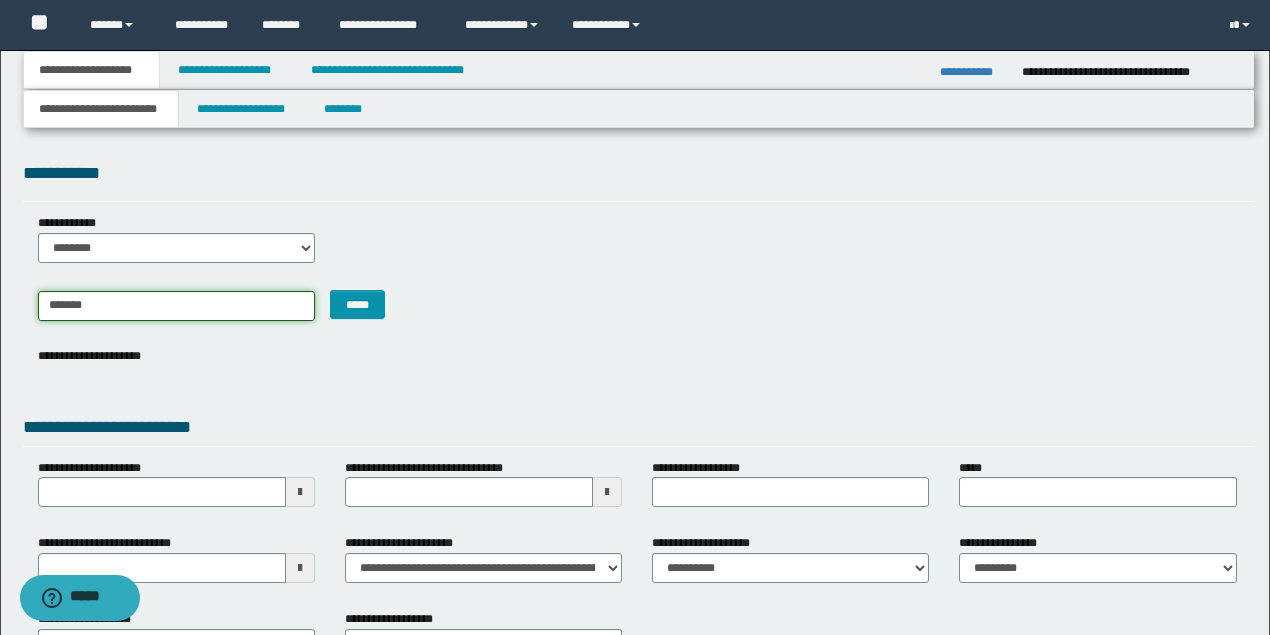 type on "********" 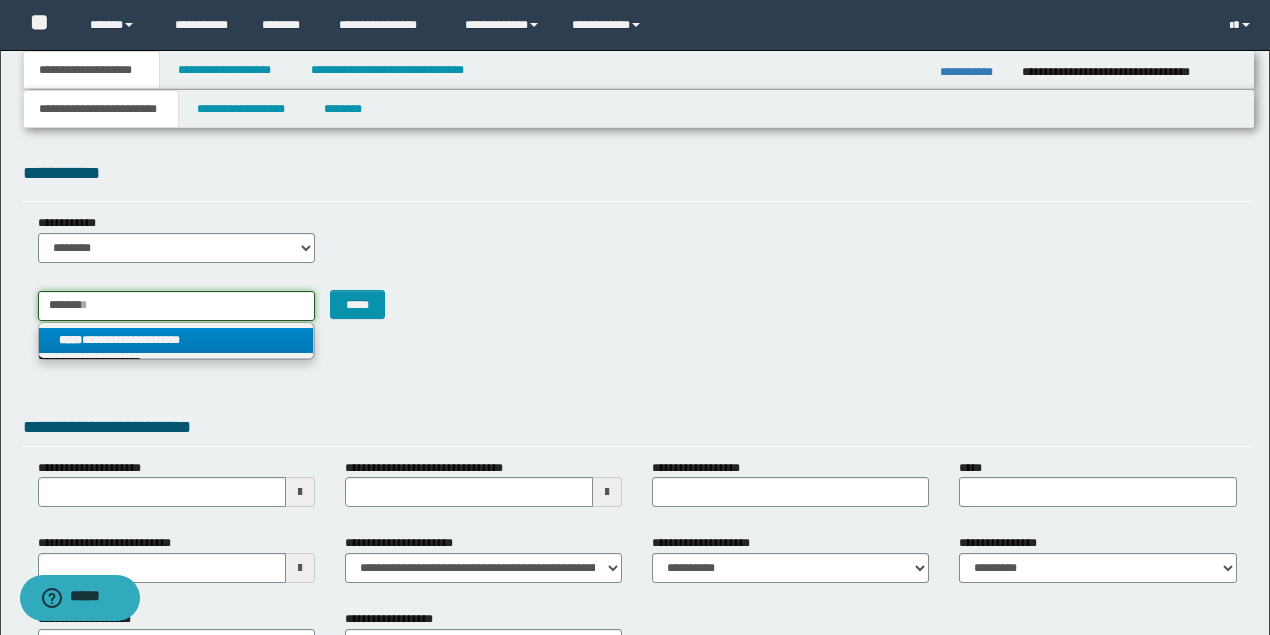 type on "*******" 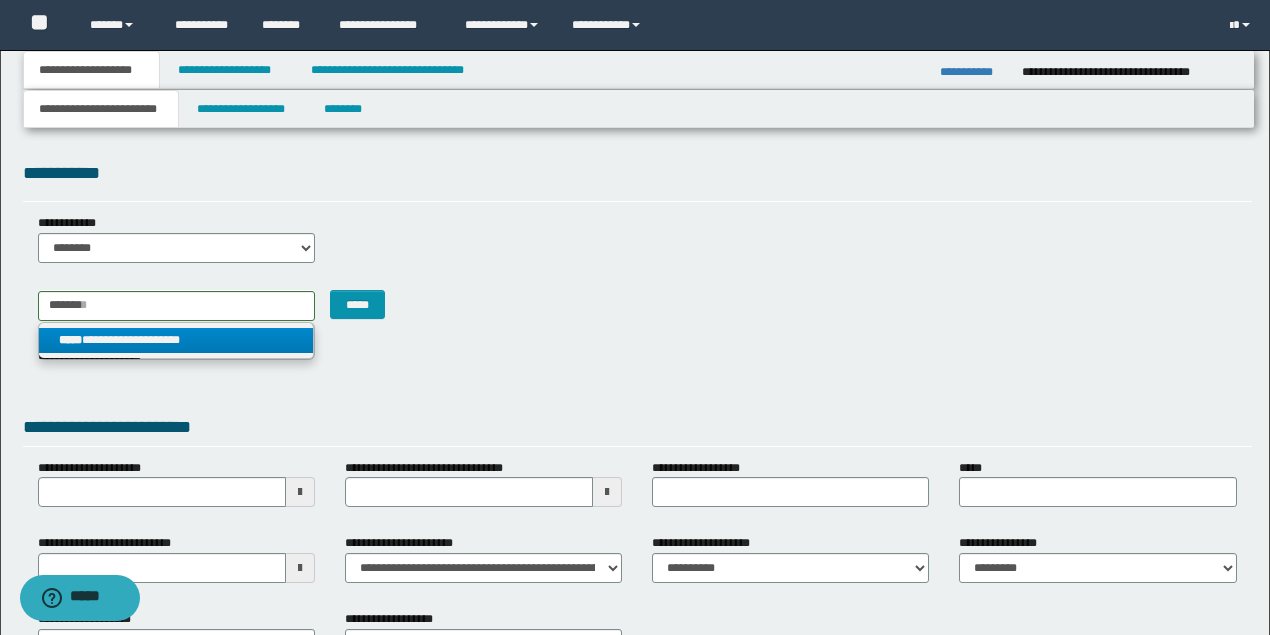 click on "**********" at bounding box center (176, 340) 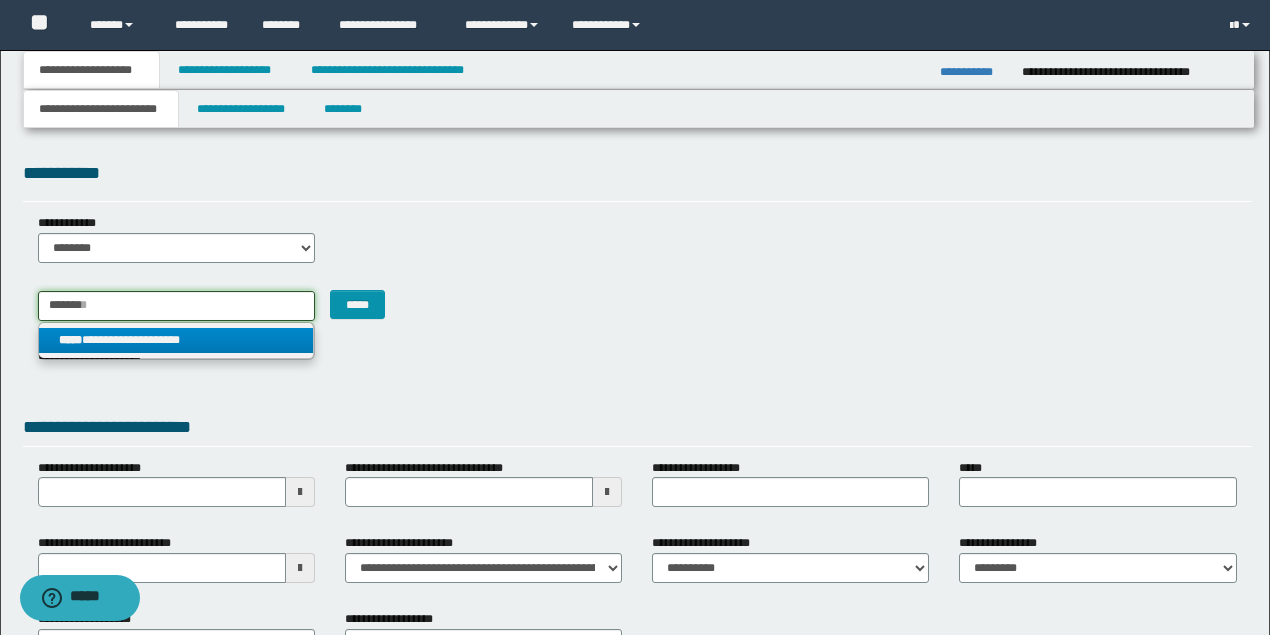 type 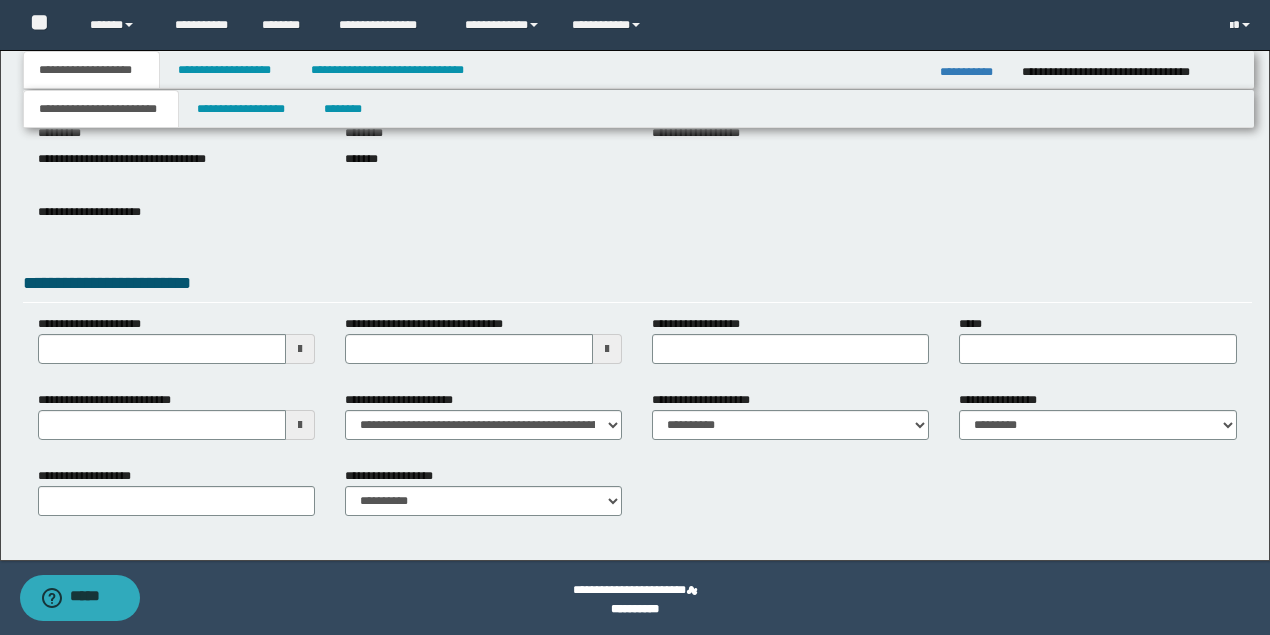 scroll, scrollTop: 247, scrollLeft: 0, axis: vertical 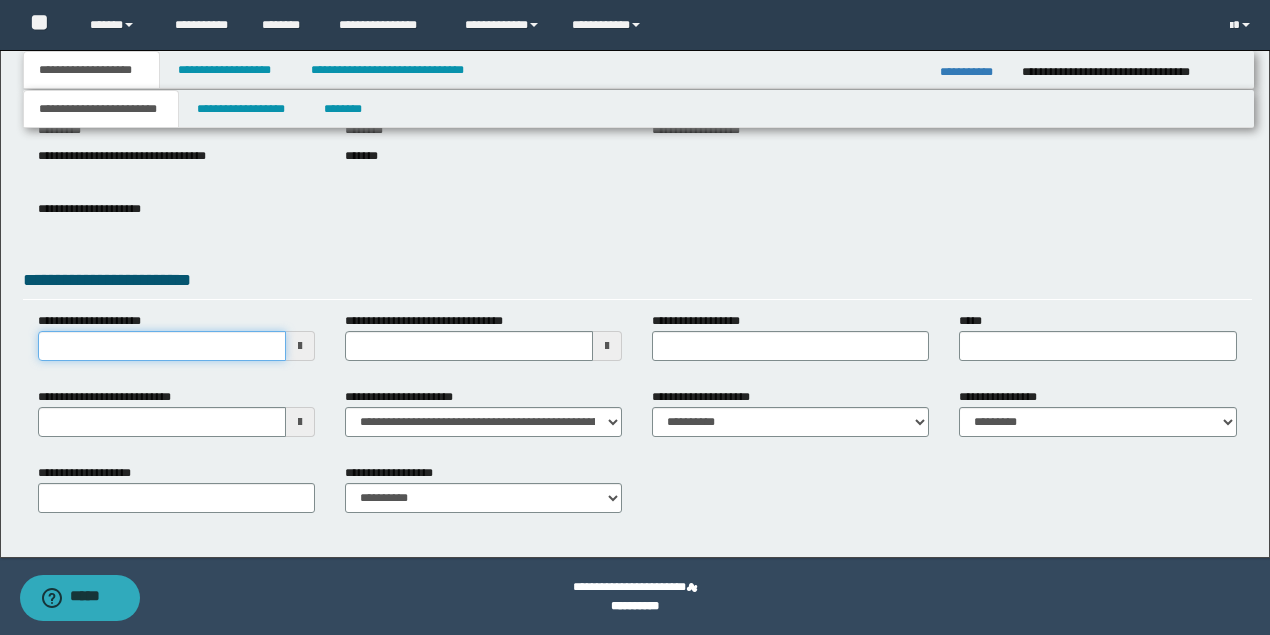 click on "**********" at bounding box center [162, 346] 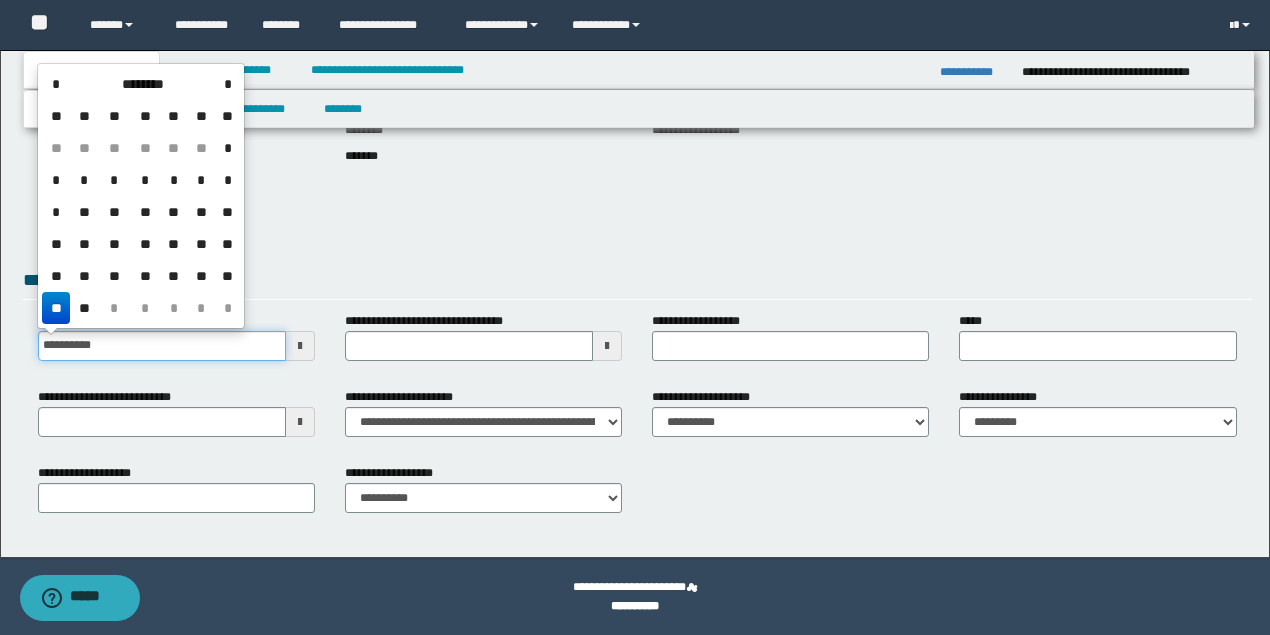 type on "**********" 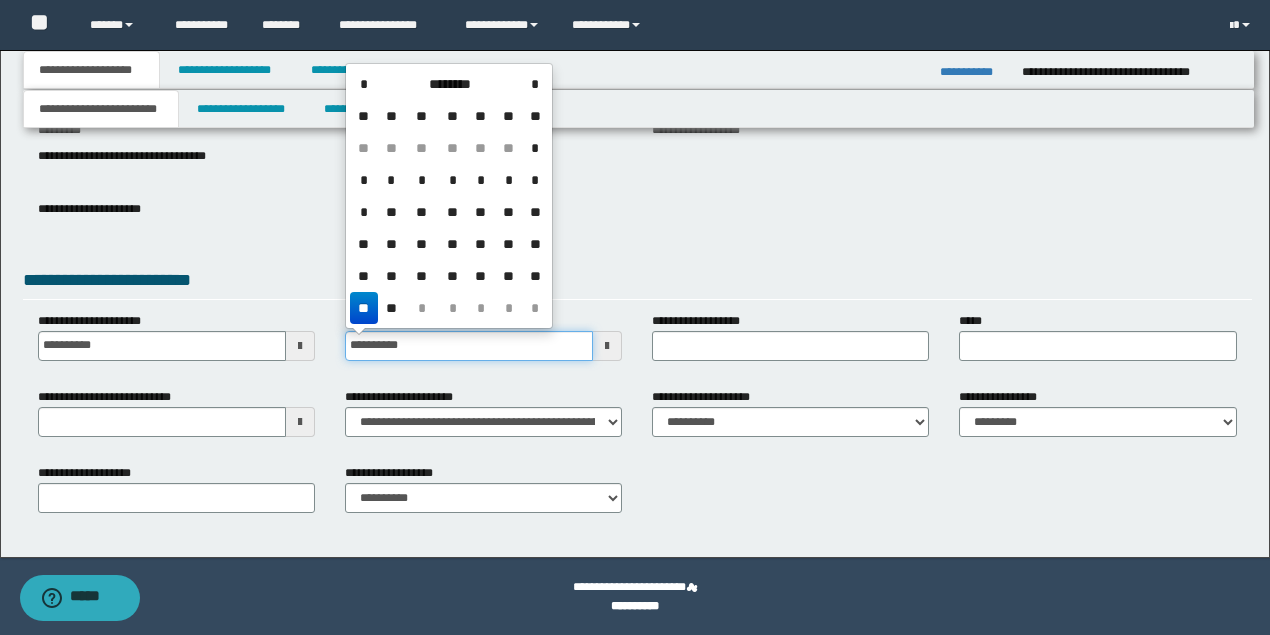 type on "**********" 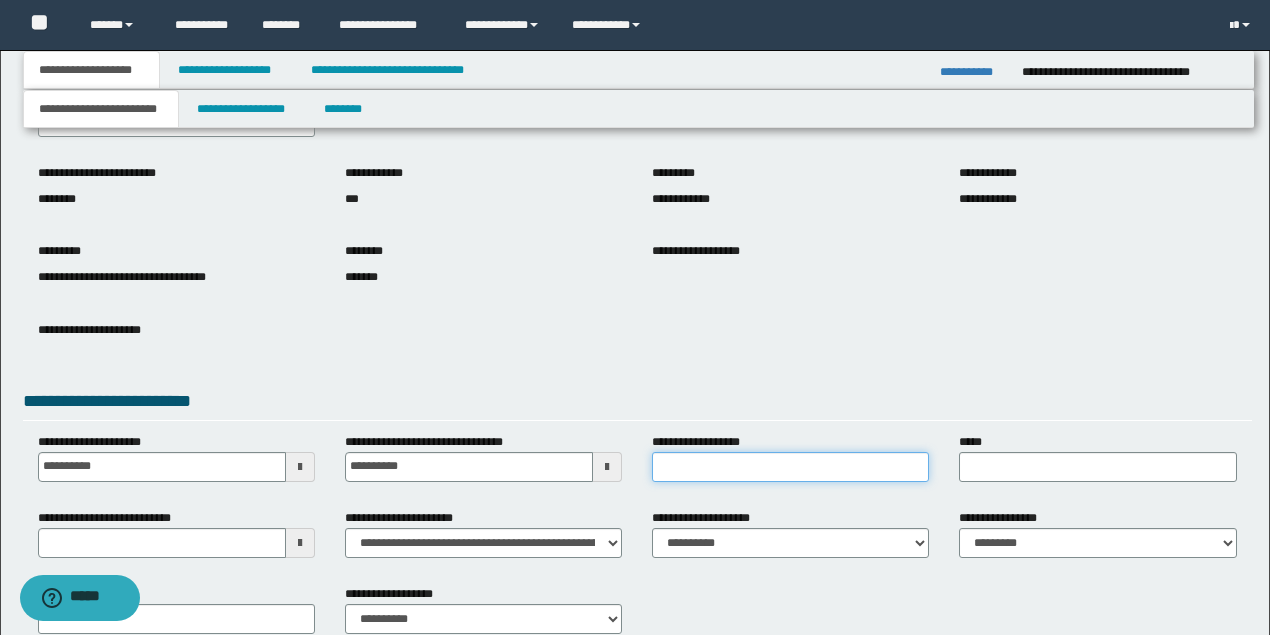 scroll, scrollTop: 114, scrollLeft: 0, axis: vertical 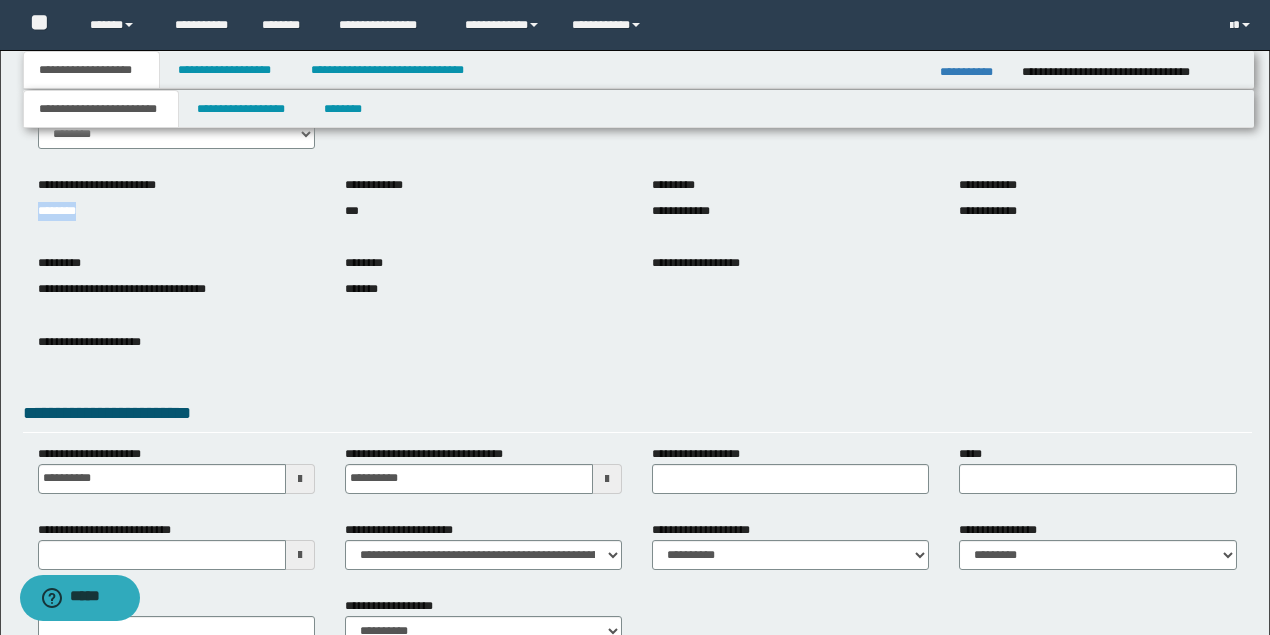 drag, startPoint x: 108, startPoint y: 214, endPoint x: 148, endPoint y: 238, distance: 46.647614 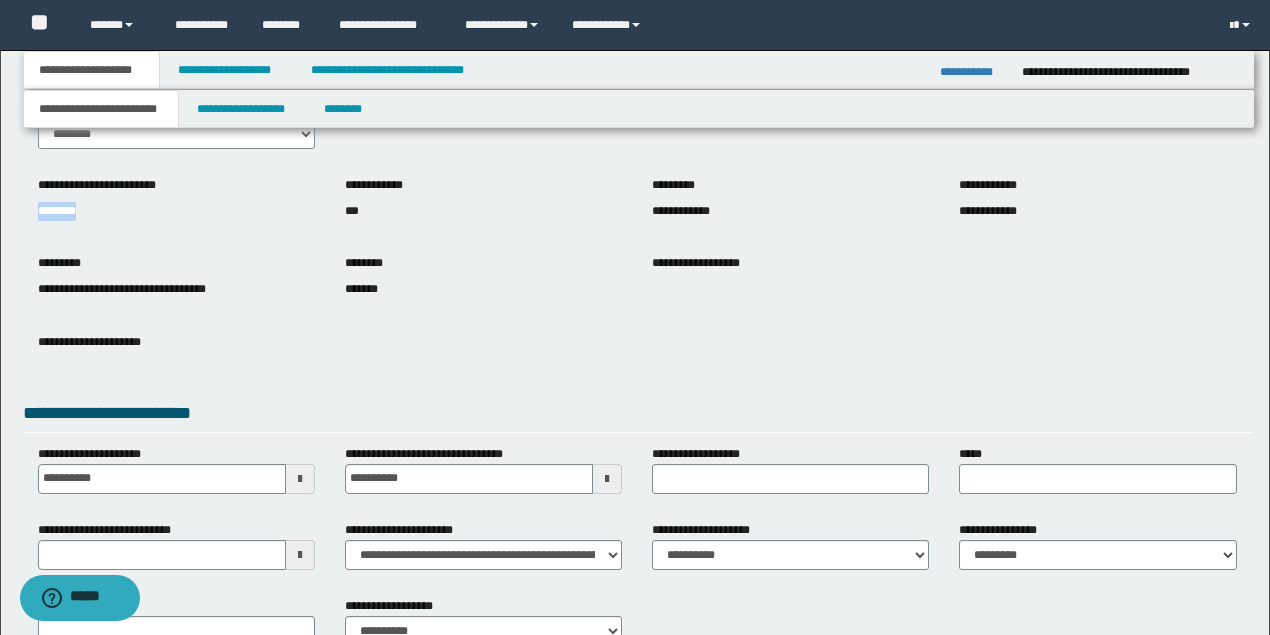 click on "**********" at bounding box center (635, 313) 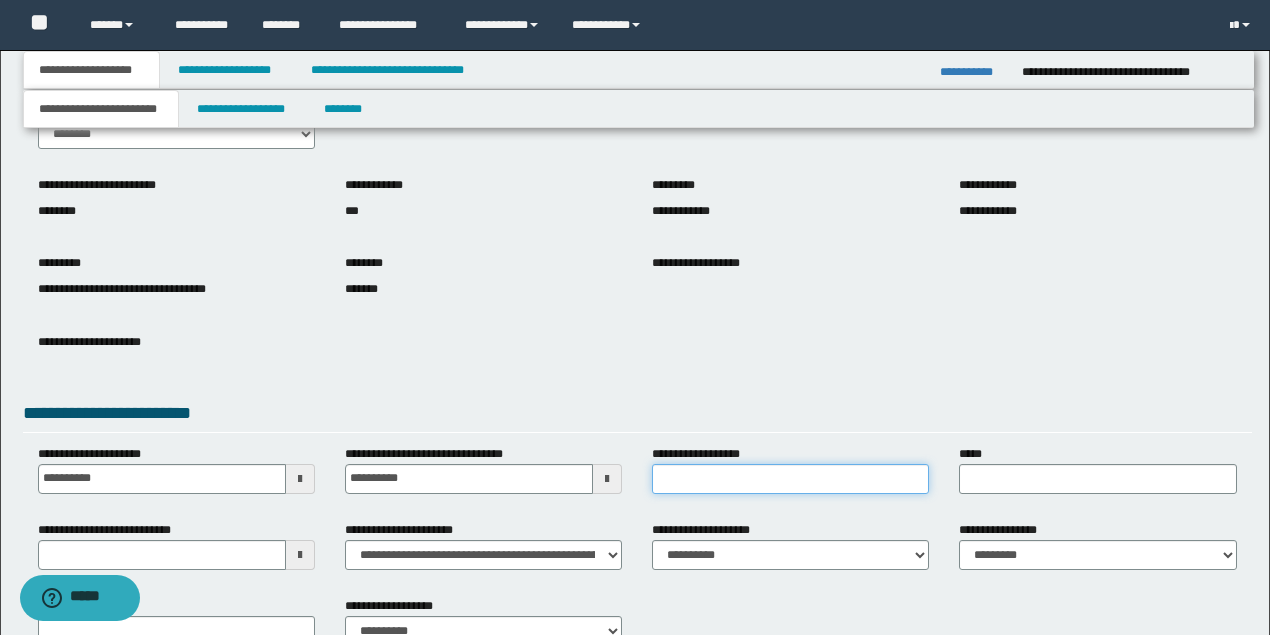 drag, startPoint x: 716, startPoint y: 472, endPoint x: 651, endPoint y: 397, distance: 99.24717 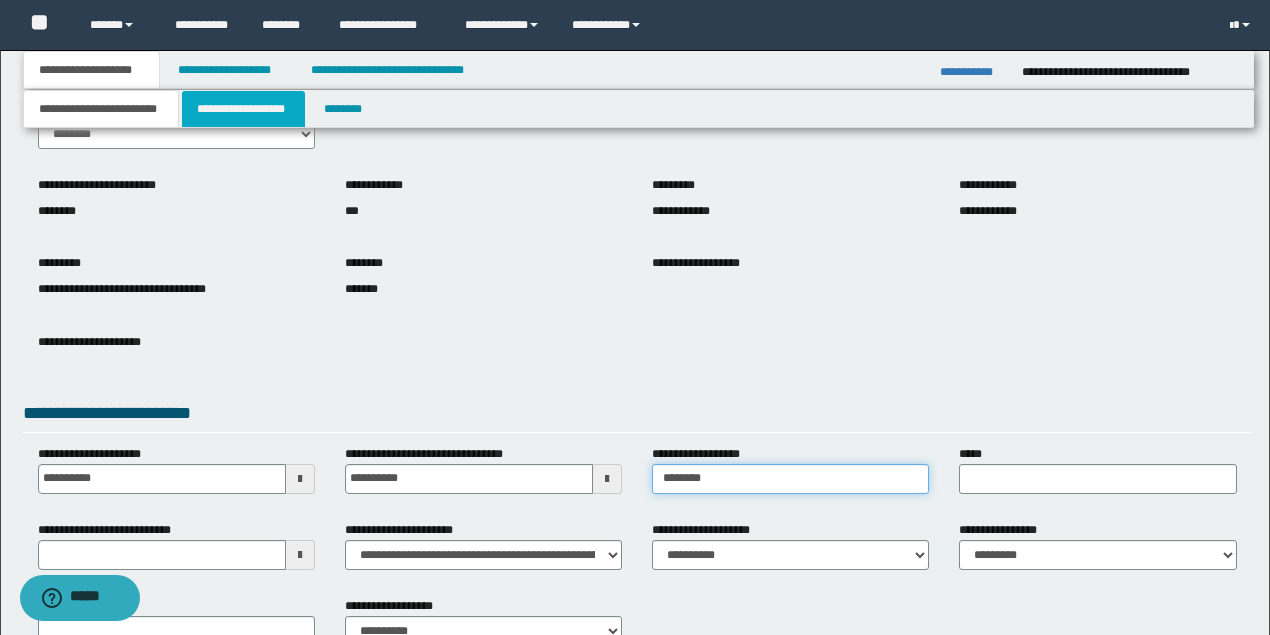 type on "********" 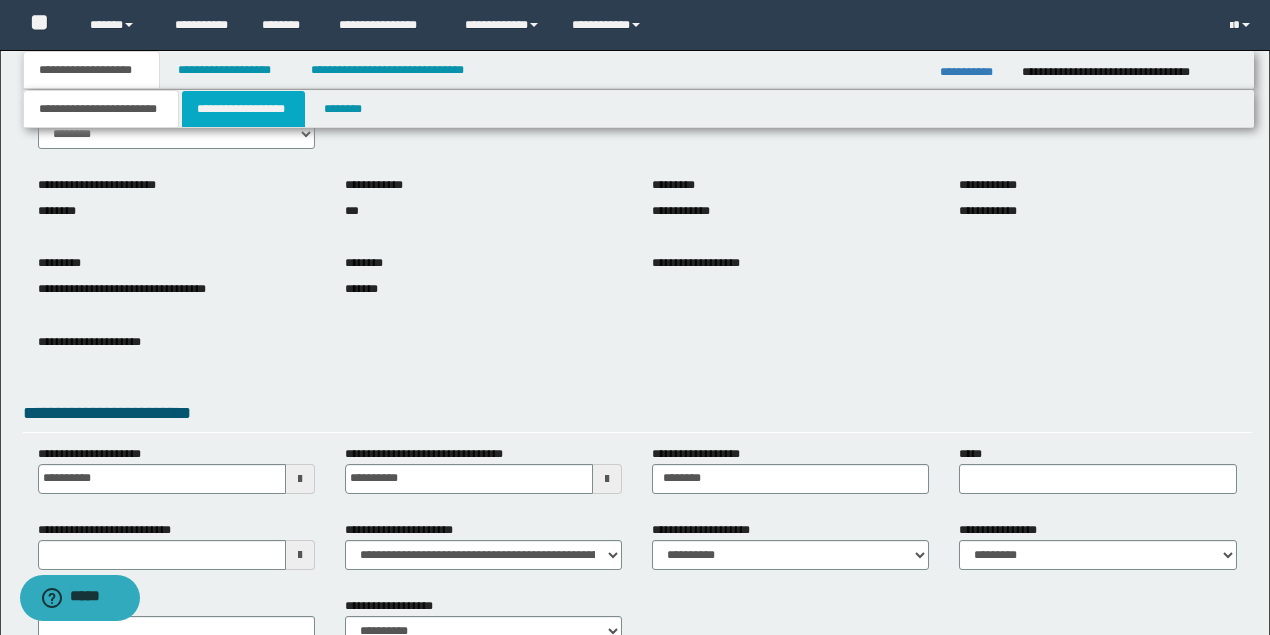 click on "**********" at bounding box center [243, 109] 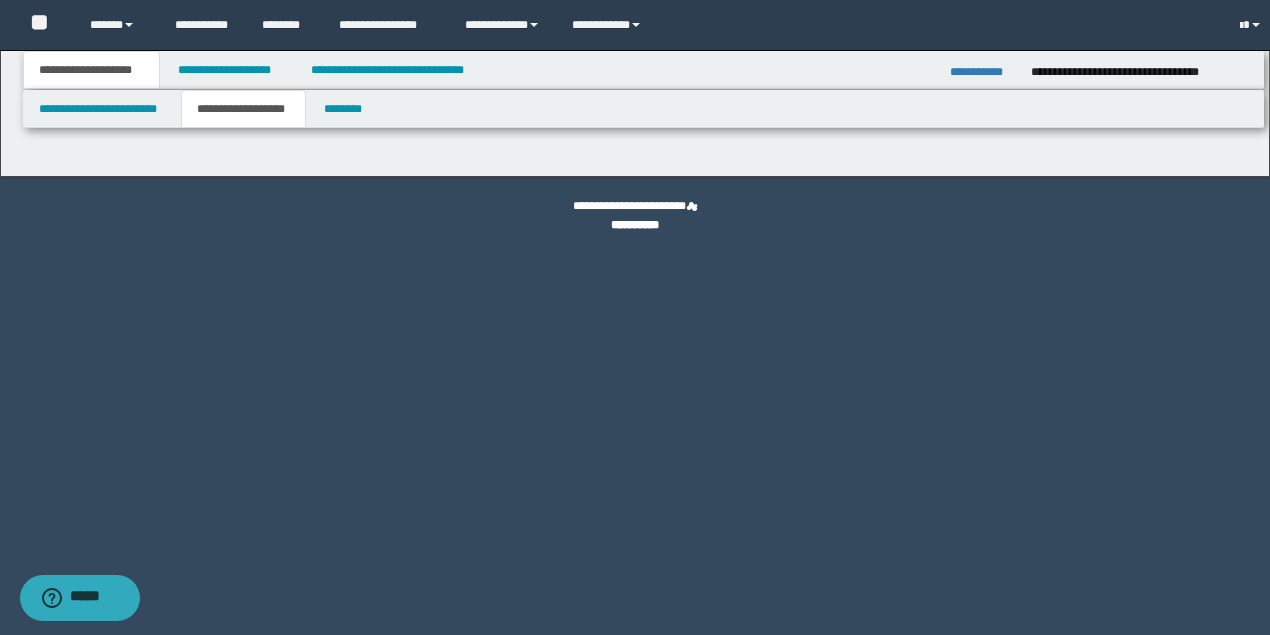scroll, scrollTop: 0, scrollLeft: 0, axis: both 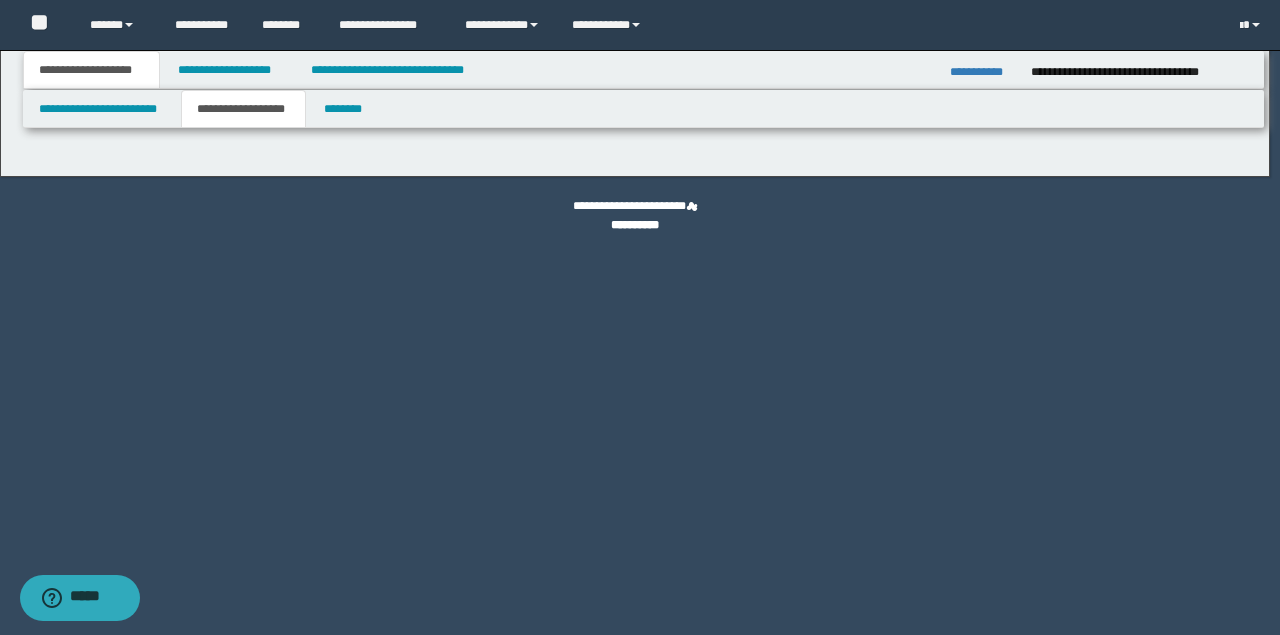 type on "**********" 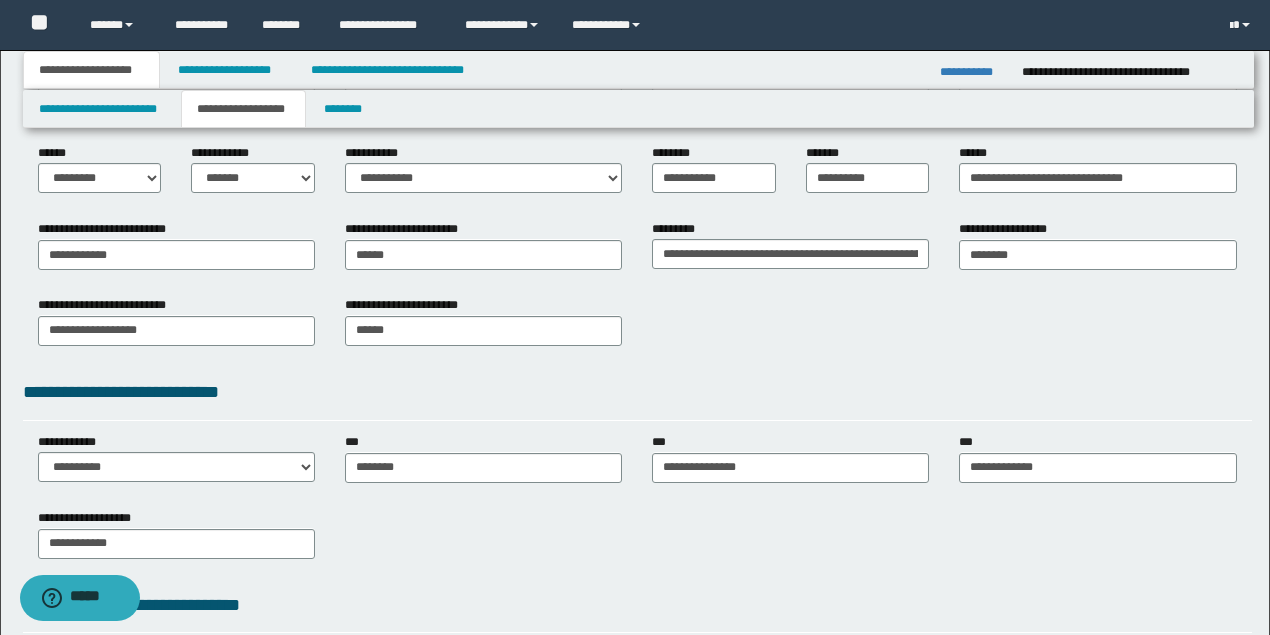 scroll, scrollTop: 333, scrollLeft: 0, axis: vertical 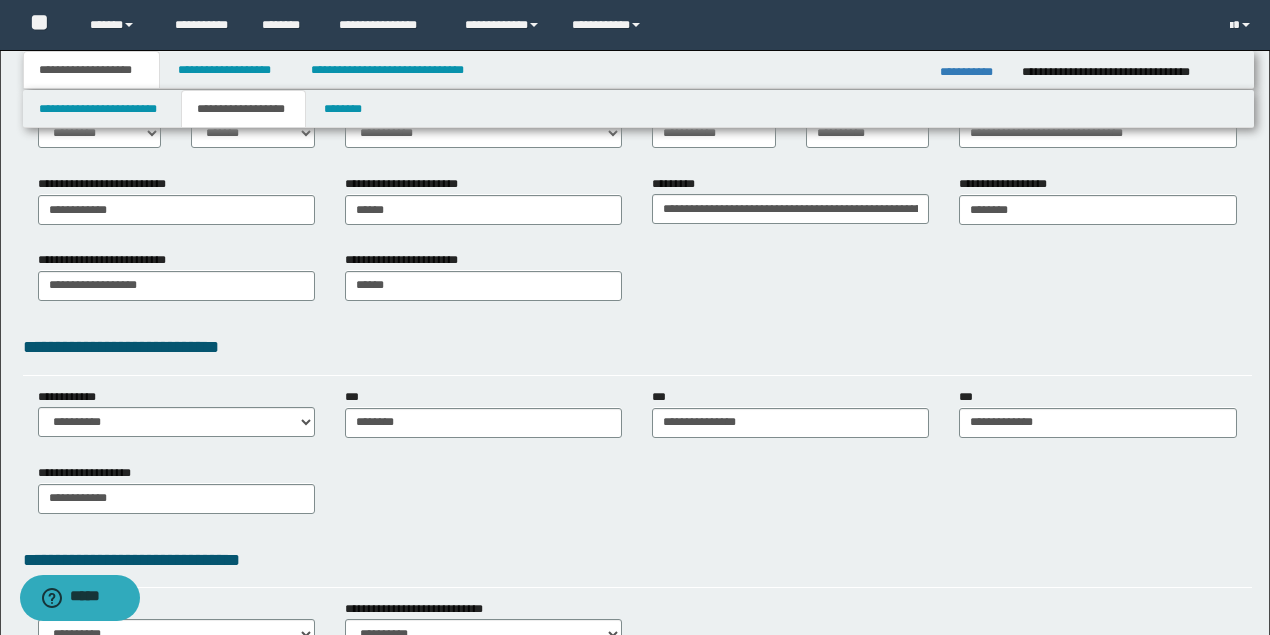 click on "**********" at bounding box center (176, 412) 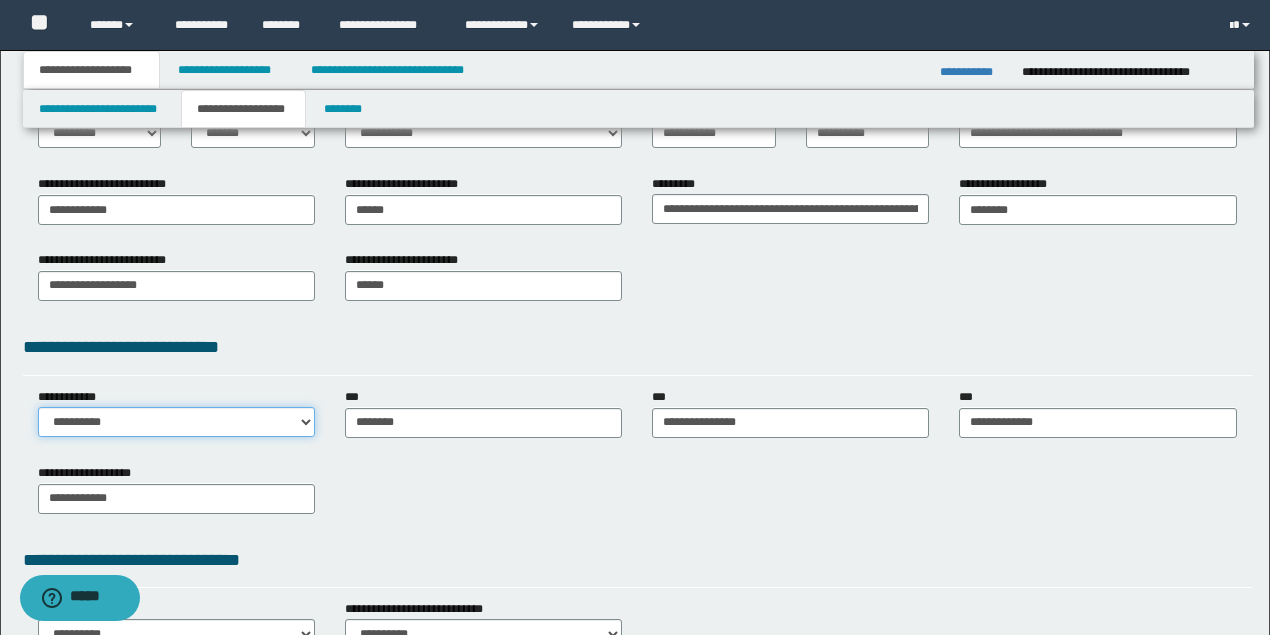 click on "**********" at bounding box center (176, 422) 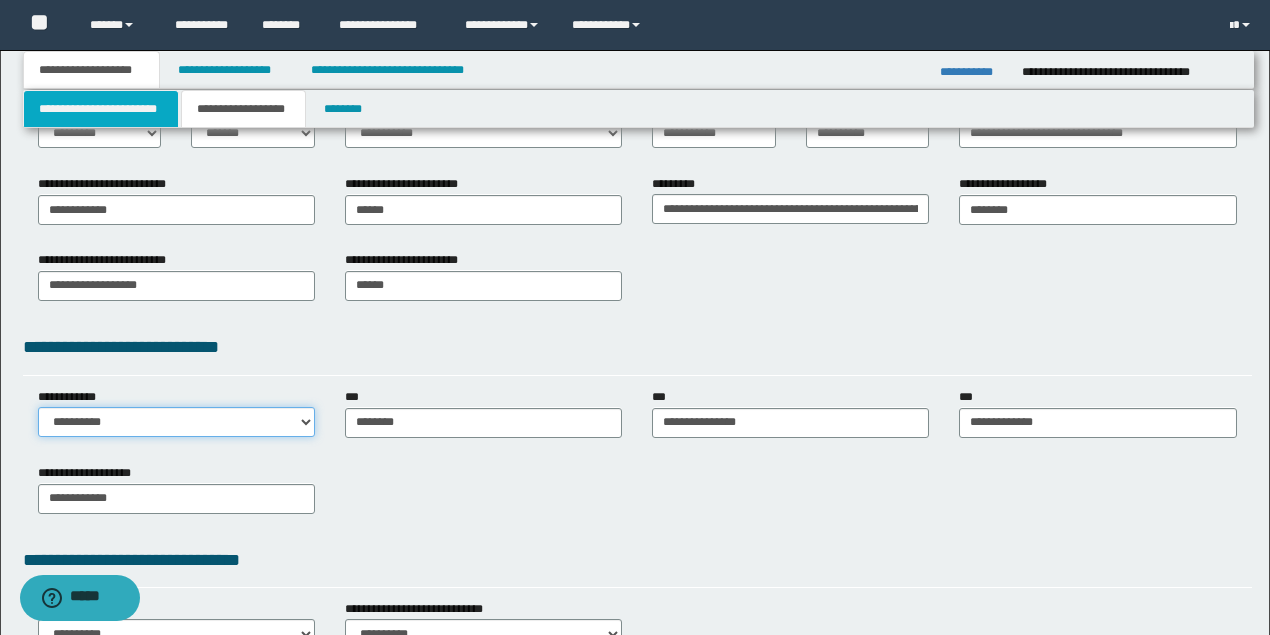 select on "**" 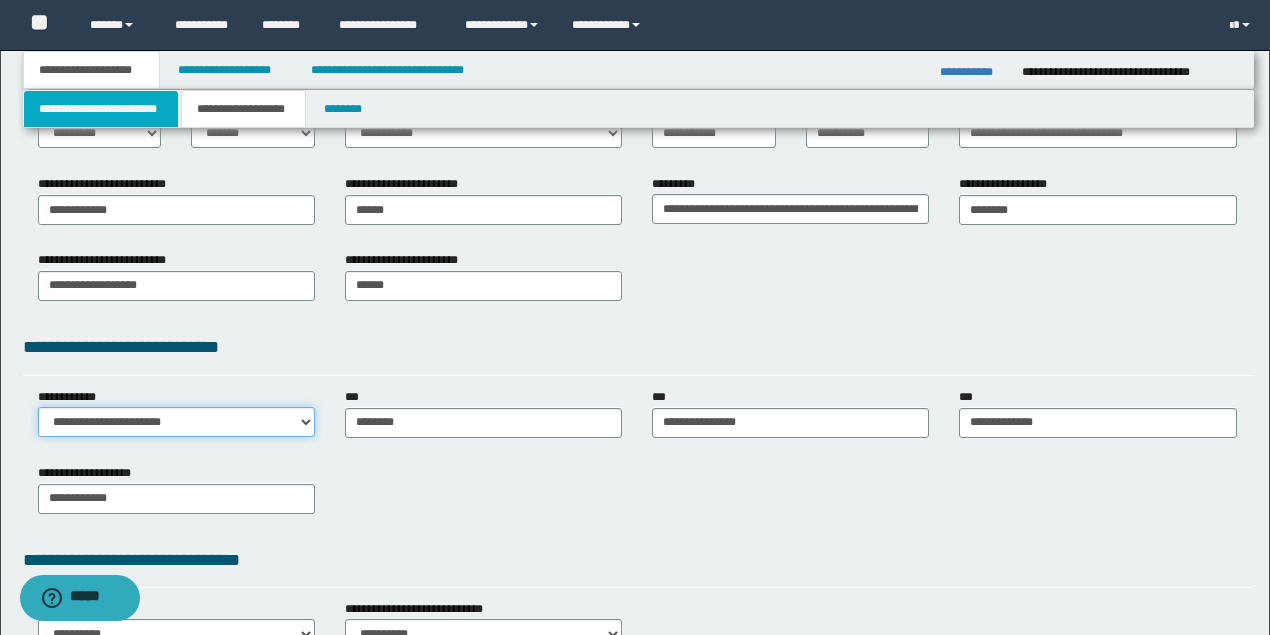 click on "**********" at bounding box center (176, 422) 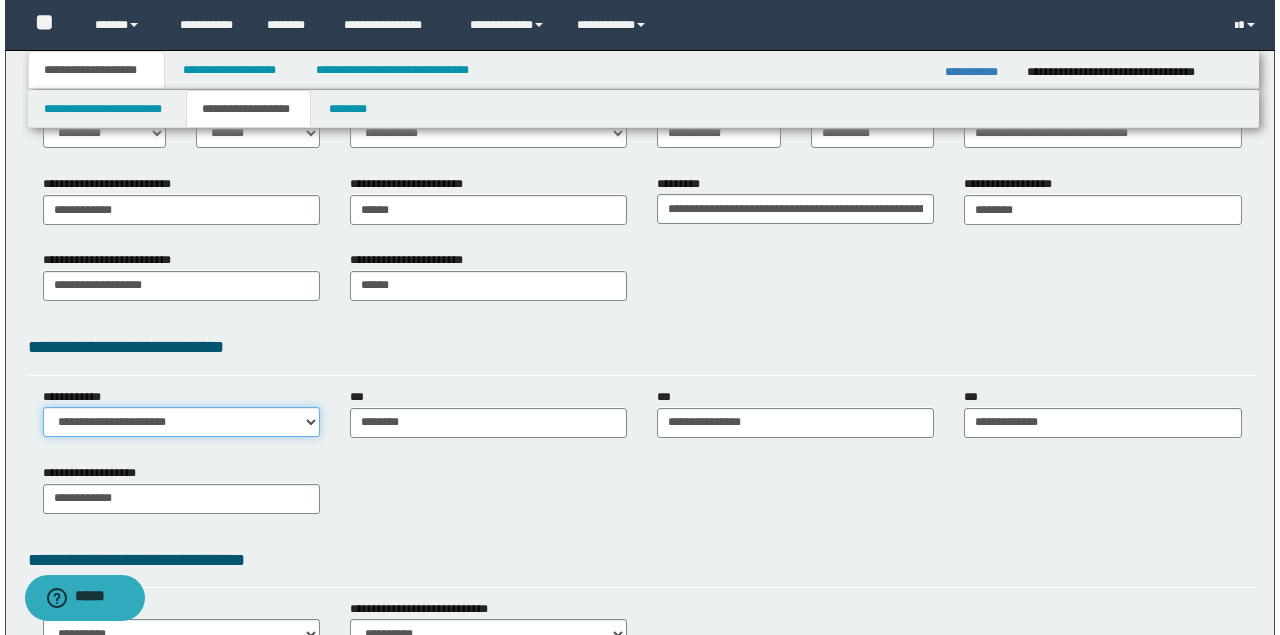 scroll, scrollTop: 0, scrollLeft: 0, axis: both 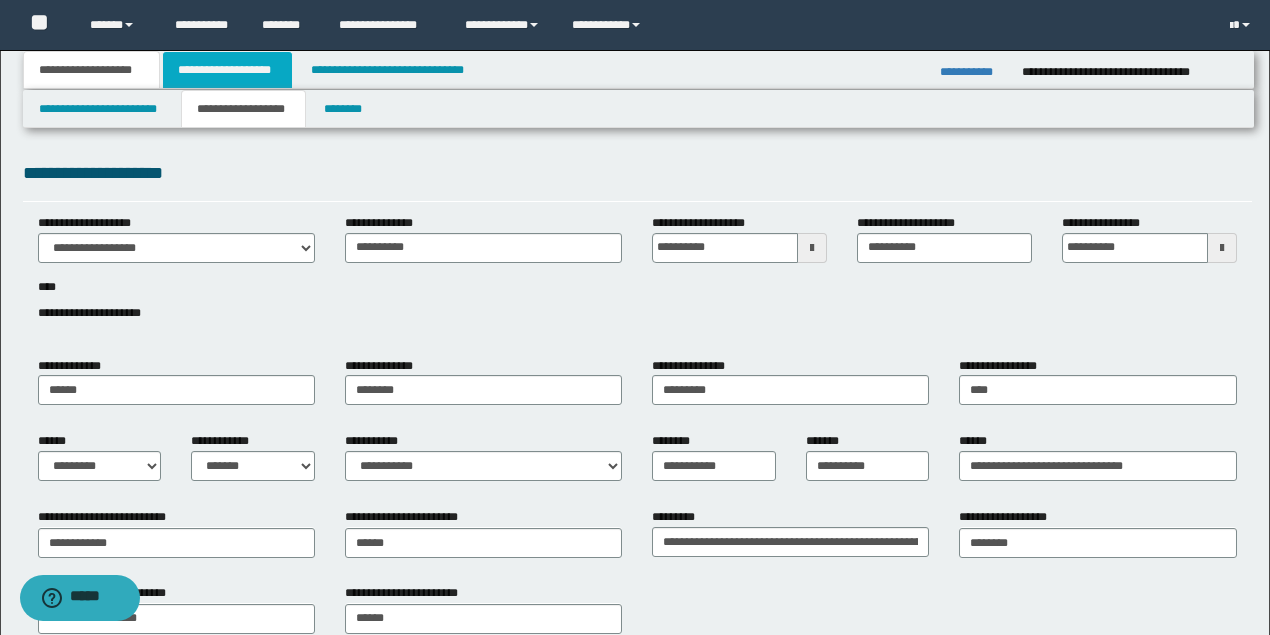 click on "**********" at bounding box center [227, 70] 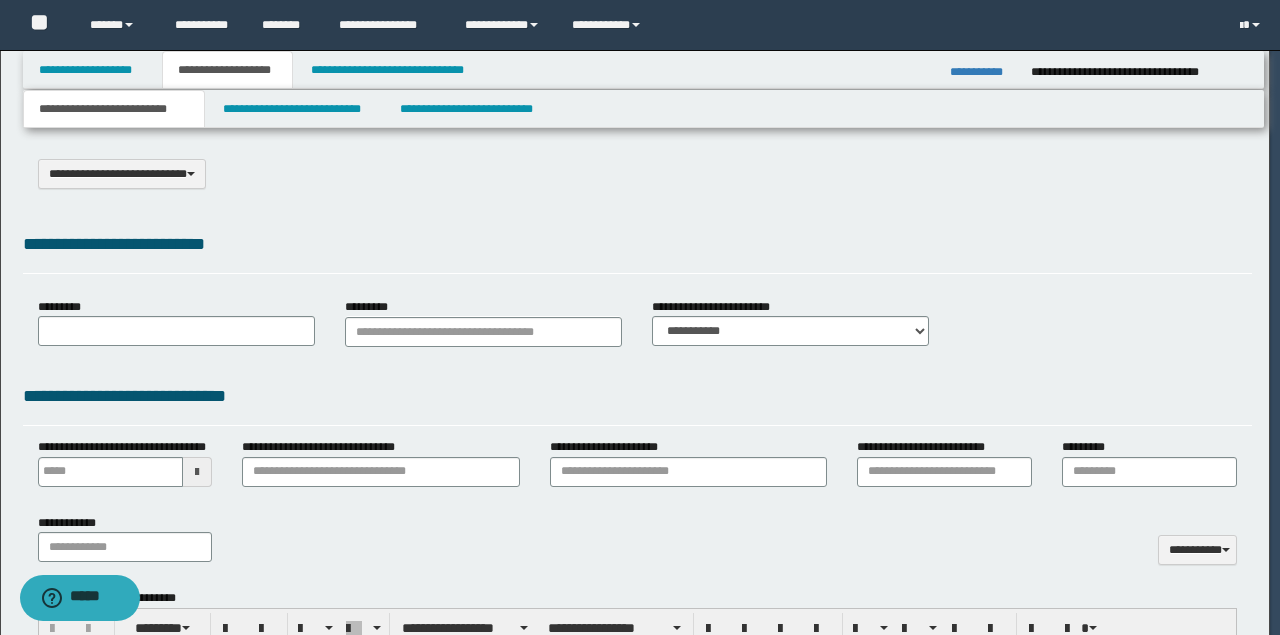 type on "**********" 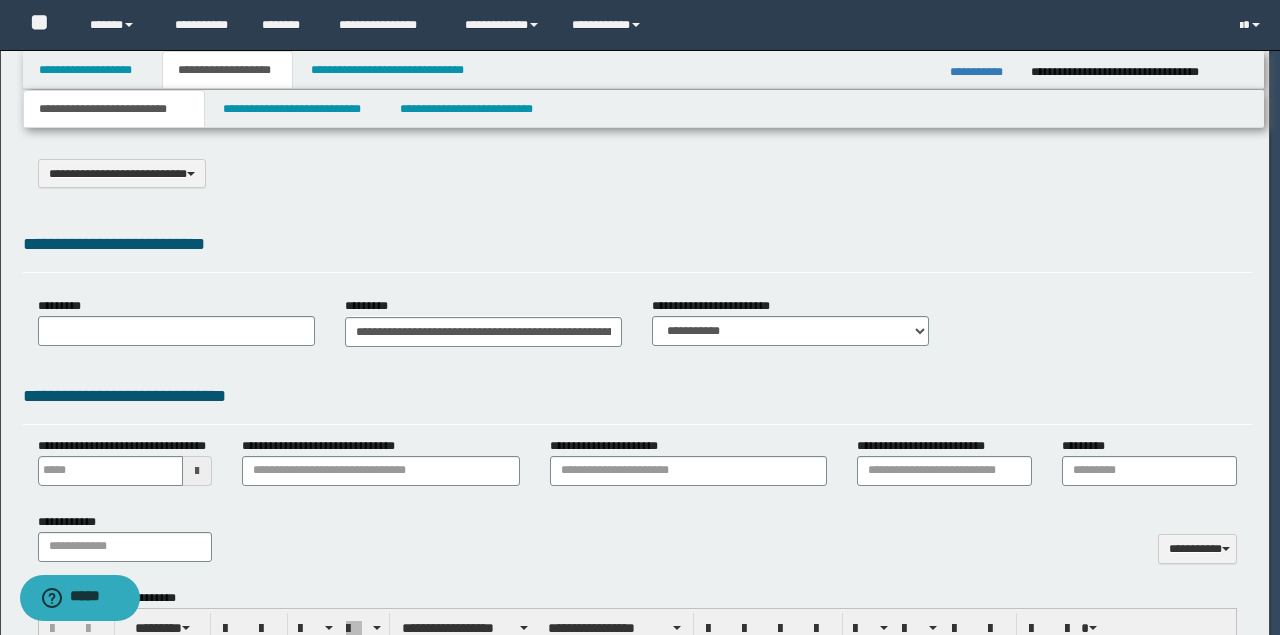 scroll, scrollTop: 0, scrollLeft: 0, axis: both 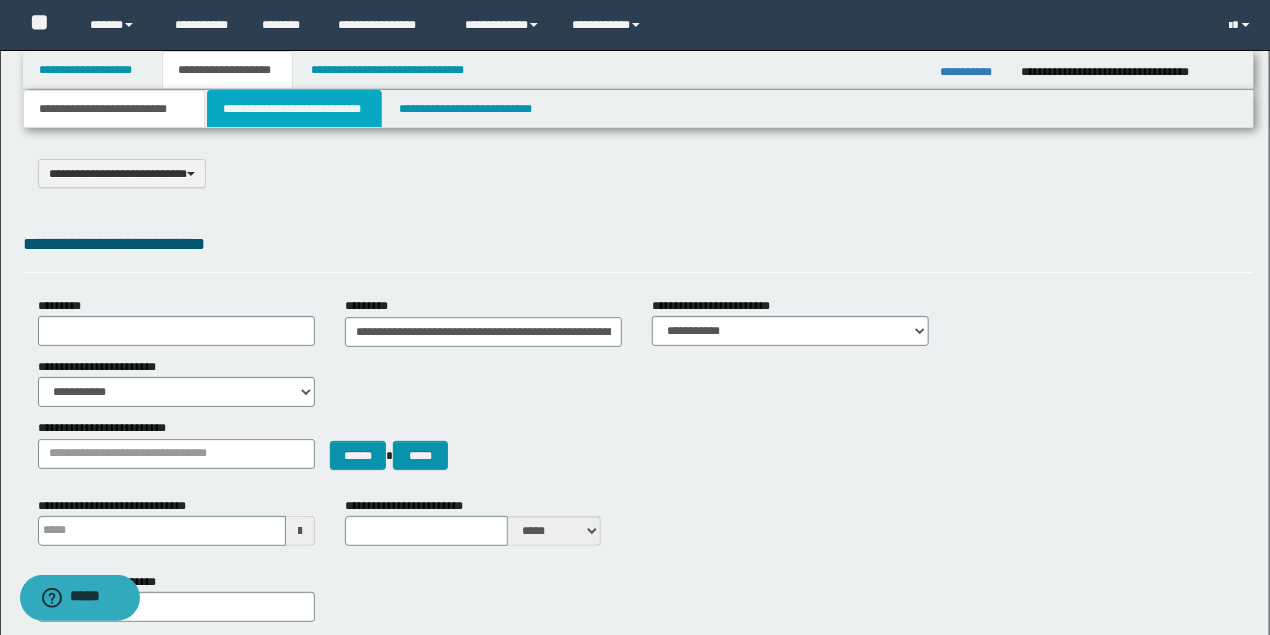 click on "**********" at bounding box center (294, 109) 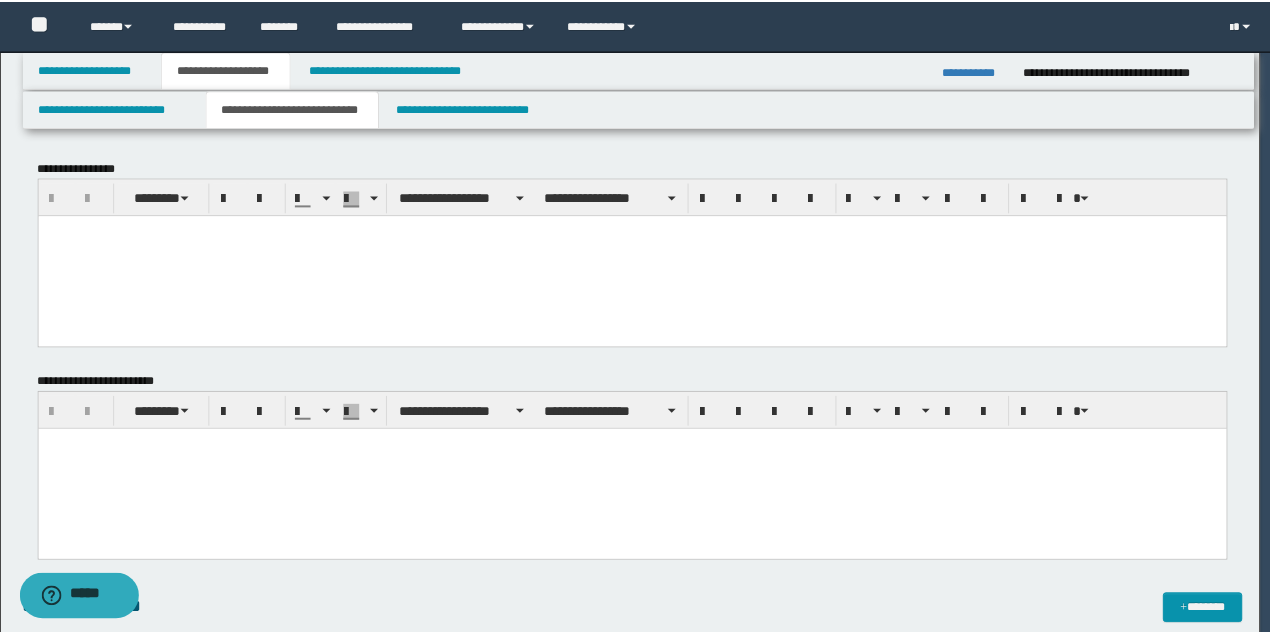 scroll, scrollTop: 0, scrollLeft: 0, axis: both 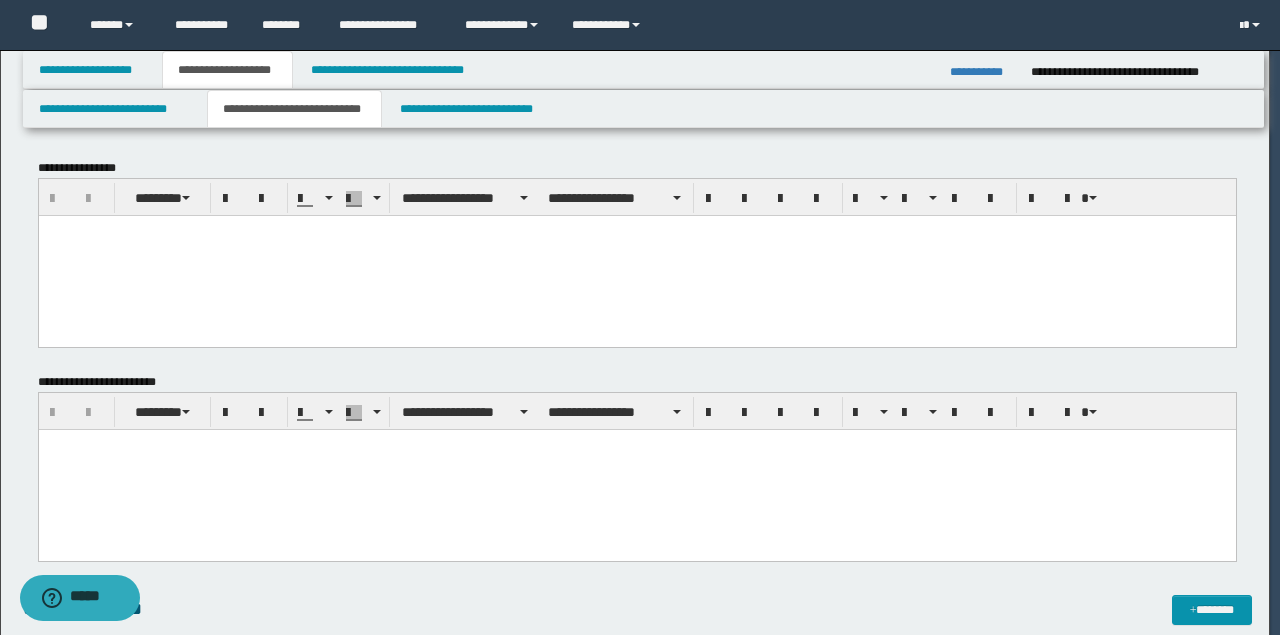drag, startPoint x: 142, startPoint y: 474, endPoint x: 104, endPoint y: 236, distance: 241.01453 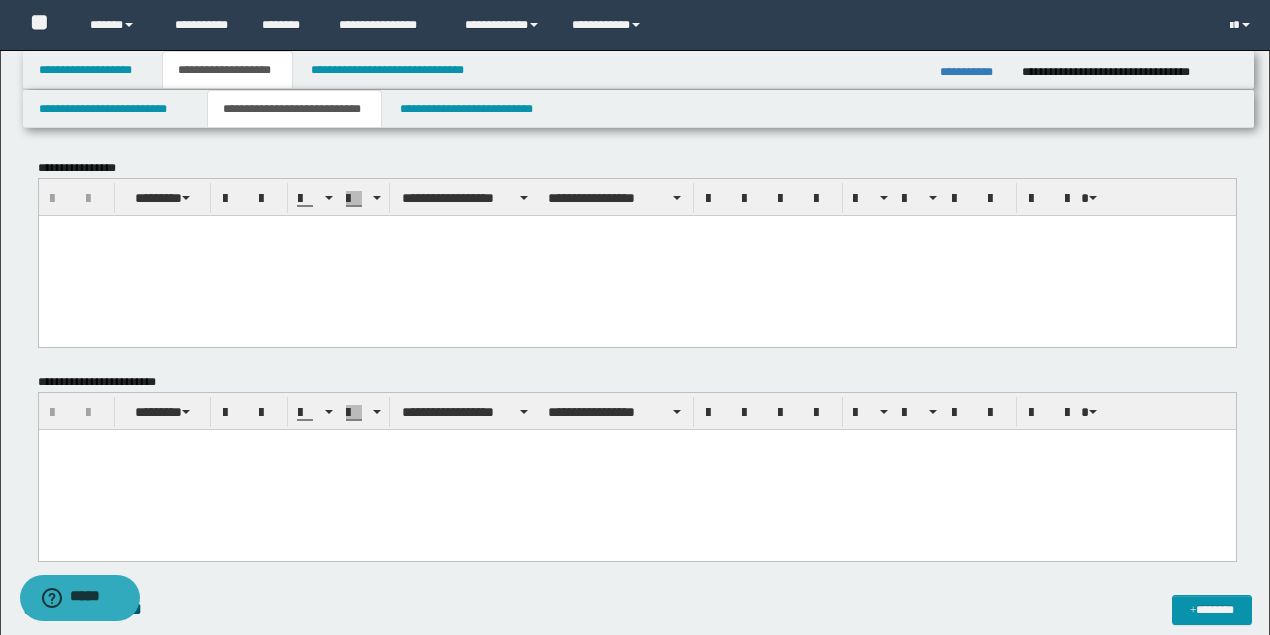 paste 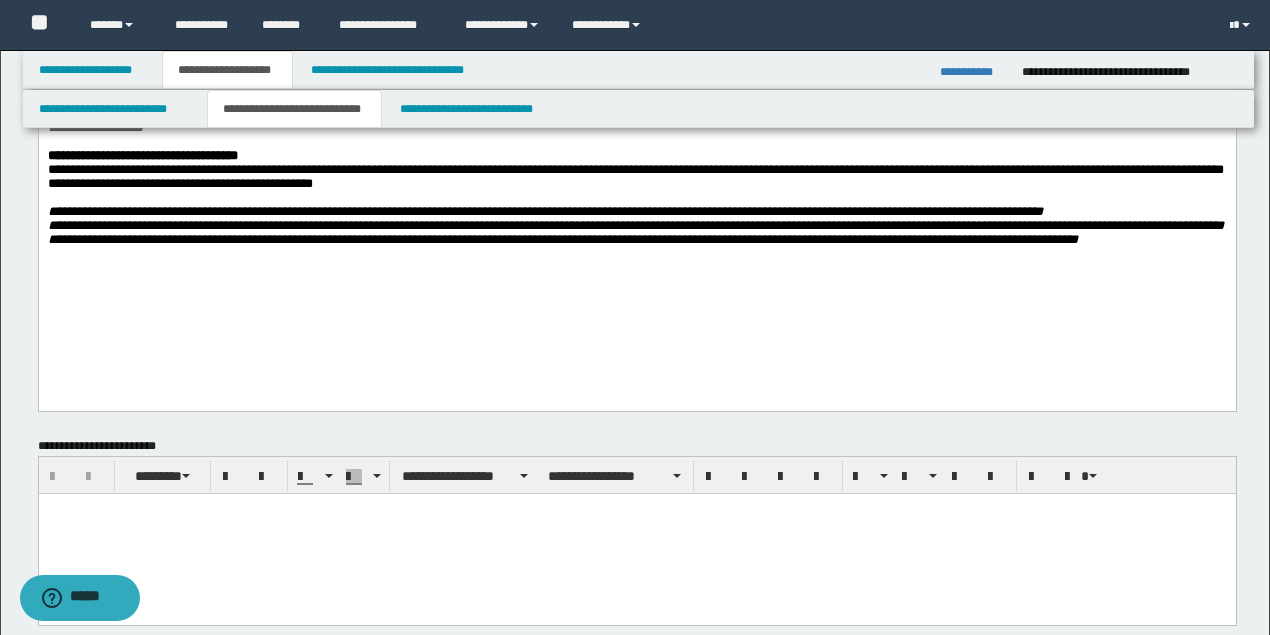 scroll, scrollTop: 266, scrollLeft: 0, axis: vertical 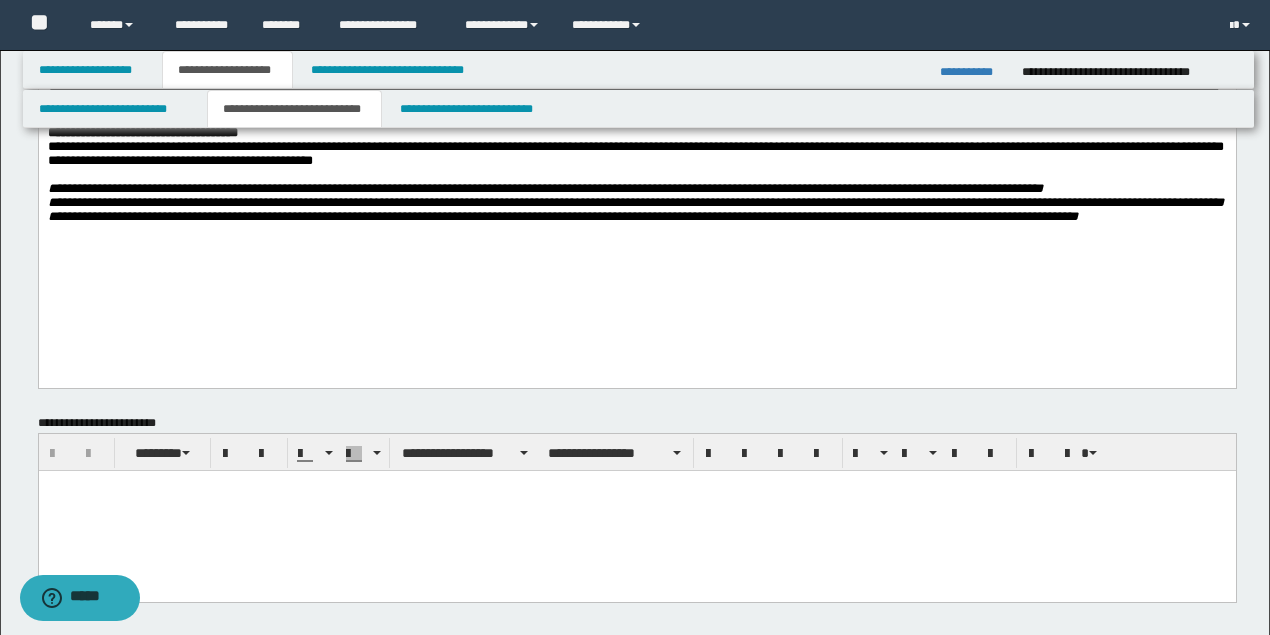 click at bounding box center [636, 511] 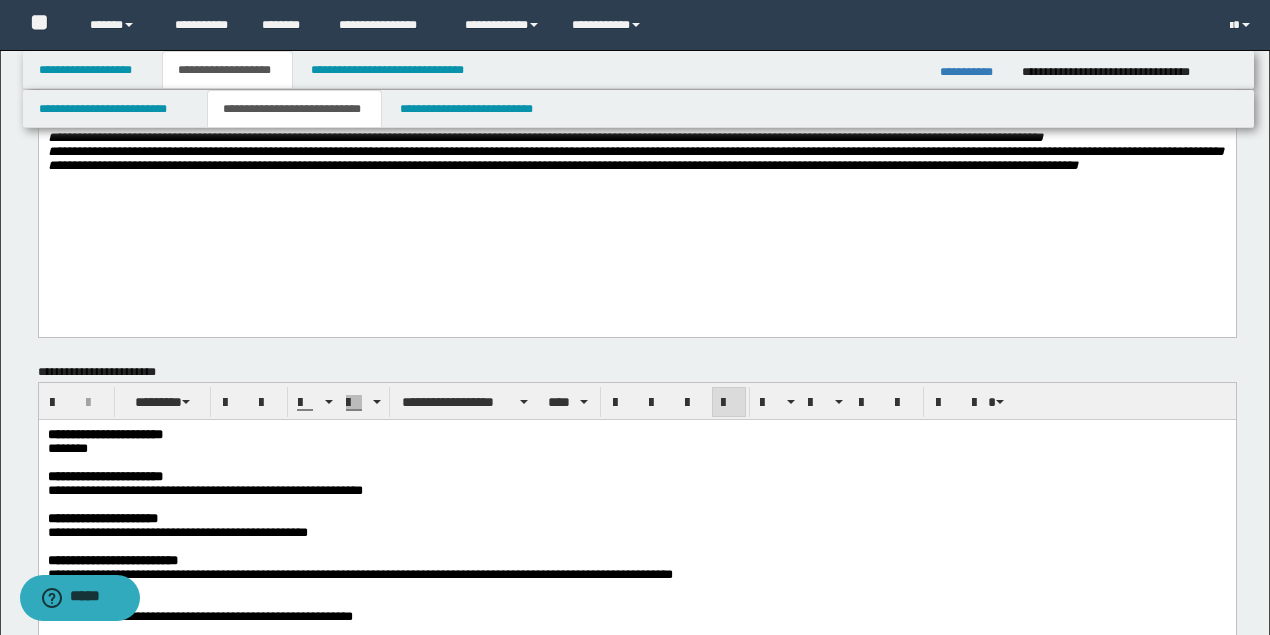 scroll, scrollTop: 533, scrollLeft: 0, axis: vertical 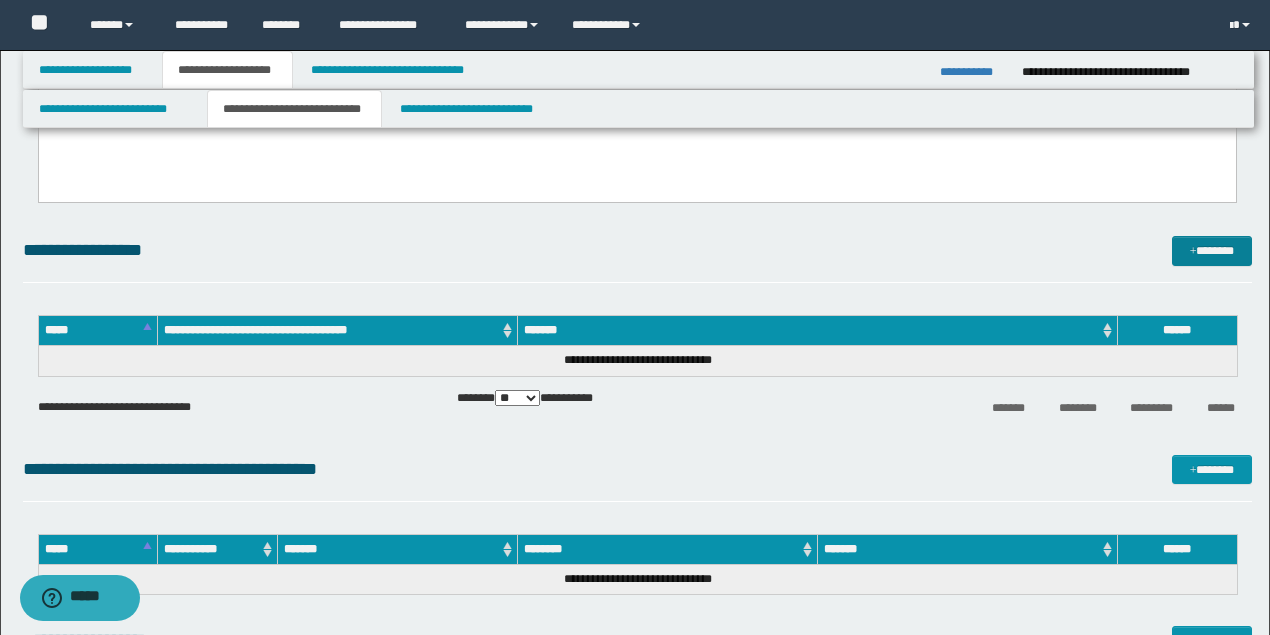 click on "*******" at bounding box center [1211, 250] 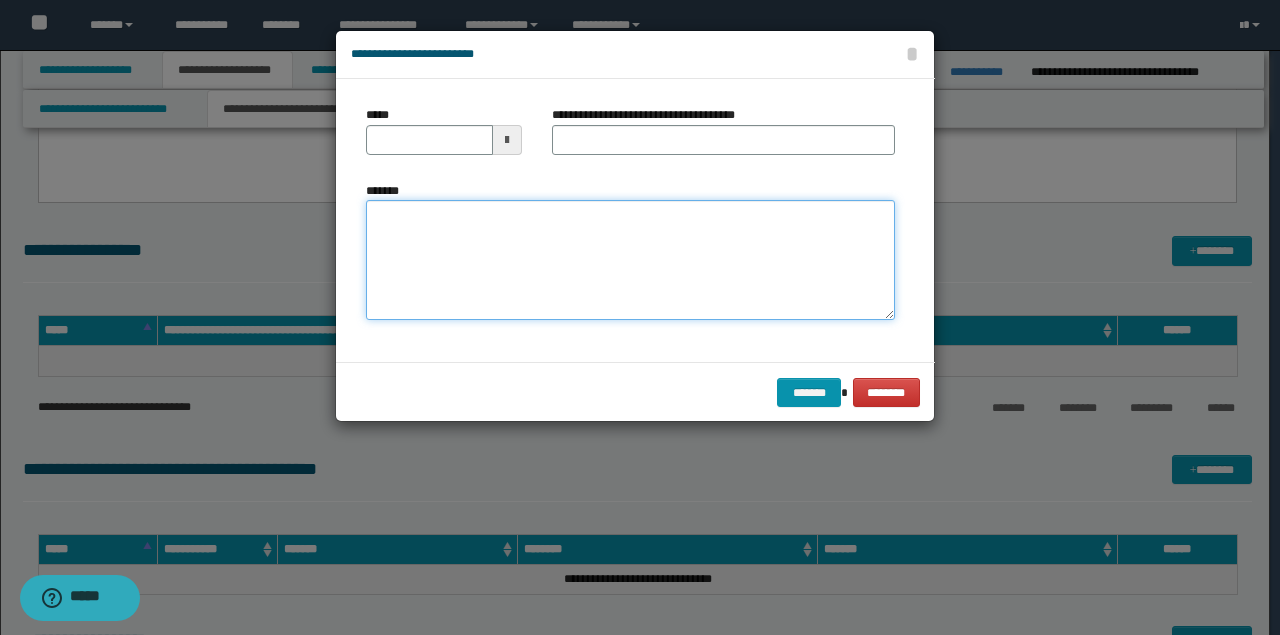 click on "*******" at bounding box center [630, 260] 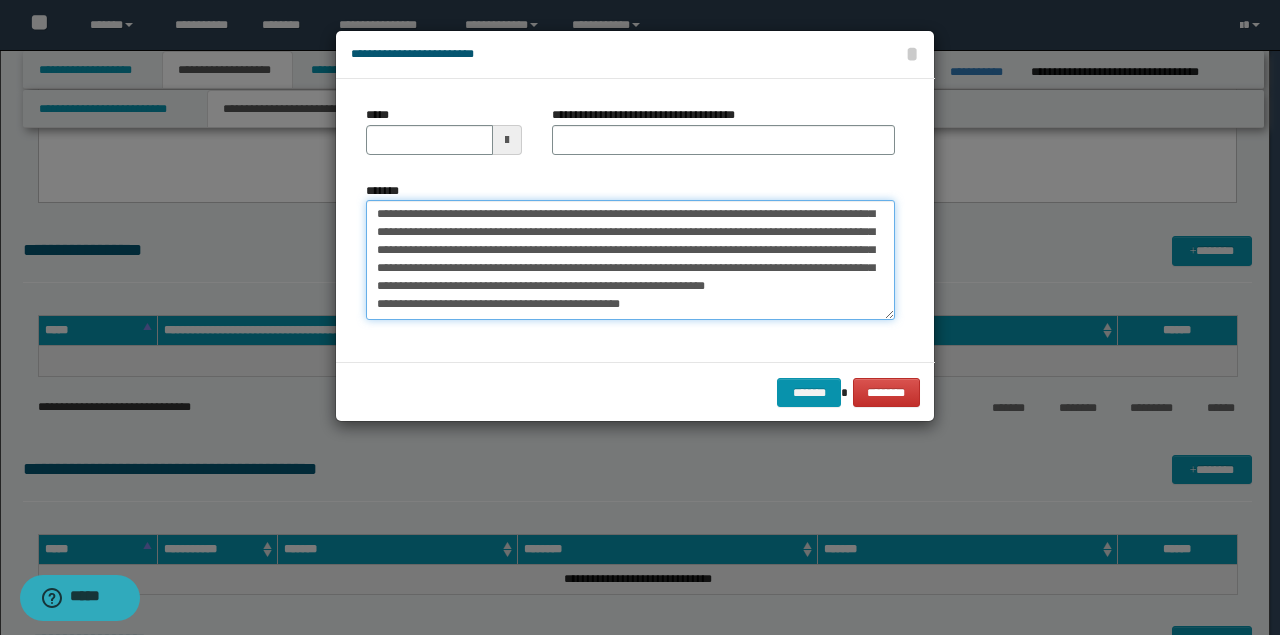 scroll, scrollTop: 0, scrollLeft: 0, axis: both 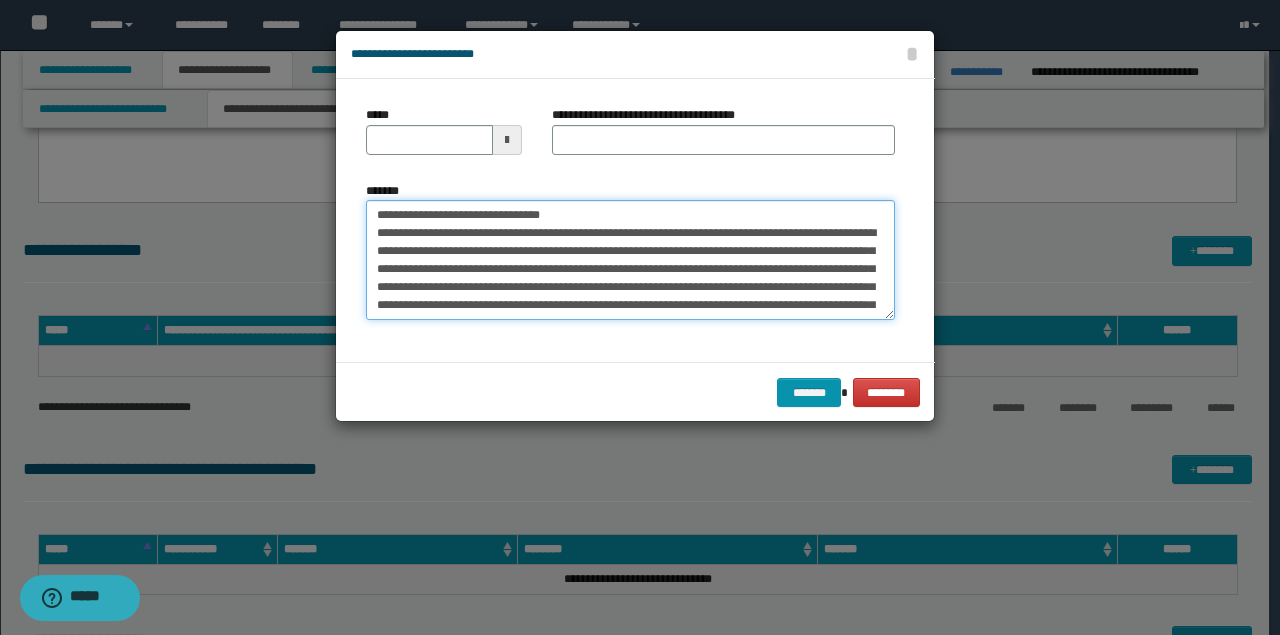 drag, startPoint x: 473, startPoint y: 209, endPoint x: 229, endPoint y: 197, distance: 244.2949 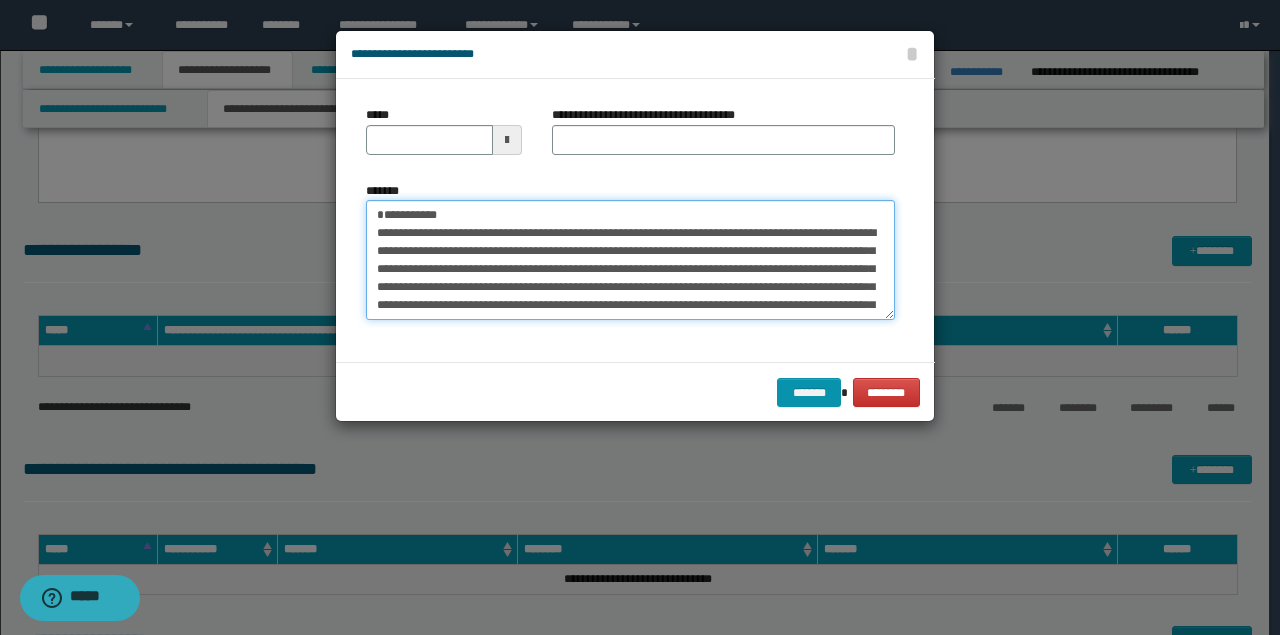 type on "**********" 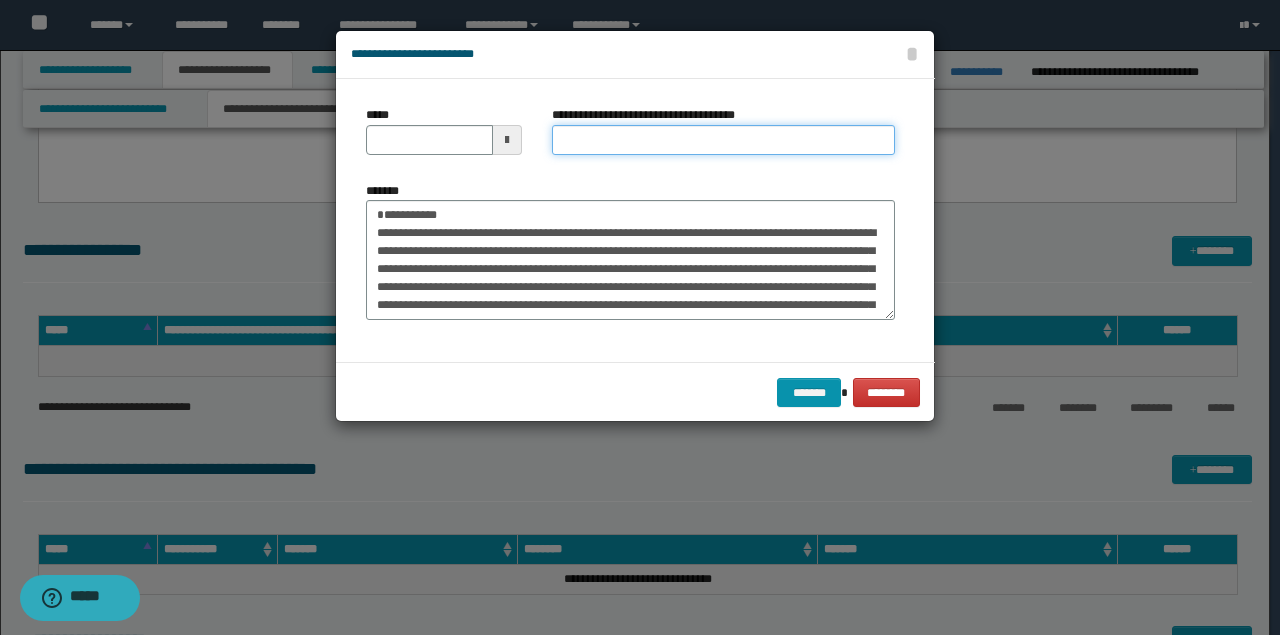click on "**********" at bounding box center [723, 140] 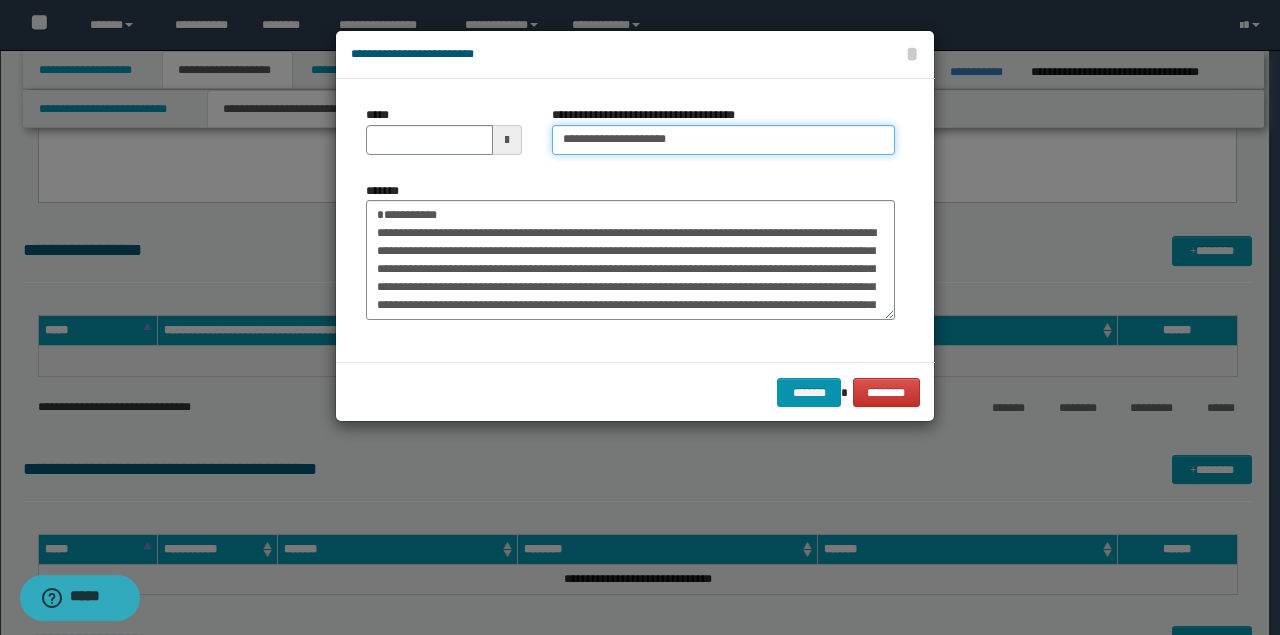 type on "**********" 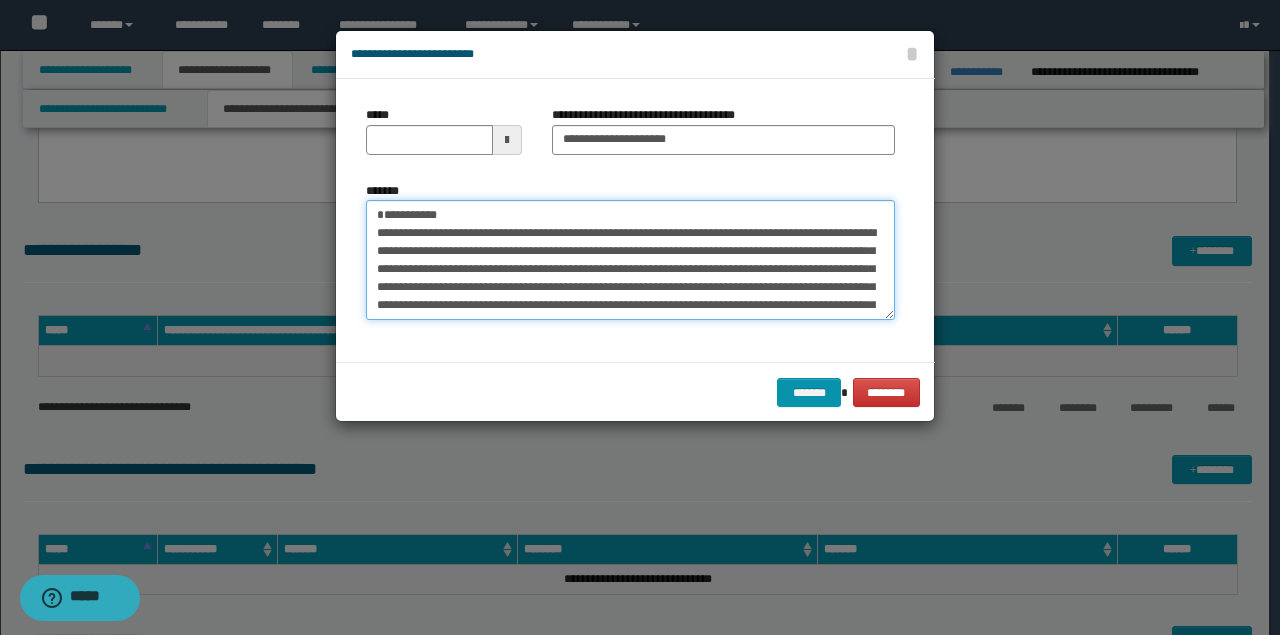 type on "**********" 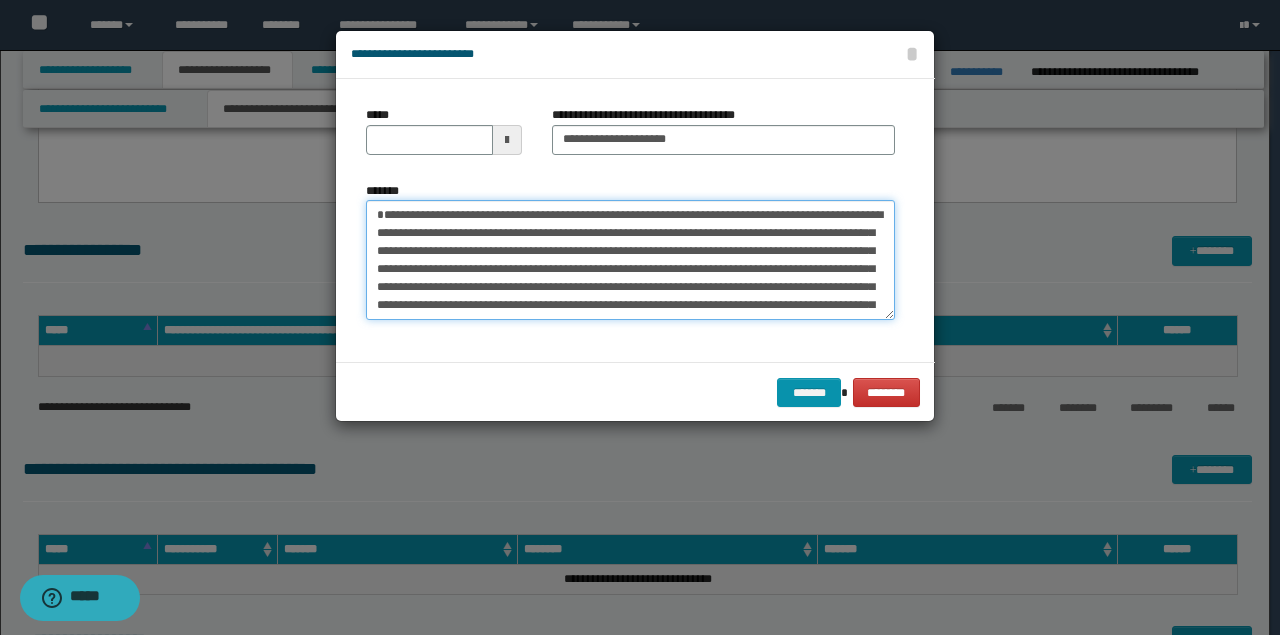 drag, startPoint x: 524, startPoint y: 210, endPoint x: 208, endPoint y: 205, distance: 316.03955 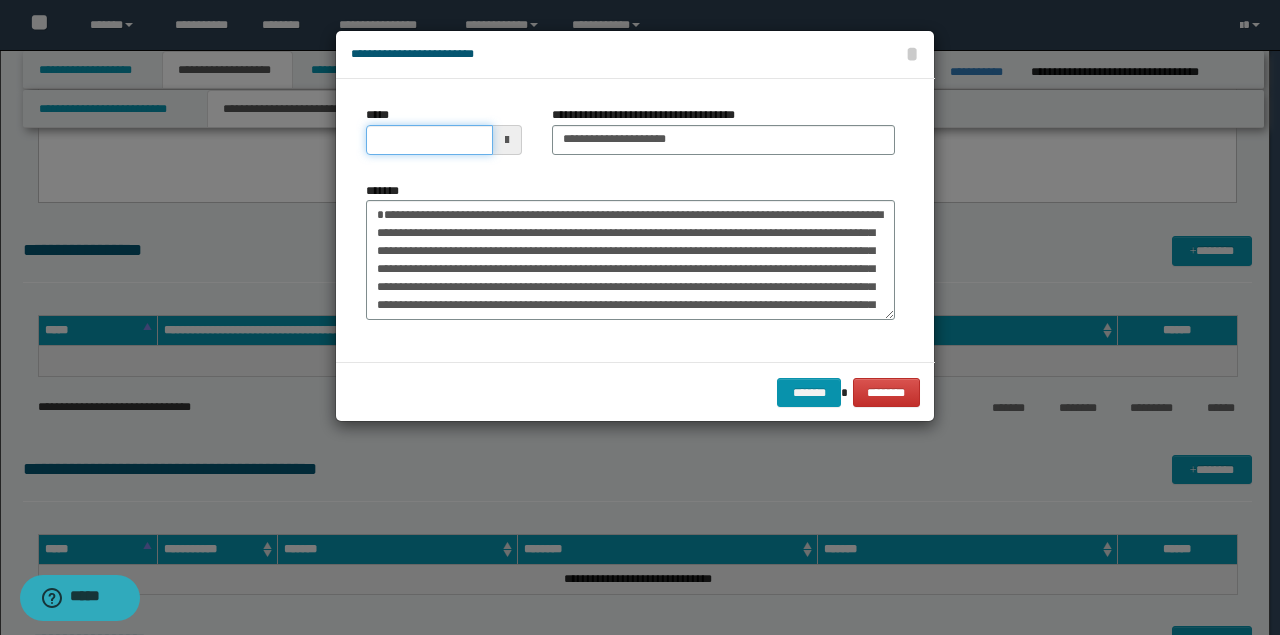 click on "*****" at bounding box center (429, 140) 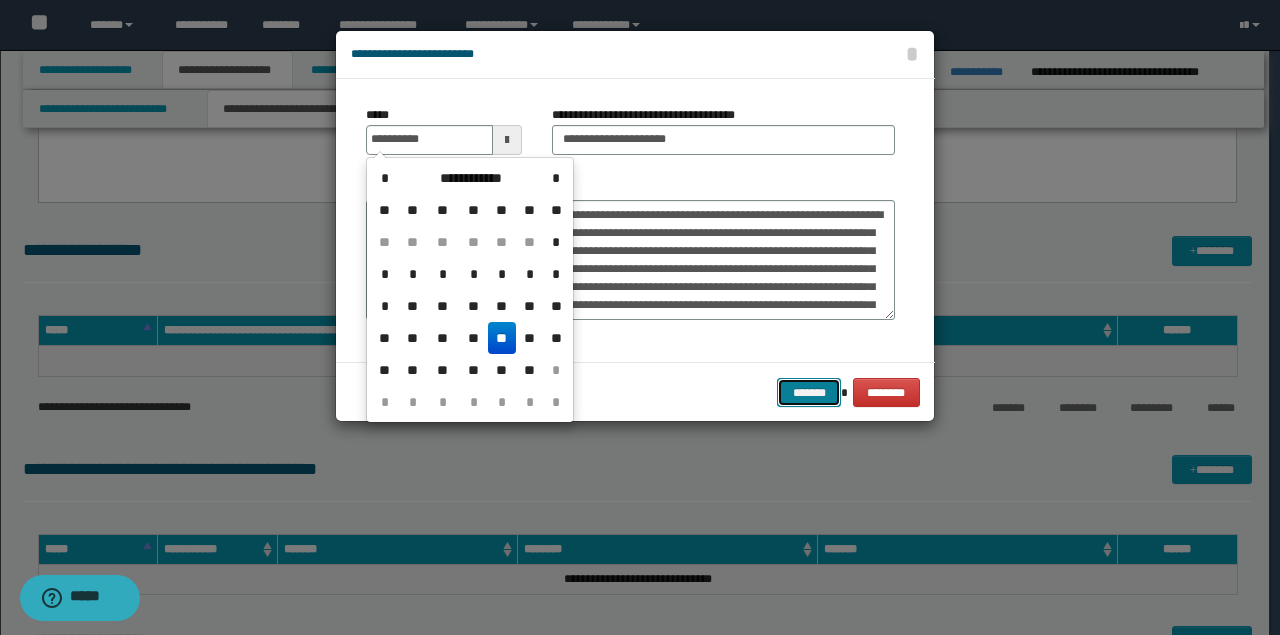 type on "**********" 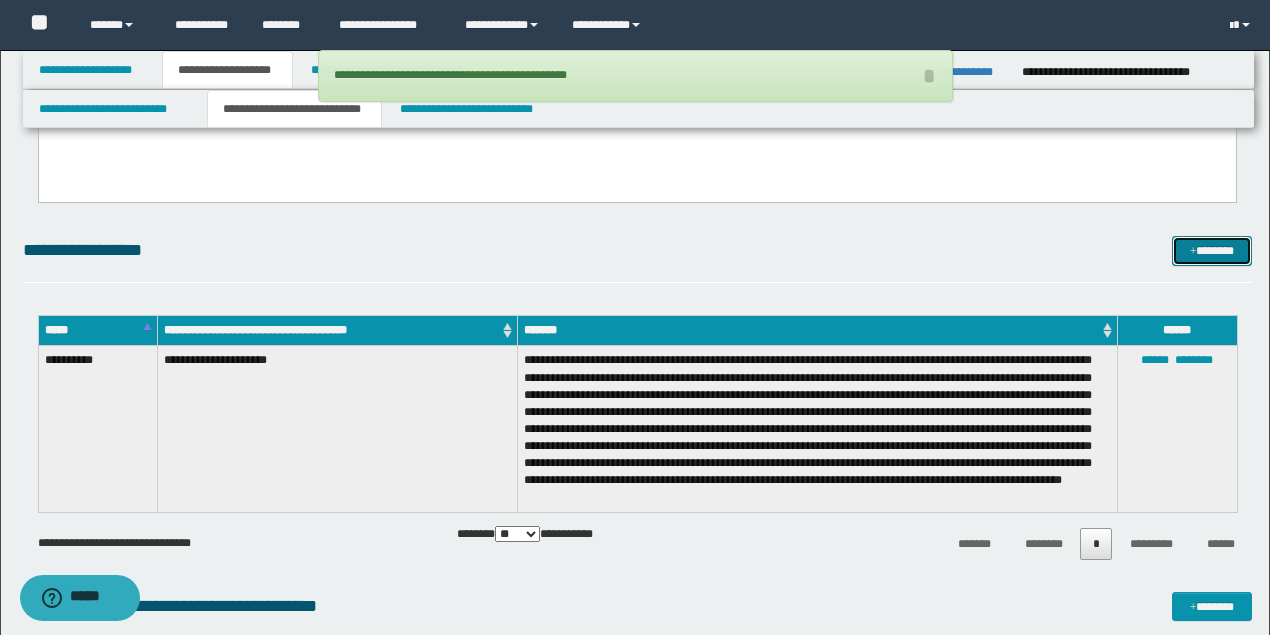 click on "*******" at bounding box center [1211, 250] 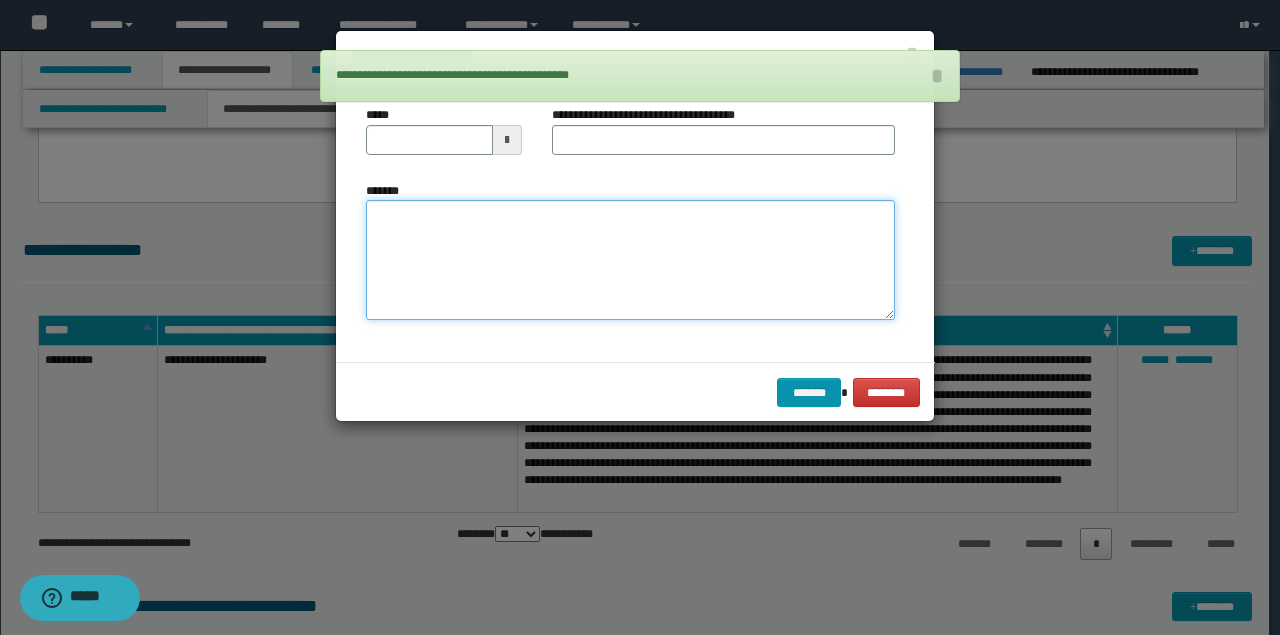 click on "*******" at bounding box center [630, 259] 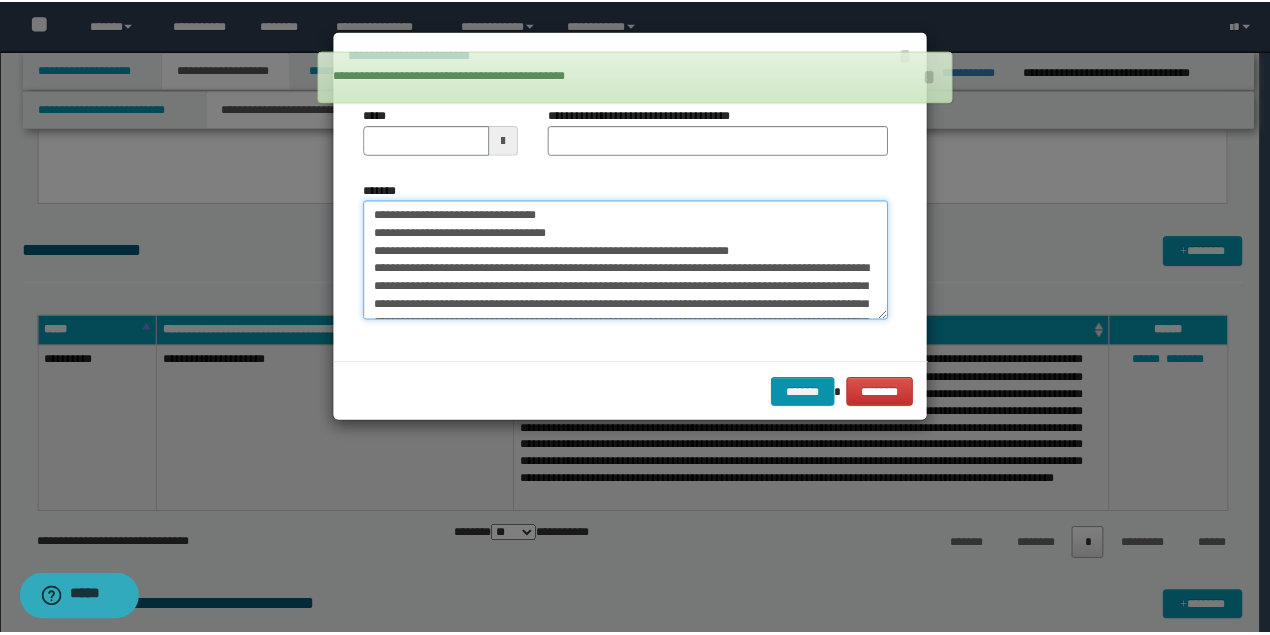 scroll, scrollTop: 0, scrollLeft: 0, axis: both 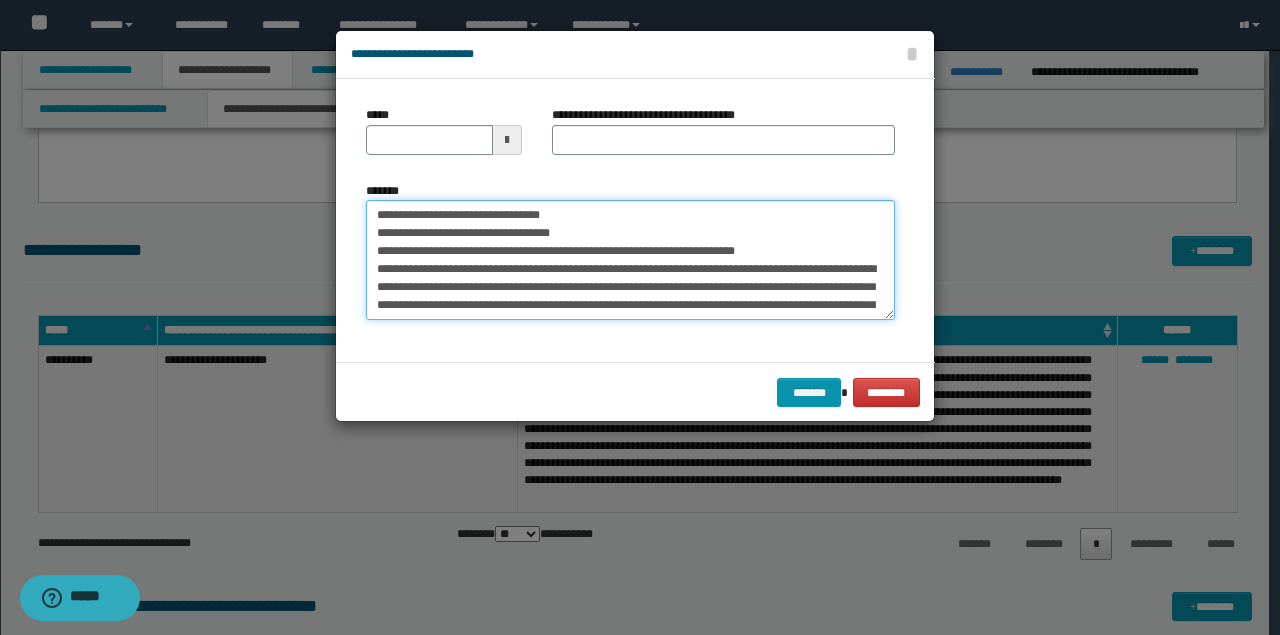 drag, startPoint x: 472, startPoint y: 217, endPoint x: 0, endPoint y: 188, distance: 472.89005 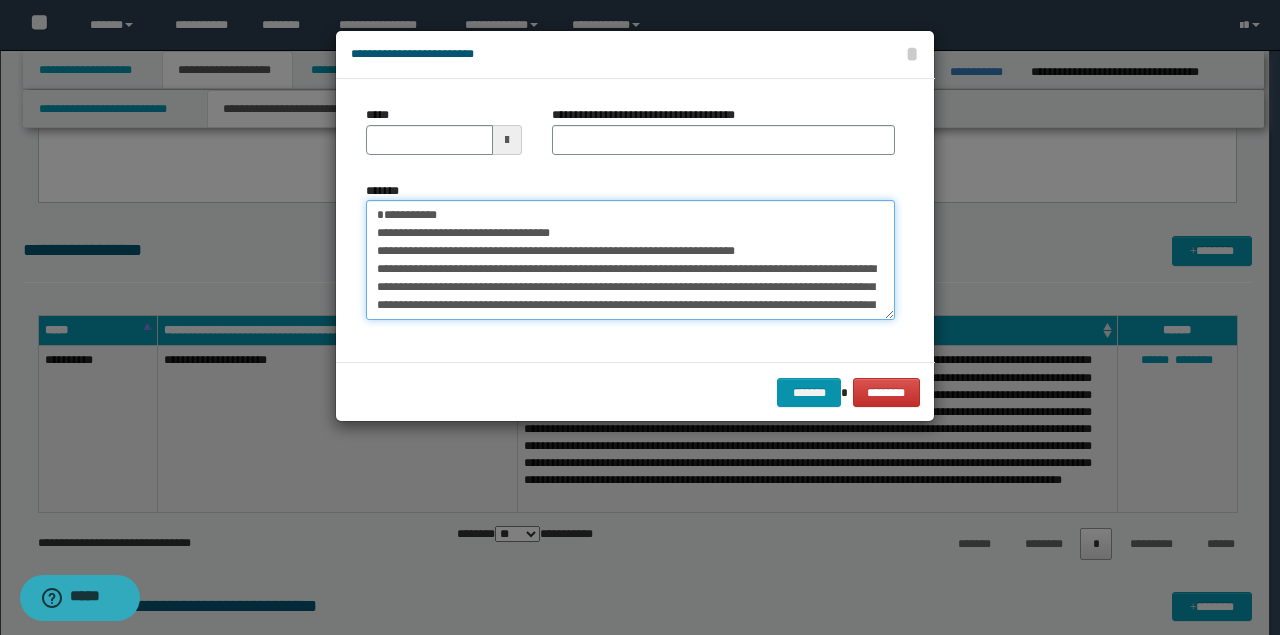 type on "**********" 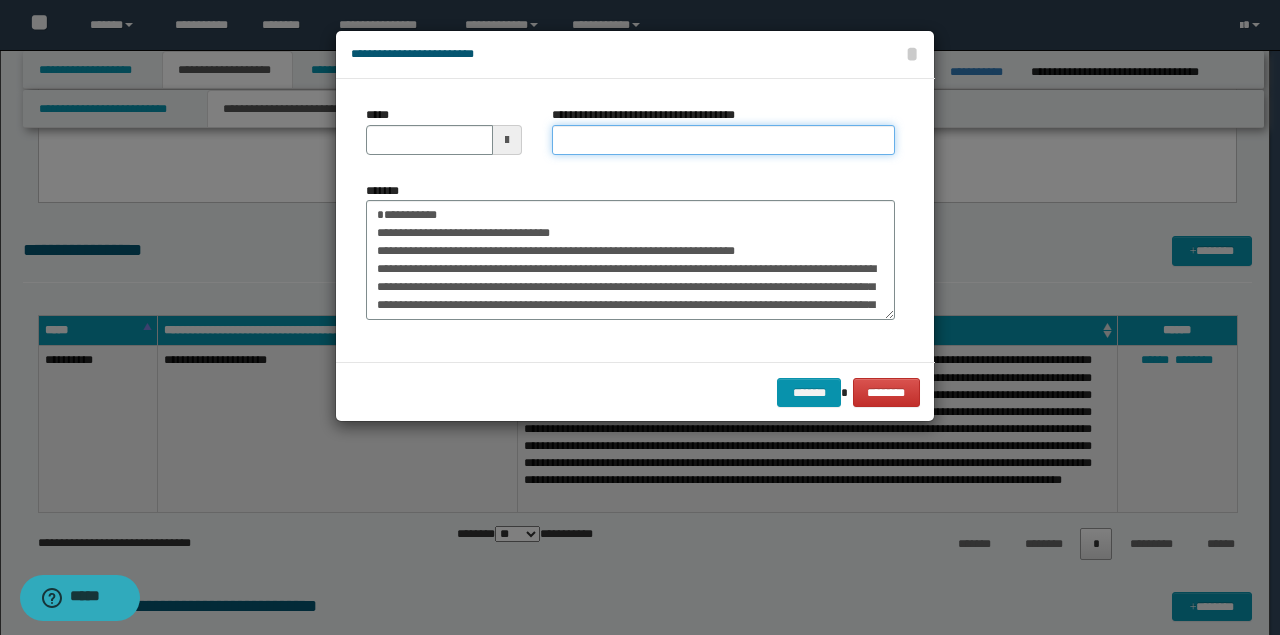 drag, startPoint x: 588, startPoint y: 143, endPoint x: 539, endPoint y: 159, distance: 51.546097 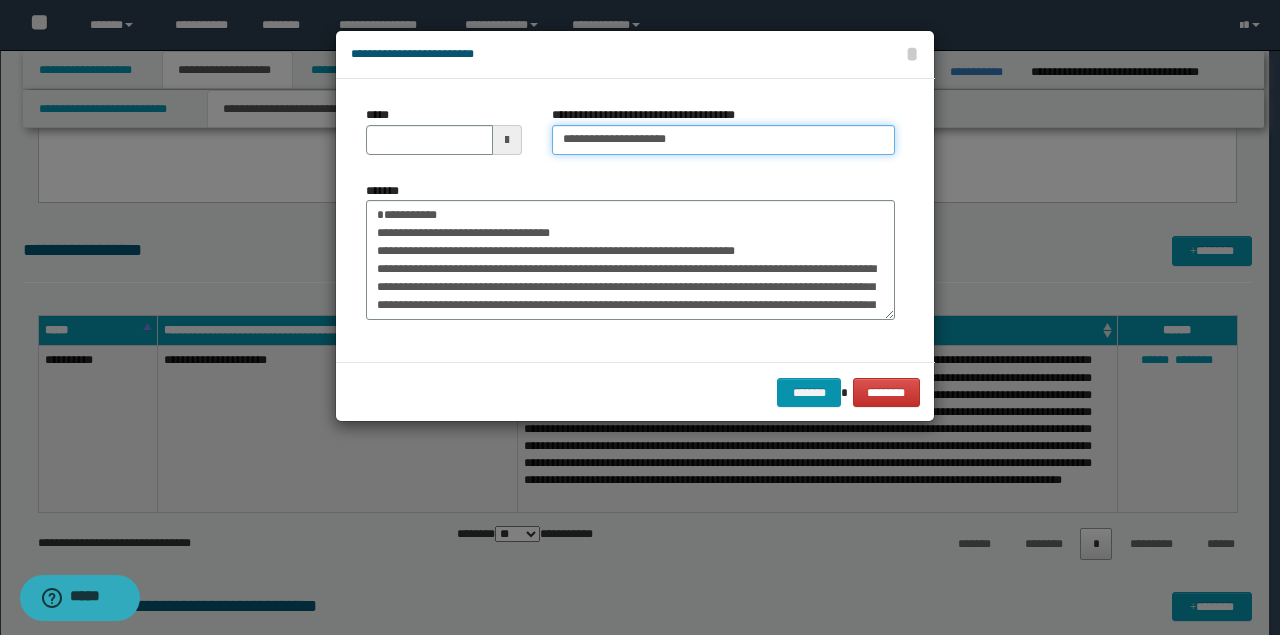 type on "**********" 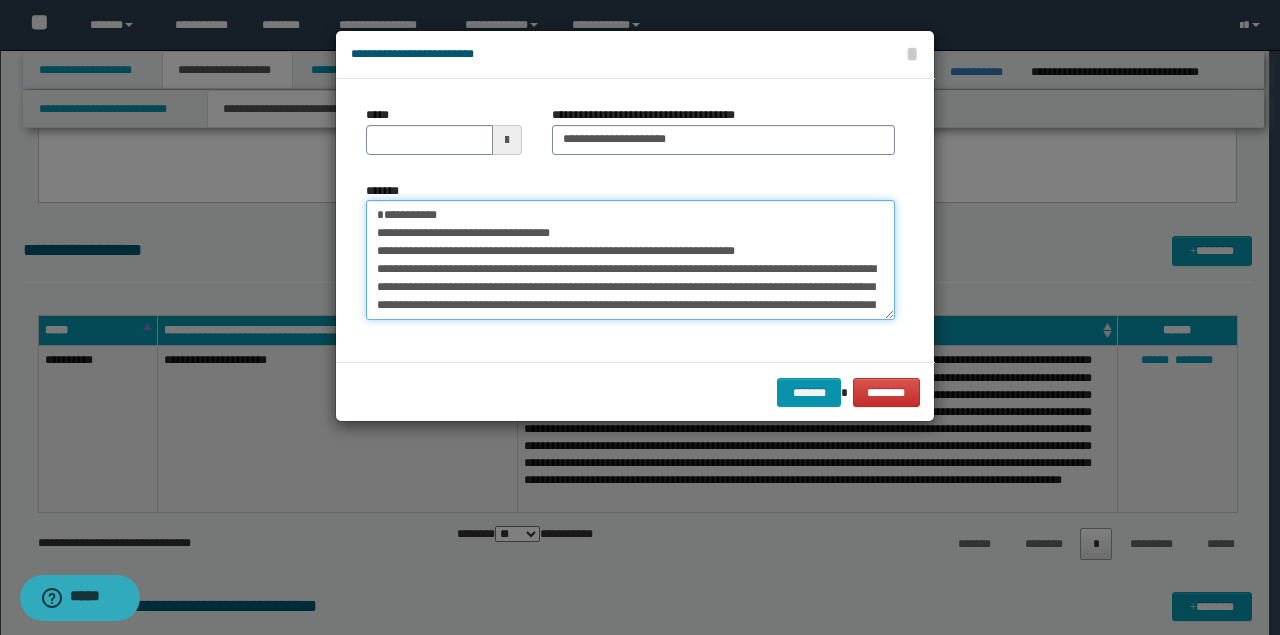 click on "**********" at bounding box center [635, 220] 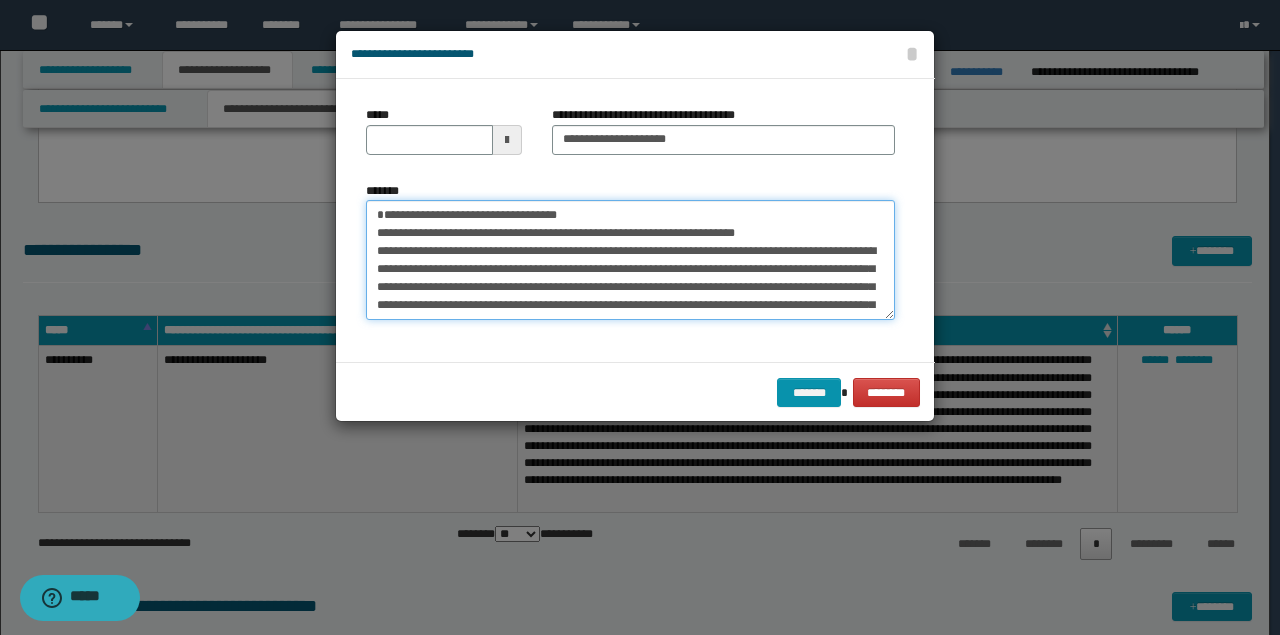 type 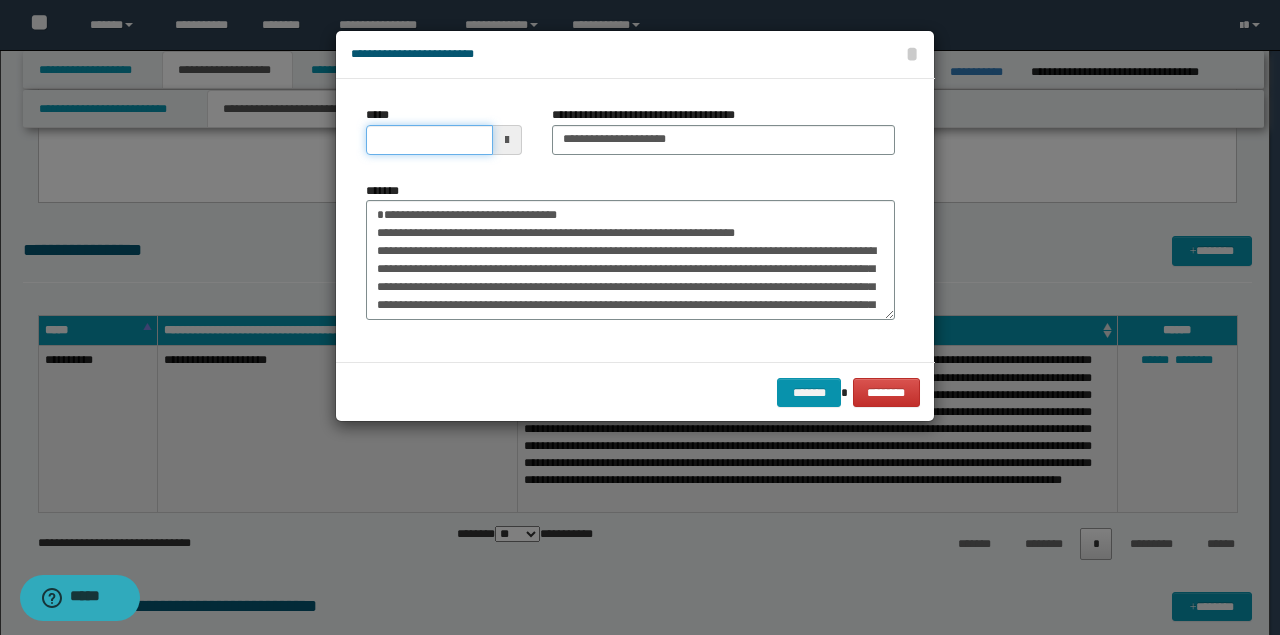 click on "*****" at bounding box center (429, 140) 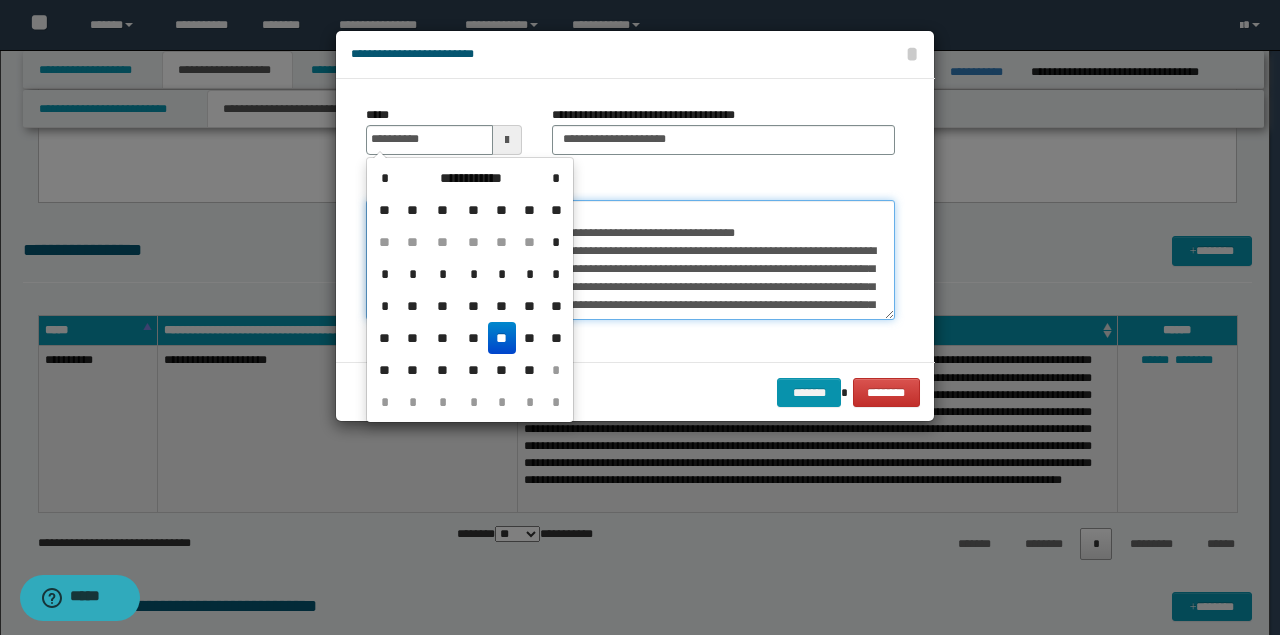 type on "**********" 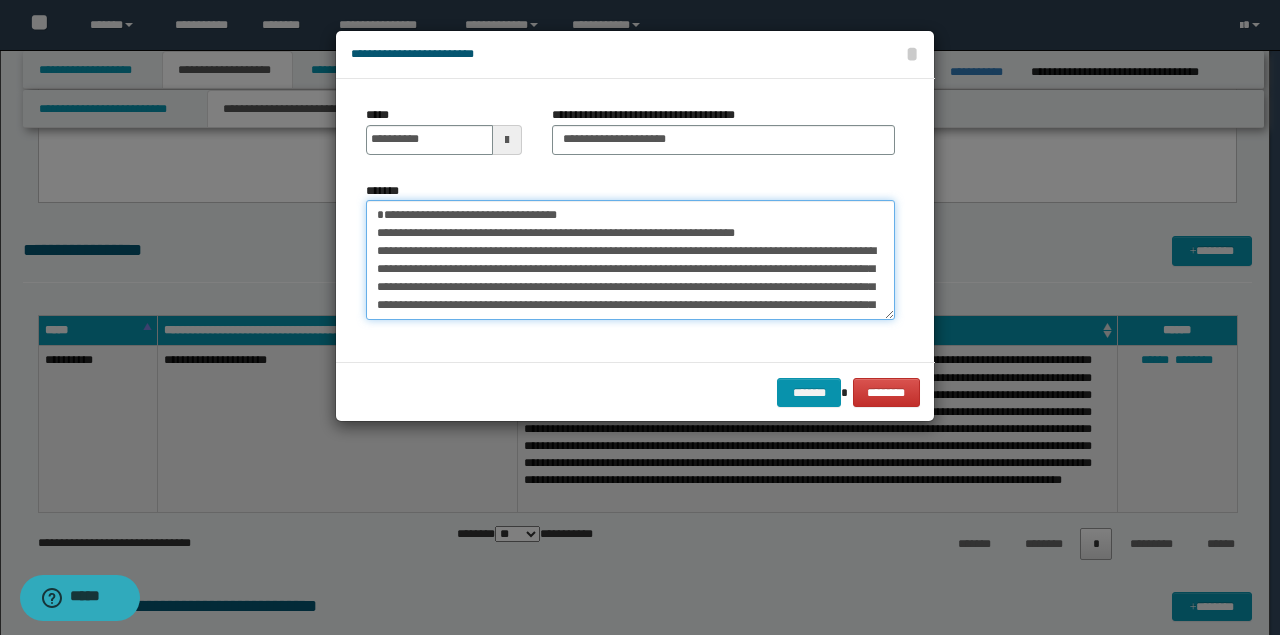 click on "*******" at bounding box center (630, 259) 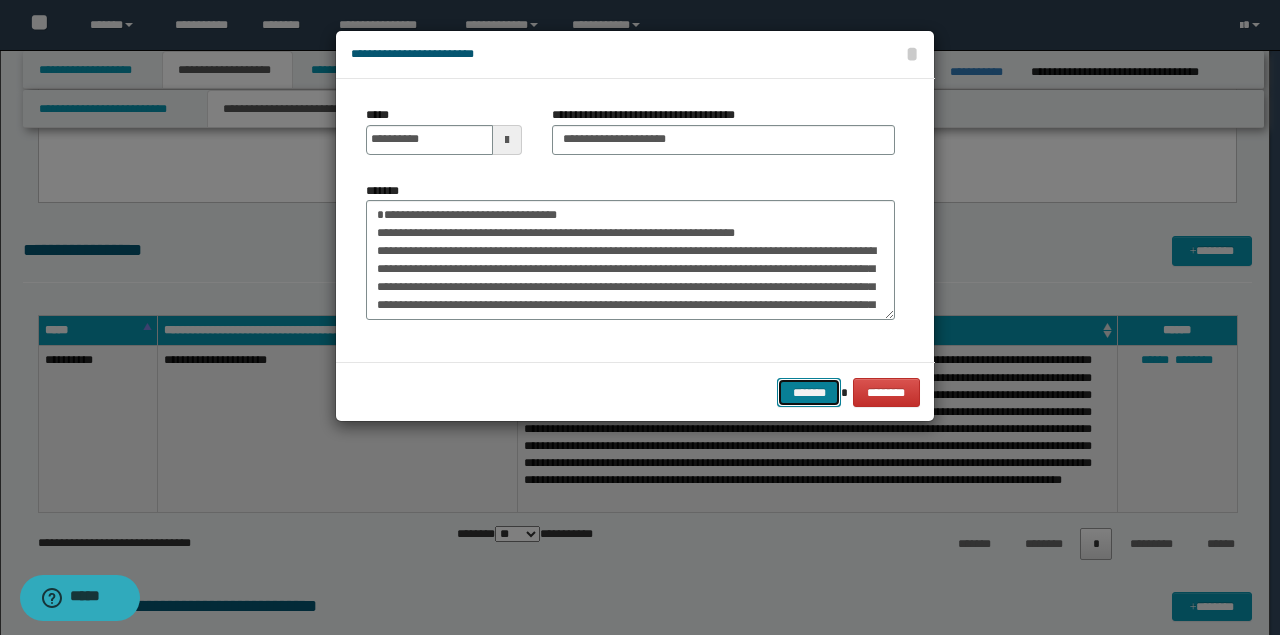 click on "*******" at bounding box center [809, 392] 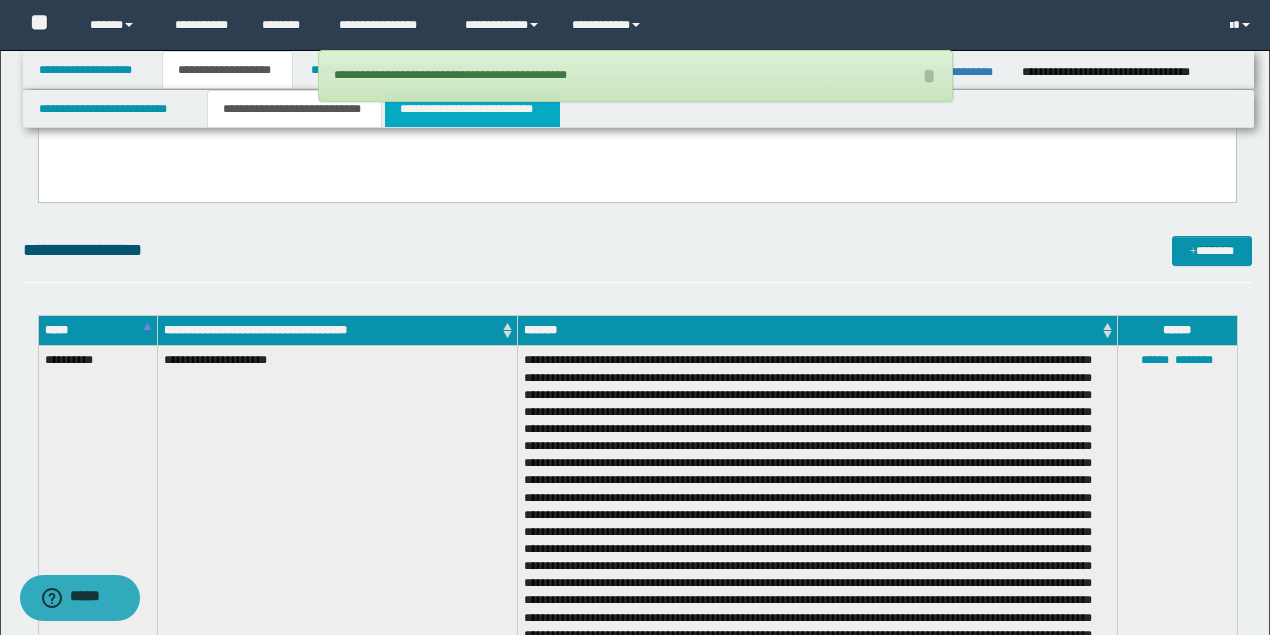 click on "**********" at bounding box center [472, 109] 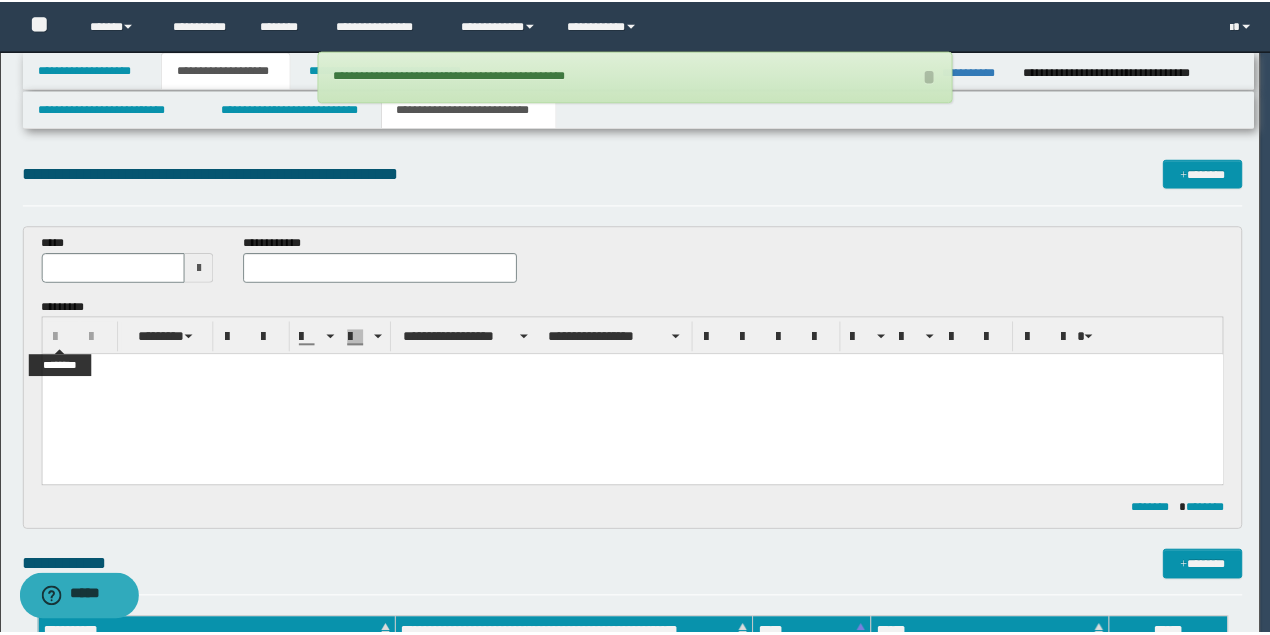 scroll, scrollTop: 0, scrollLeft: 0, axis: both 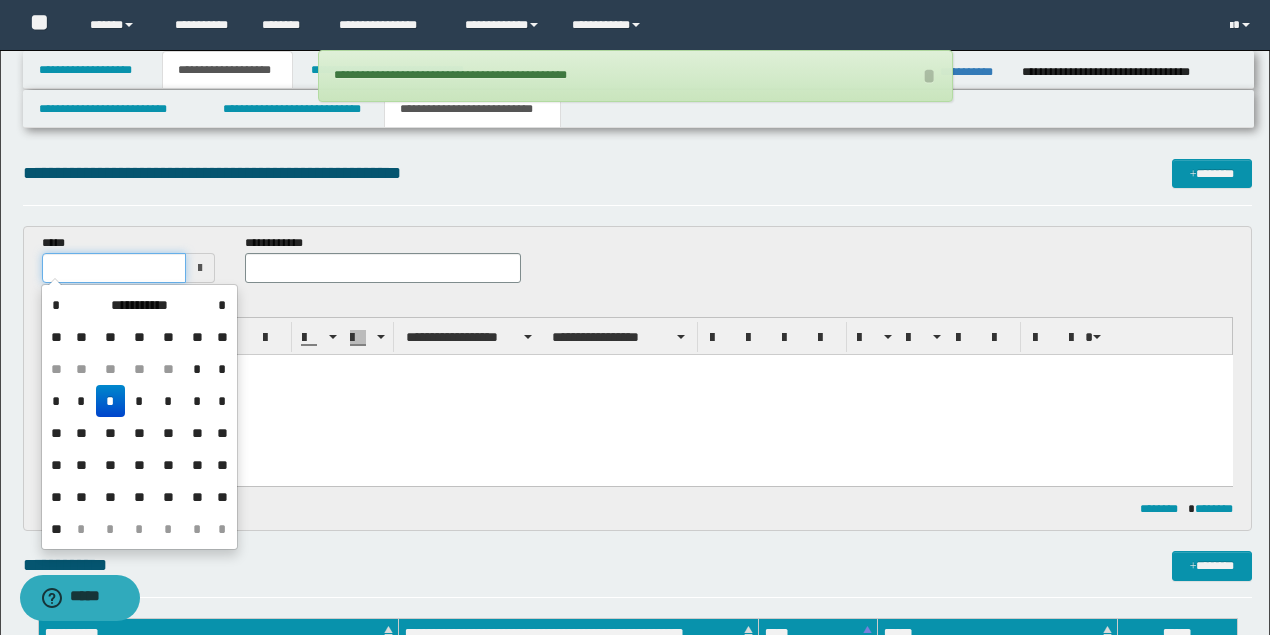 click at bounding box center [114, 268] 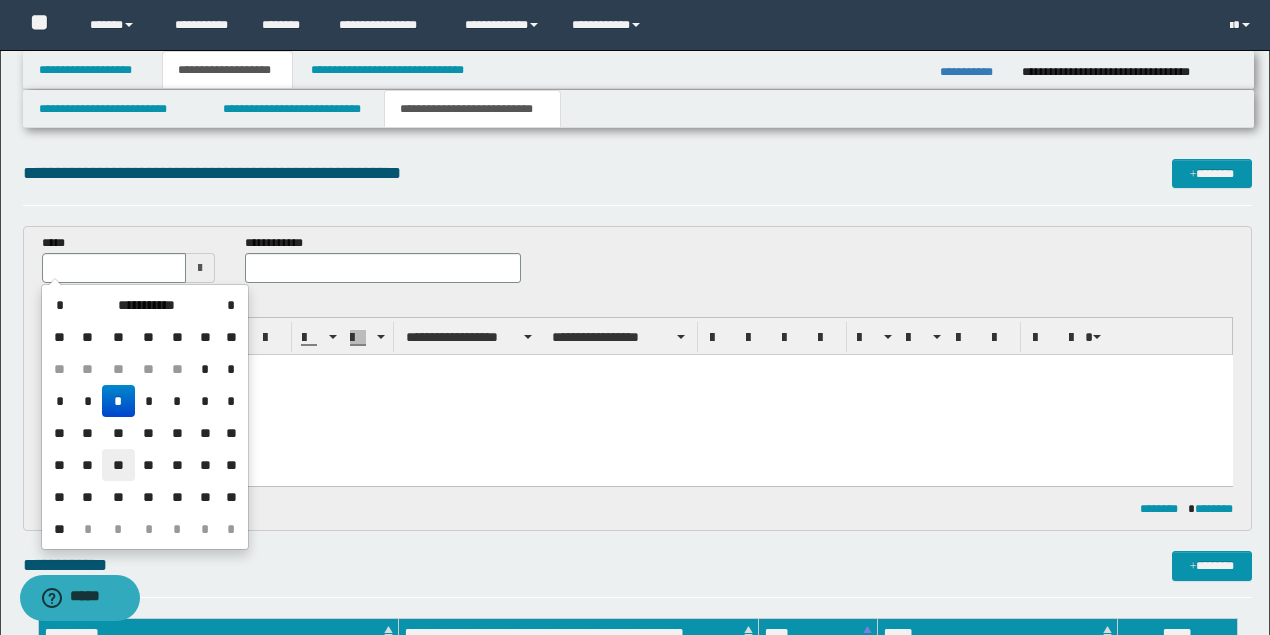 click on "**" at bounding box center (118, 465) 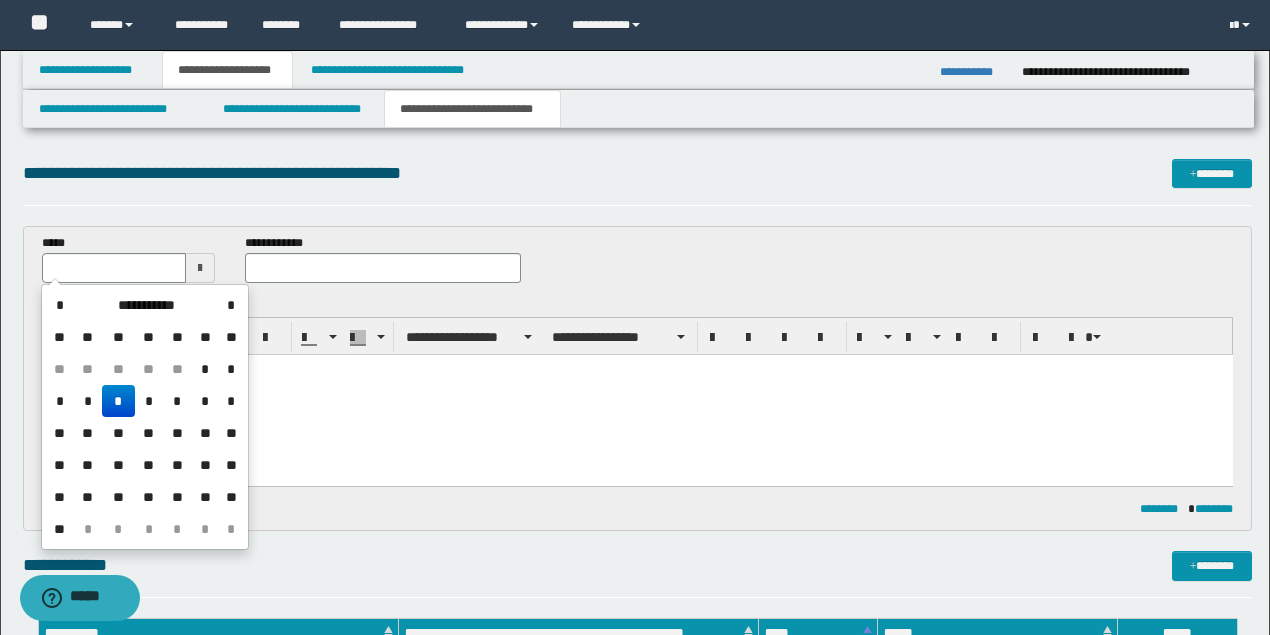 type on "**********" 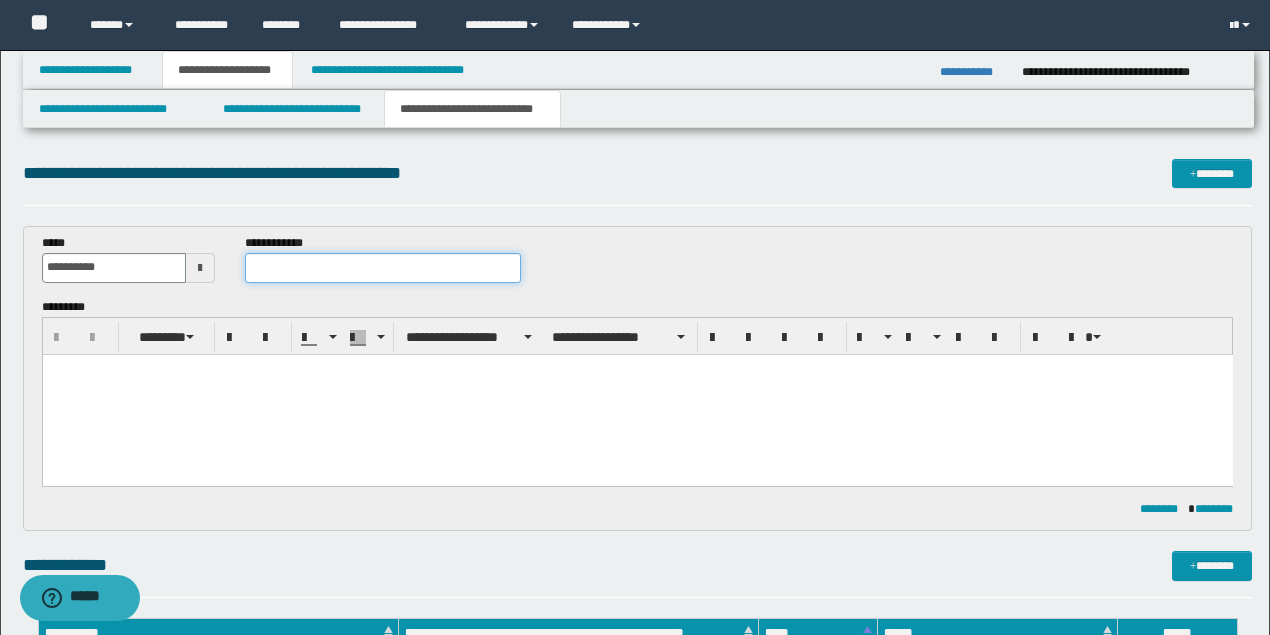 click at bounding box center [382, 268] 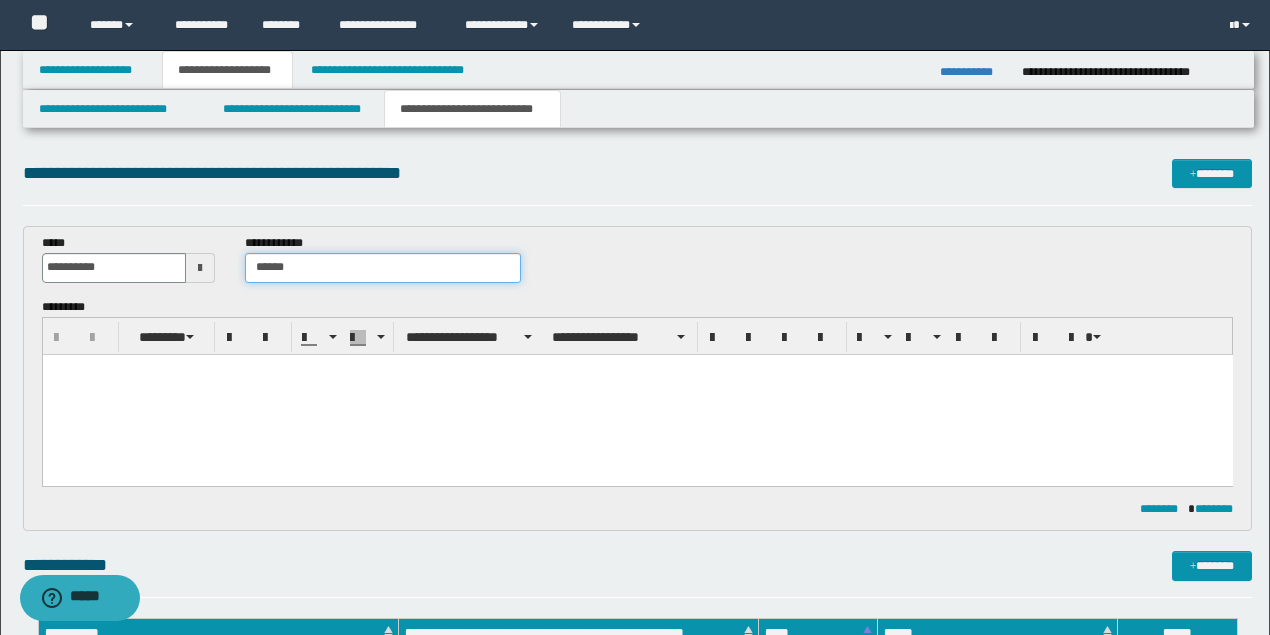 type on "*****" 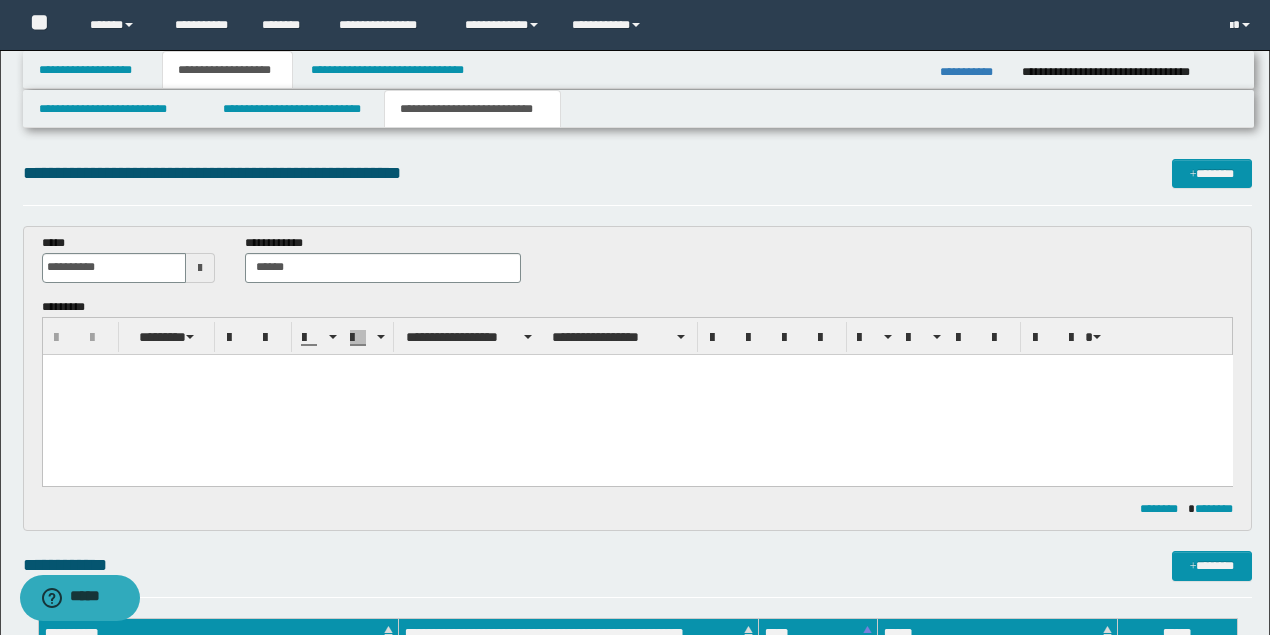 click at bounding box center [637, 394] 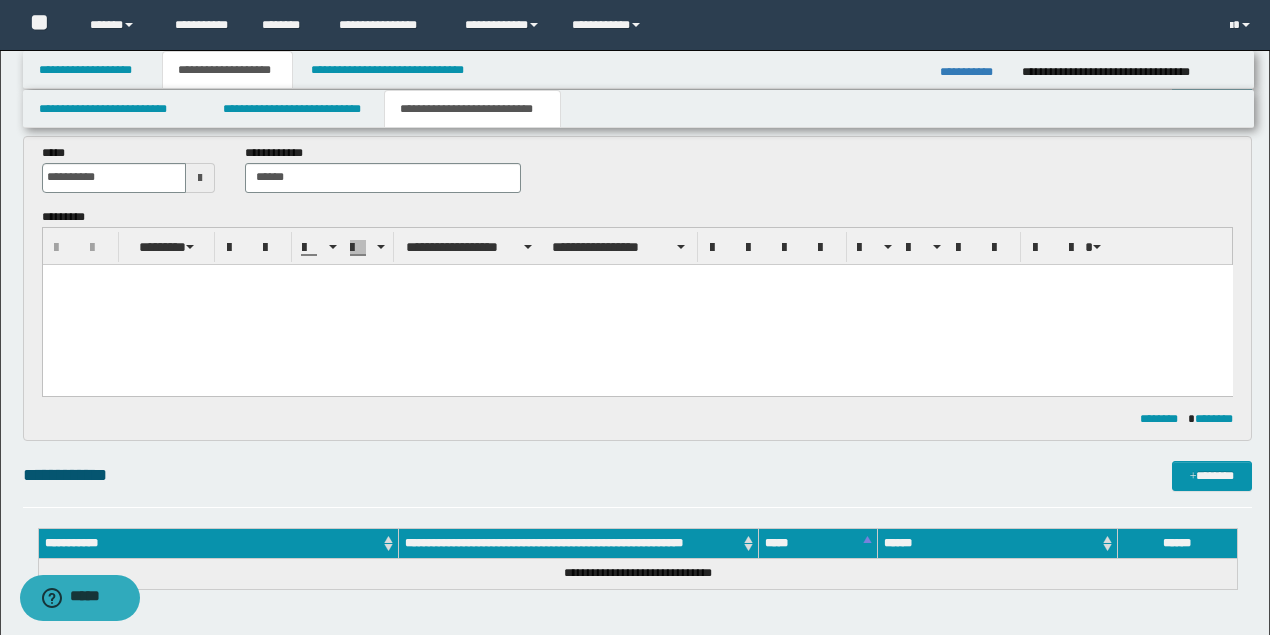 scroll, scrollTop: 133, scrollLeft: 0, axis: vertical 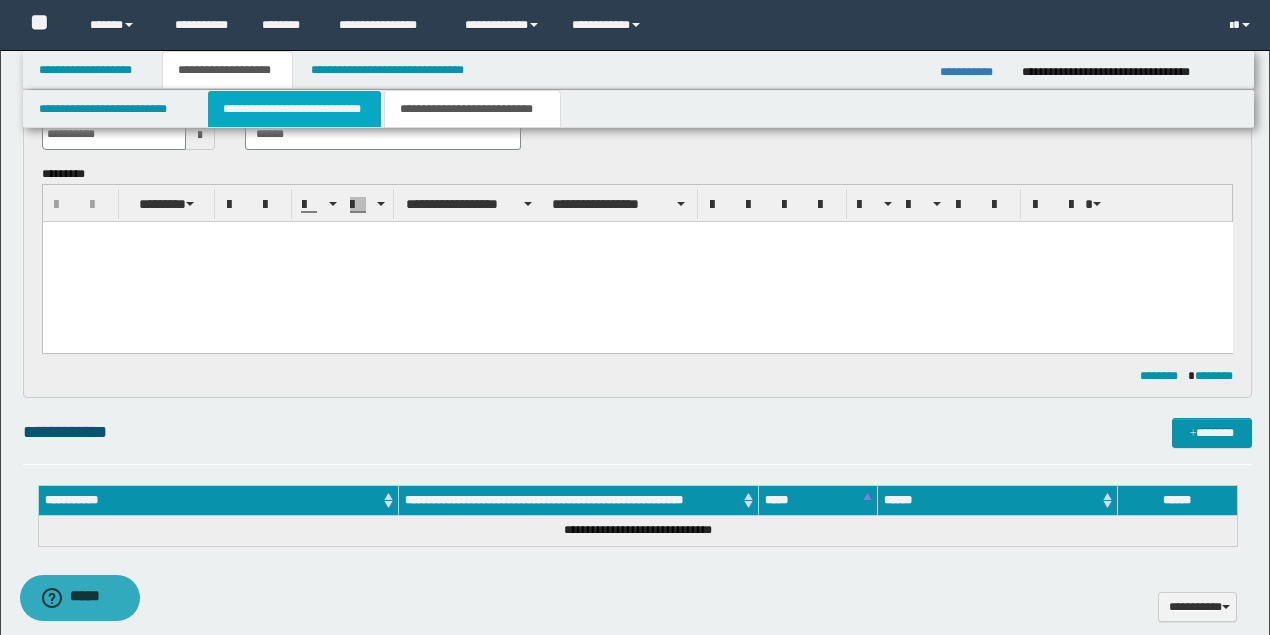click on "**********" at bounding box center (294, 109) 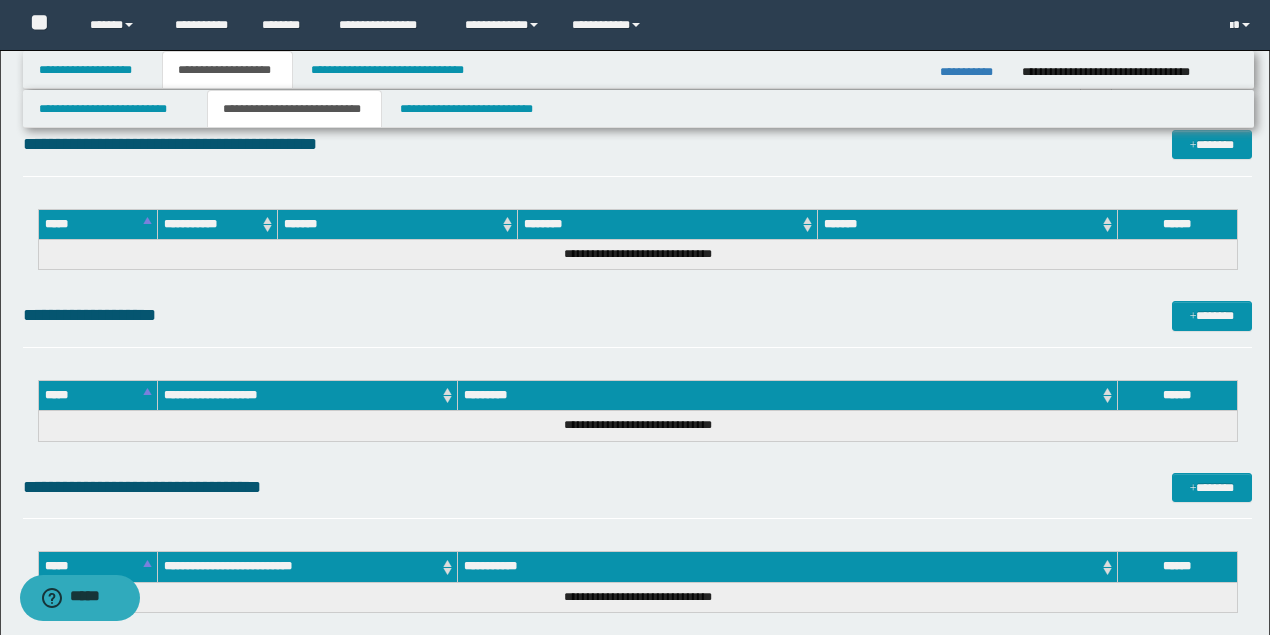 scroll, scrollTop: 1666, scrollLeft: 0, axis: vertical 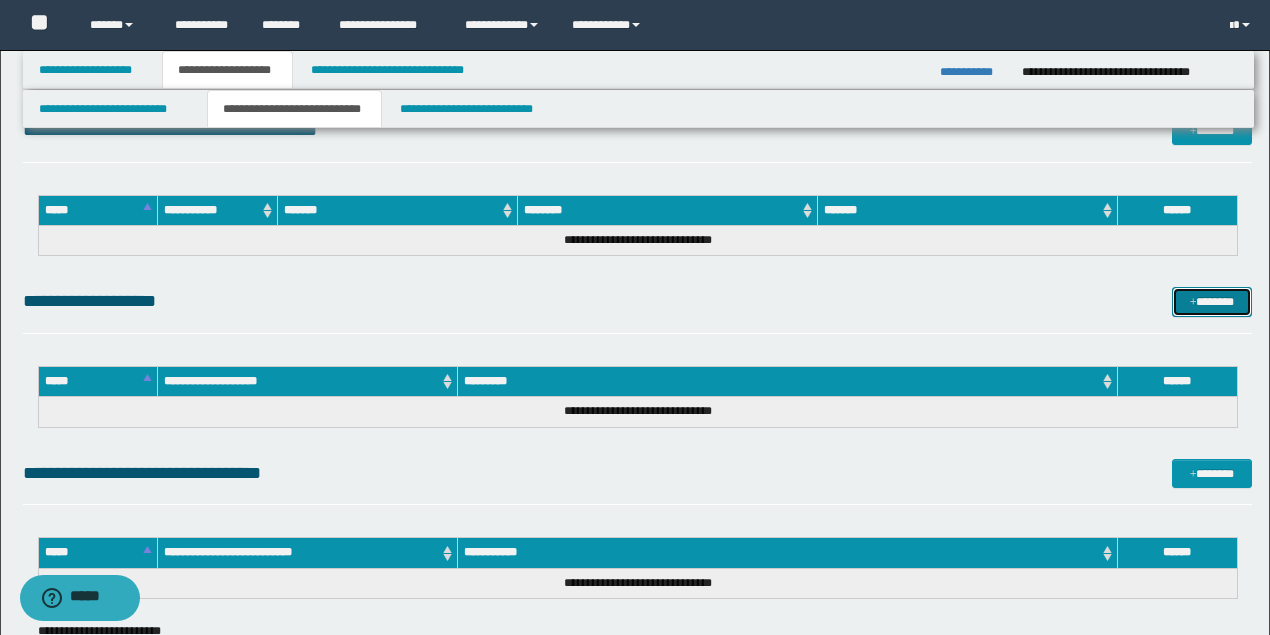 click on "*******" at bounding box center (1211, 301) 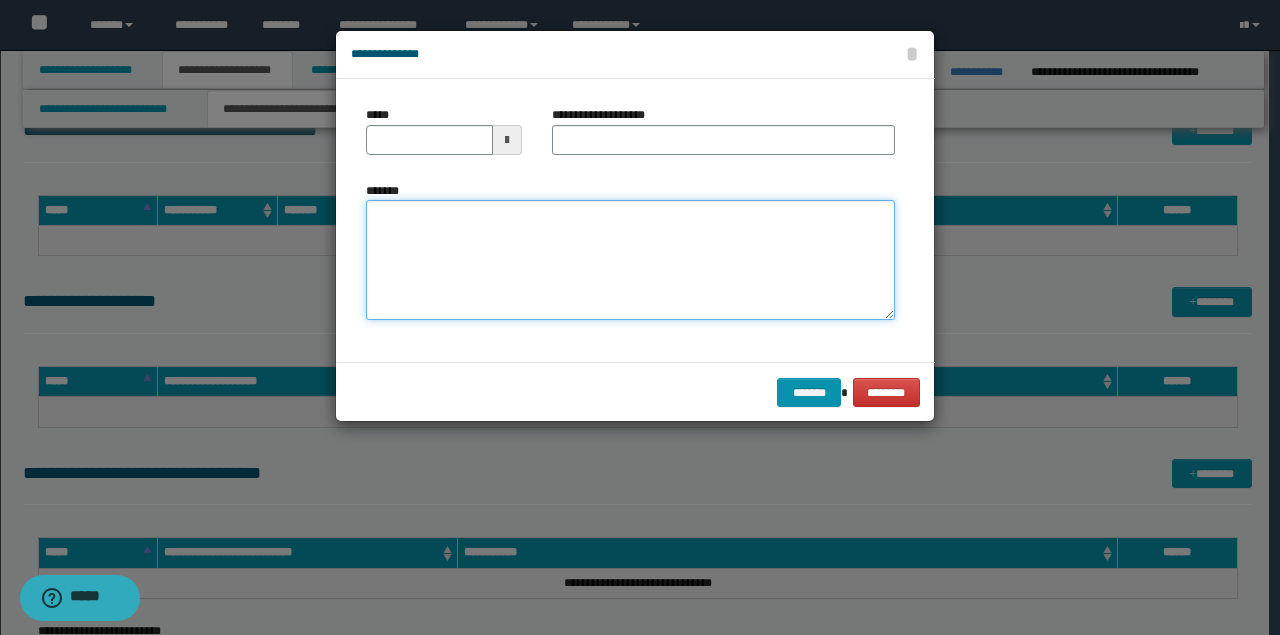 drag, startPoint x: 638, startPoint y: 241, endPoint x: 616, endPoint y: 241, distance: 22 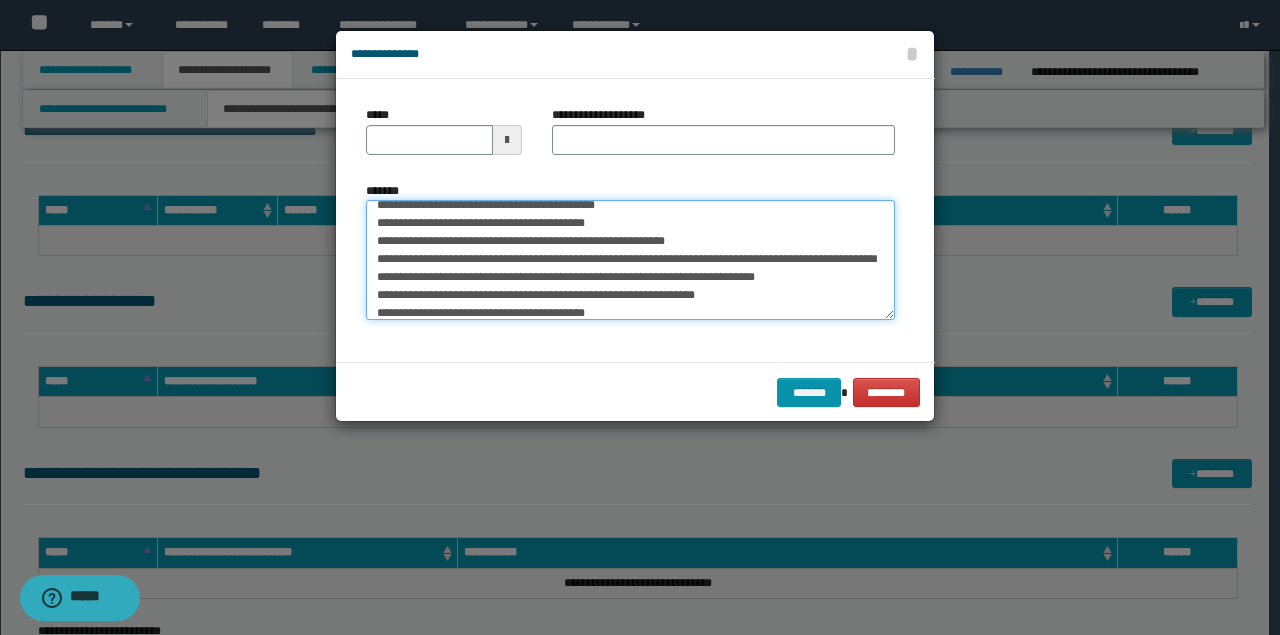 scroll, scrollTop: 0, scrollLeft: 0, axis: both 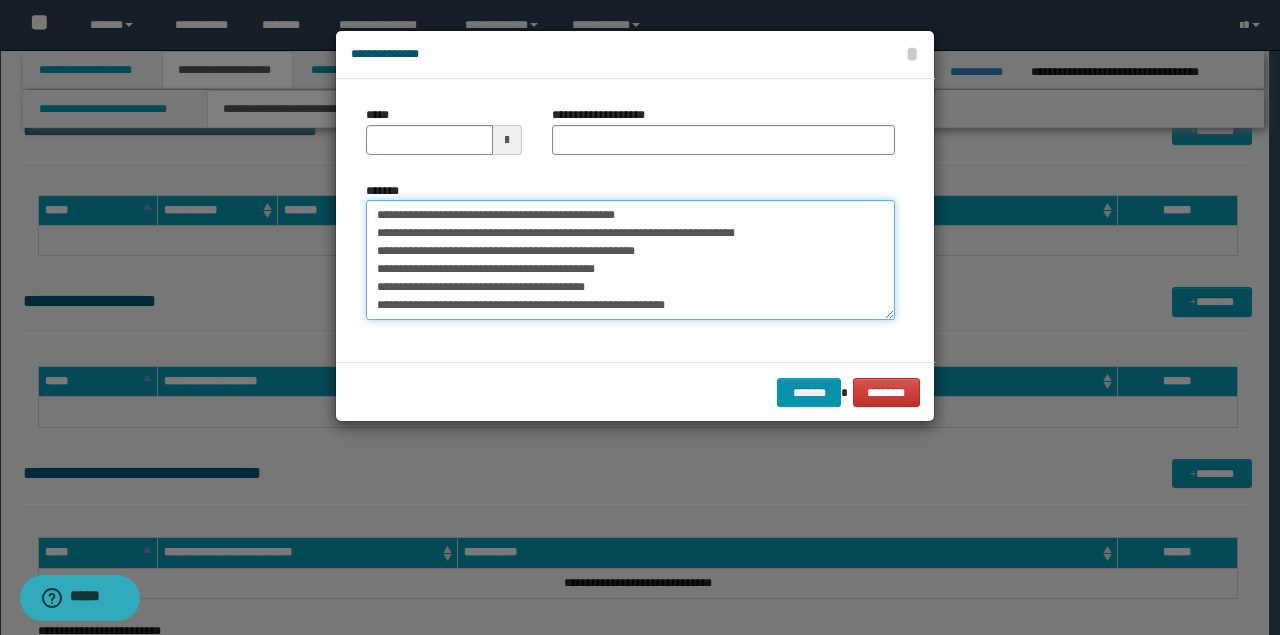drag, startPoint x: 574, startPoint y: 210, endPoint x: 308, endPoint y: 169, distance: 269.14124 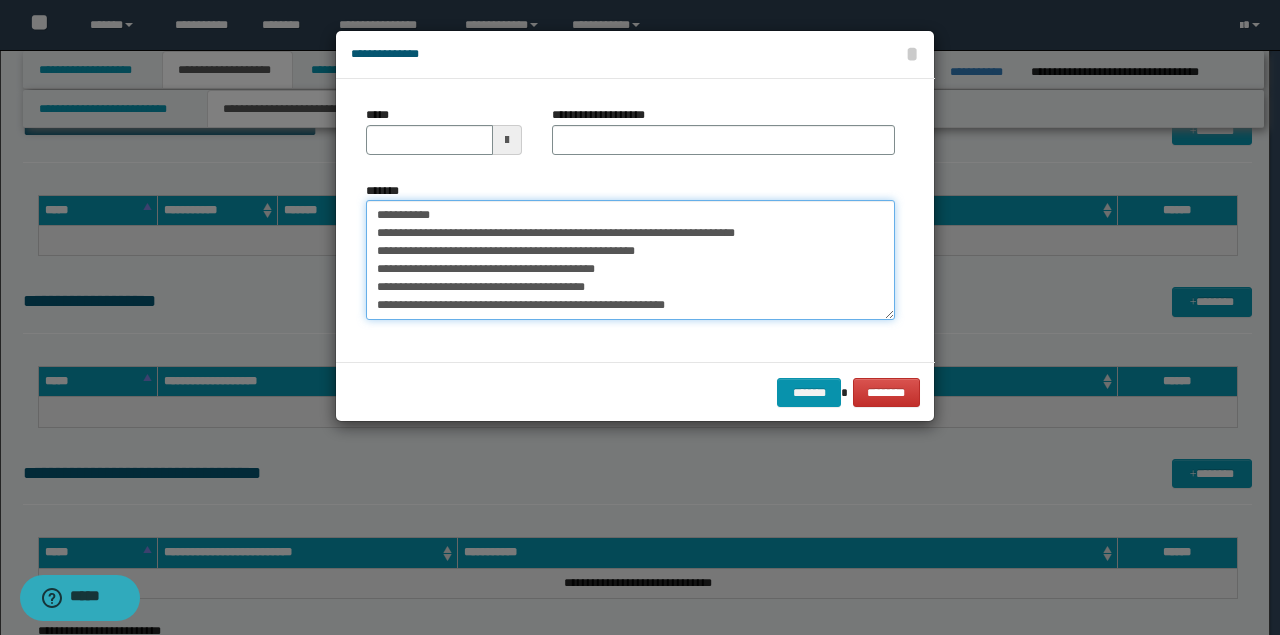 type on "**********" 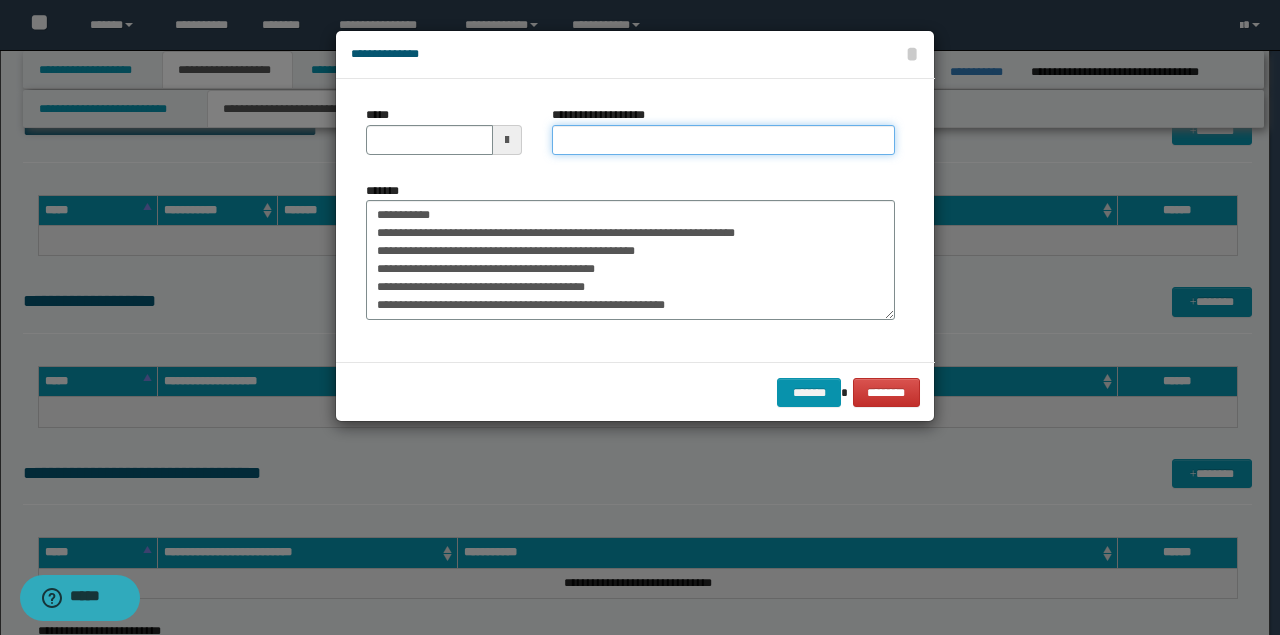 click on "**********" at bounding box center [723, 140] 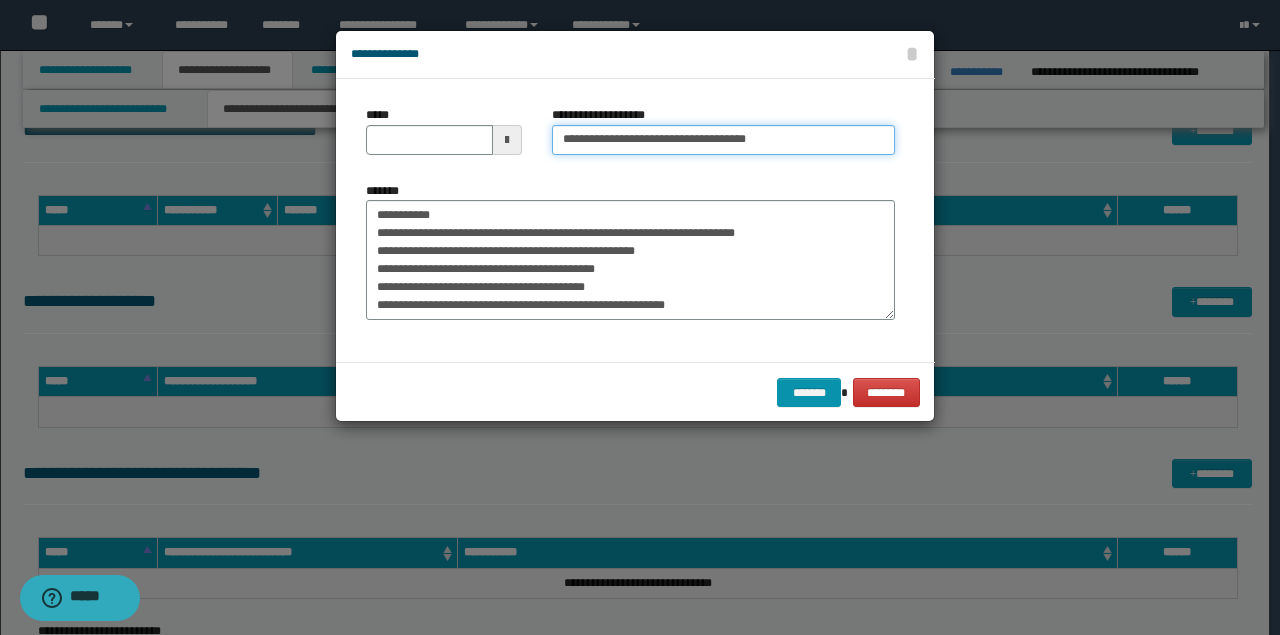 type on "**********" 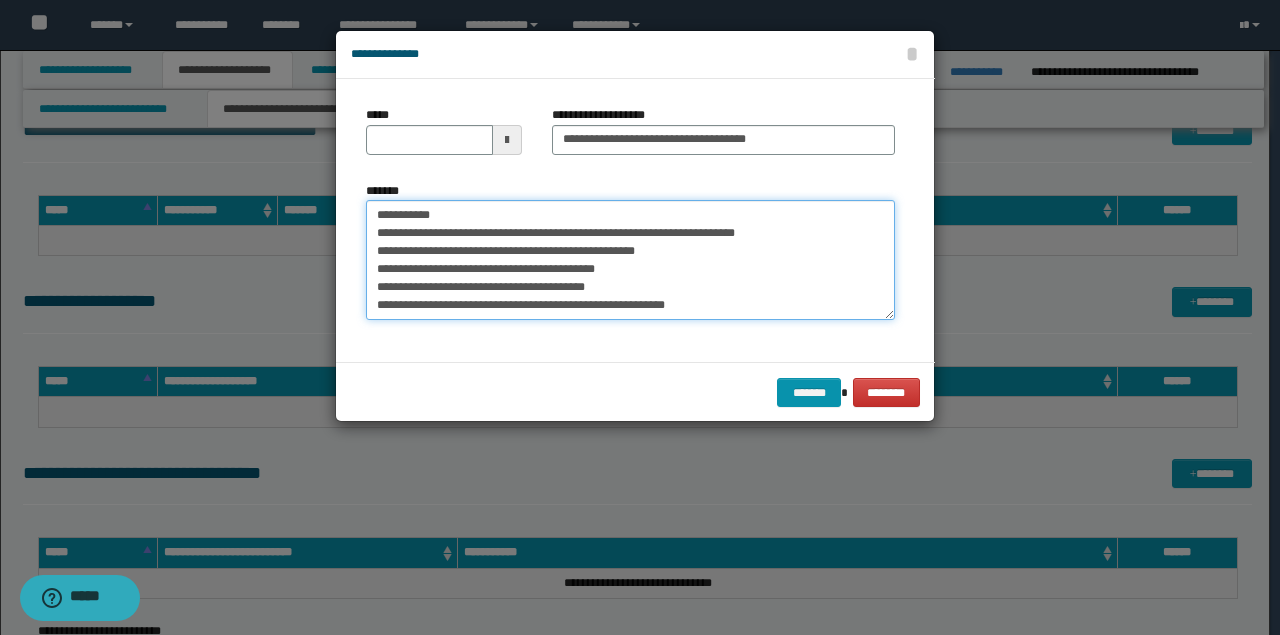 type on "**********" 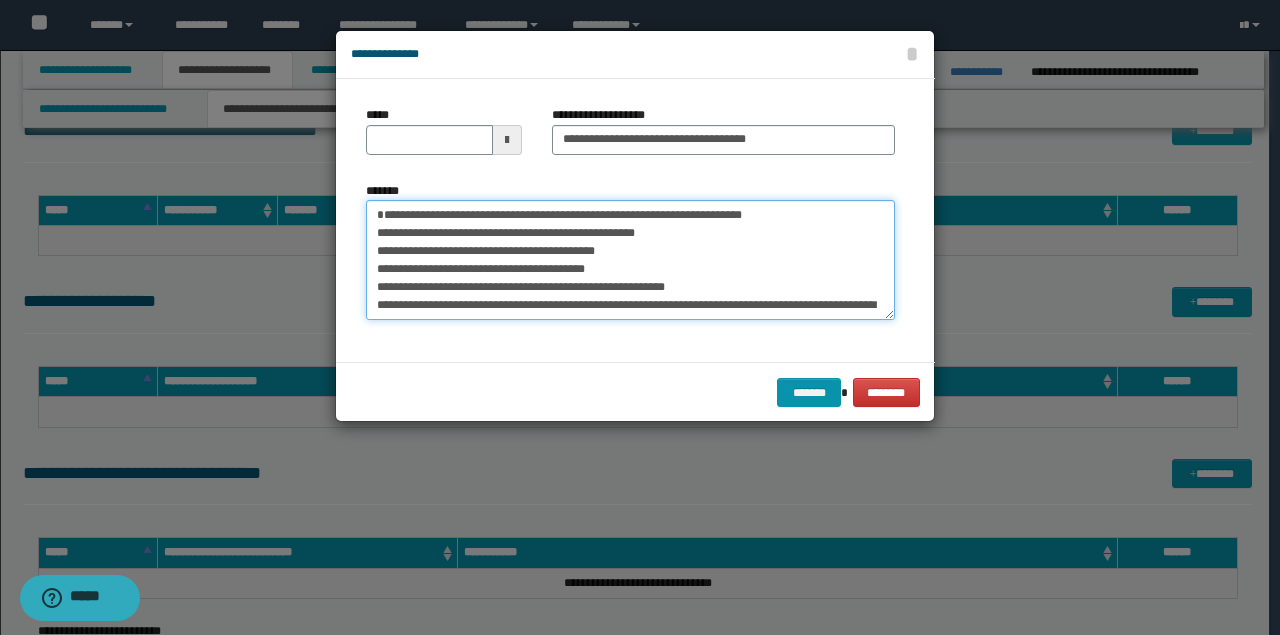drag, startPoint x: 518, startPoint y: 214, endPoint x: 221, endPoint y: 214, distance: 297 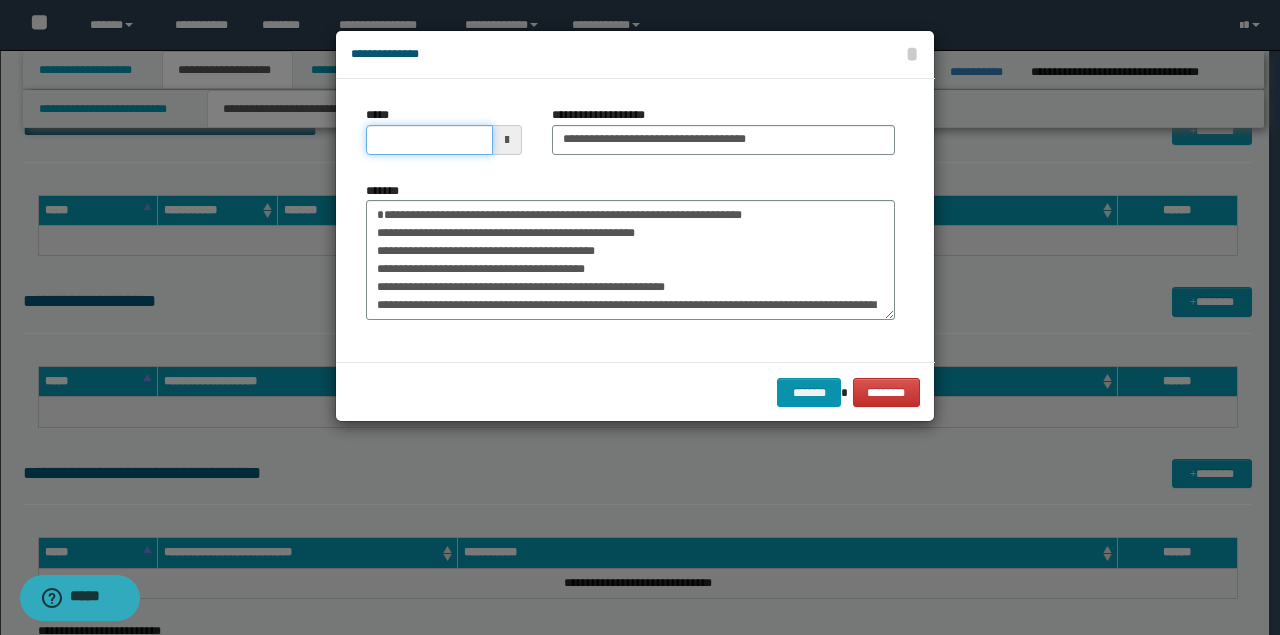 click on "*****" at bounding box center [429, 140] 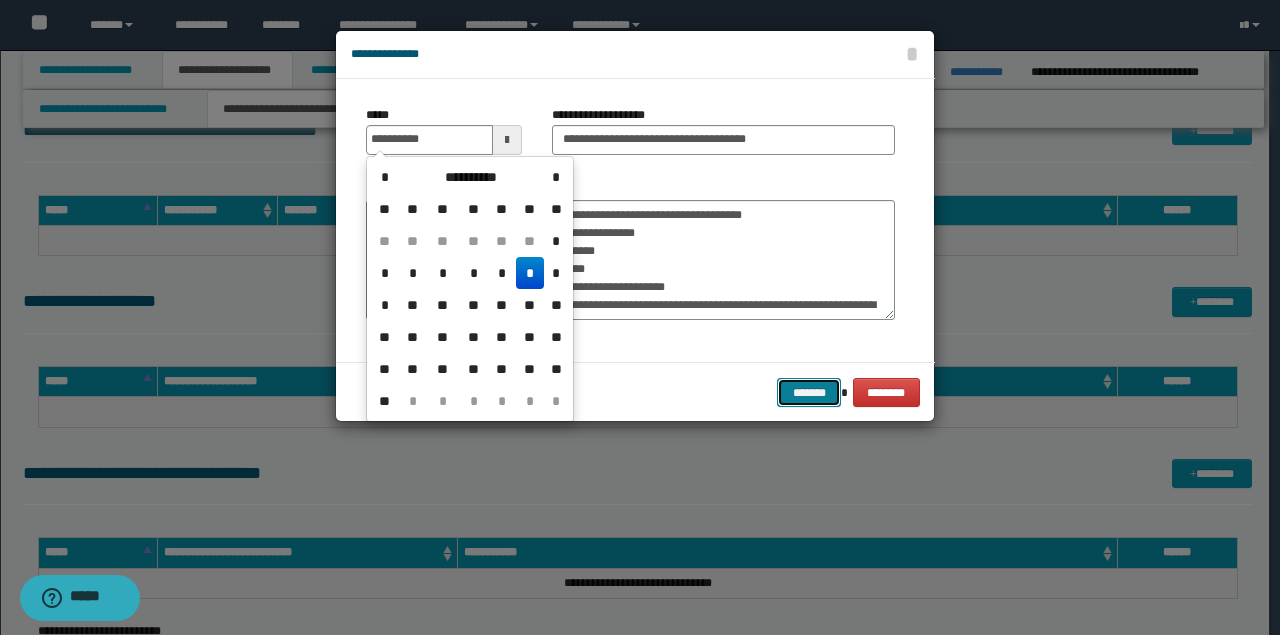 type on "**********" 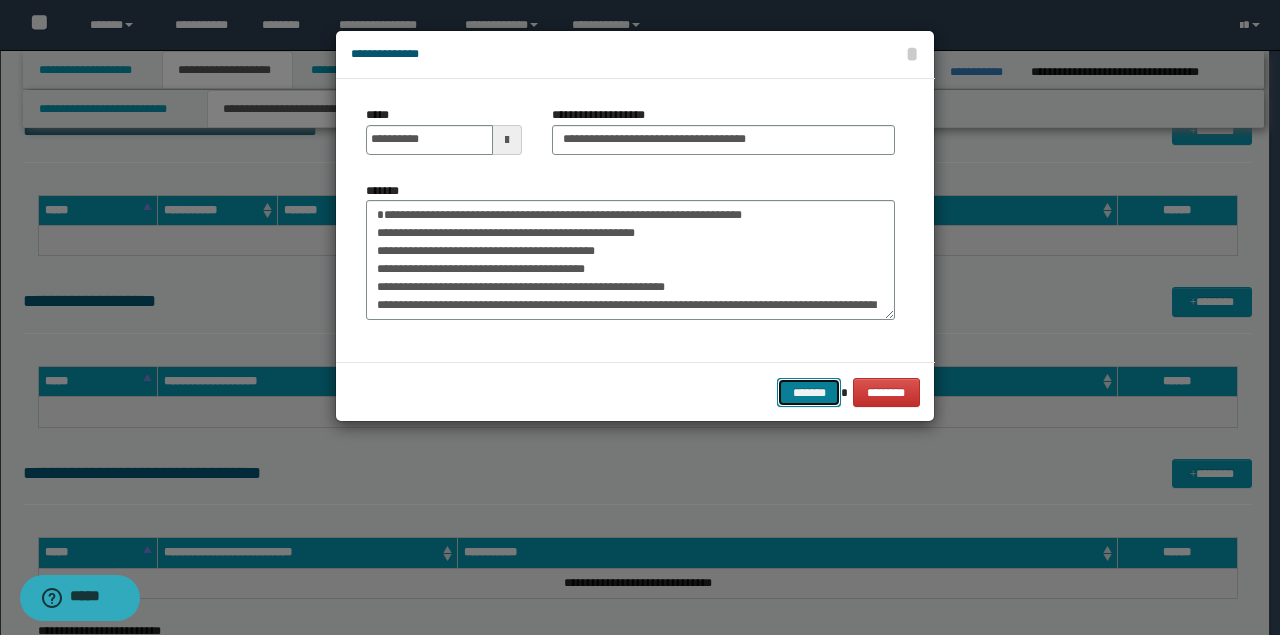 click on "*******" at bounding box center [809, 392] 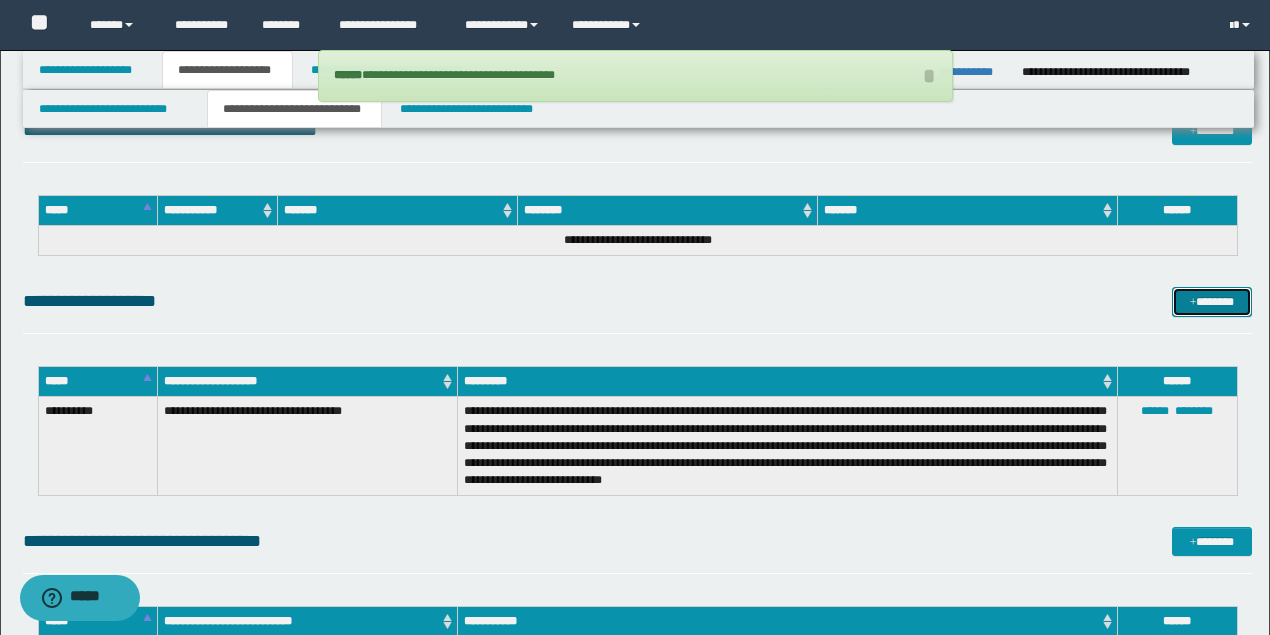 click on "*******" at bounding box center [1211, 301] 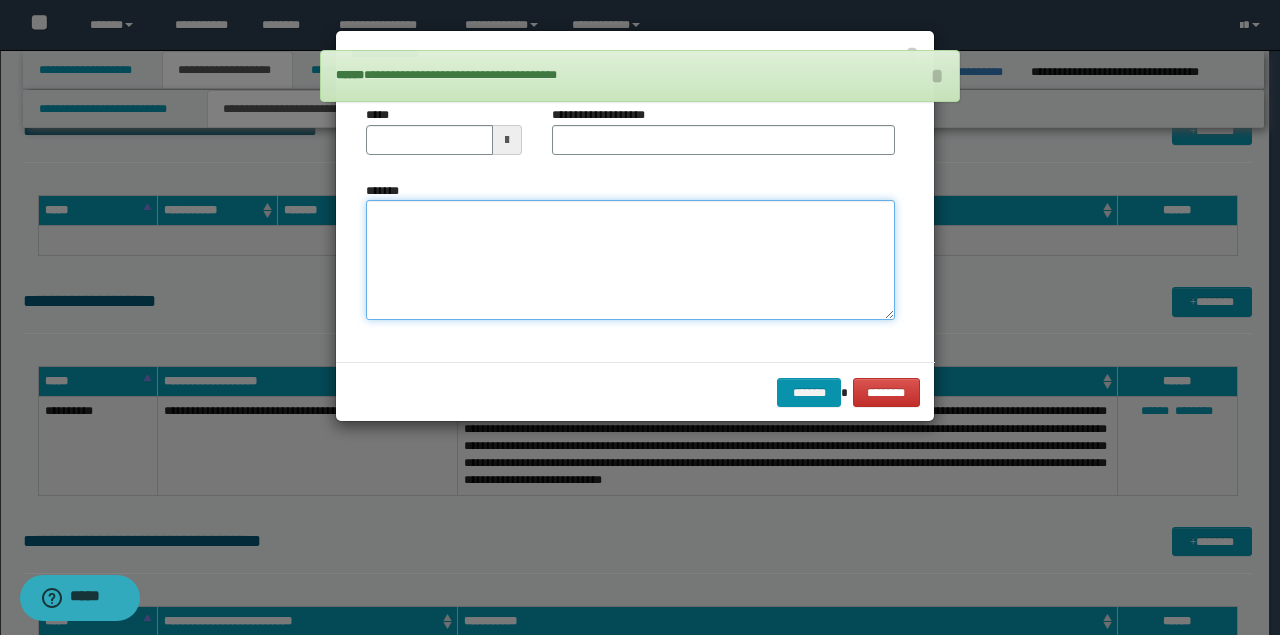 click on "*******" at bounding box center (630, 259) 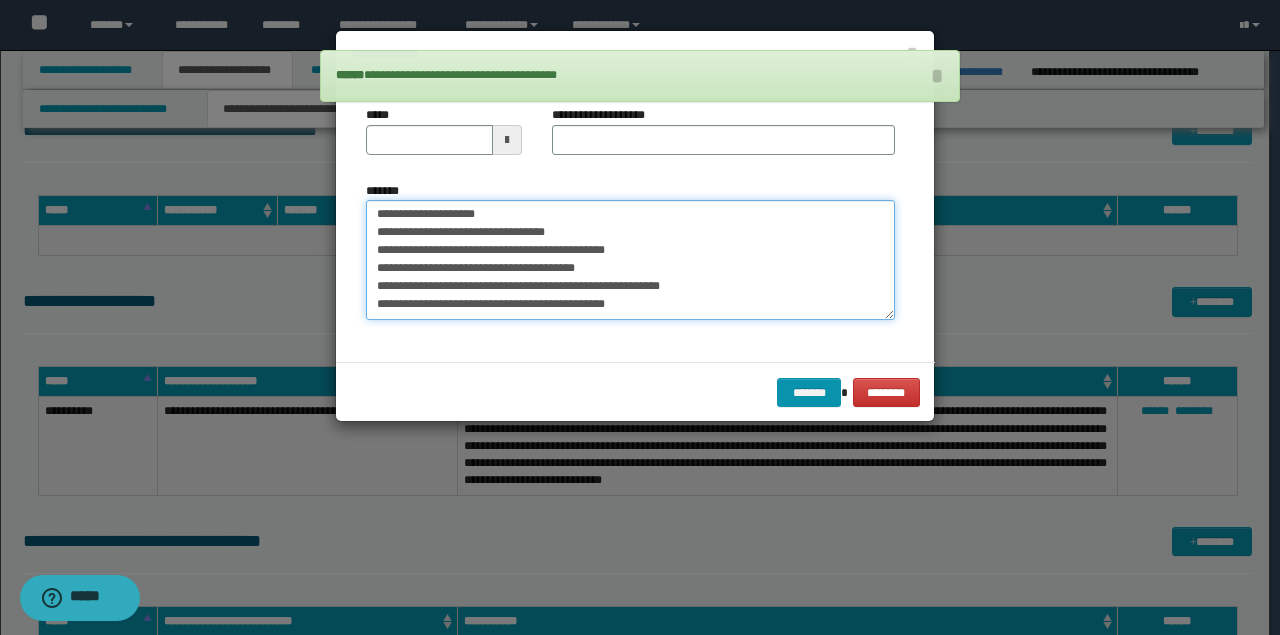 scroll, scrollTop: 0, scrollLeft: 0, axis: both 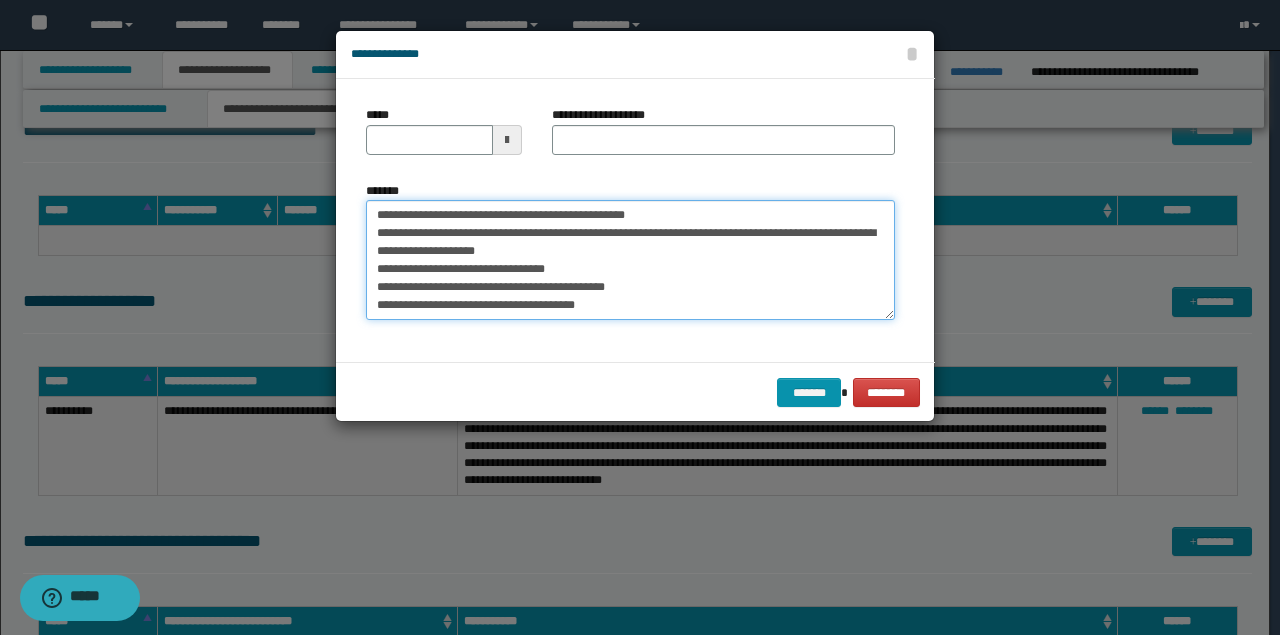 drag, startPoint x: 578, startPoint y: 214, endPoint x: 144, endPoint y: 168, distance: 436.43097 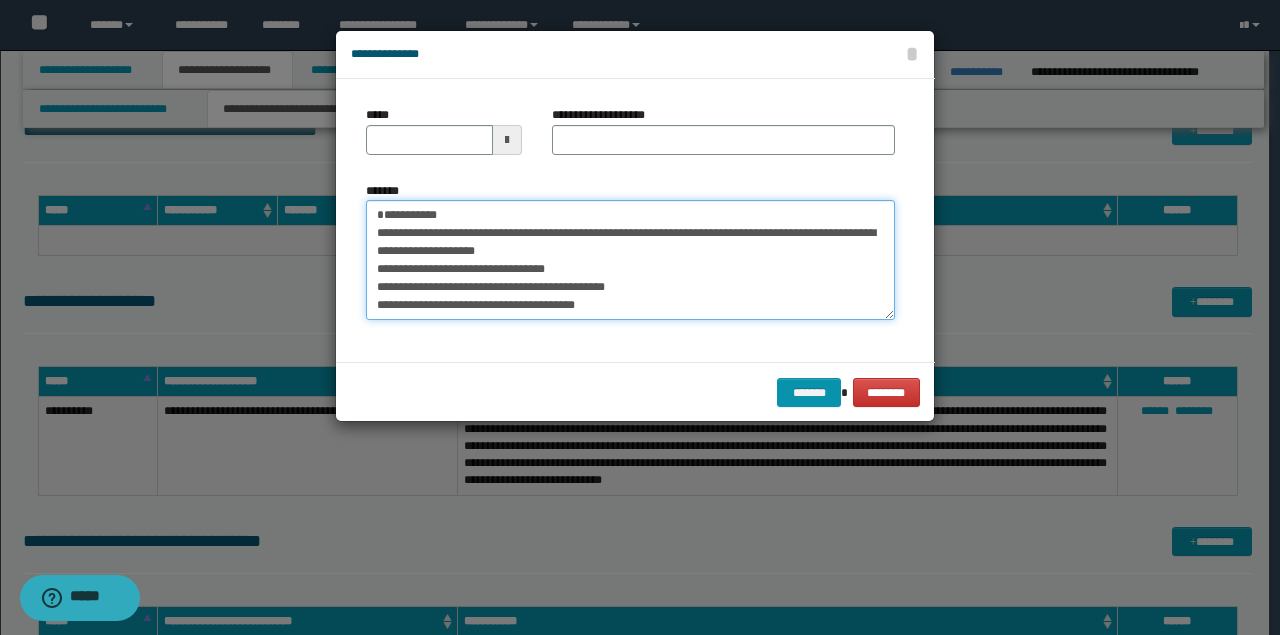 type on "**********" 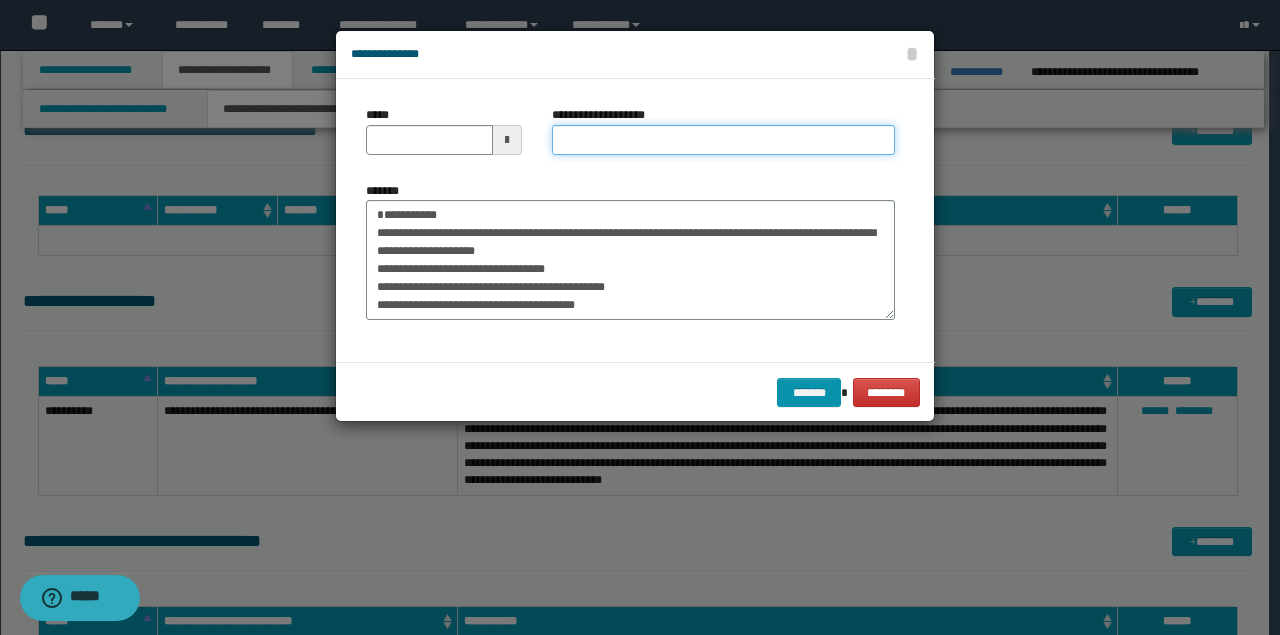 drag, startPoint x: 614, startPoint y: 146, endPoint x: 605, endPoint y: 152, distance: 10.816654 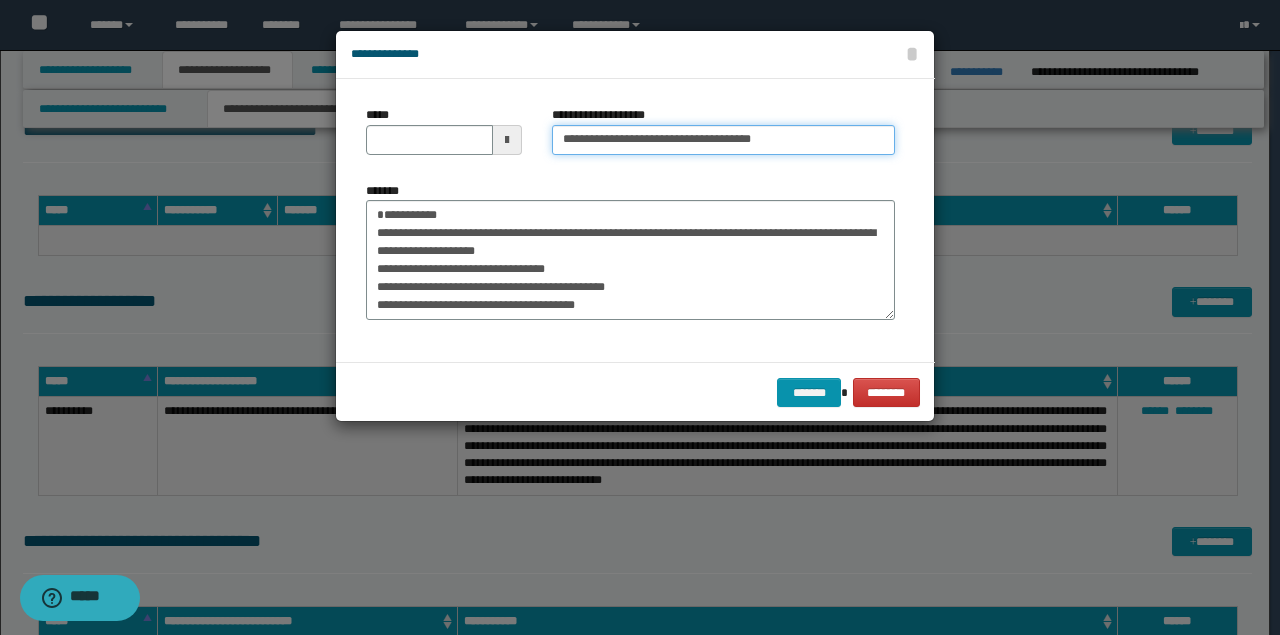 type on "**********" 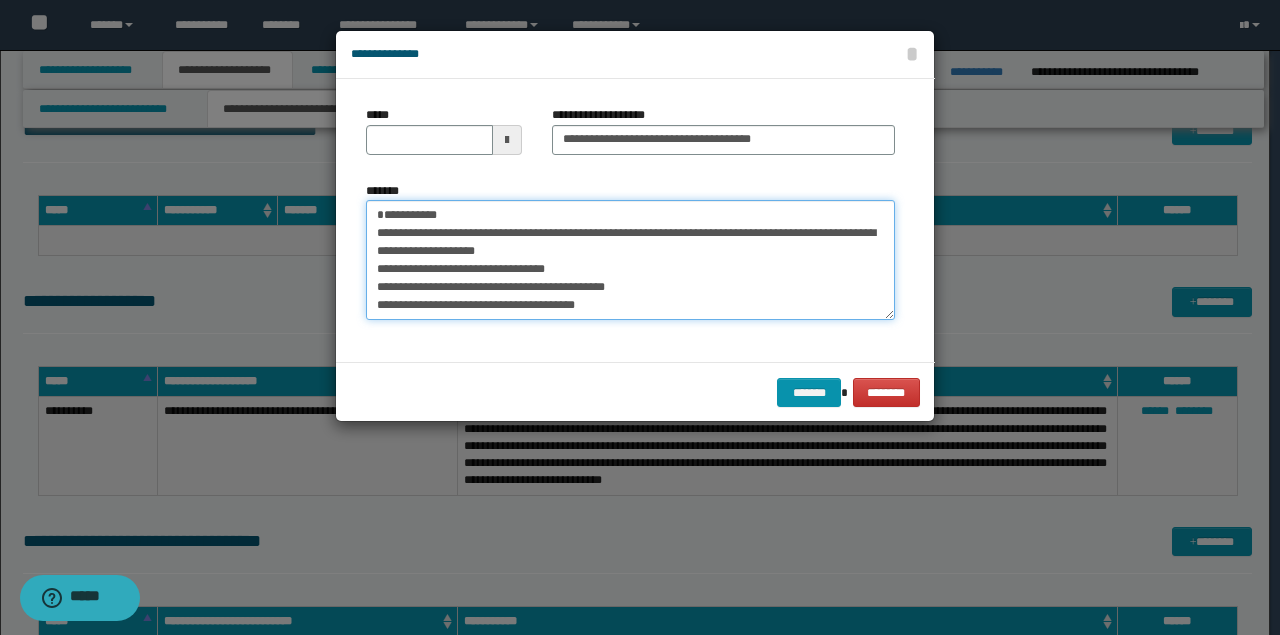 drag, startPoint x: 512, startPoint y: 216, endPoint x: 219, endPoint y: 211, distance: 293.04266 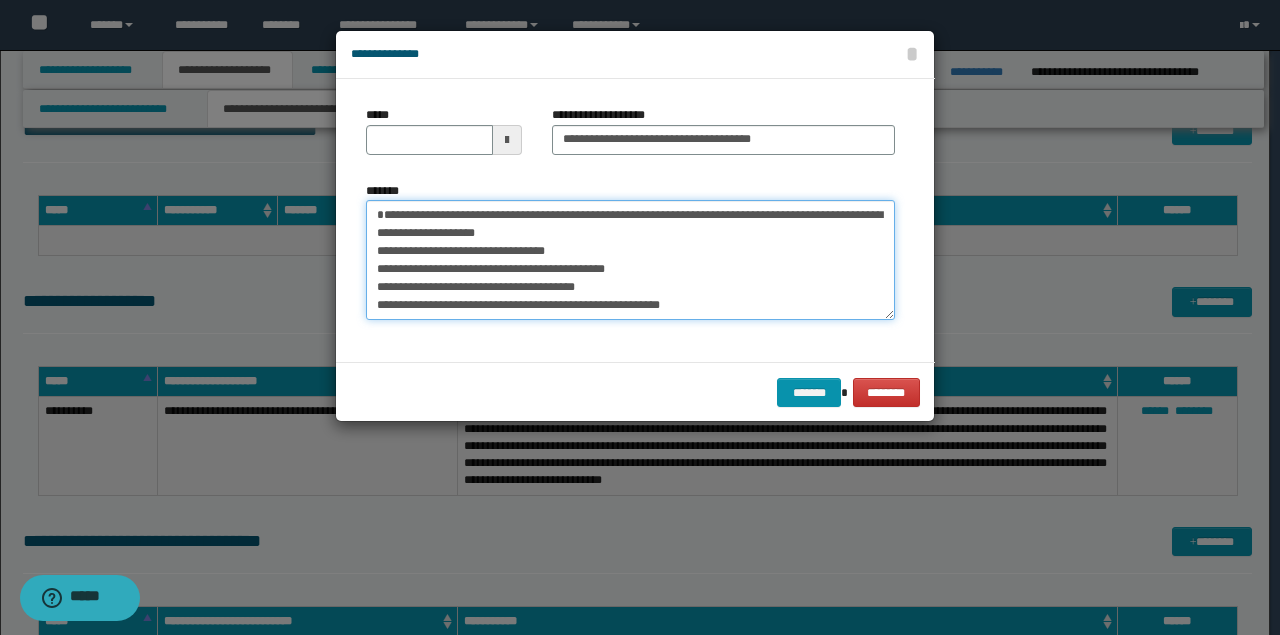 type on "**********" 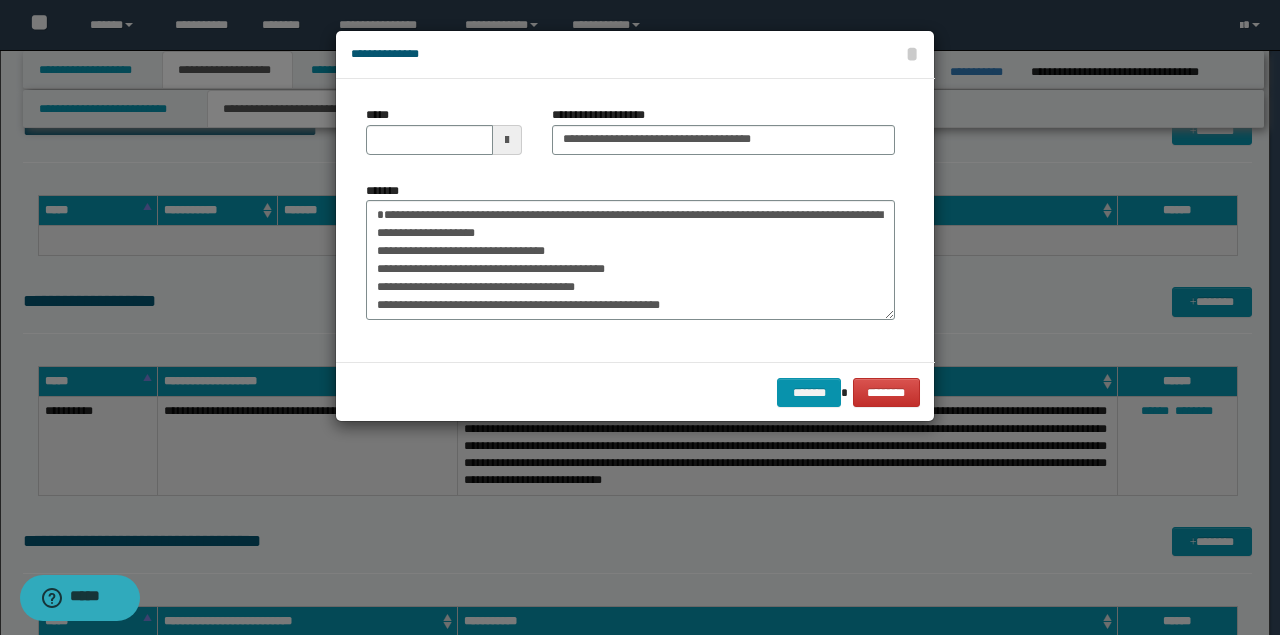 click on "*****" at bounding box center (444, 138) 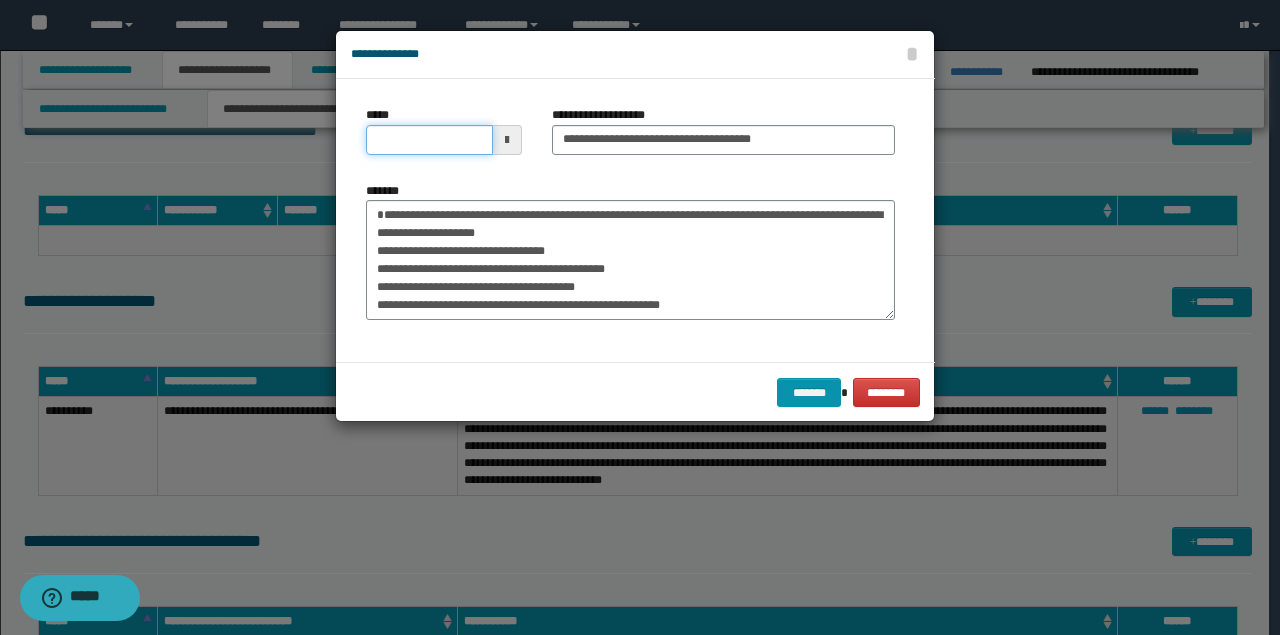 click on "*****" at bounding box center (429, 140) 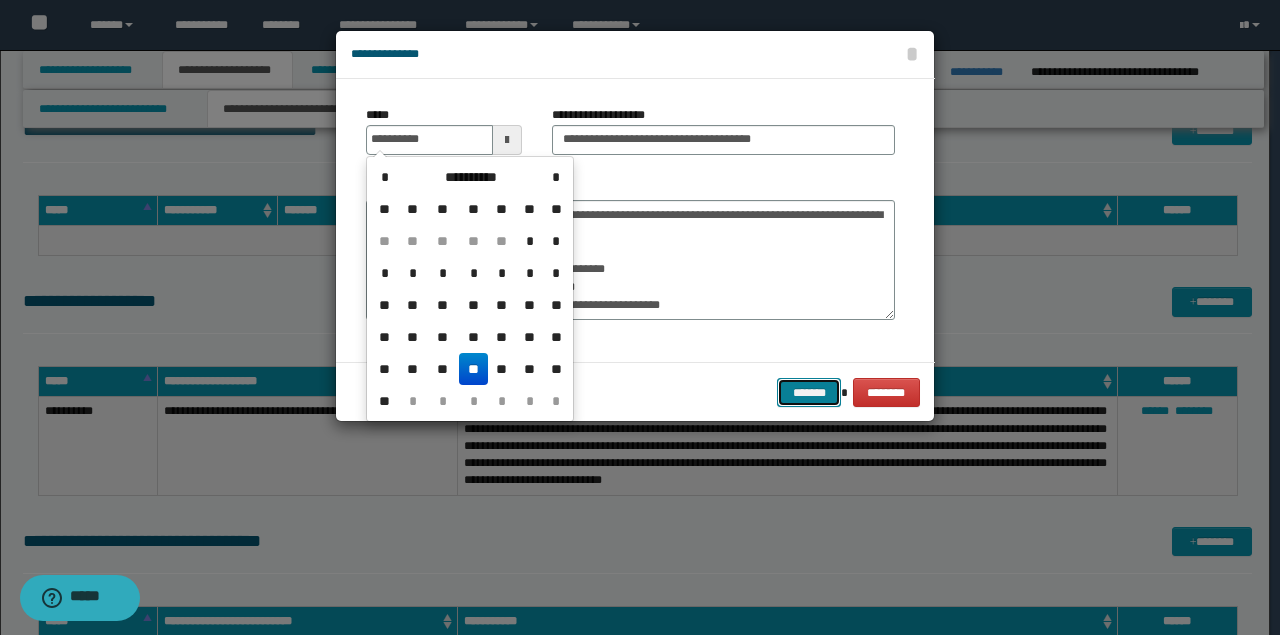 type on "**********" 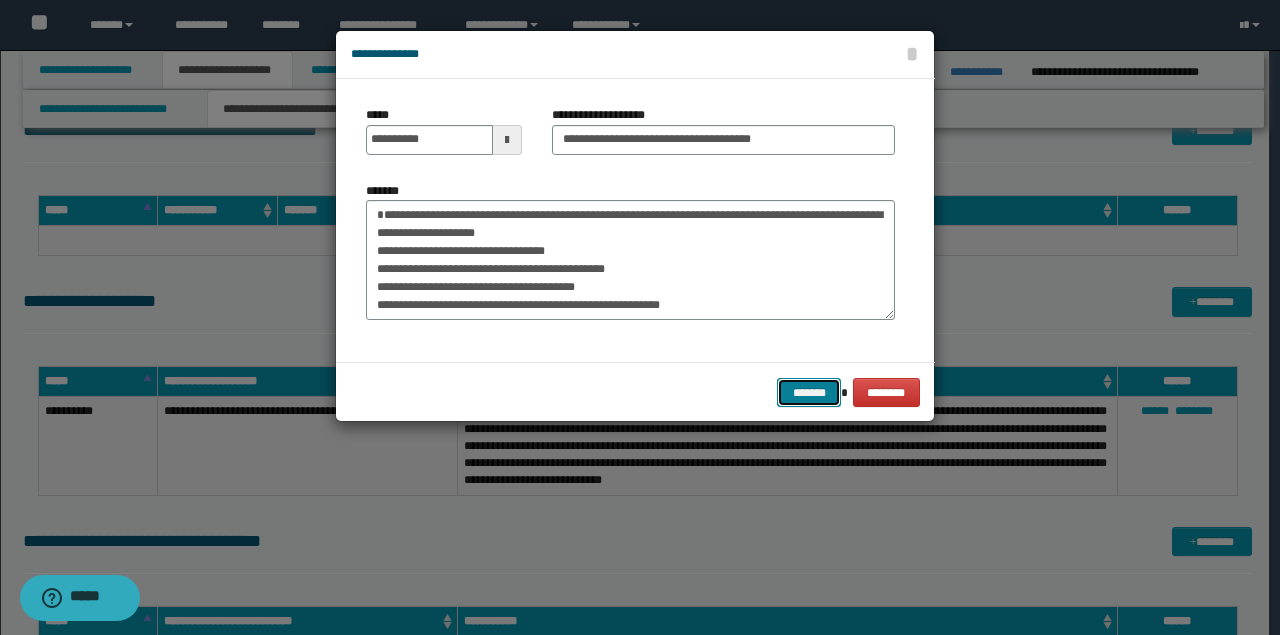 click on "*******" at bounding box center (809, 392) 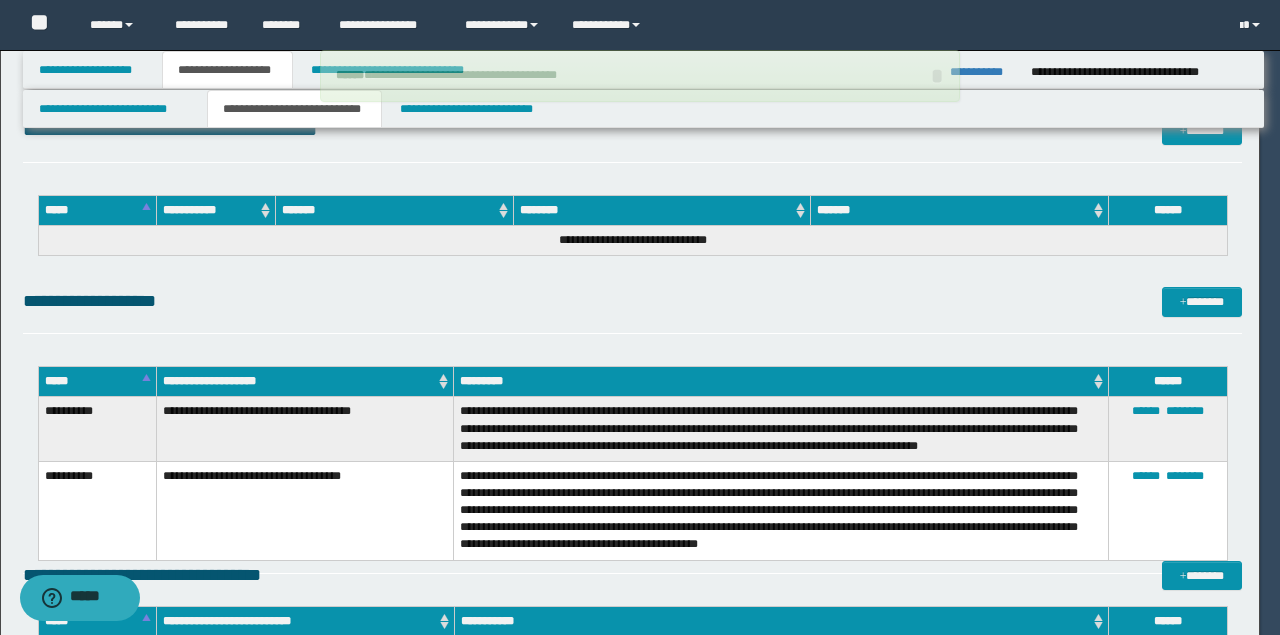 type 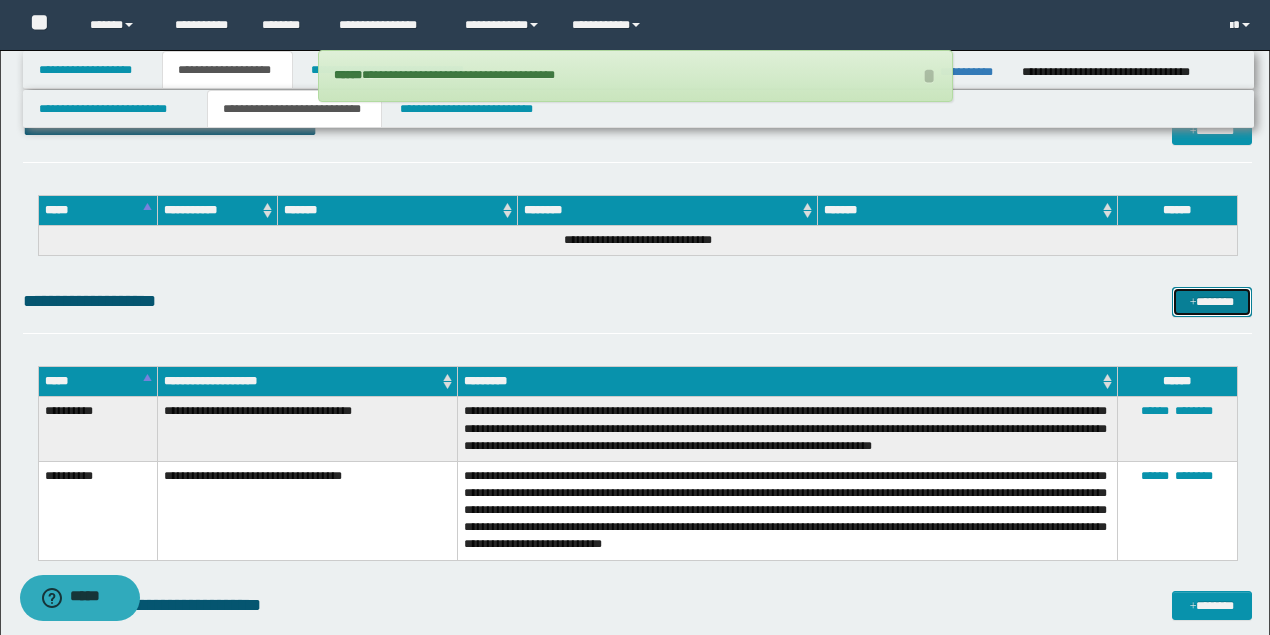 click on "*******" at bounding box center (1211, 301) 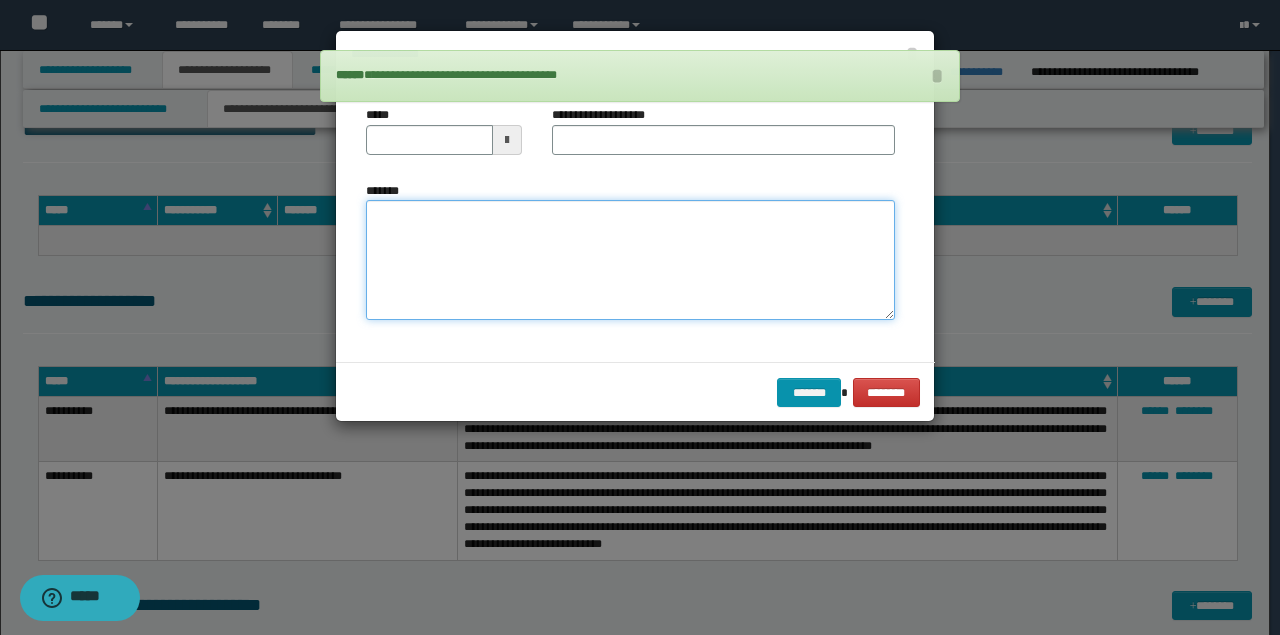 click on "*******" at bounding box center [630, 259] 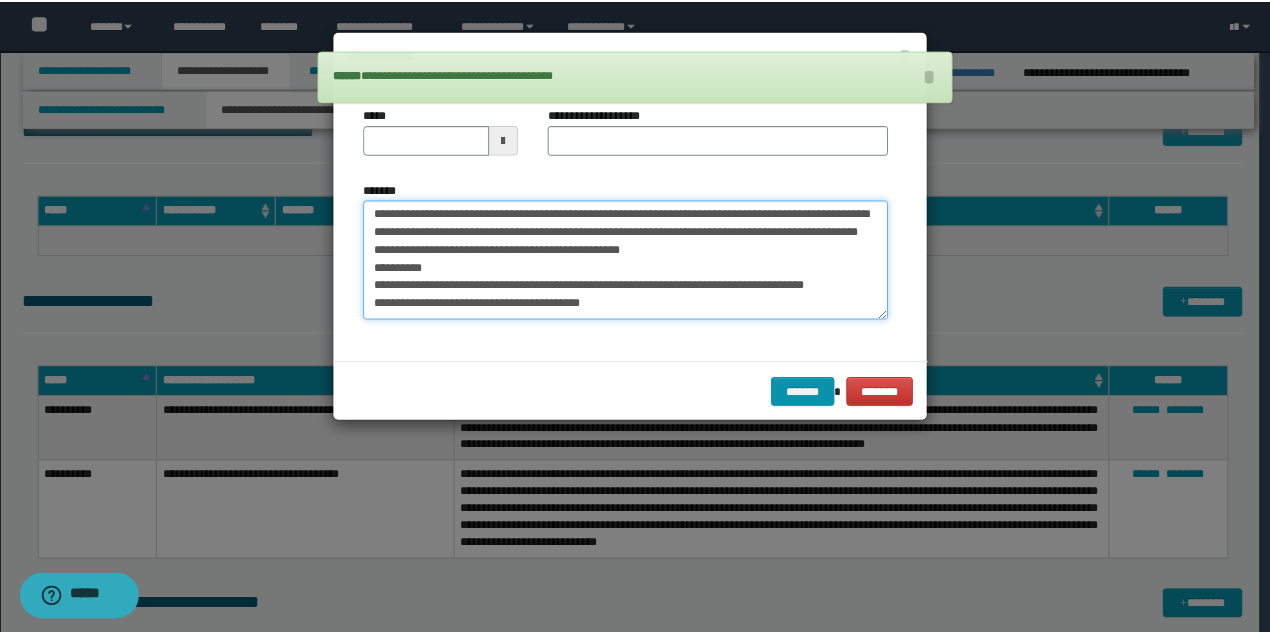 scroll, scrollTop: 0, scrollLeft: 0, axis: both 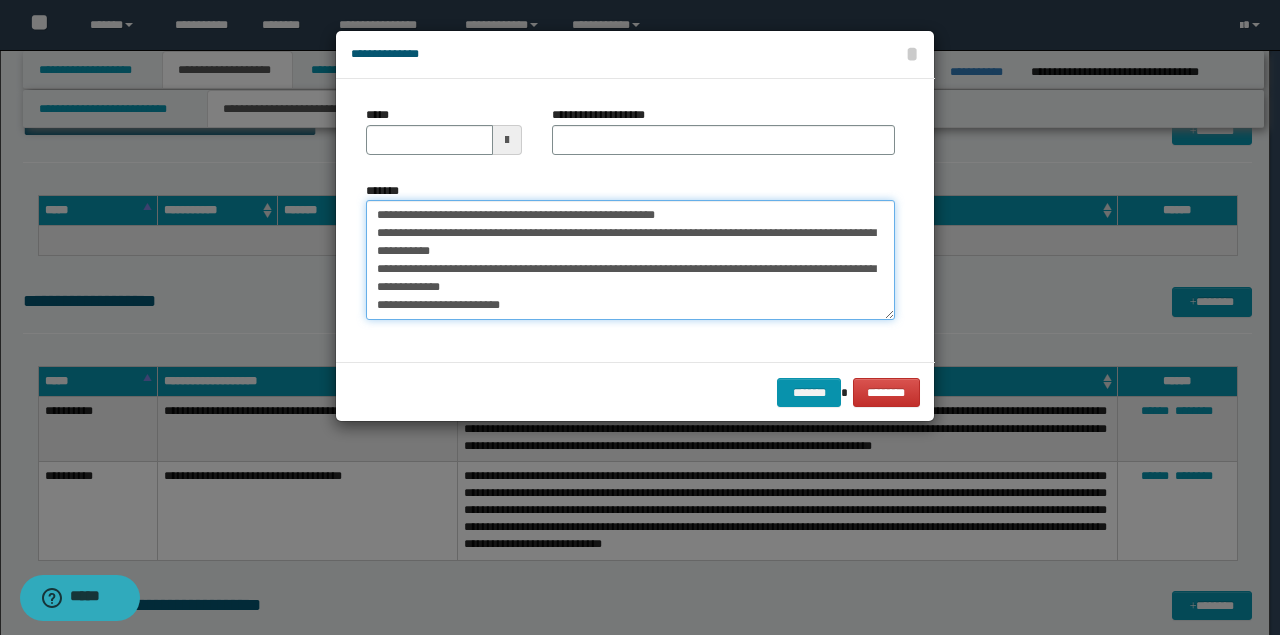 click on "**********" at bounding box center [630, 259] 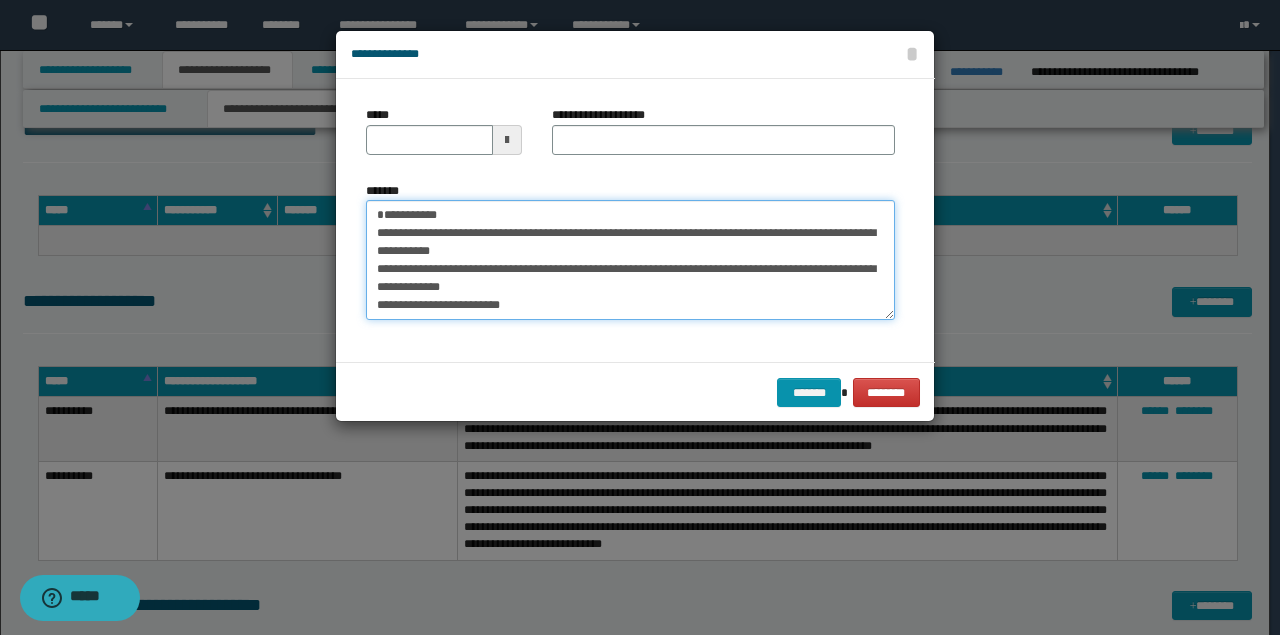 type 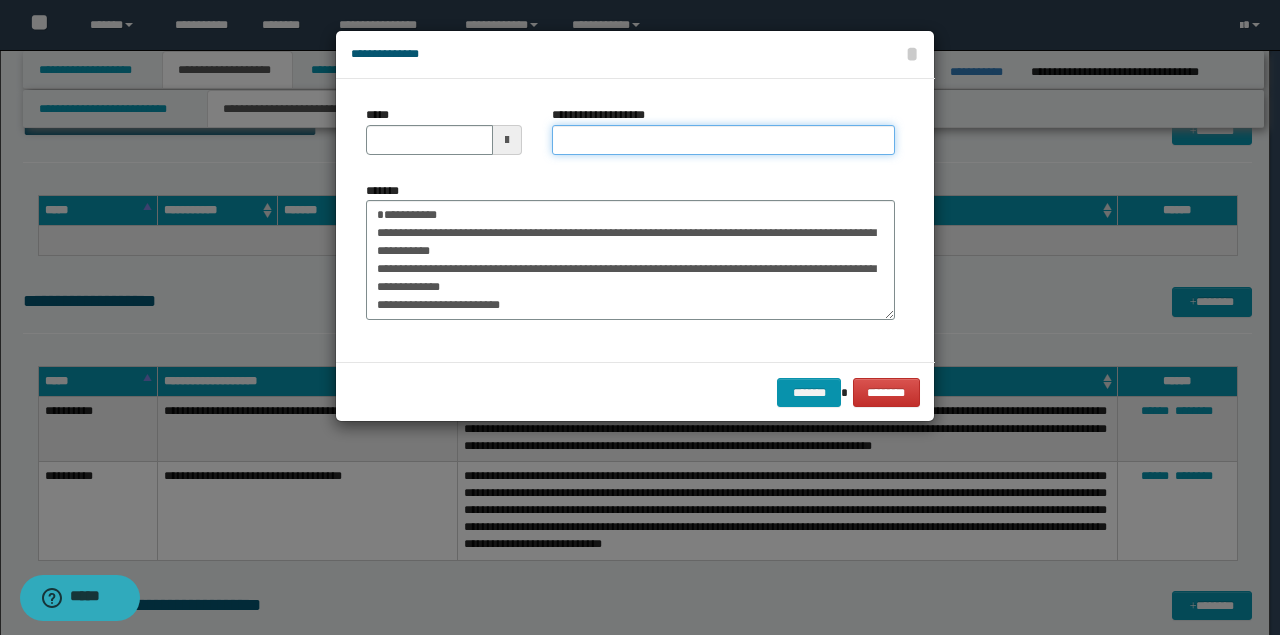 click on "**********" at bounding box center [723, 140] 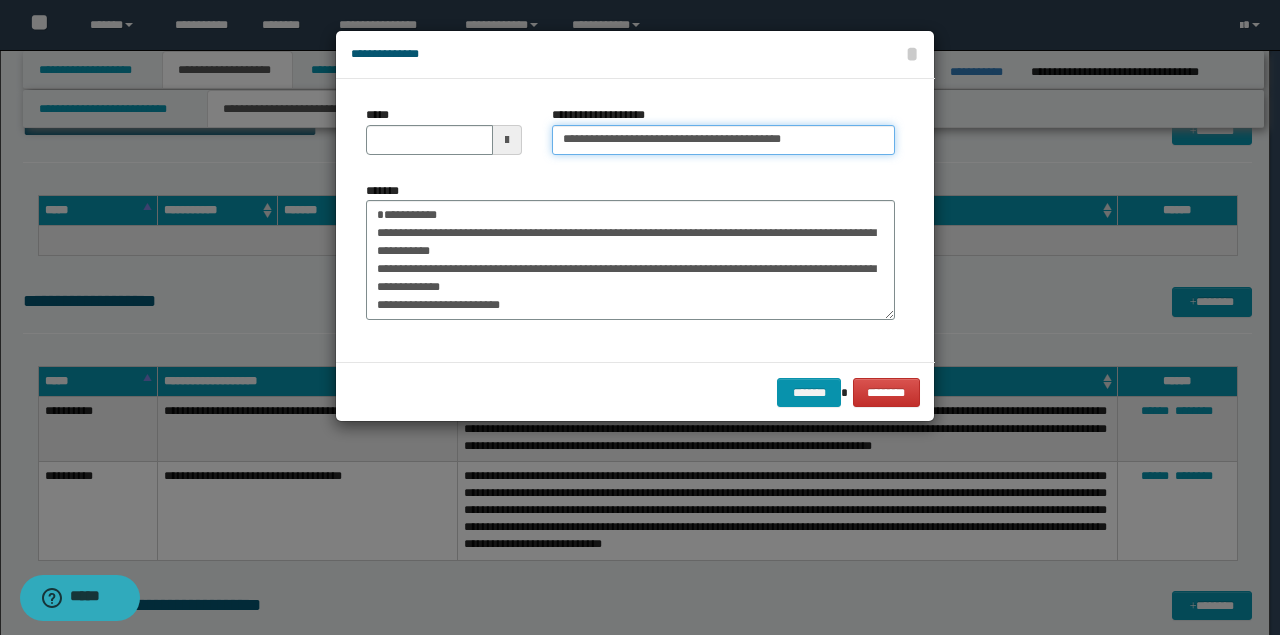 type on "**********" 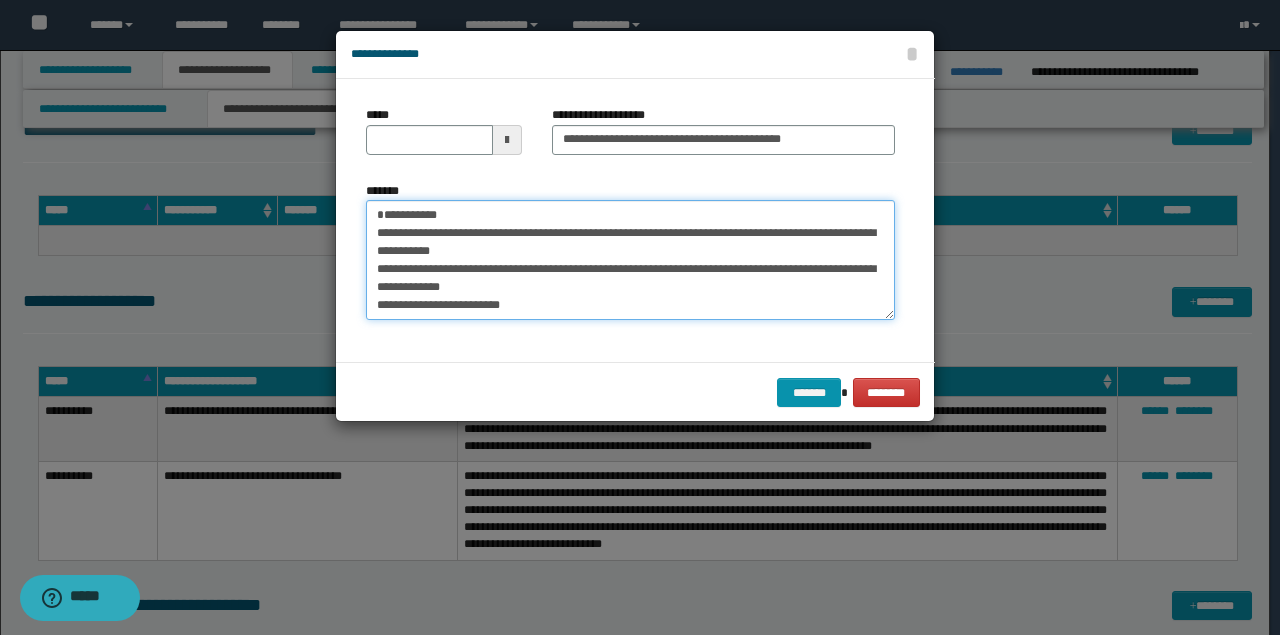 drag, startPoint x: 516, startPoint y: 216, endPoint x: 206, endPoint y: 184, distance: 311.64725 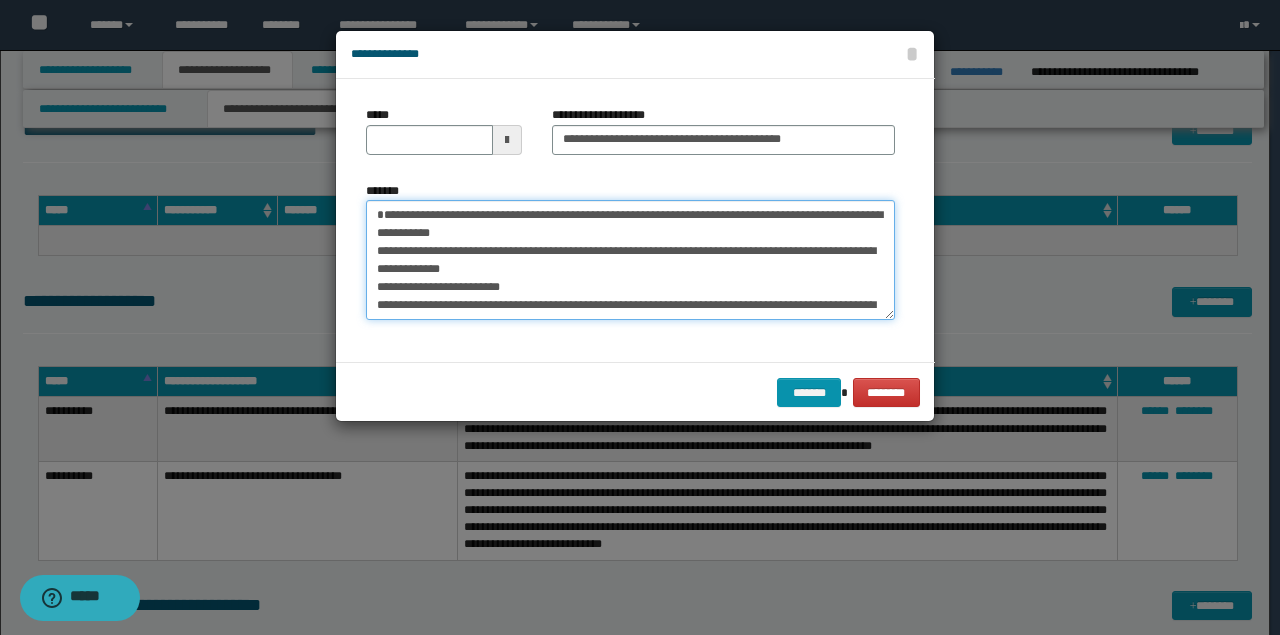 type 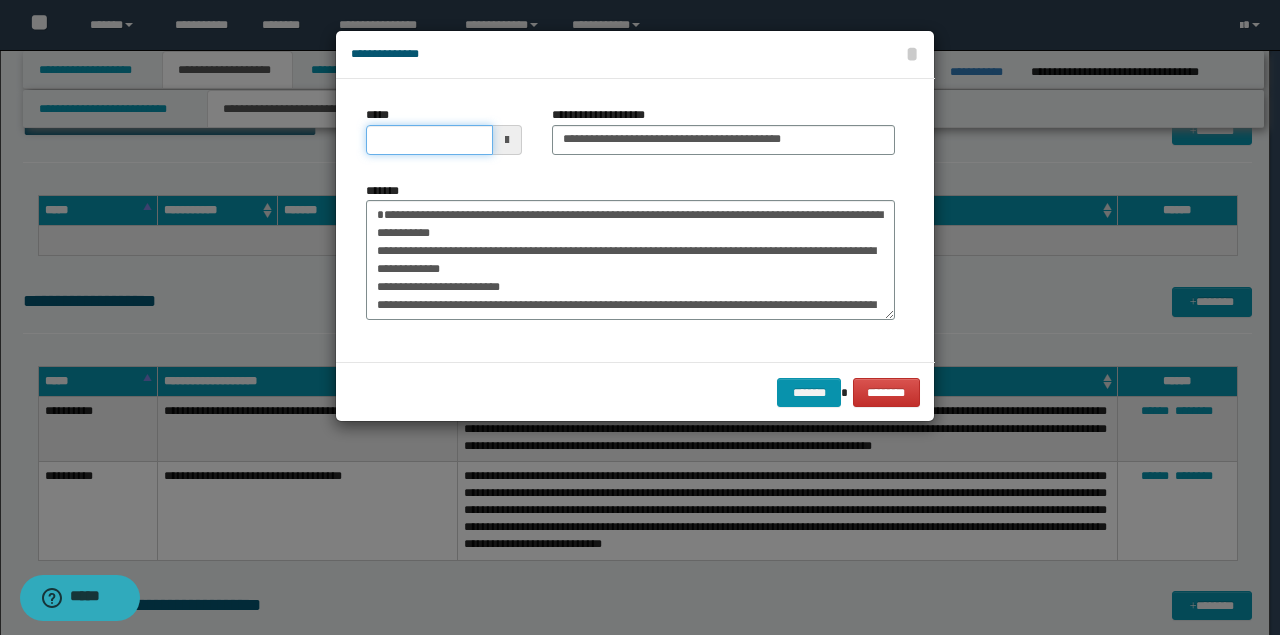 click on "*****" at bounding box center [429, 140] 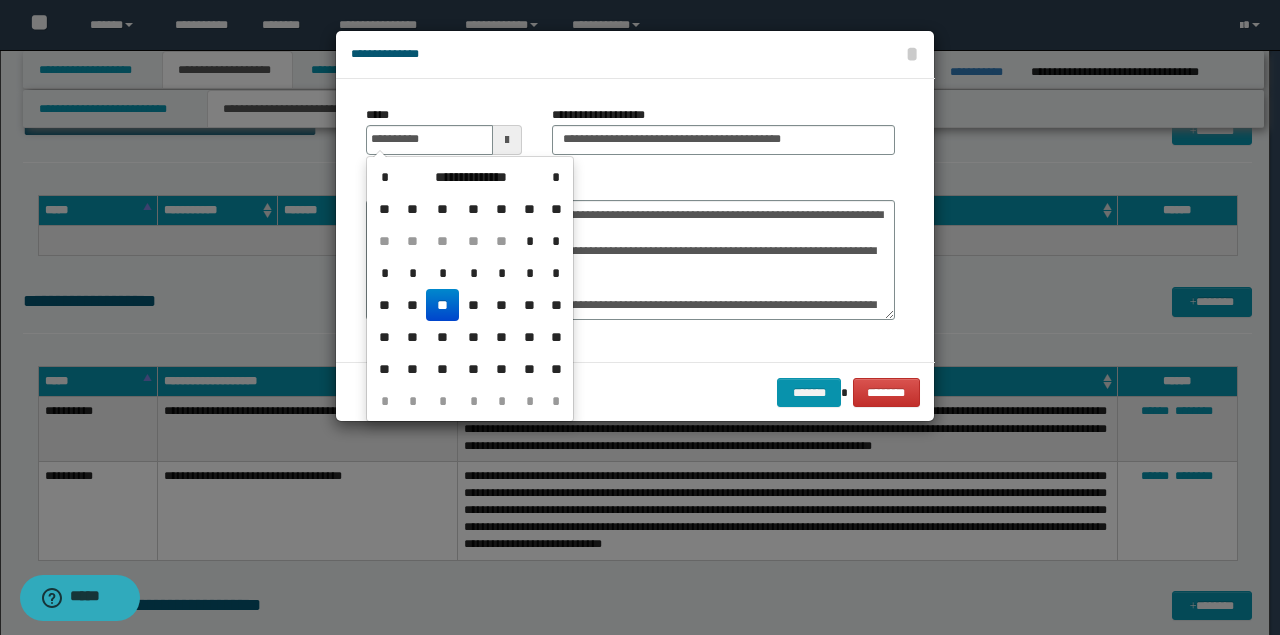 type on "**********" 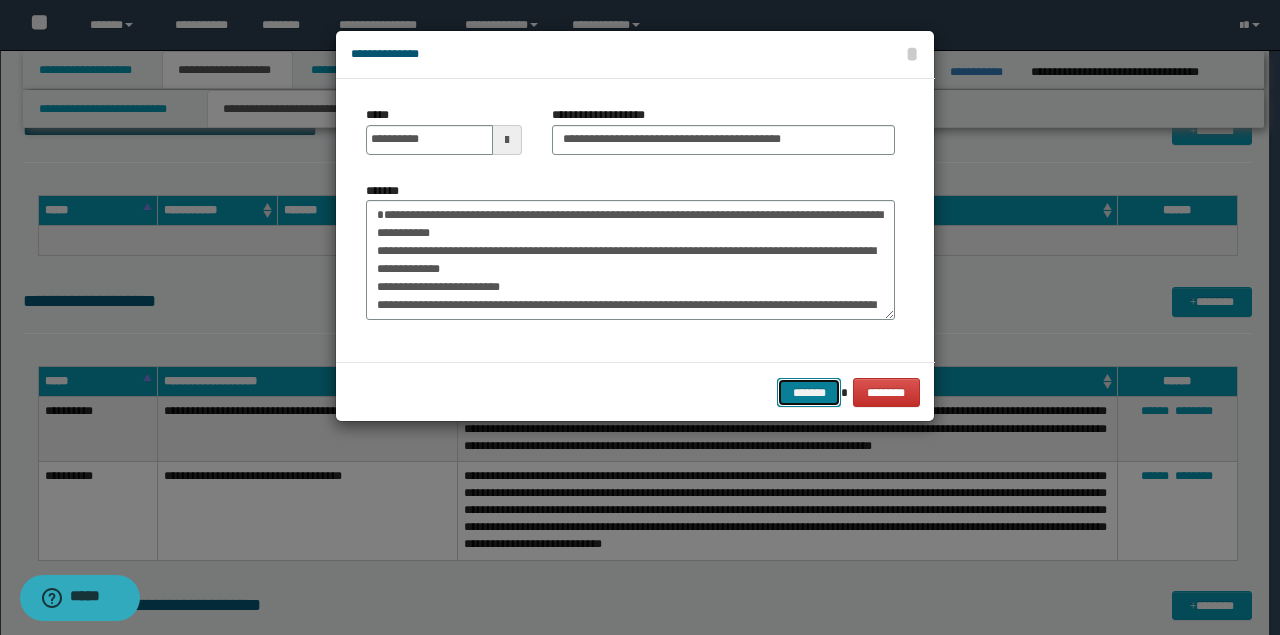 click on "*******" at bounding box center (809, 392) 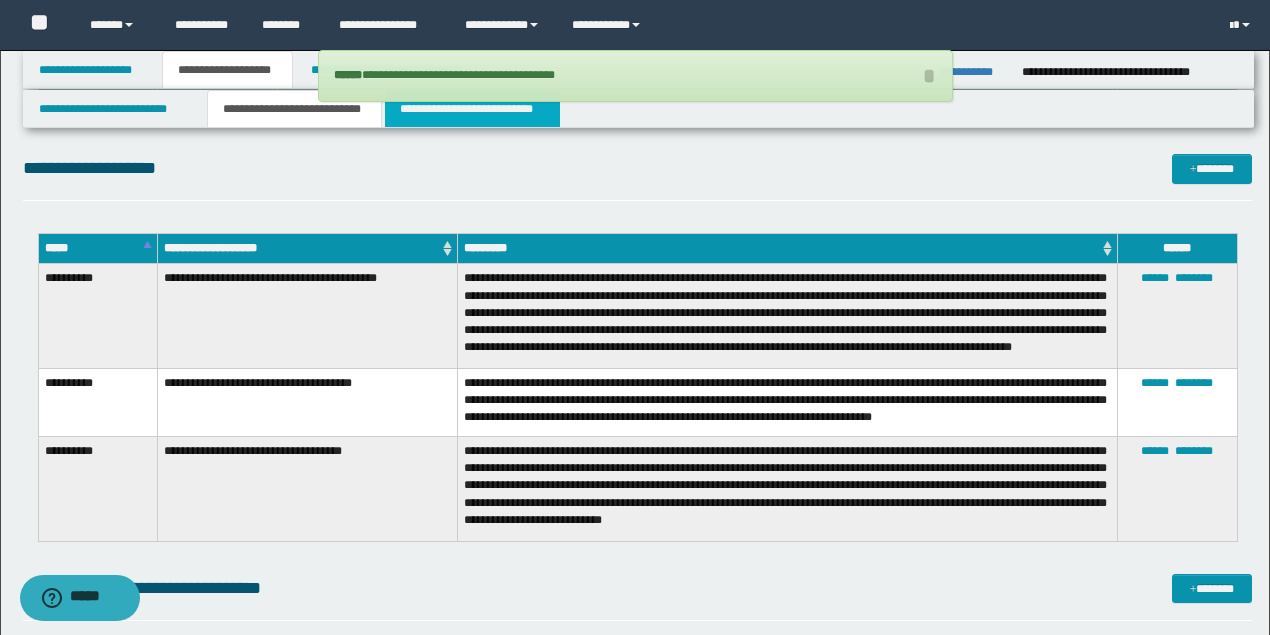 click on "**********" at bounding box center (472, 109) 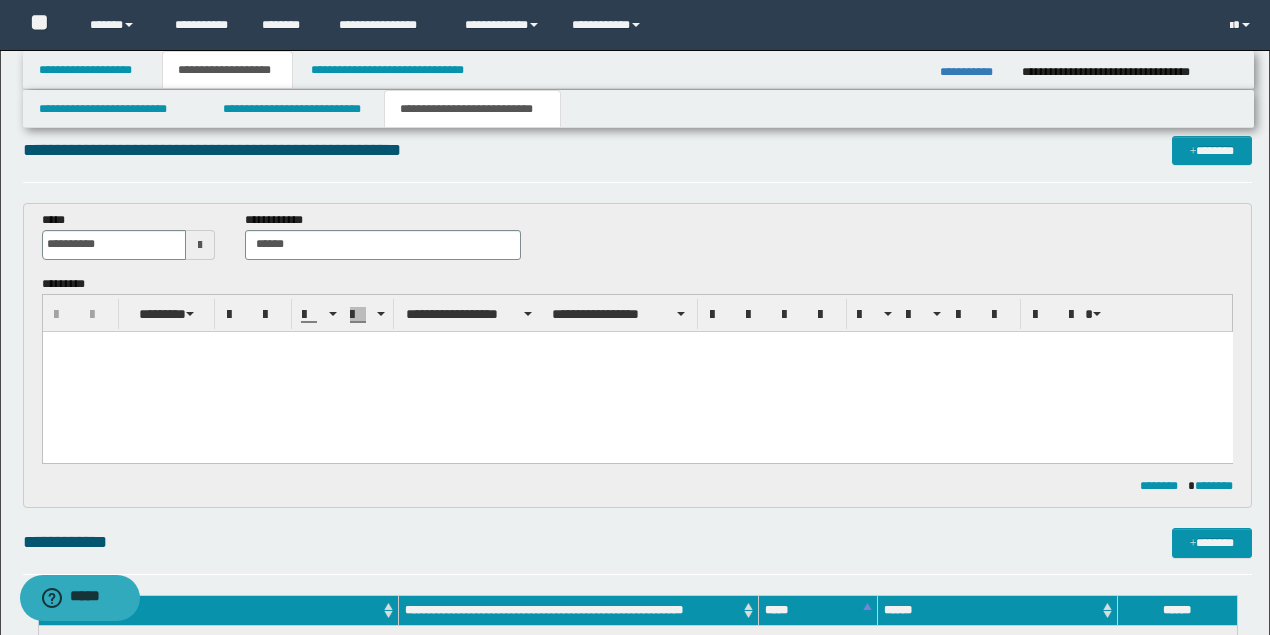 scroll, scrollTop: 20, scrollLeft: 0, axis: vertical 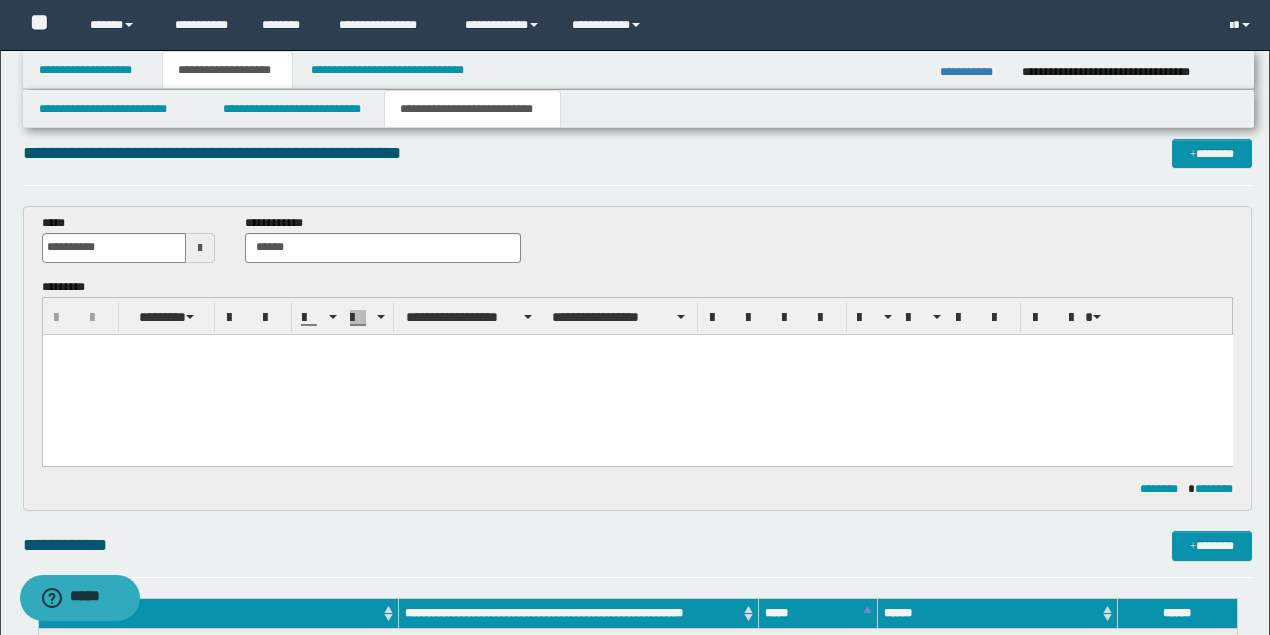 click at bounding box center (637, 349) 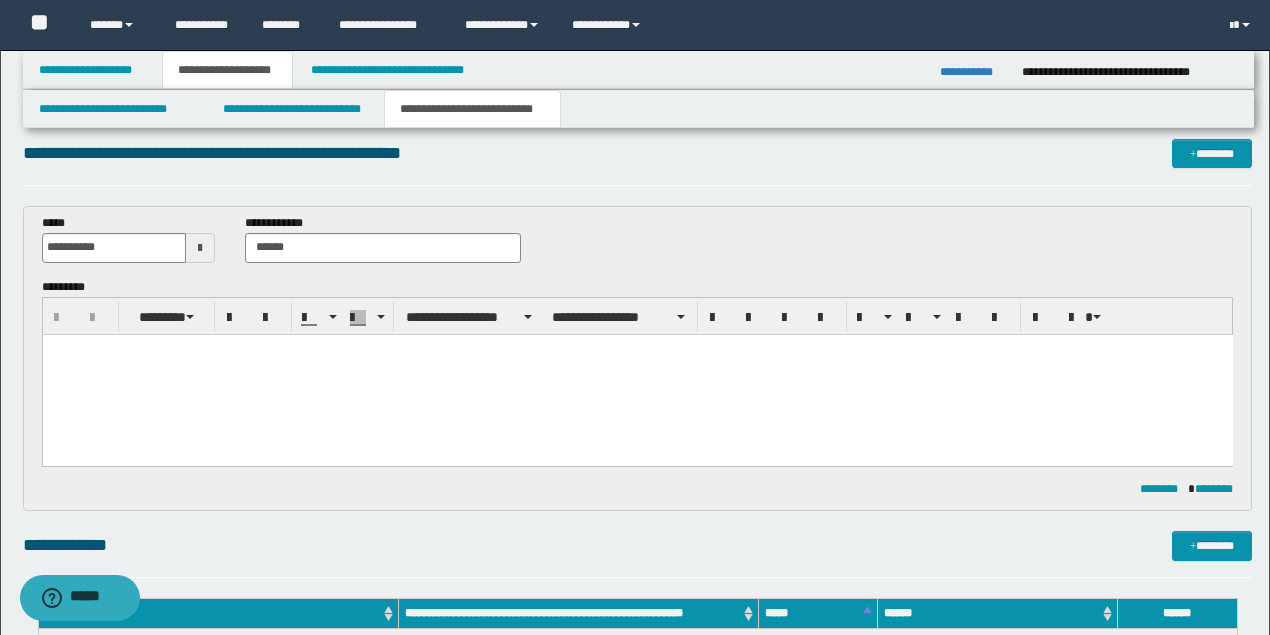 paste 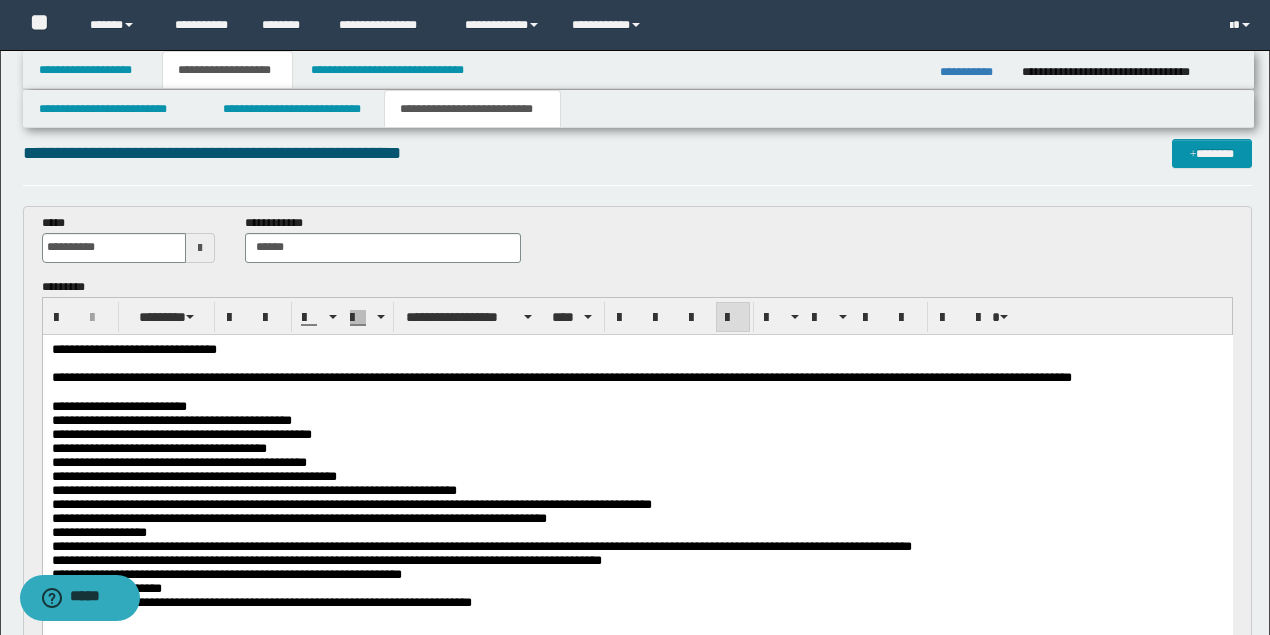 click on "**********" at bounding box center (561, 376) 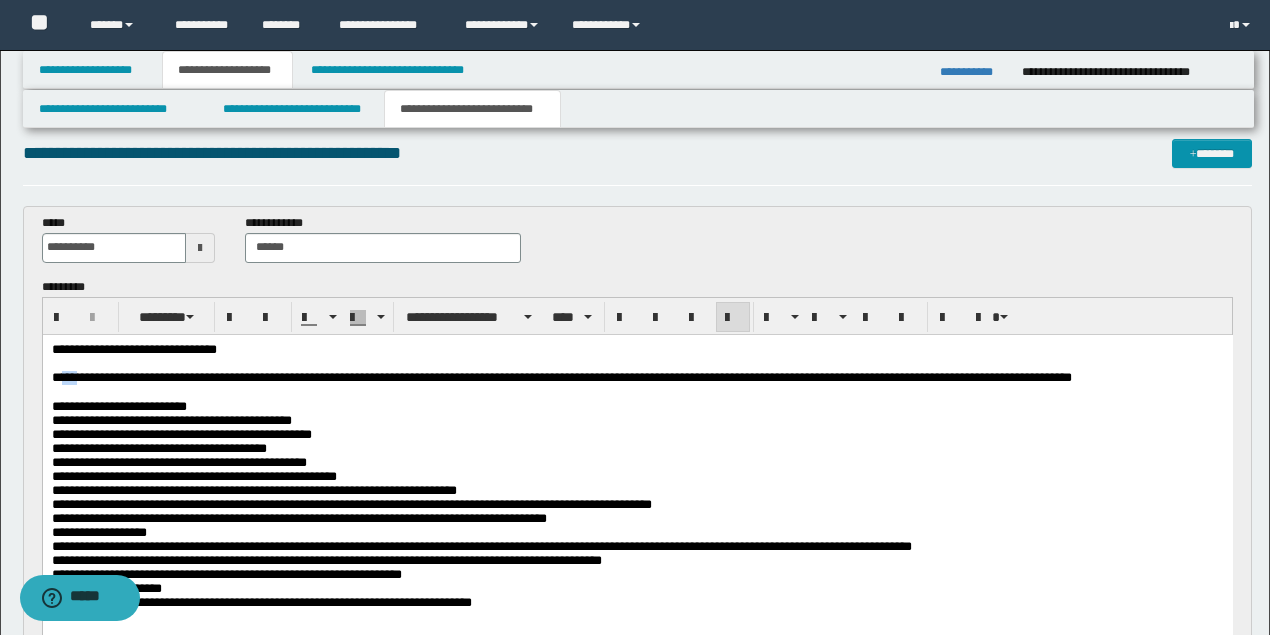drag, startPoint x: 78, startPoint y: 381, endPoint x: 63, endPoint y: 385, distance: 15.524175 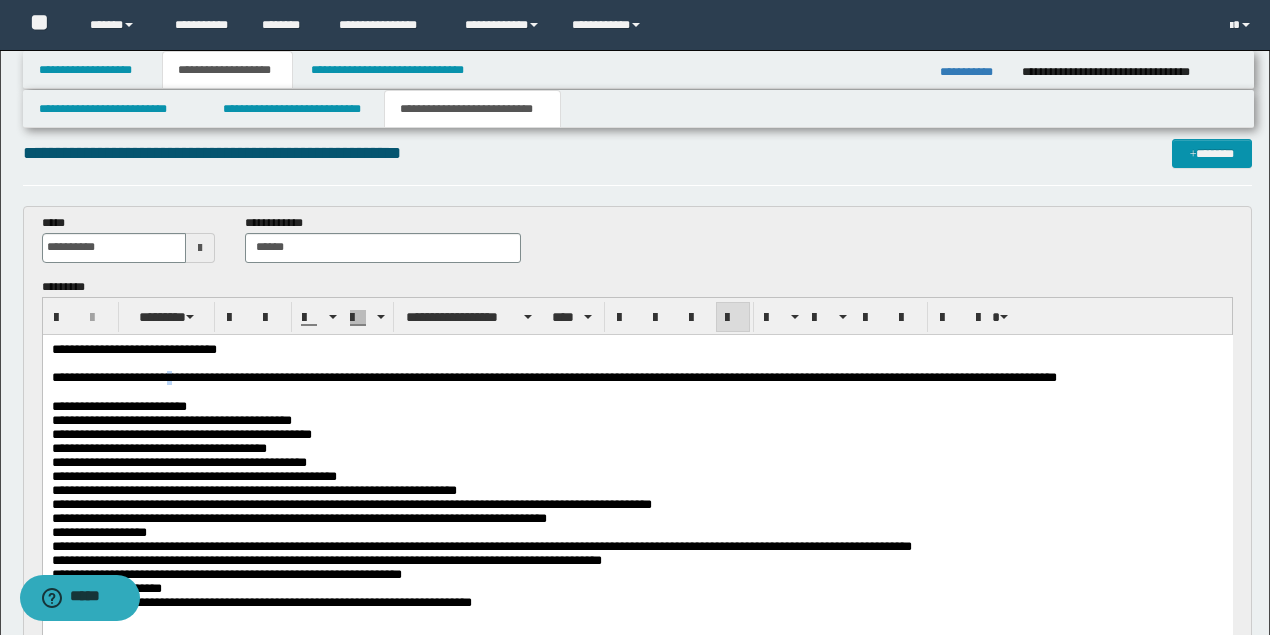 click on "**********" at bounding box center (553, 376) 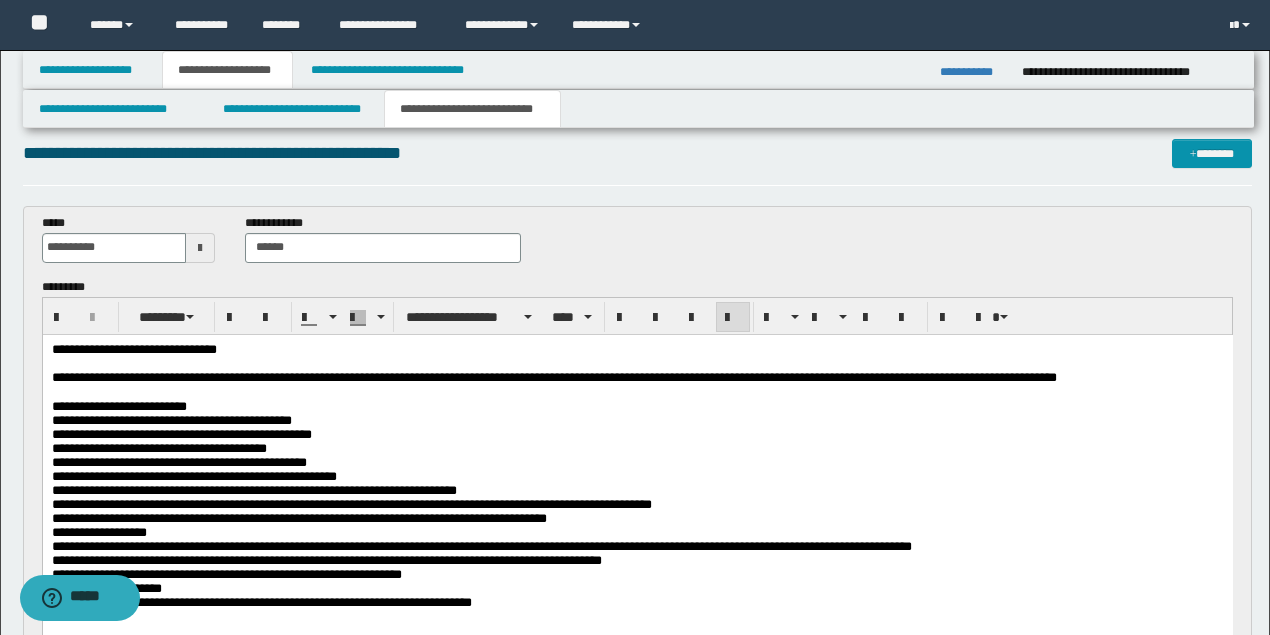 click on "**********" at bounding box center (637, 420) 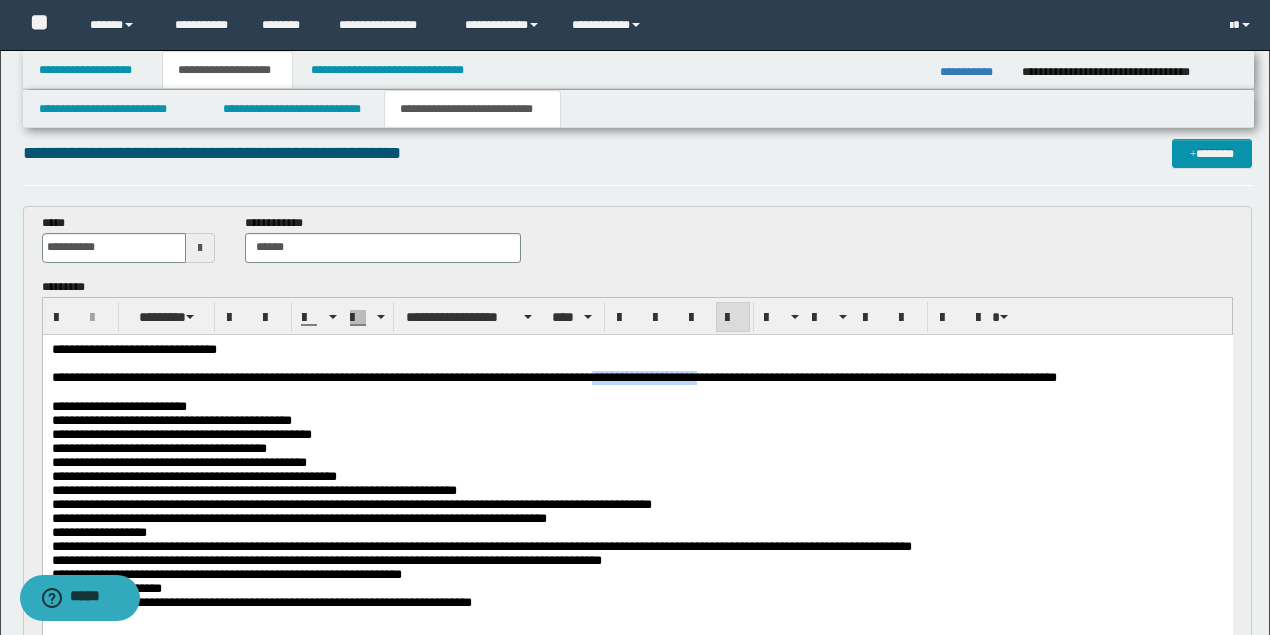 drag, startPoint x: 751, startPoint y: 381, endPoint x: 637, endPoint y: 377, distance: 114.07015 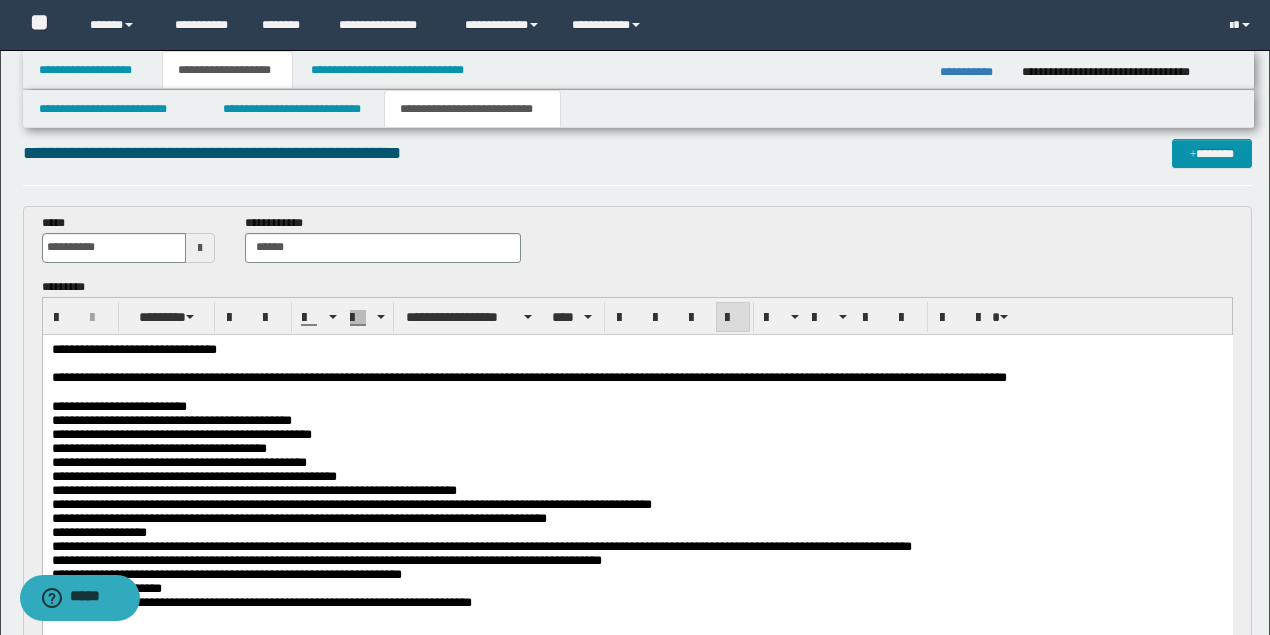 click on "**********" at bounding box center [528, 376] 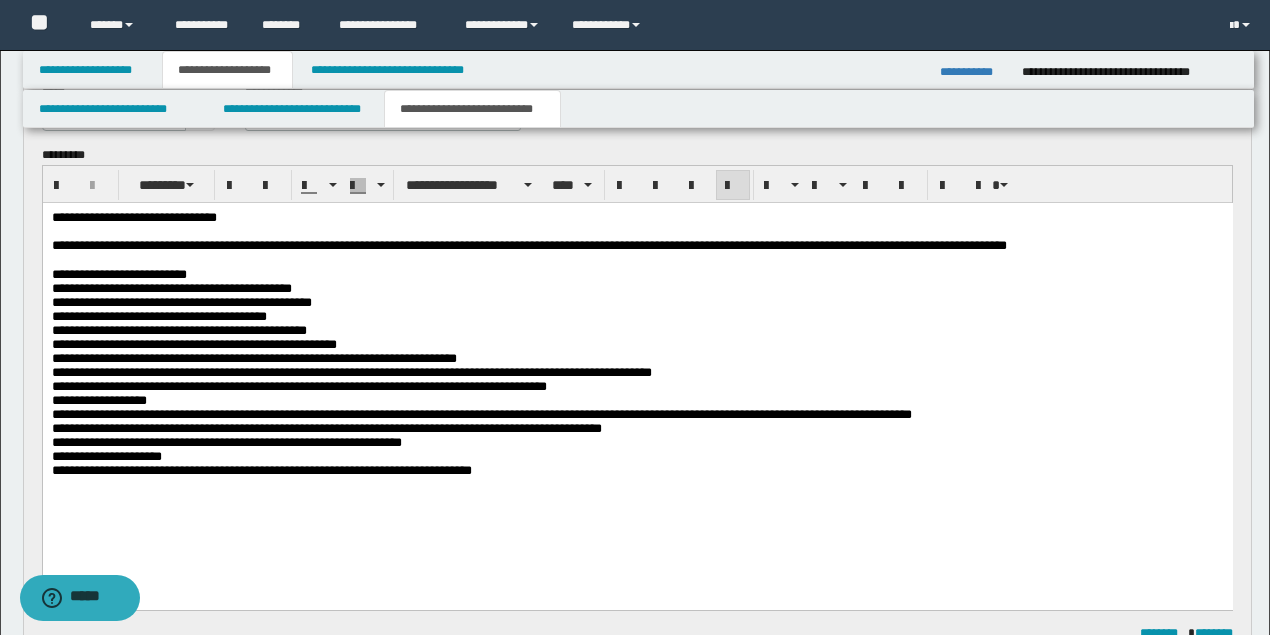 scroll, scrollTop: 154, scrollLeft: 0, axis: vertical 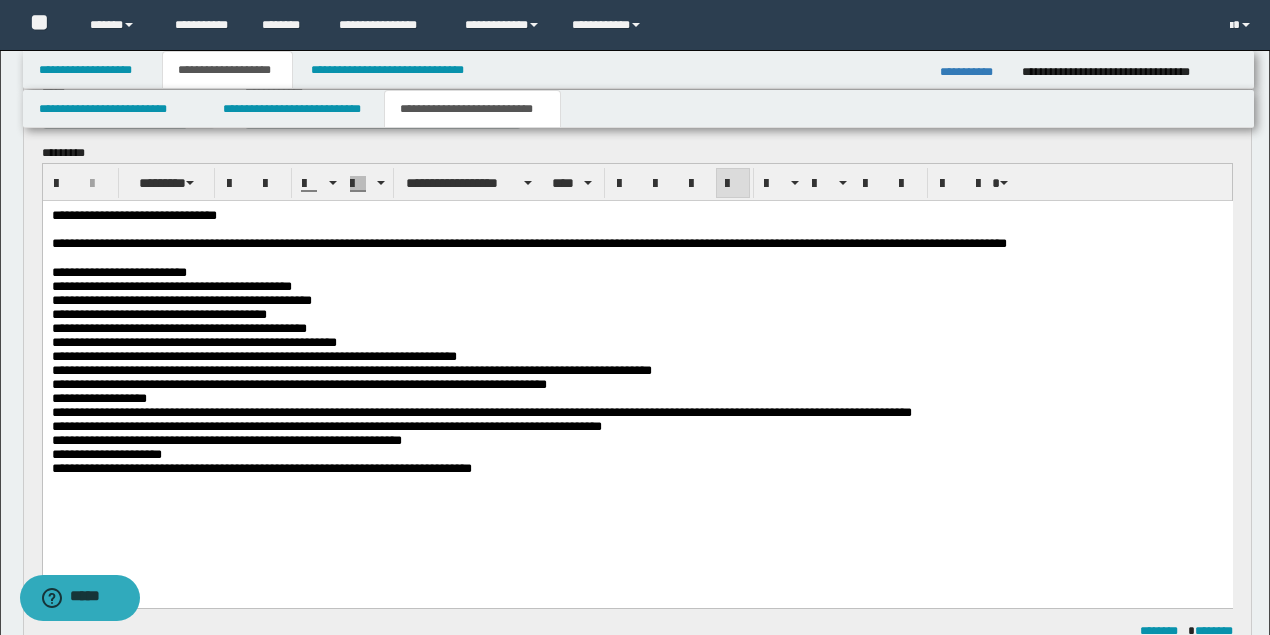 click on "**********" at bounding box center (637, 300) 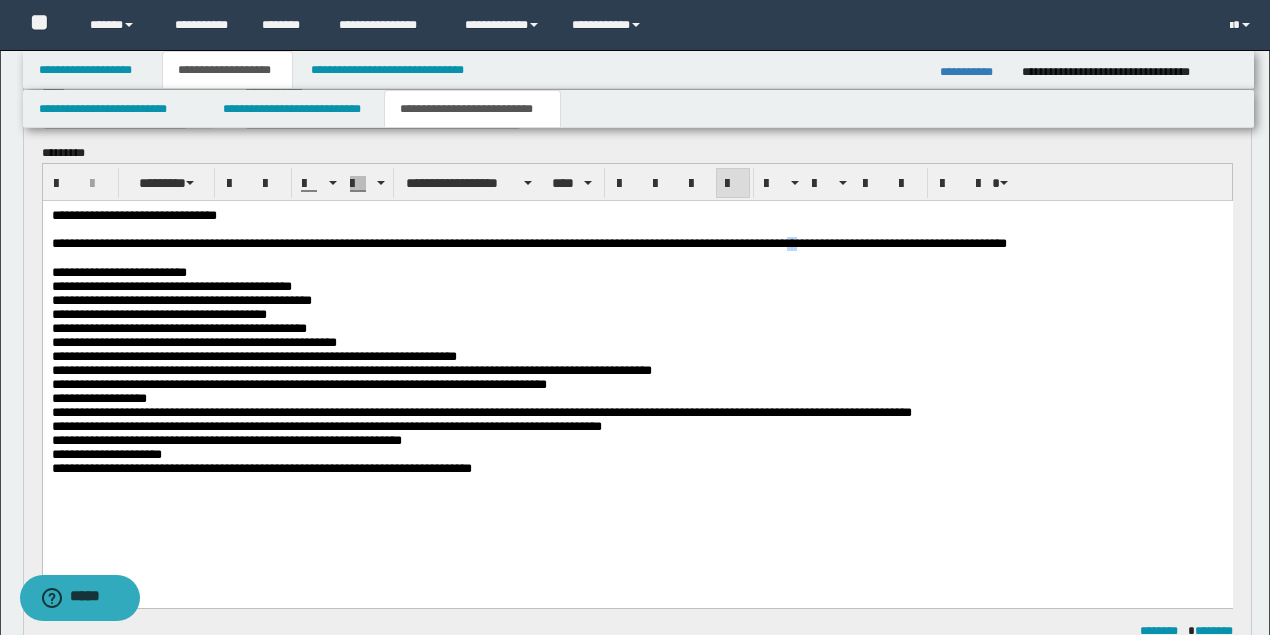click on "**********" at bounding box center [528, 242] 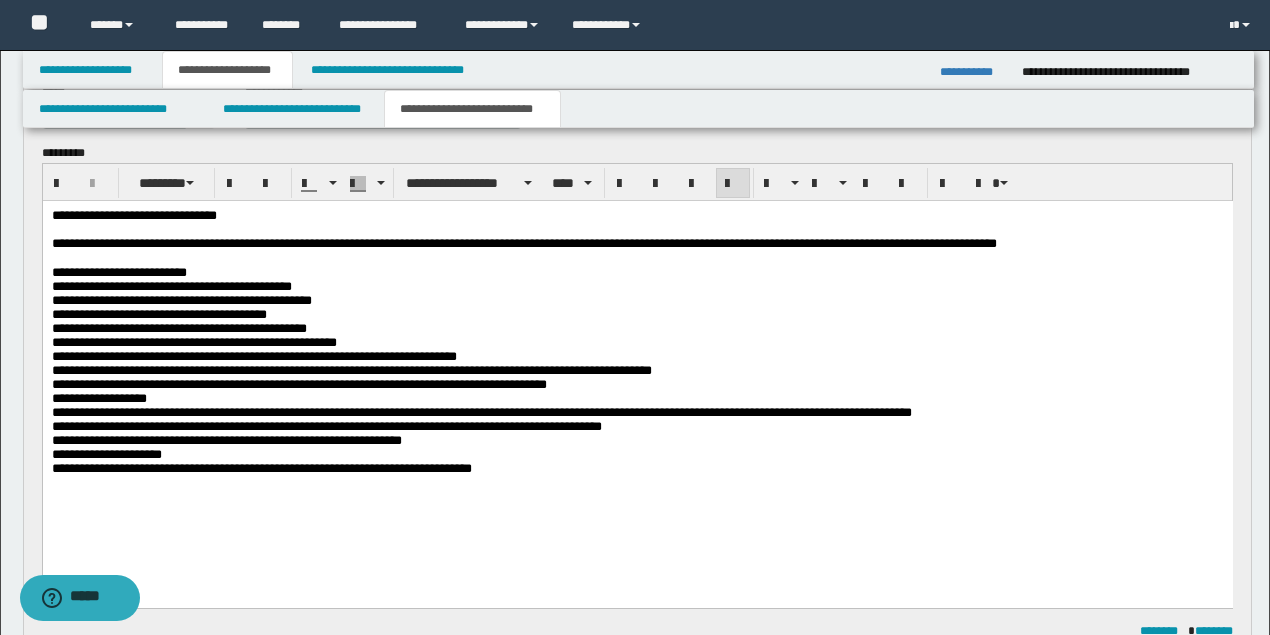 click on "**********" at bounding box center (635, 272) 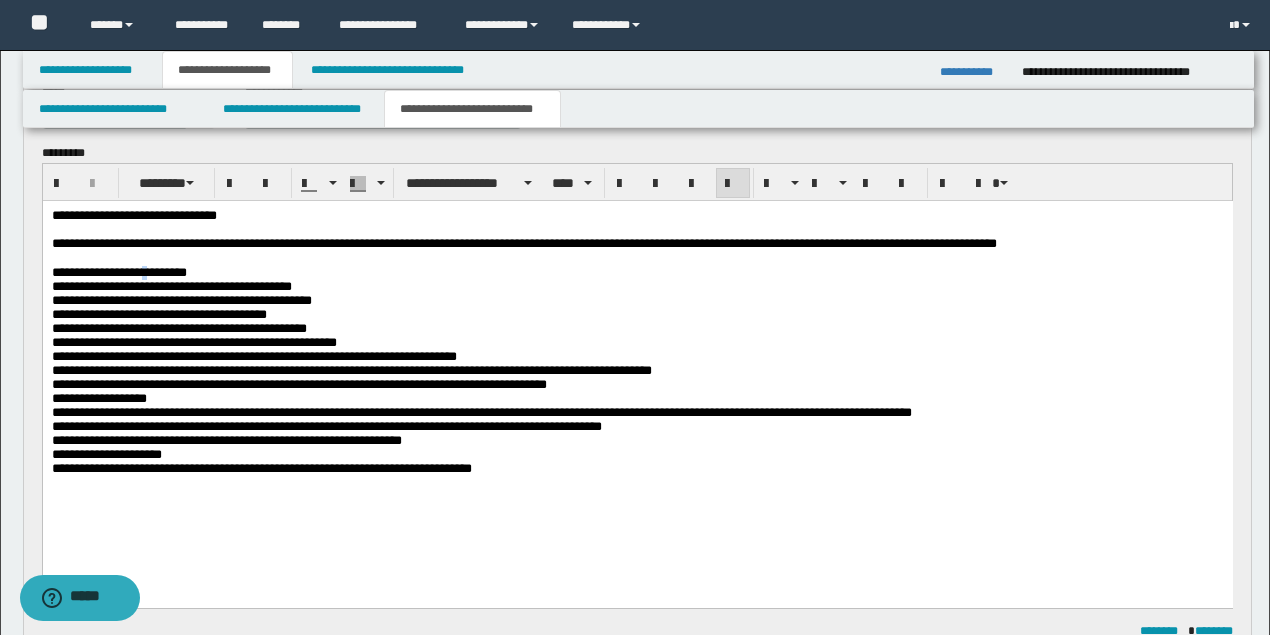 click on "**********" at bounding box center [118, 271] 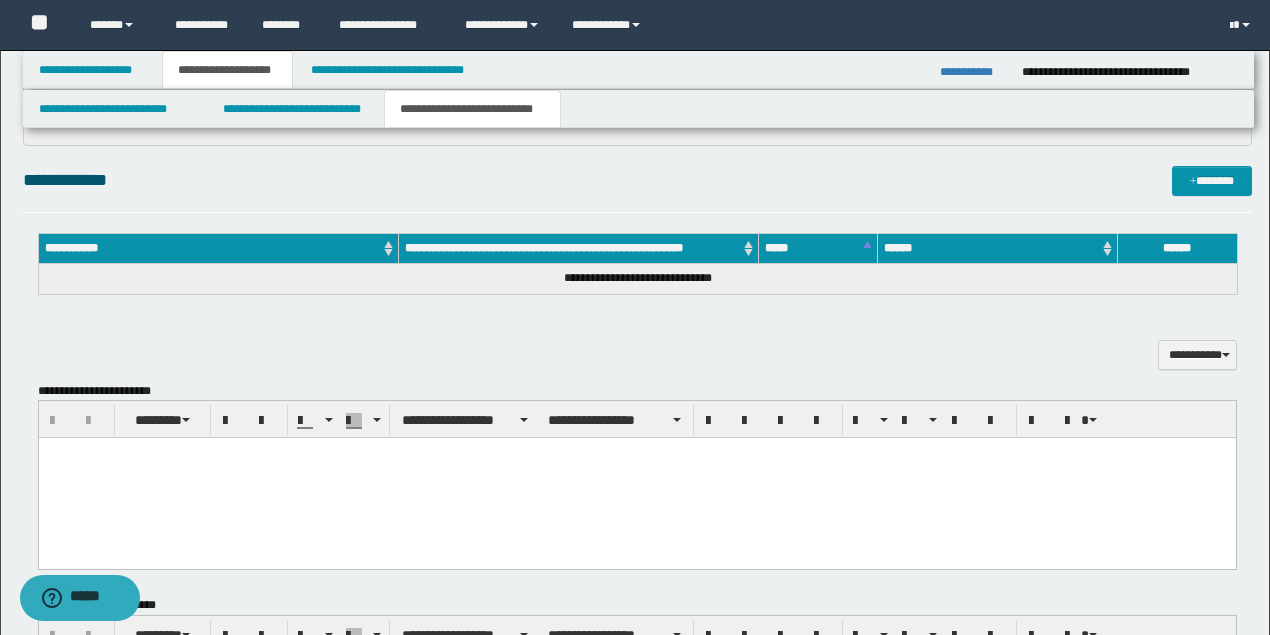 scroll, scrollTop: 687, scrollLeft: 0, axis: vertical 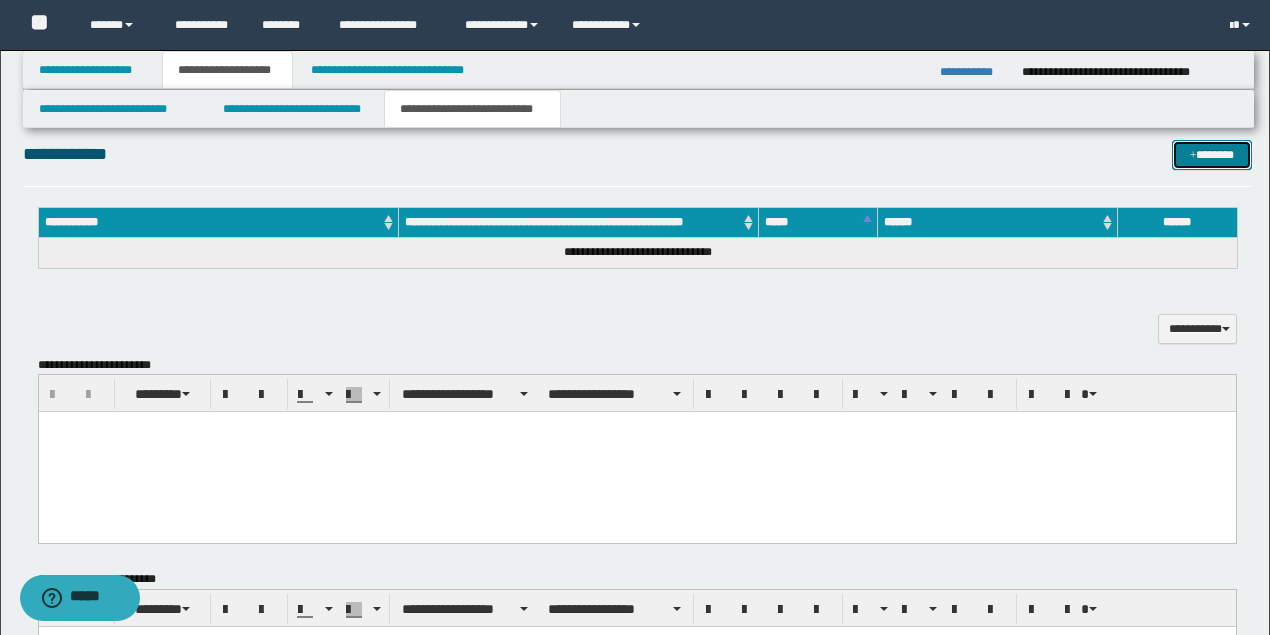 click on "*******" at bounding box center [1211, 154] 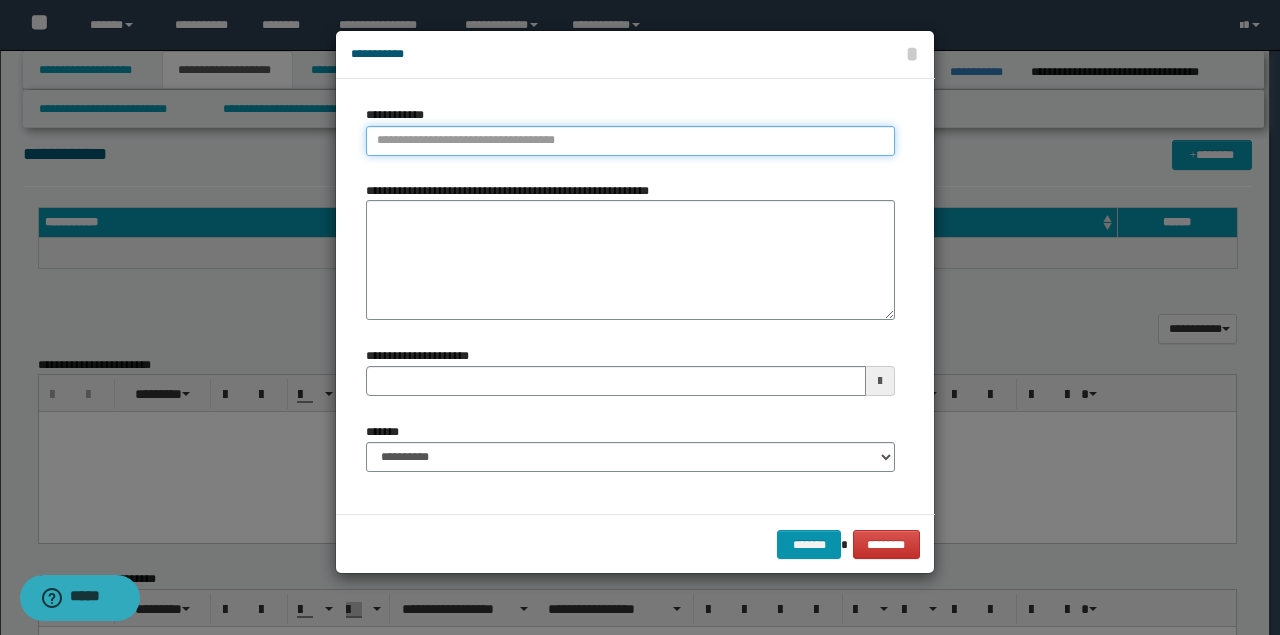 click on "**********" at bounding box center (630, 141) 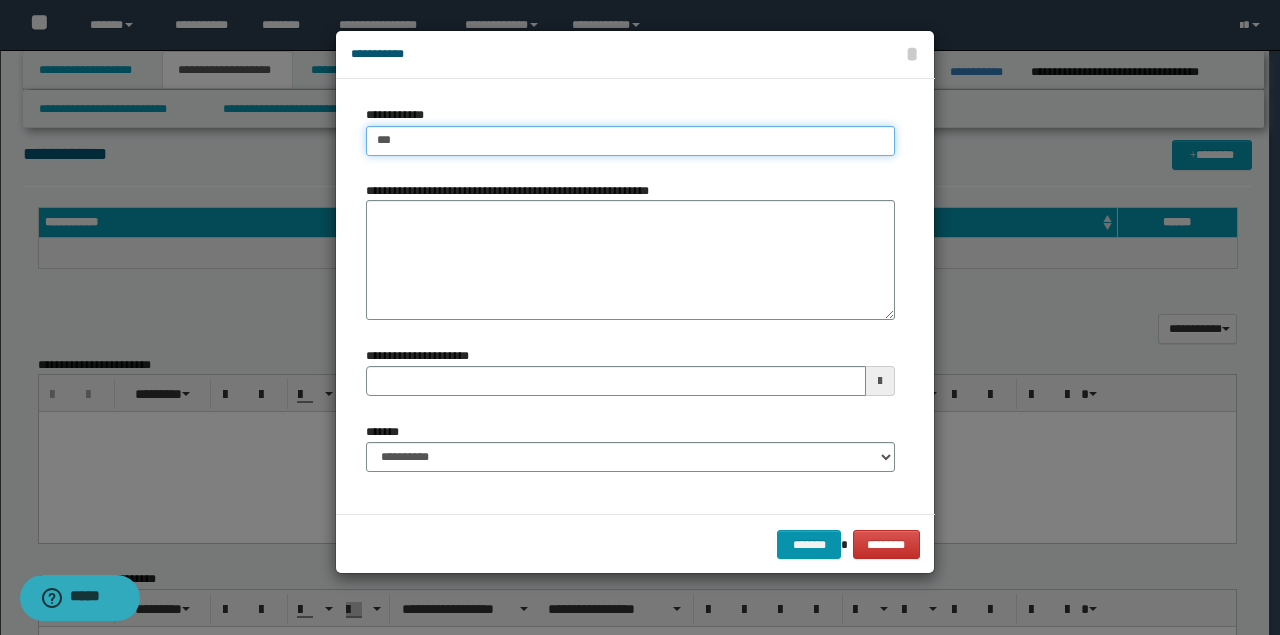 type on "****" 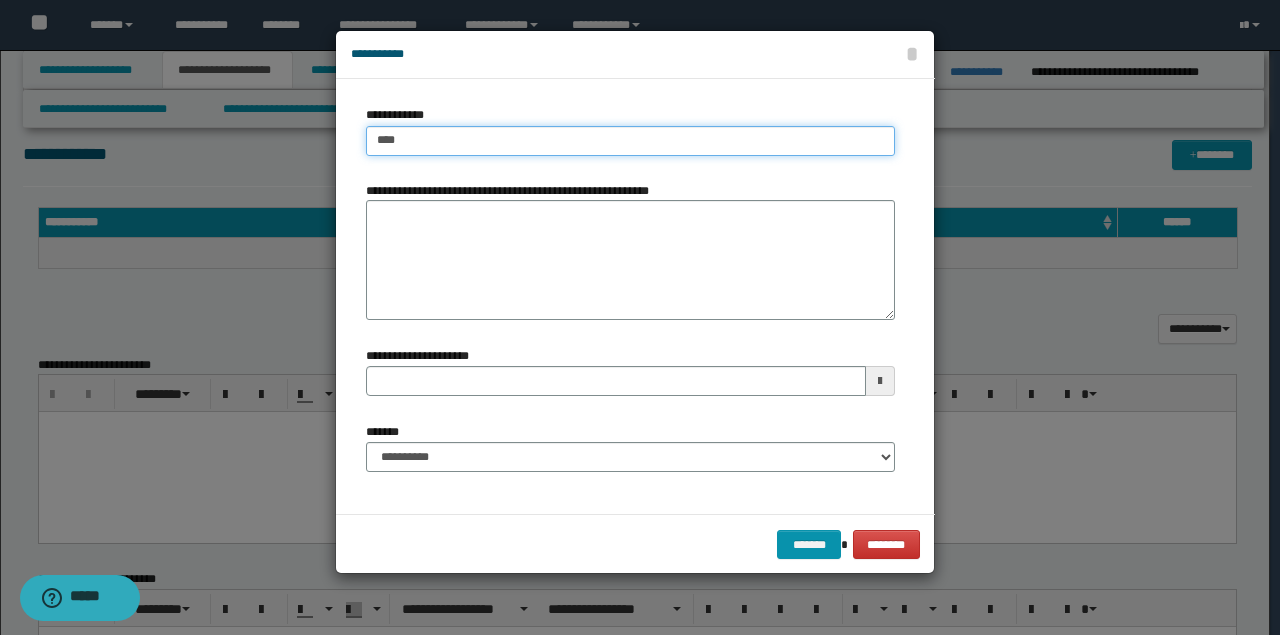 type on "****" 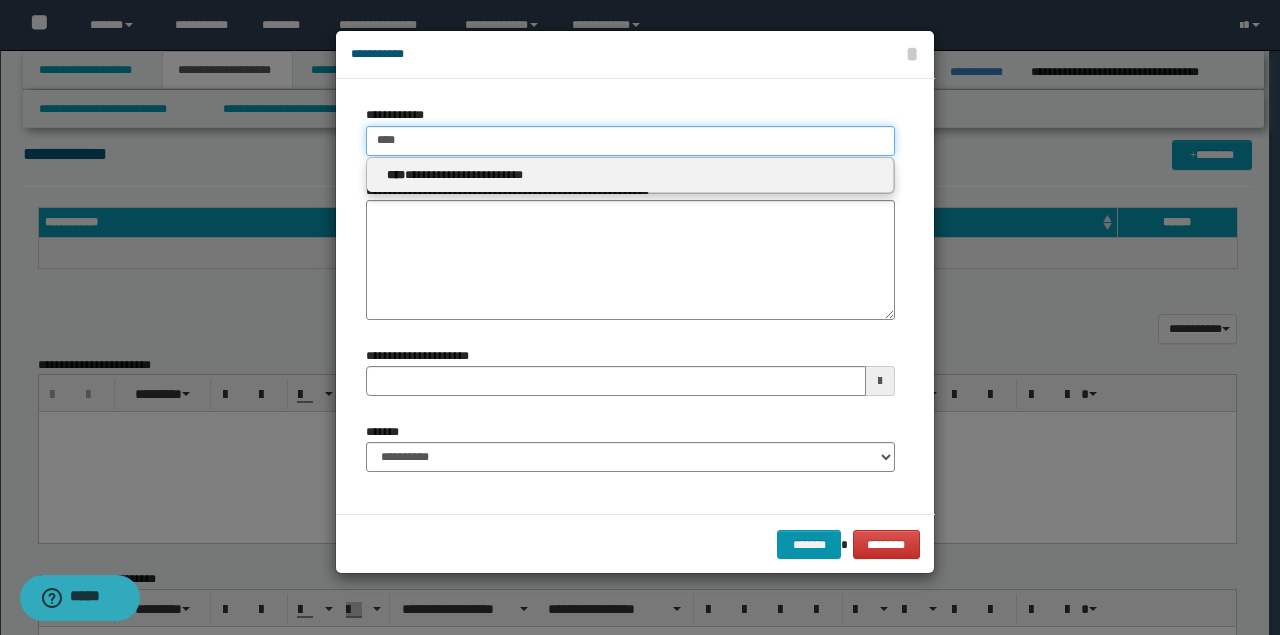 type on "****" 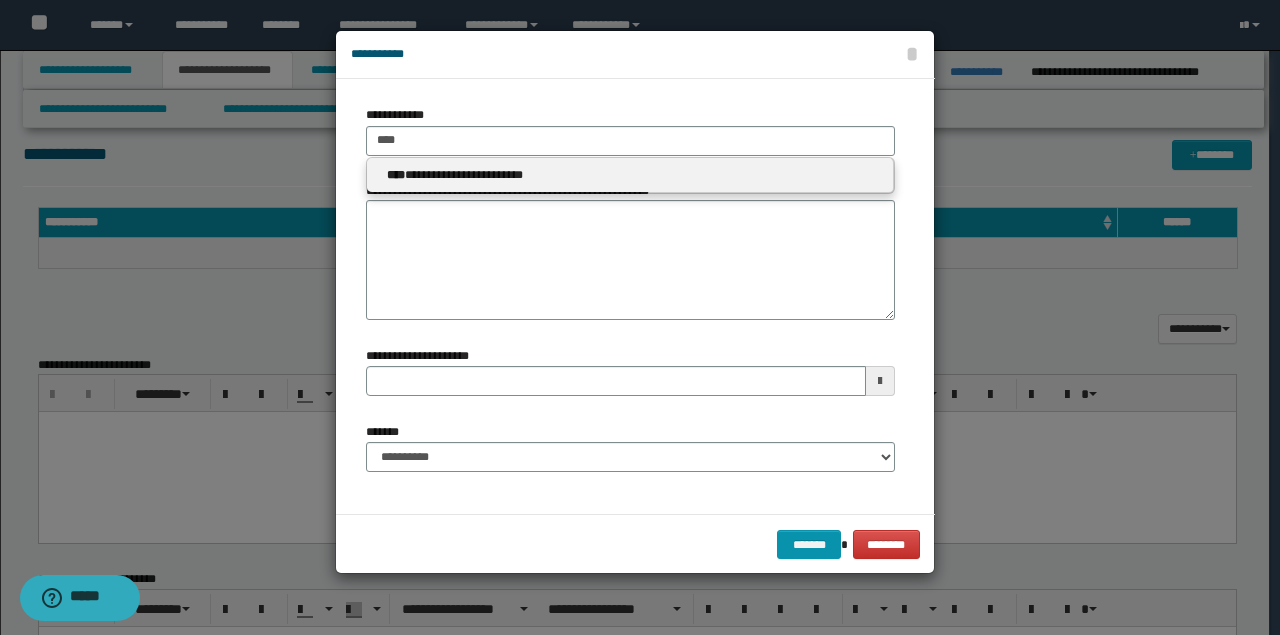 click on "**********" at bounding box center [630, 175] 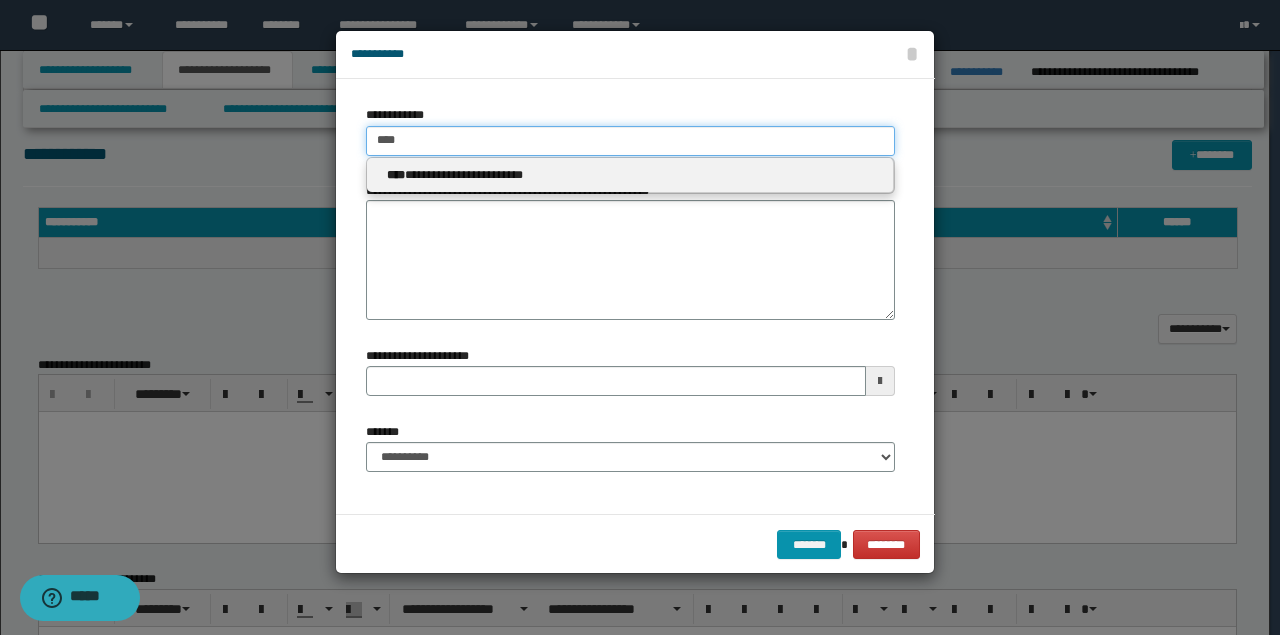 type 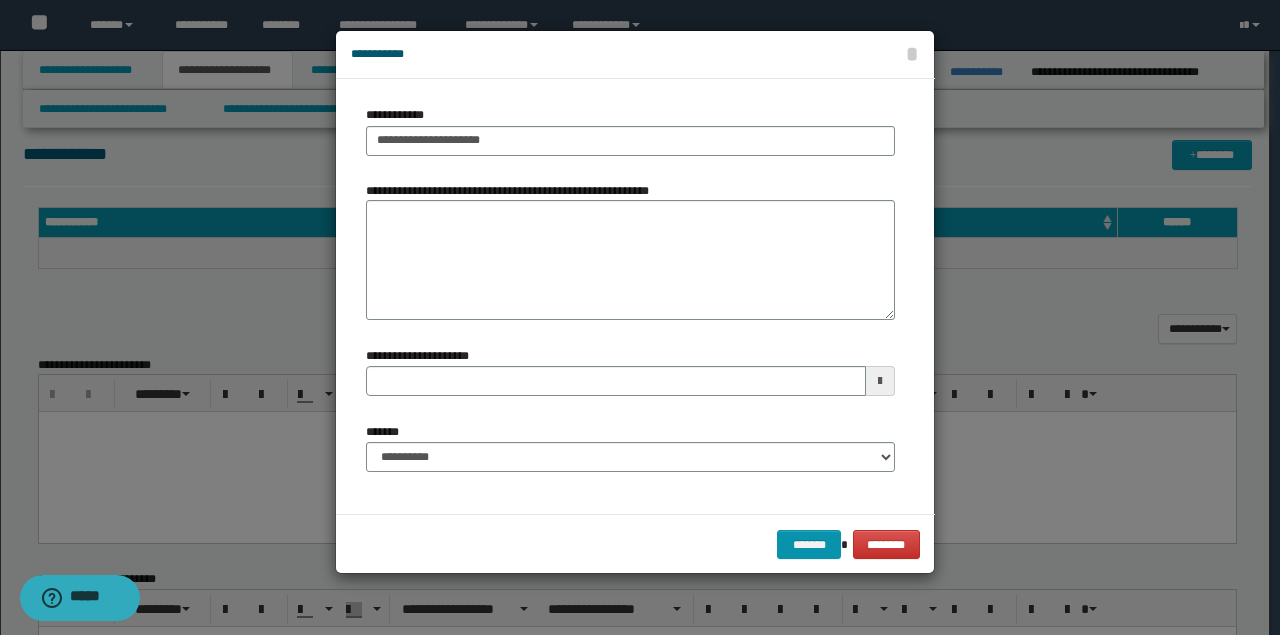 click on "**********" at bounding box center (512, 191) 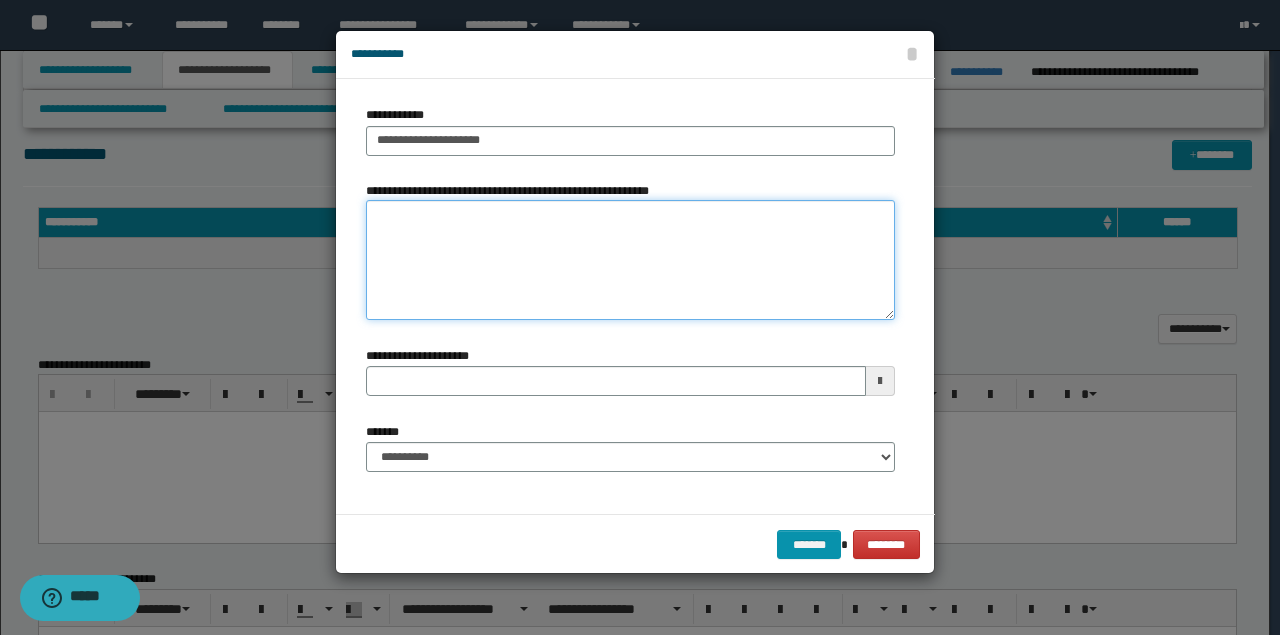 click on "**********" at bounding box center [630, 260] 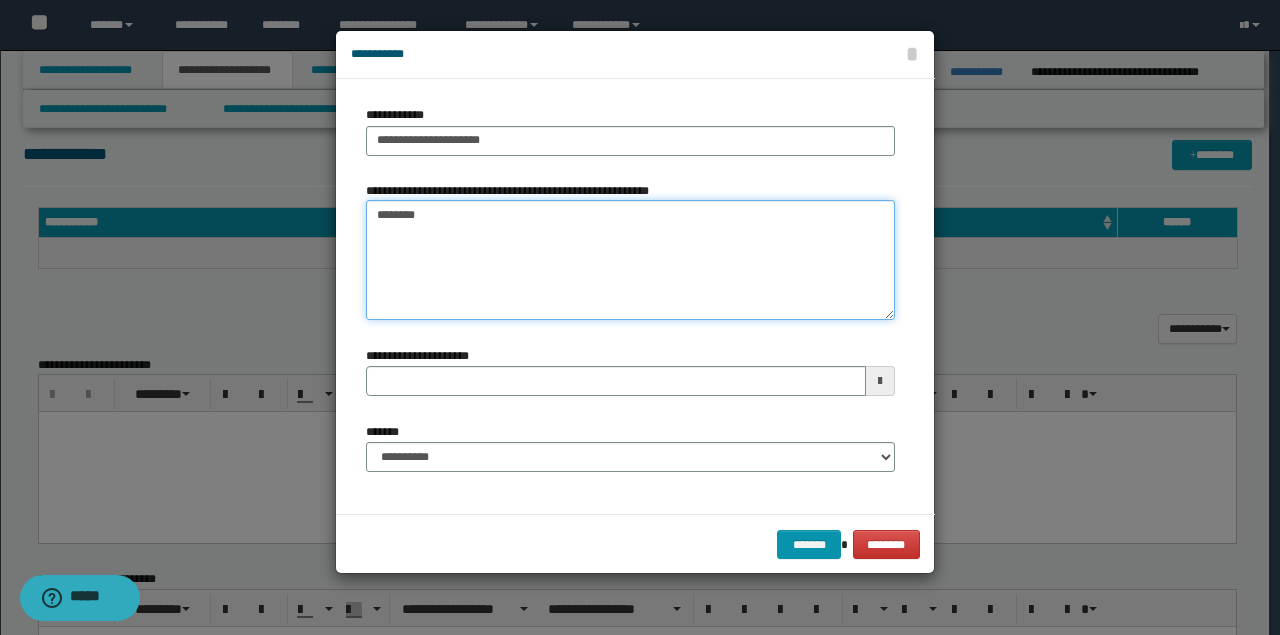 type on "*******" 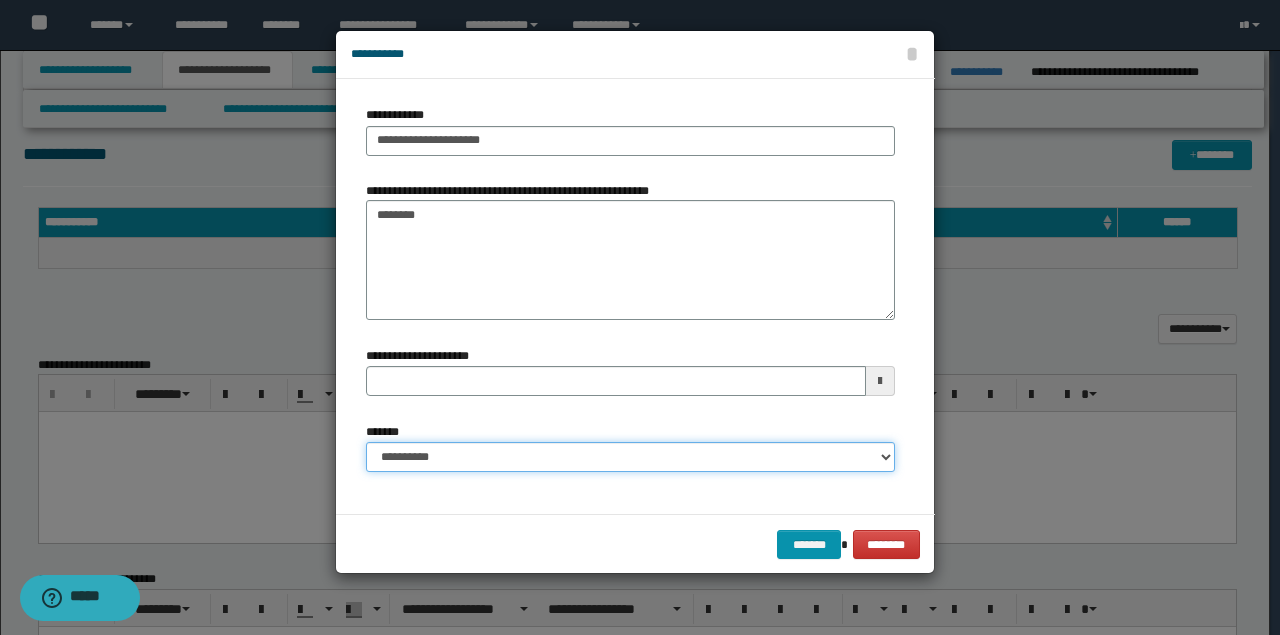 click on "**********" at bounding box center (630, 457) 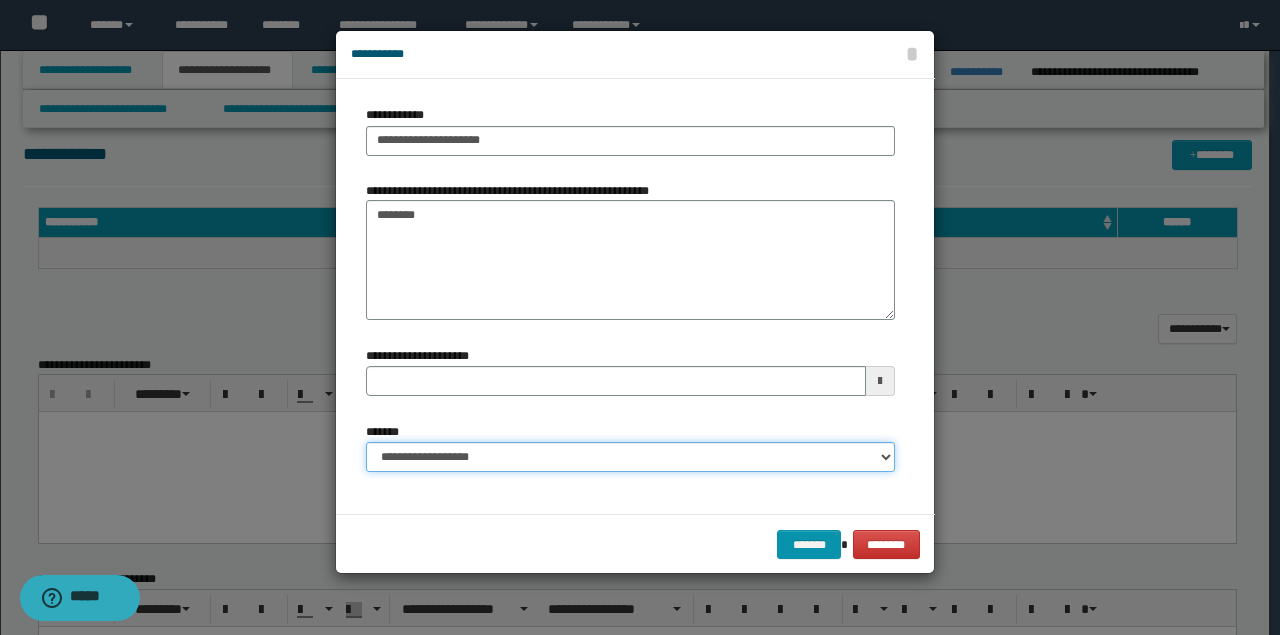 click on "**********" at bounding box center [630, 457] 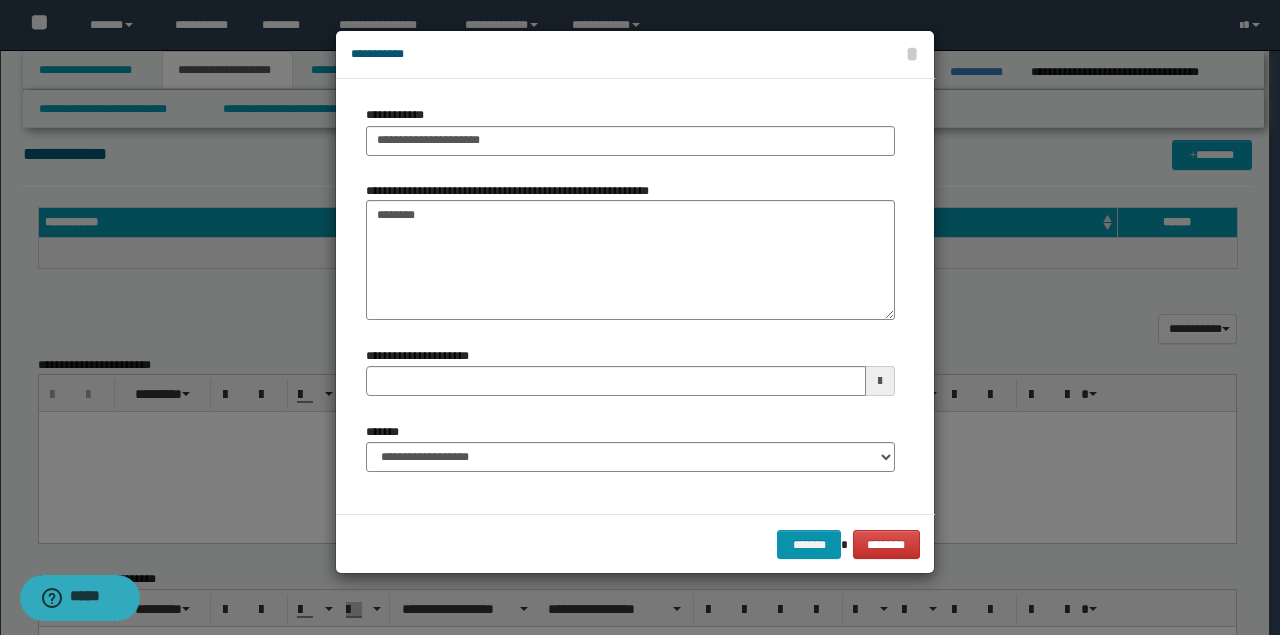 click on "*******
********" at bounding box center [635, 544] 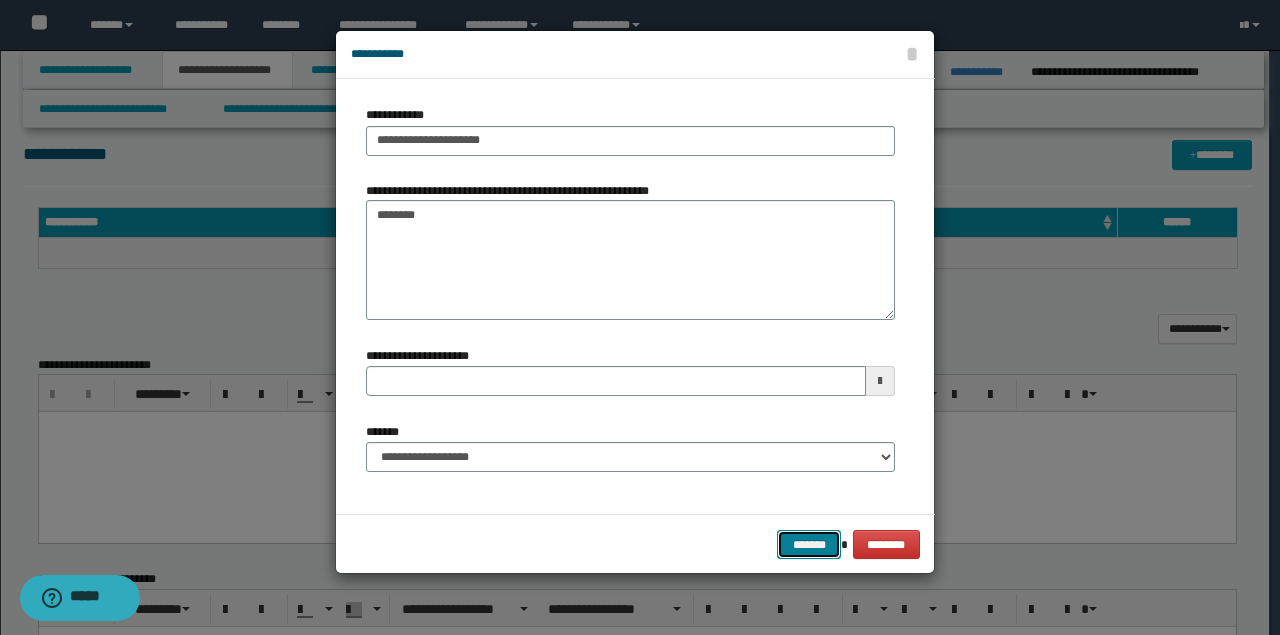 click on "*******" at bounding box center [809, 544] 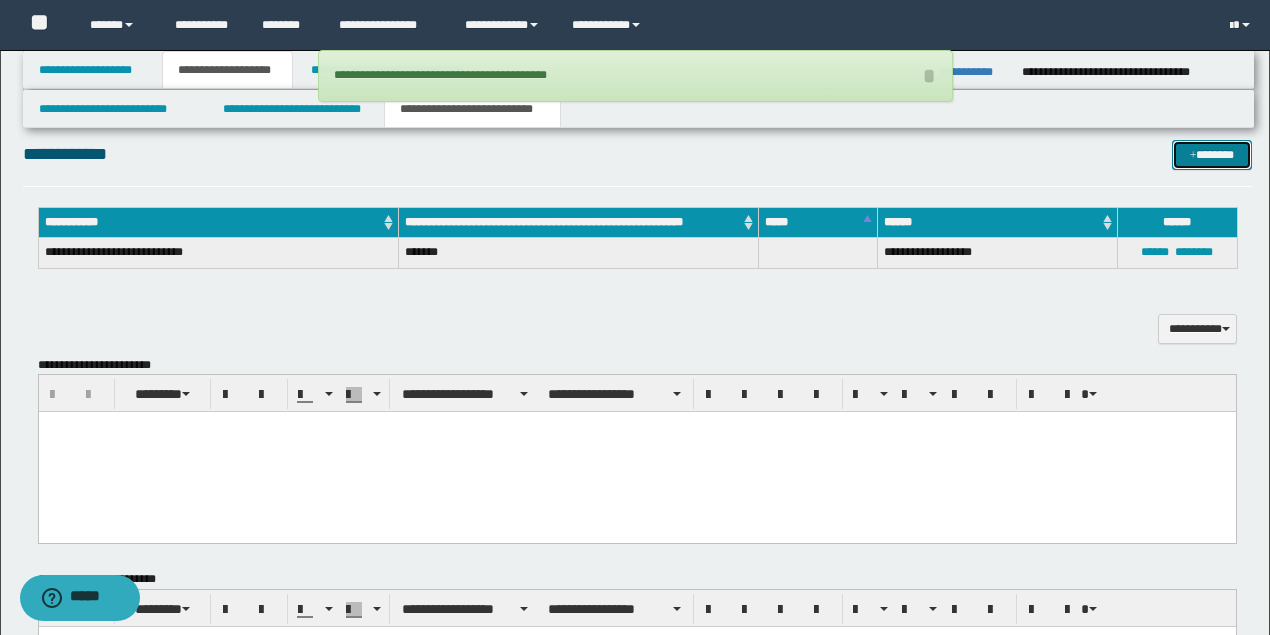 click on "*******" at bounding box center [1211, 154] 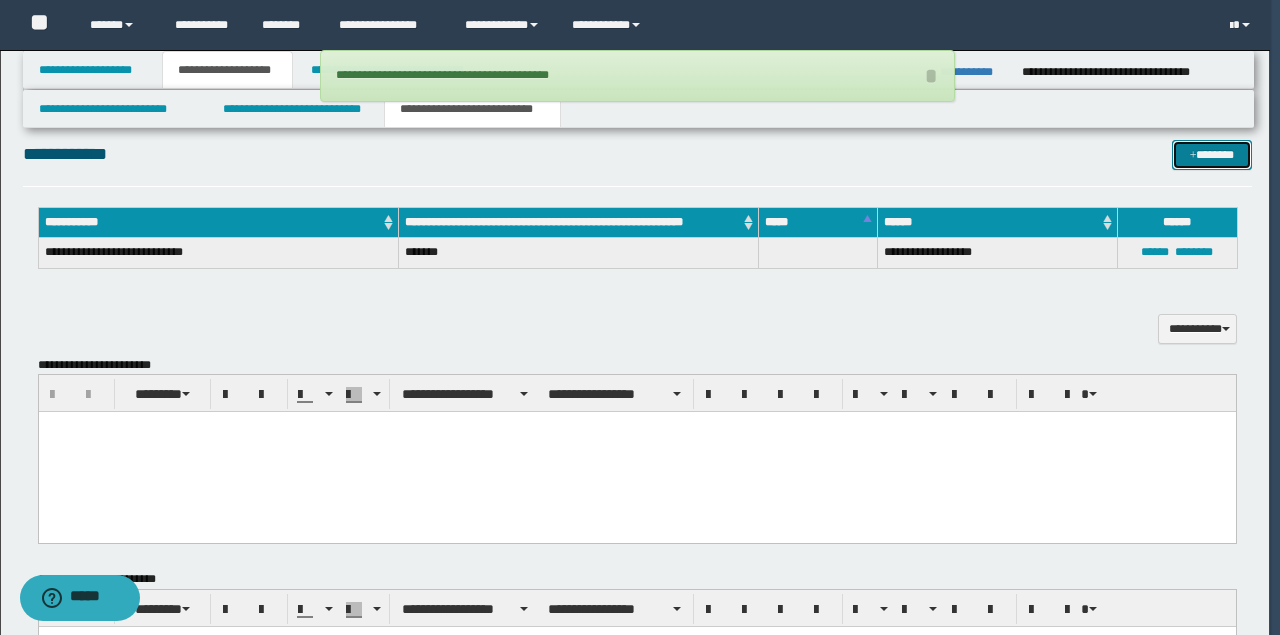 type 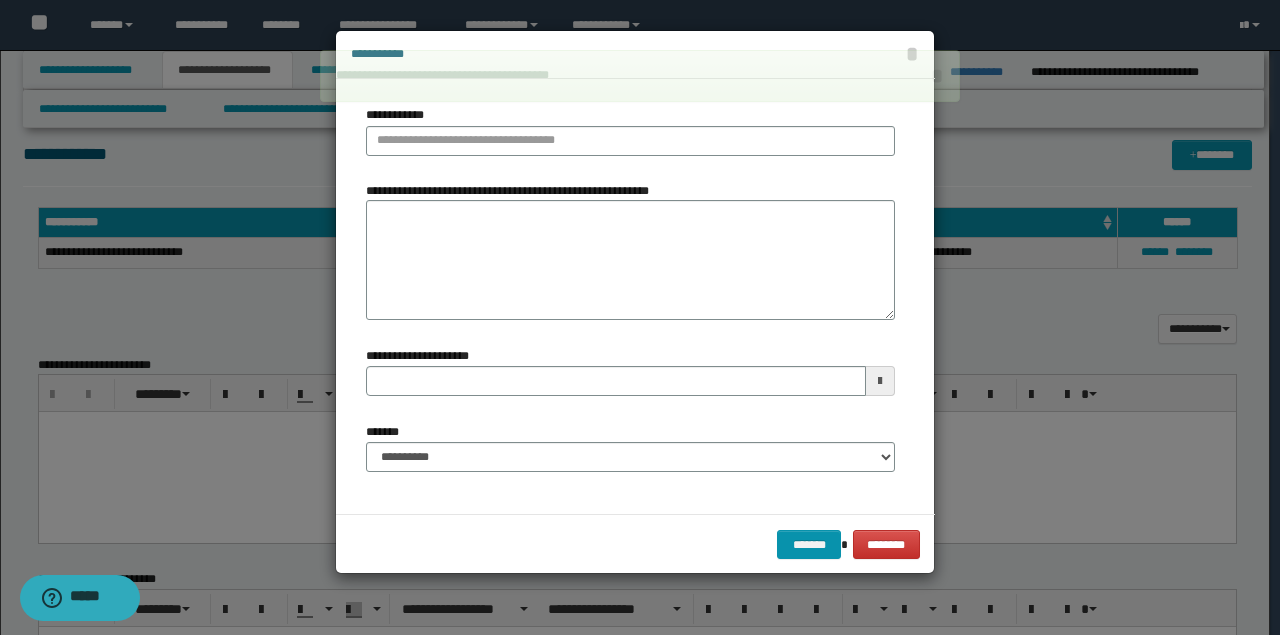 type 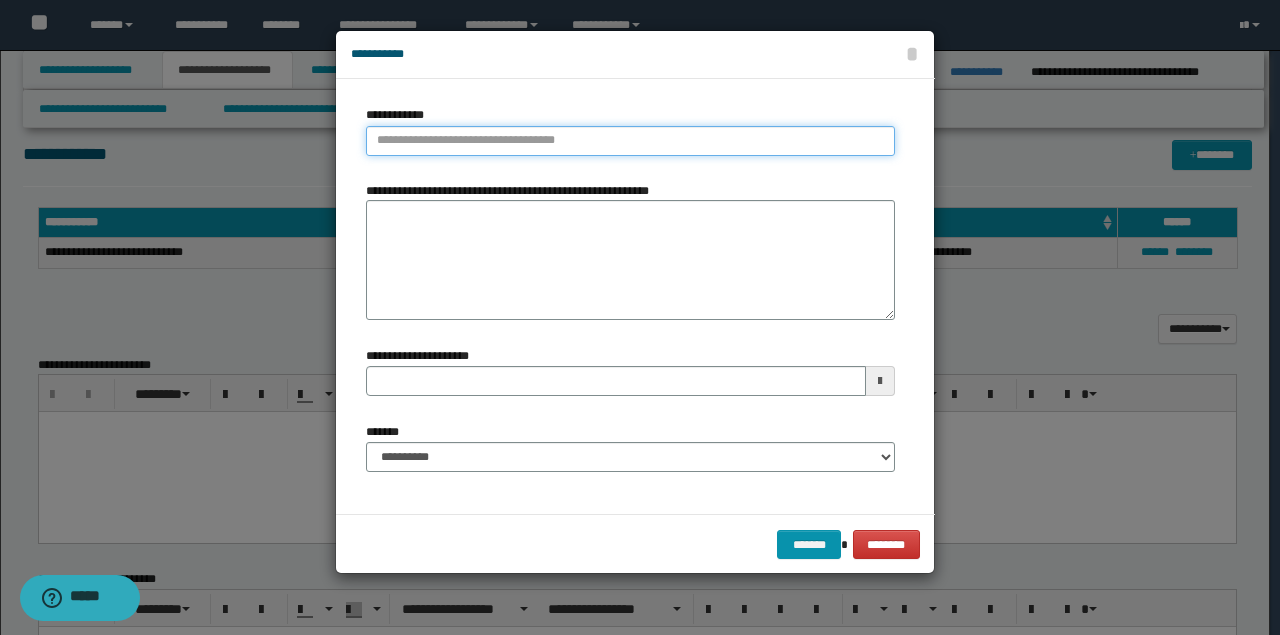 type on "**********" 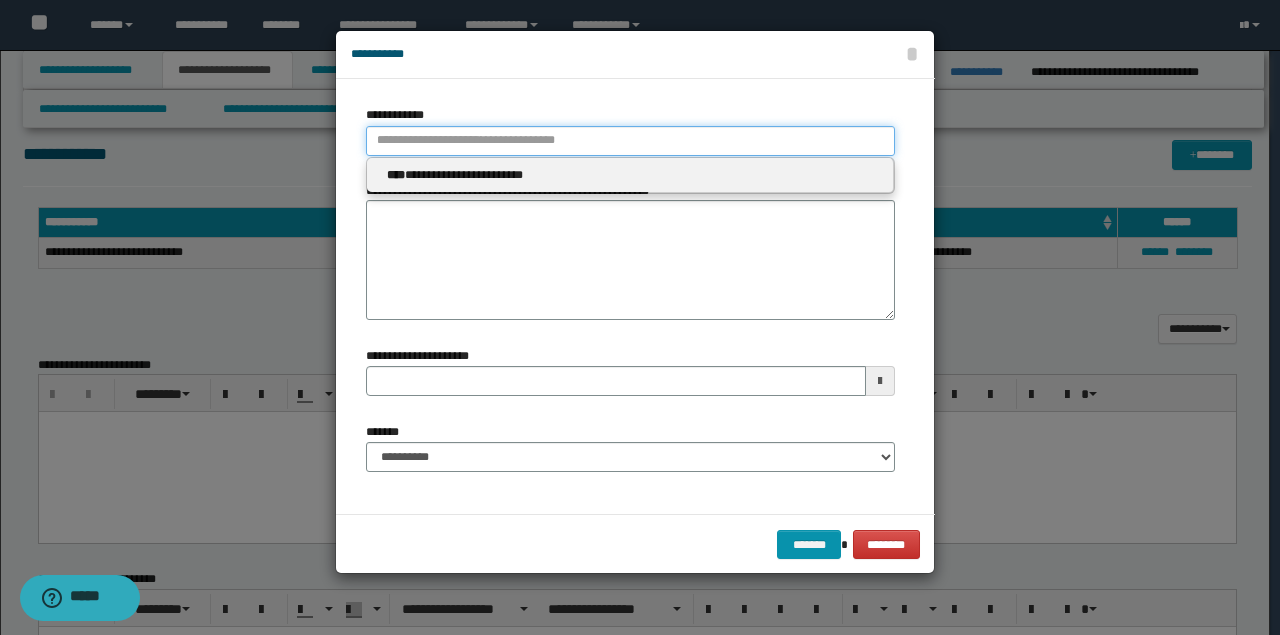 click on "**********" at bounding box center [630, 141] 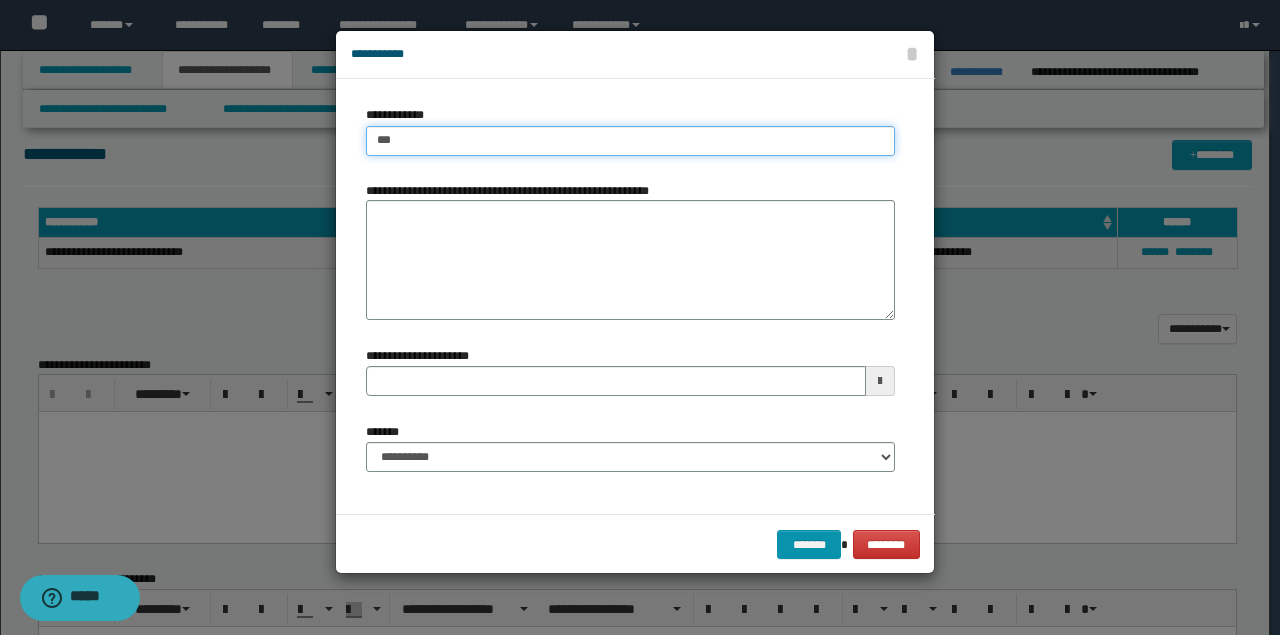 type on "****" 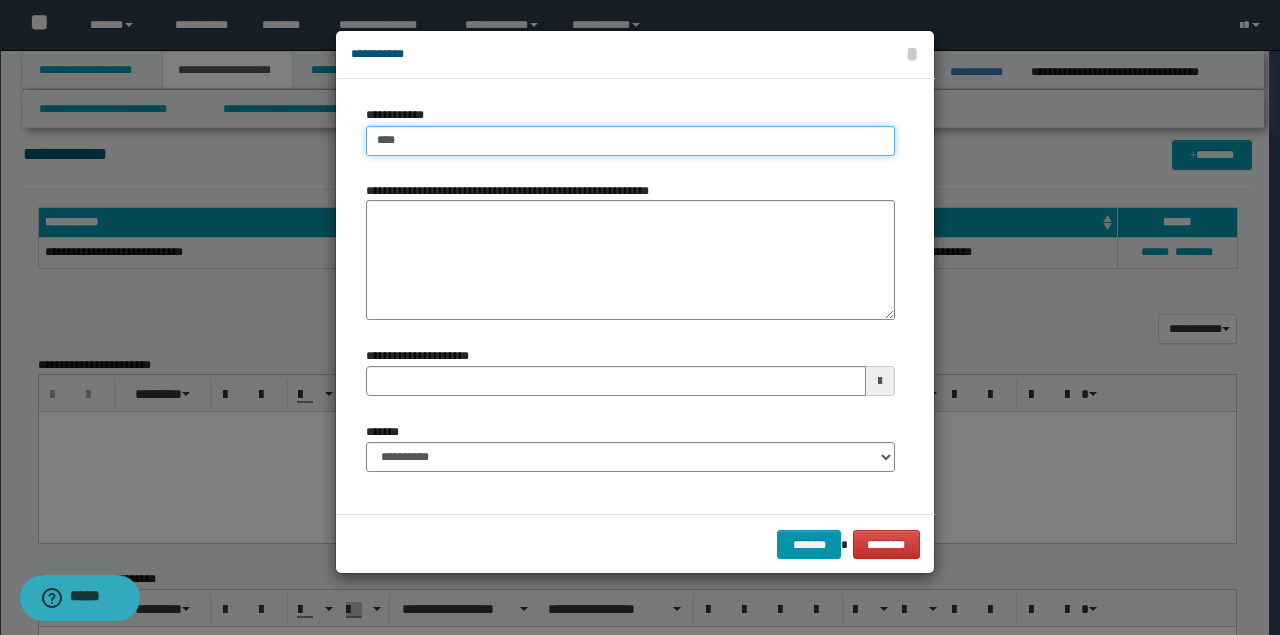 type on "****" 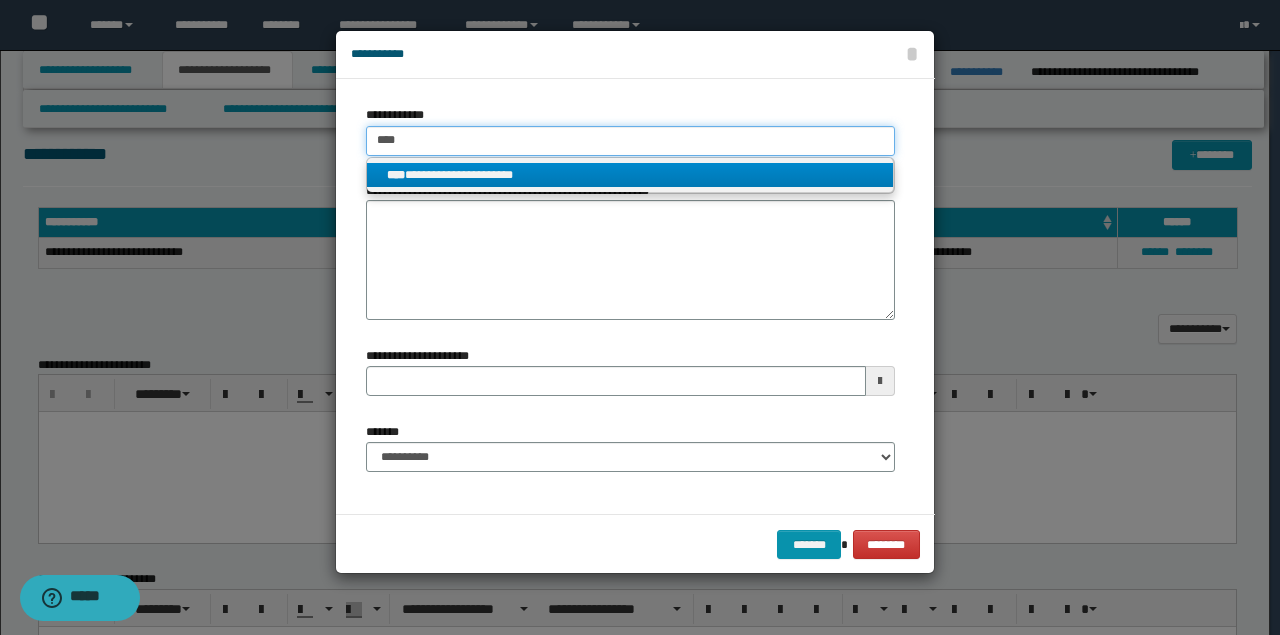 type on "****" 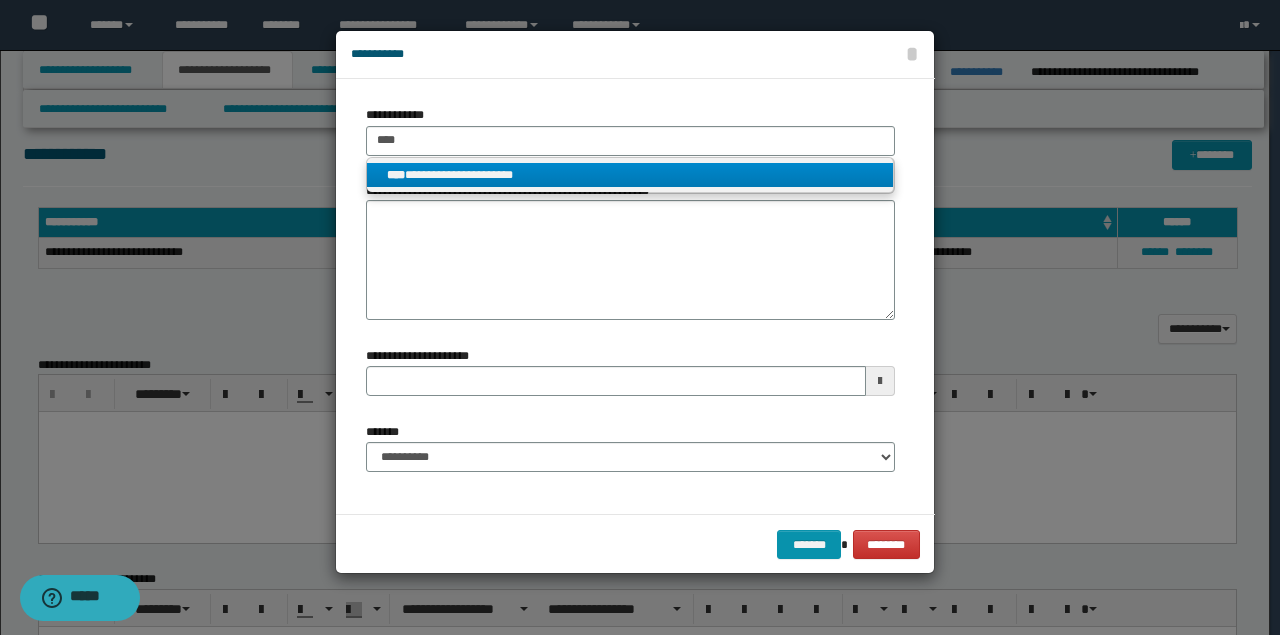 click on "**********" at bounding box center (630, 175) 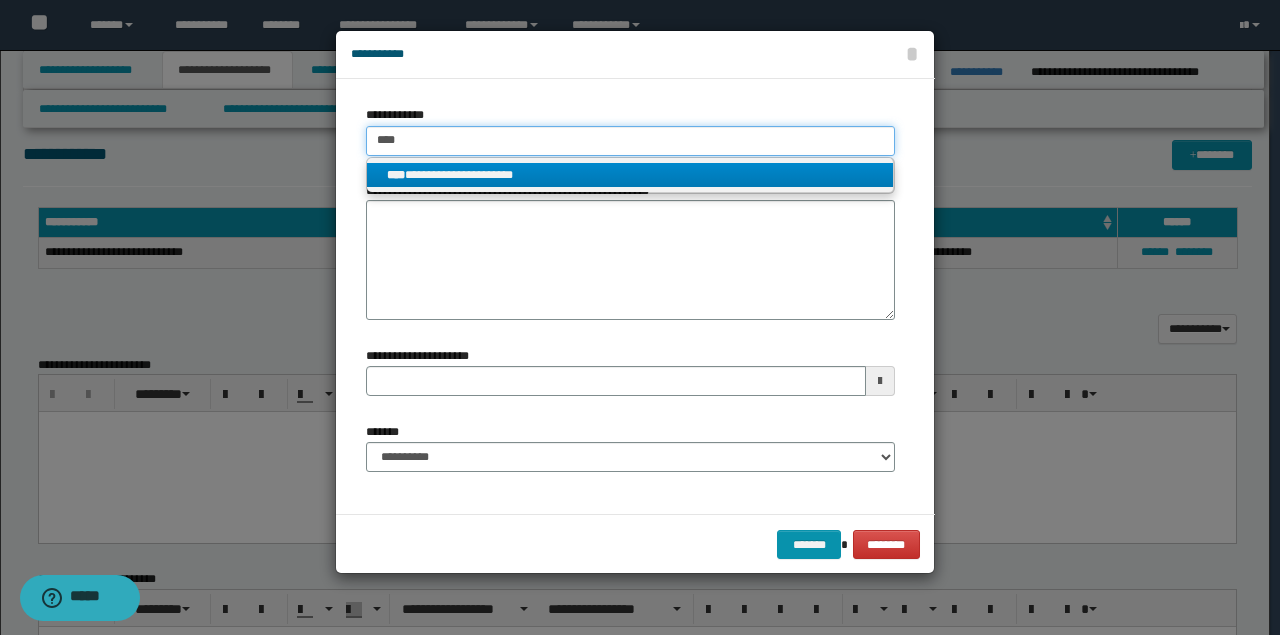 type 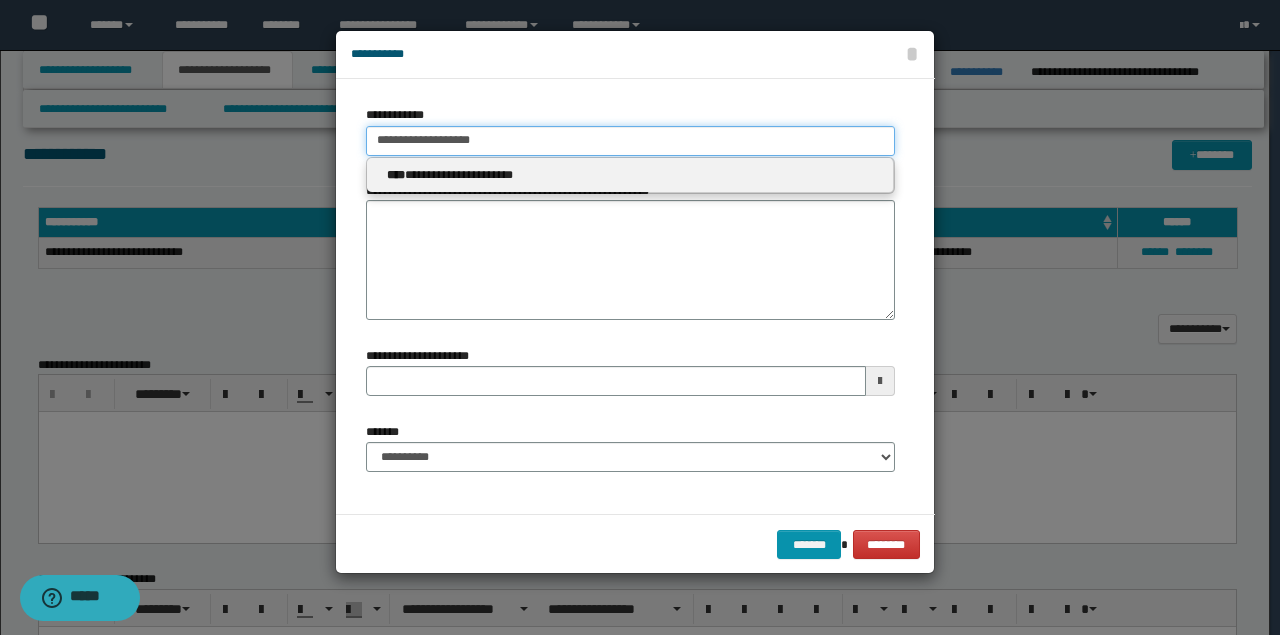 type on "**********" 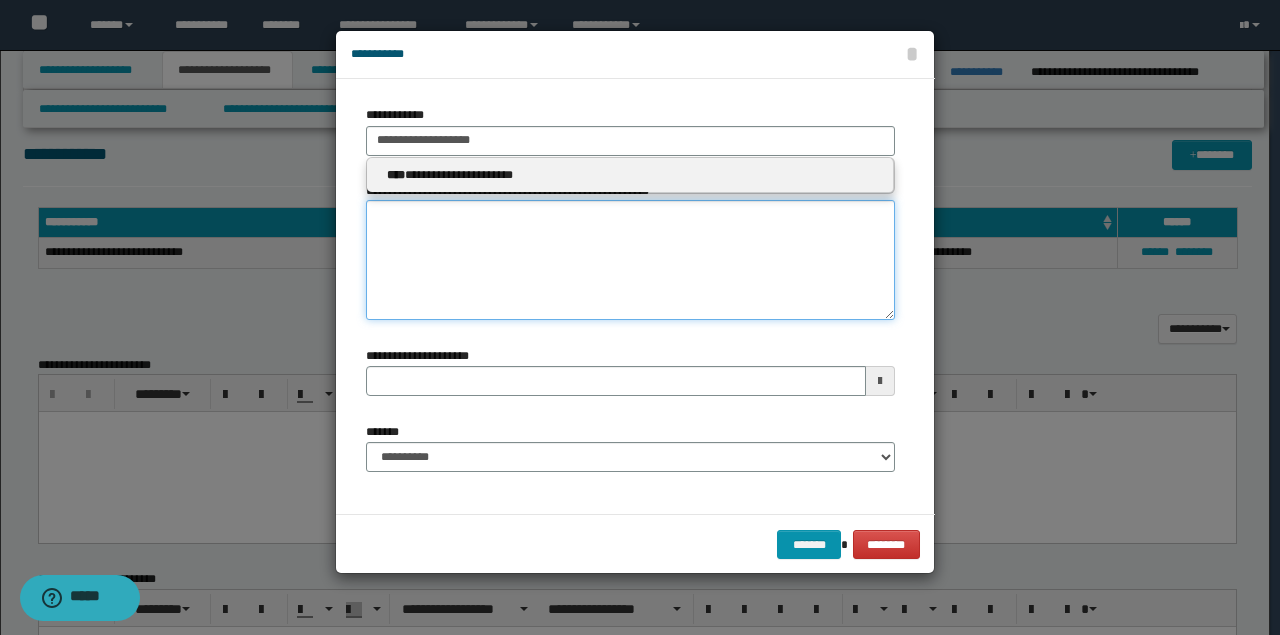 type 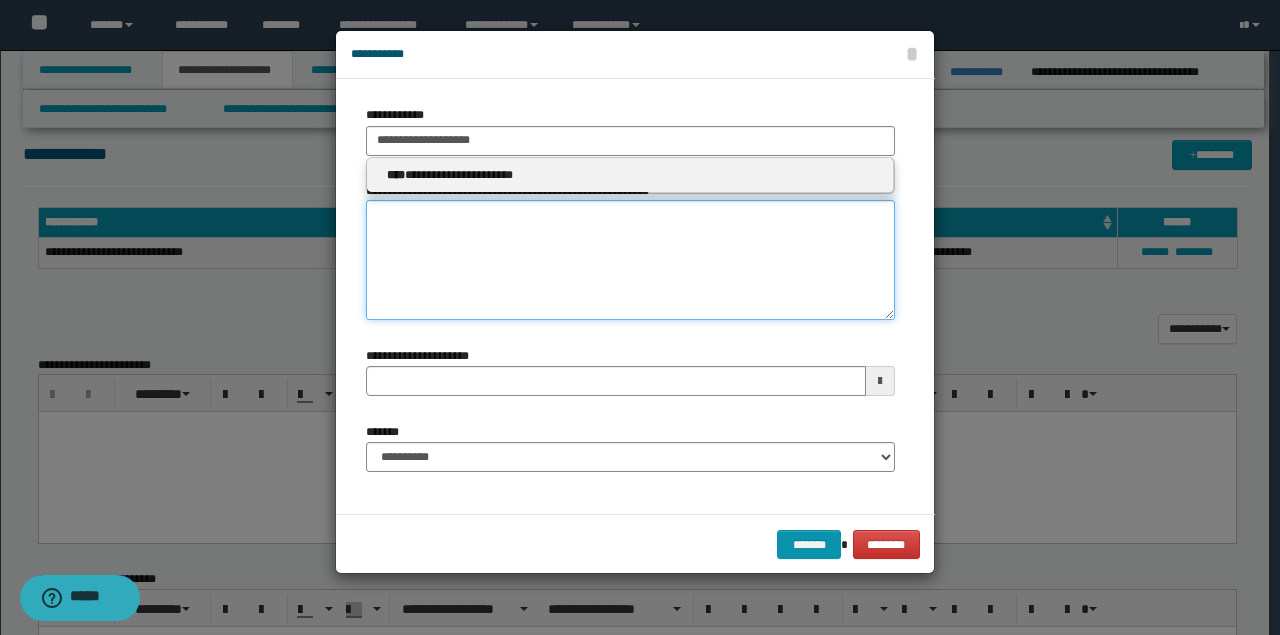 click on "**********" at bounding box center (630, 260) 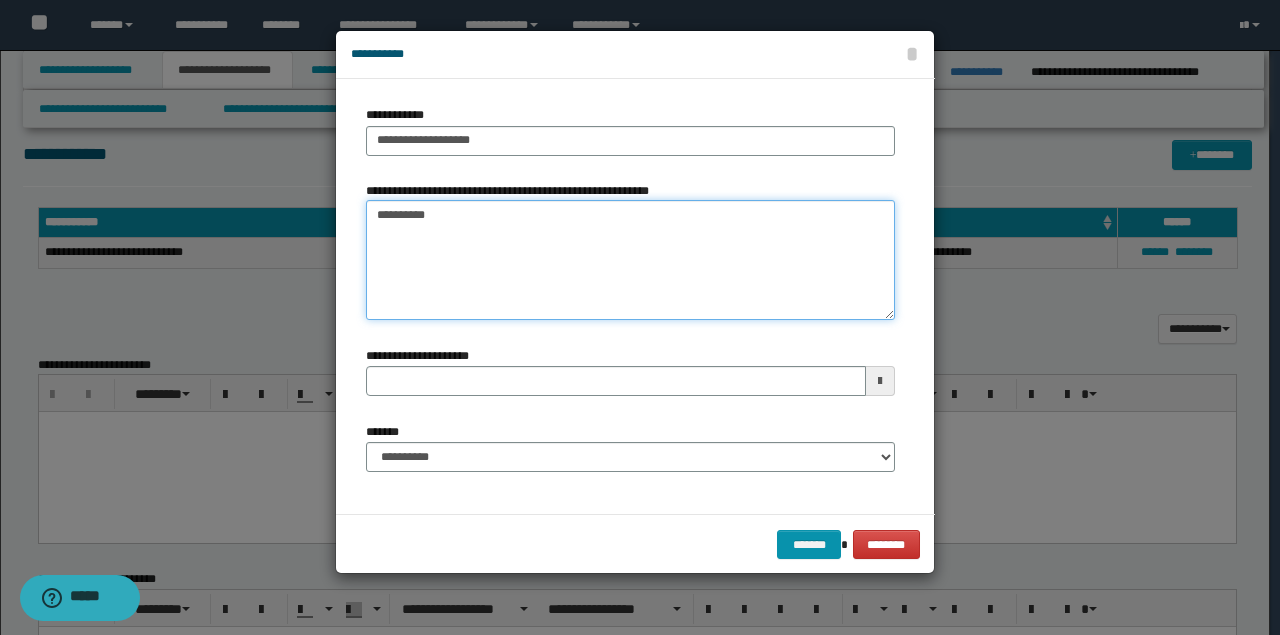 type on "*********" 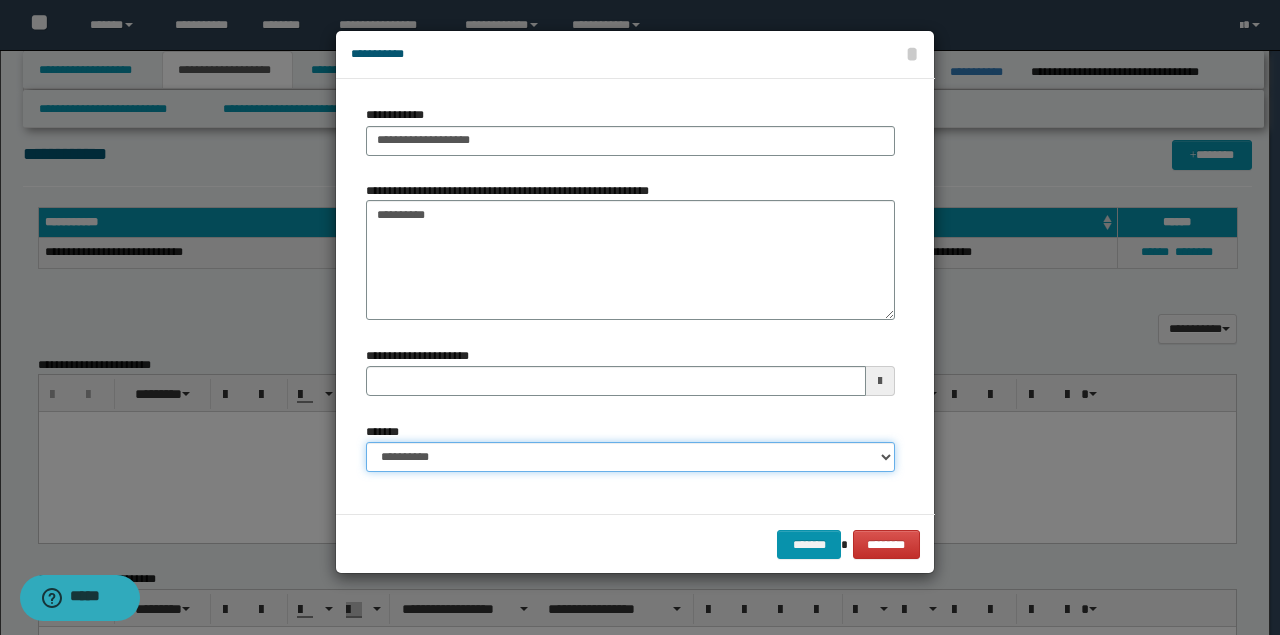 click on "**********" at bounding box center [630, 457] 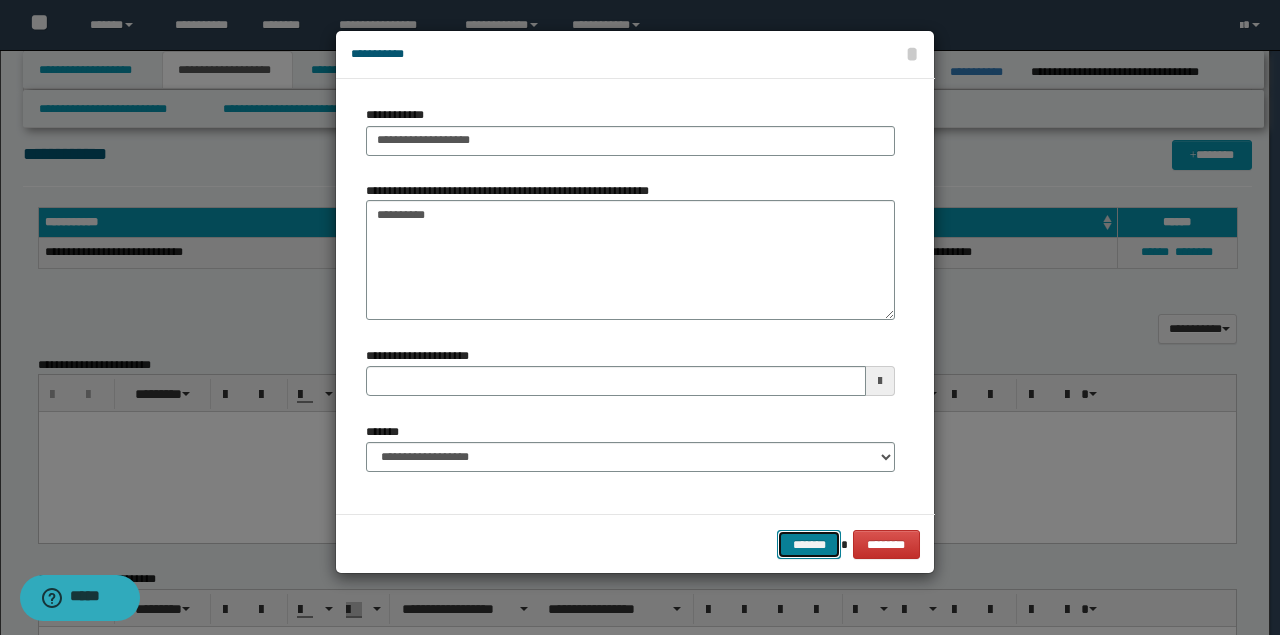 click on "*******" at bounding box center (809, 544) 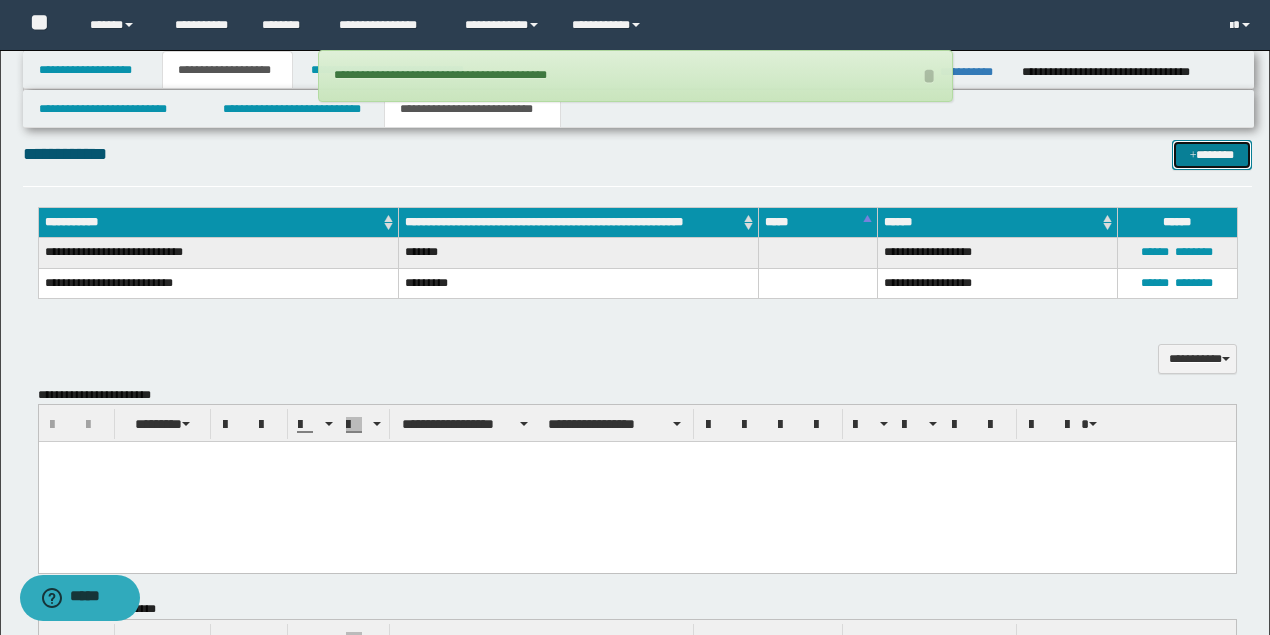 click on "*******" at bounding box center [1211, 154] 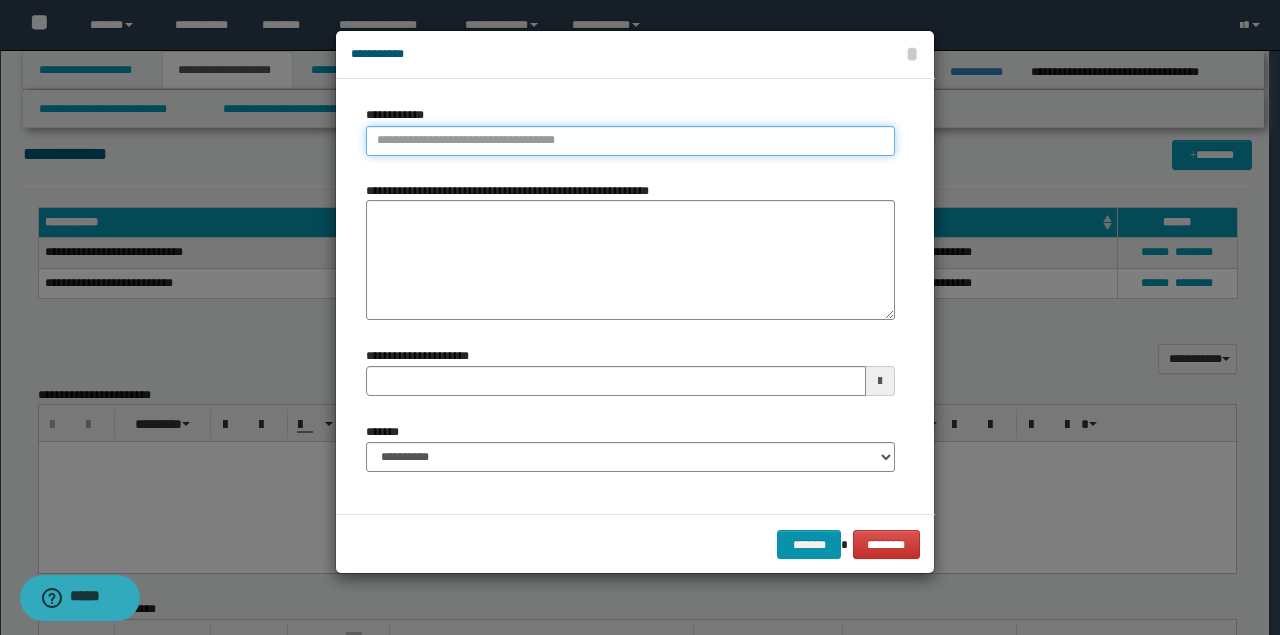 type on "**********" 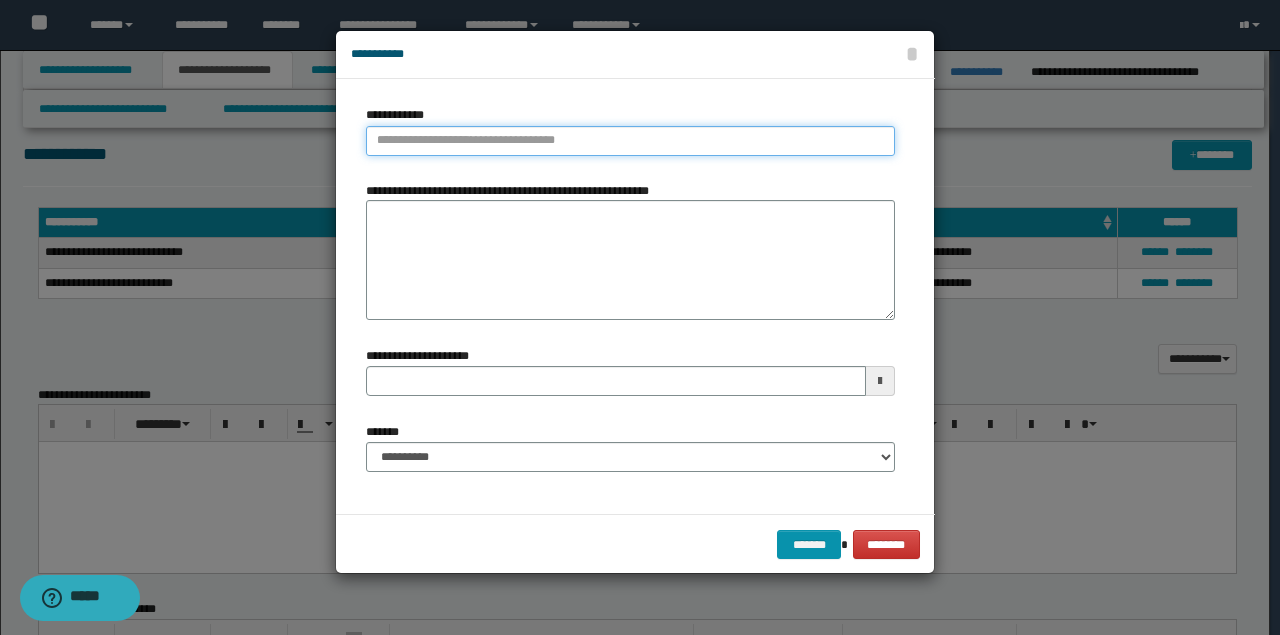 click on "**********" at bounding box center (630, 141) 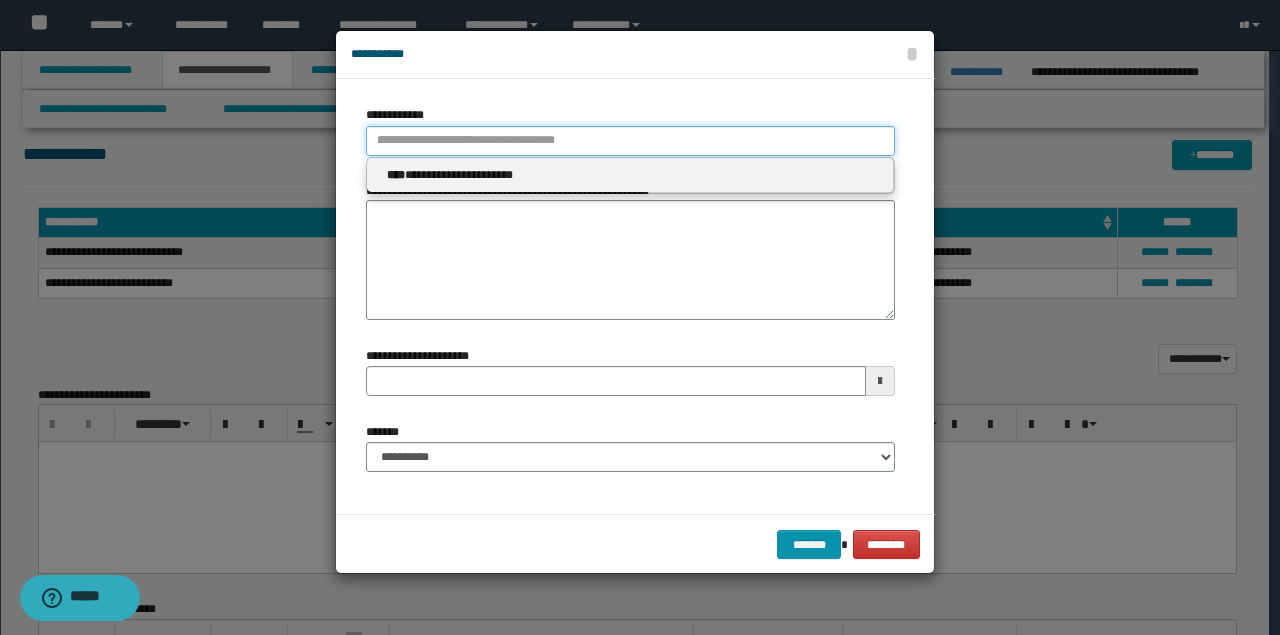type 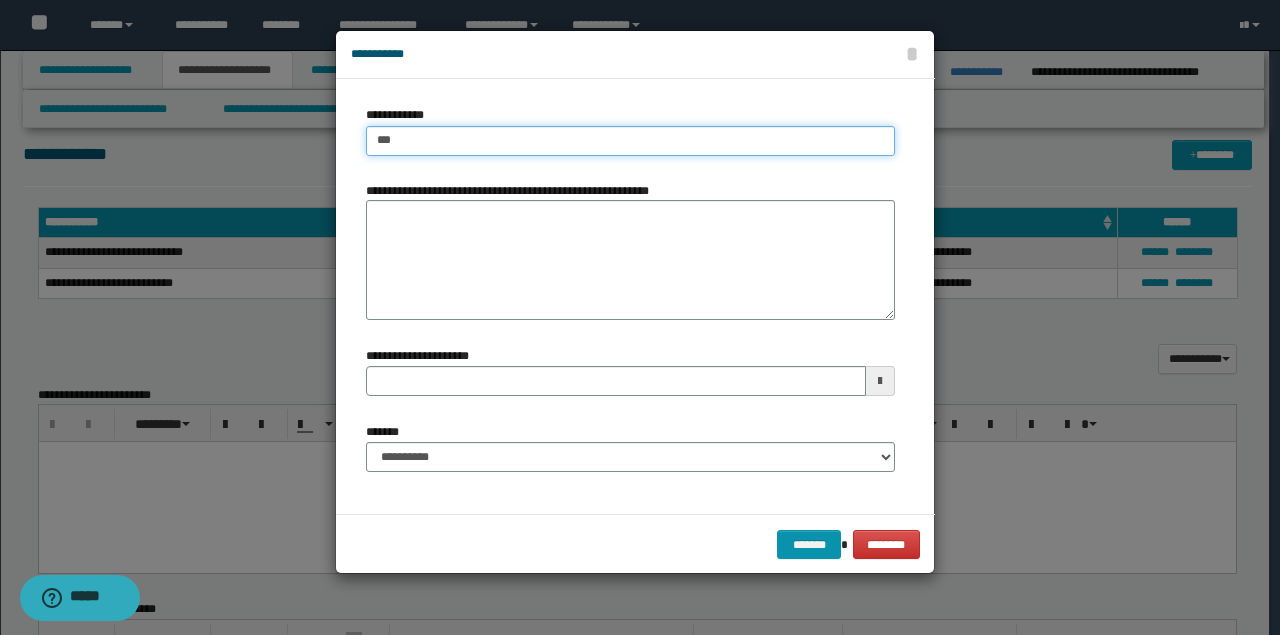 type on "****" 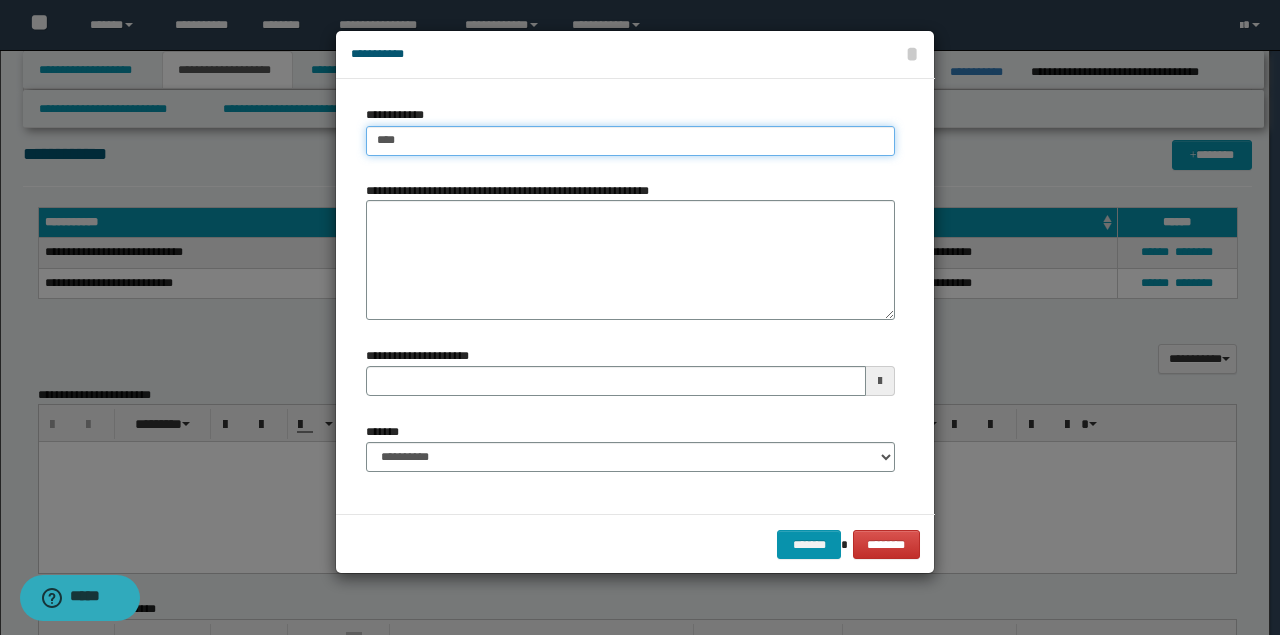 type on "****" 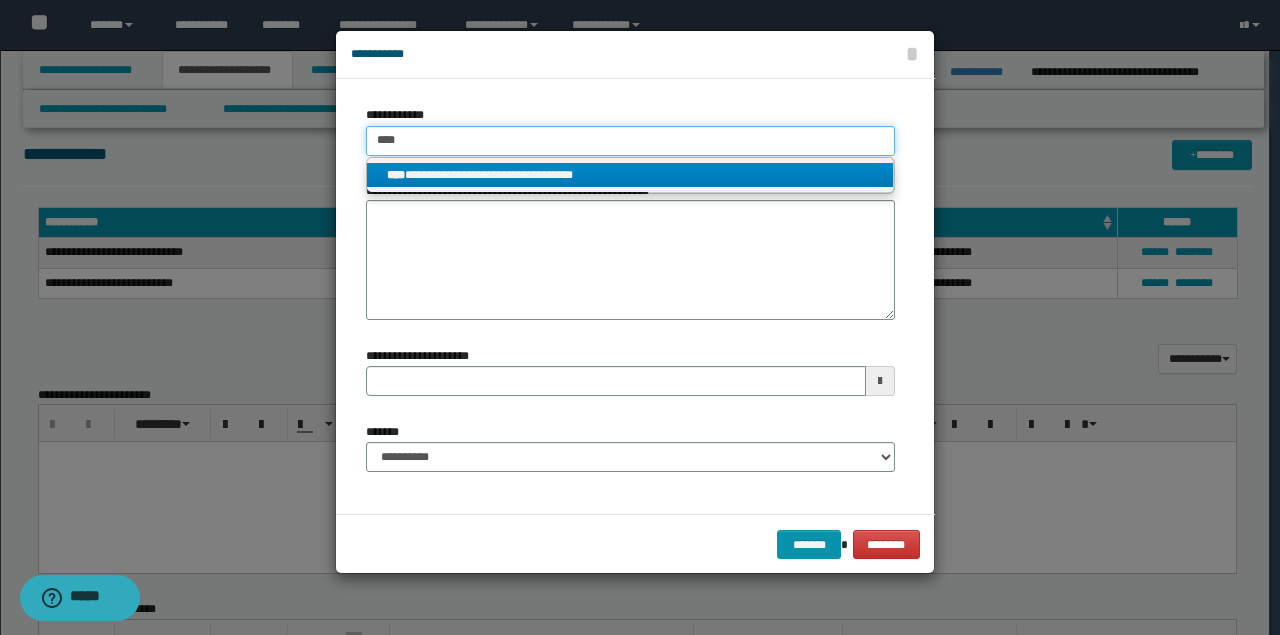 type on "****" 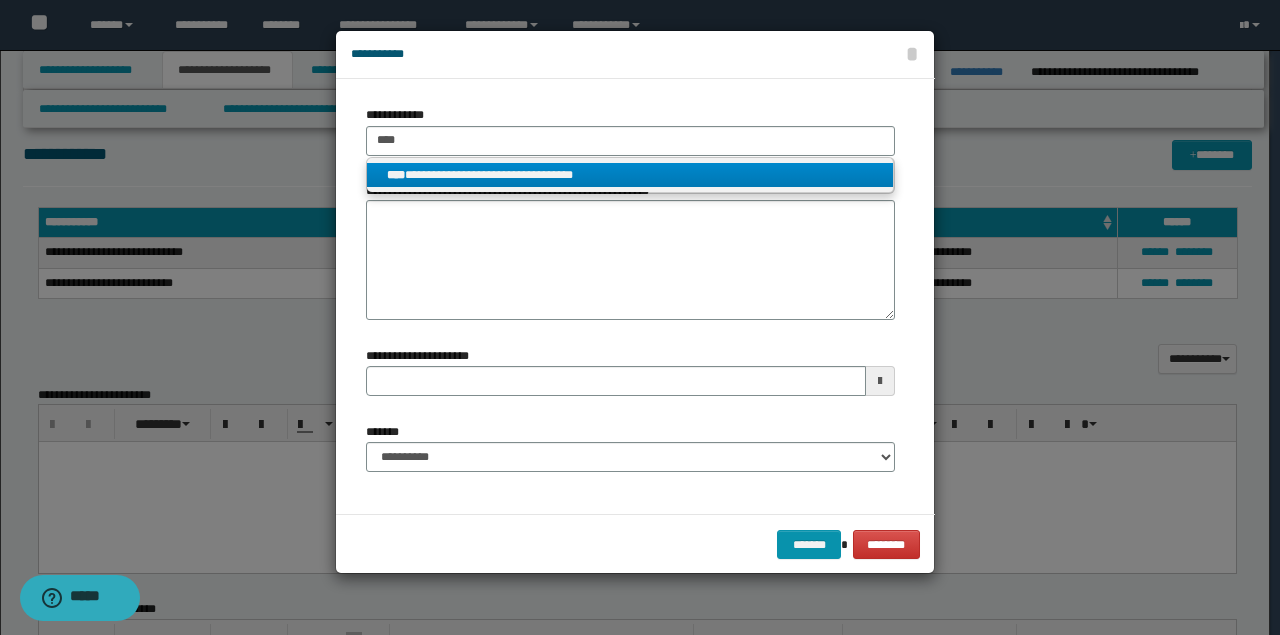 click on "**********" at bounding box center [630, 175] 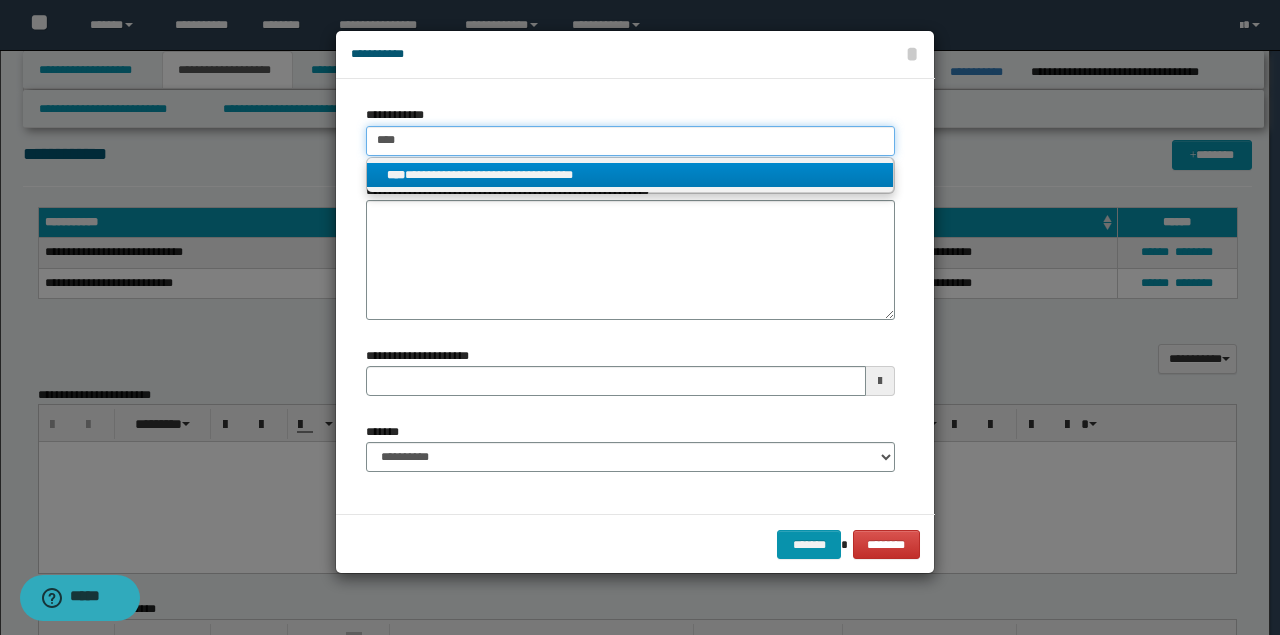 type 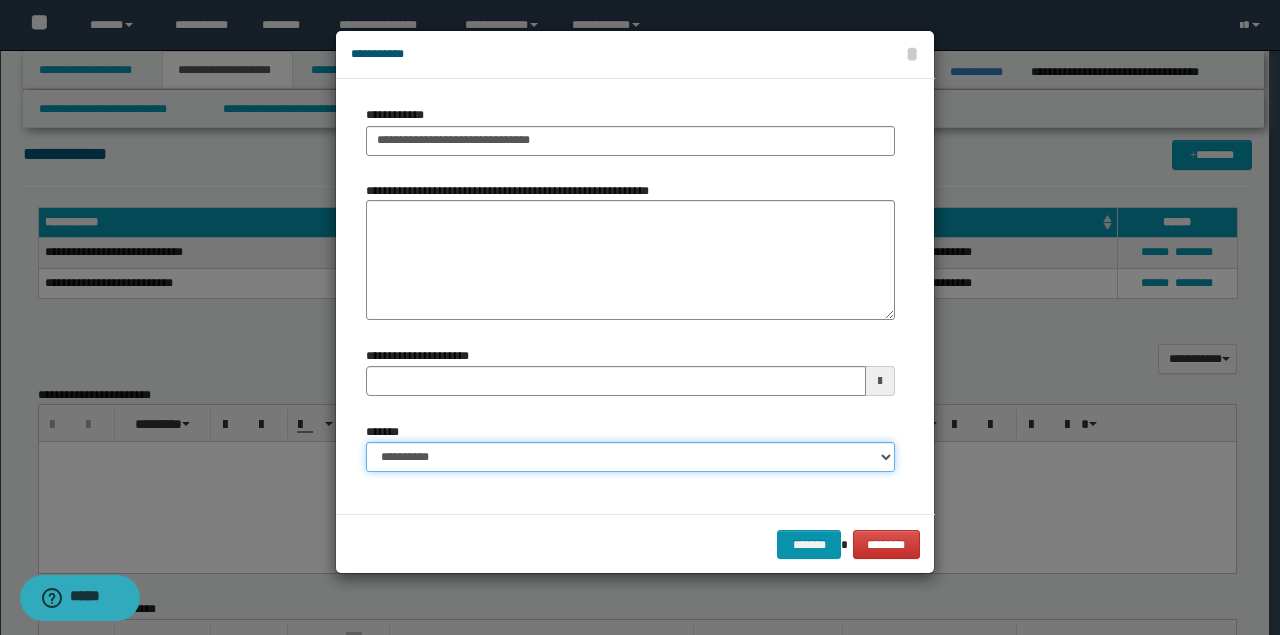 click on "**********" at bounding box center [630, 457] 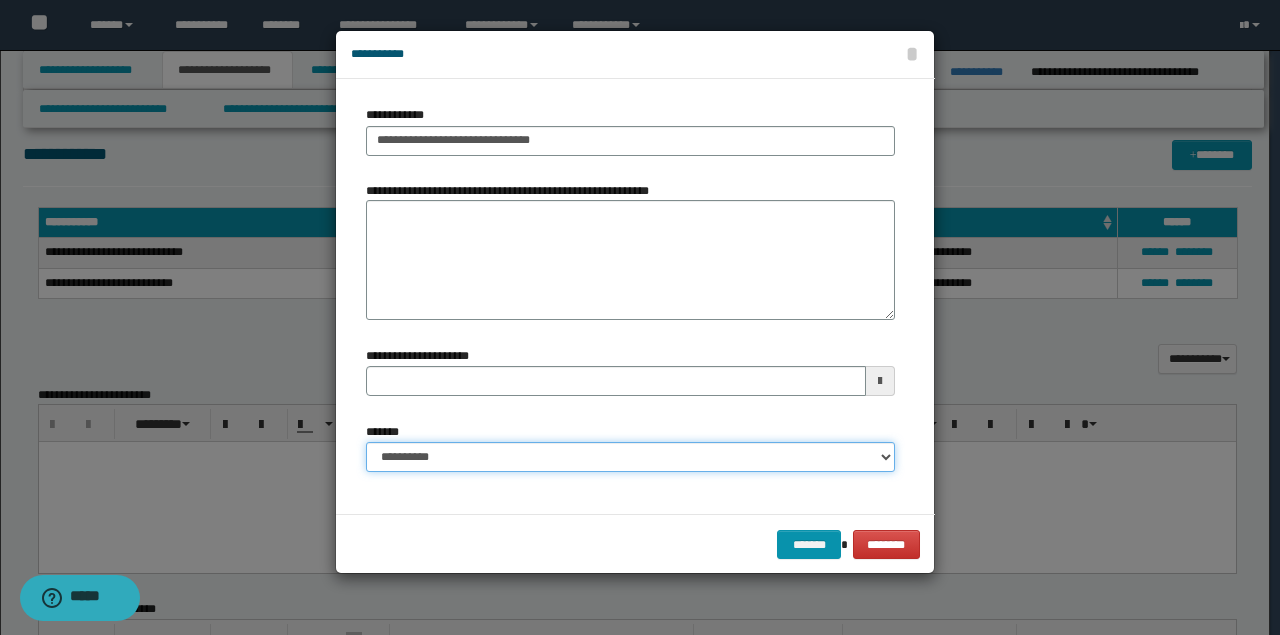 type 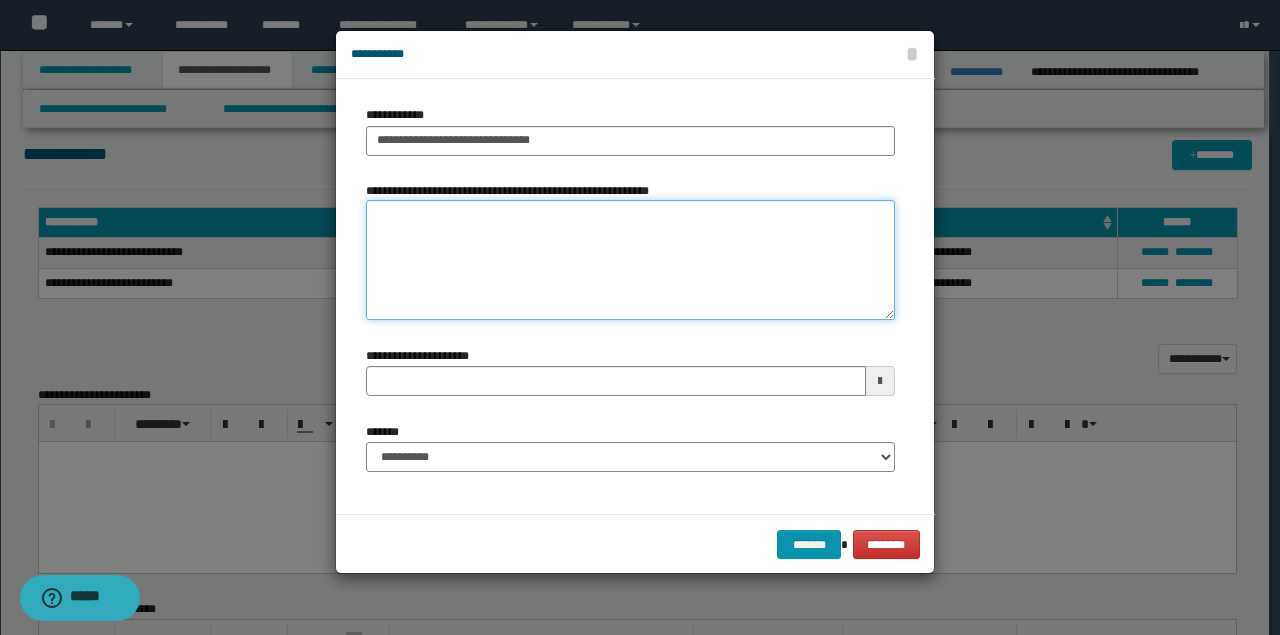 click on "**********" at bounding box center [630, 260] 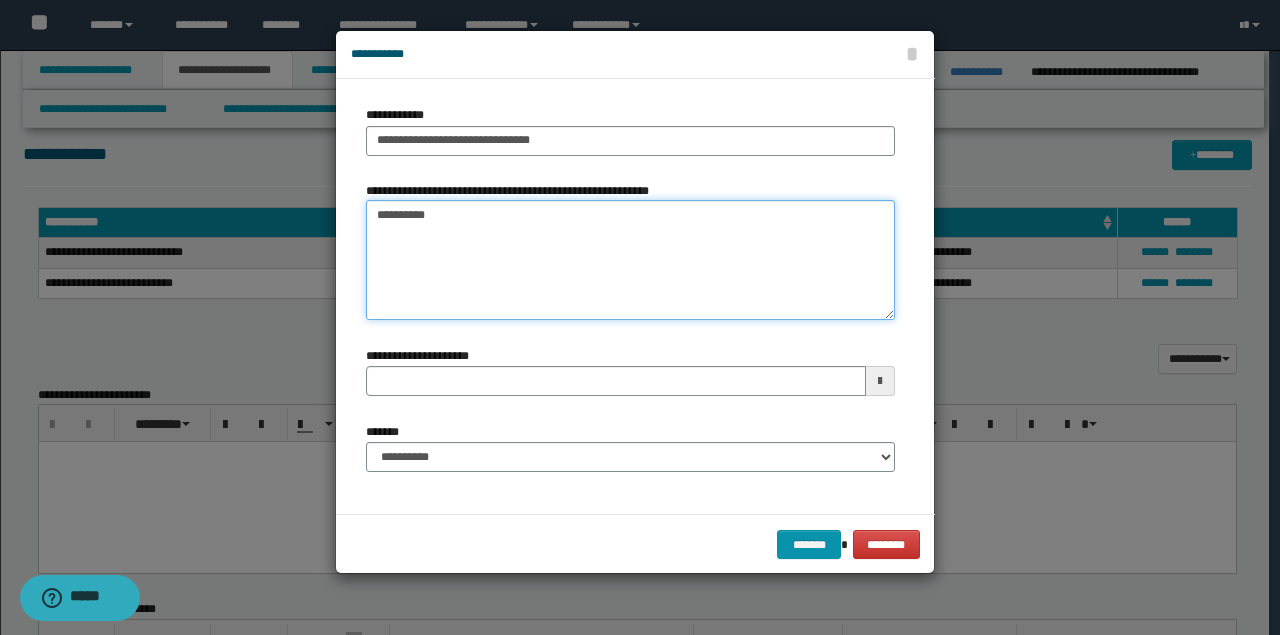 type on "*********" 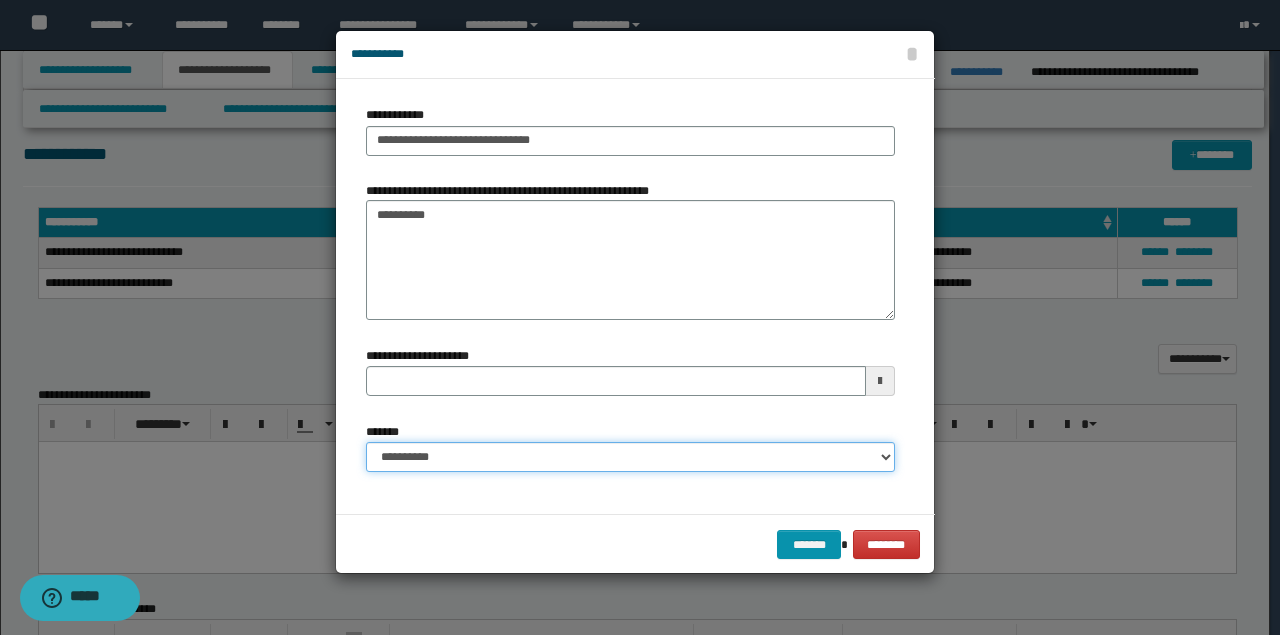 click on "**********" at bounding box center [630, 457] 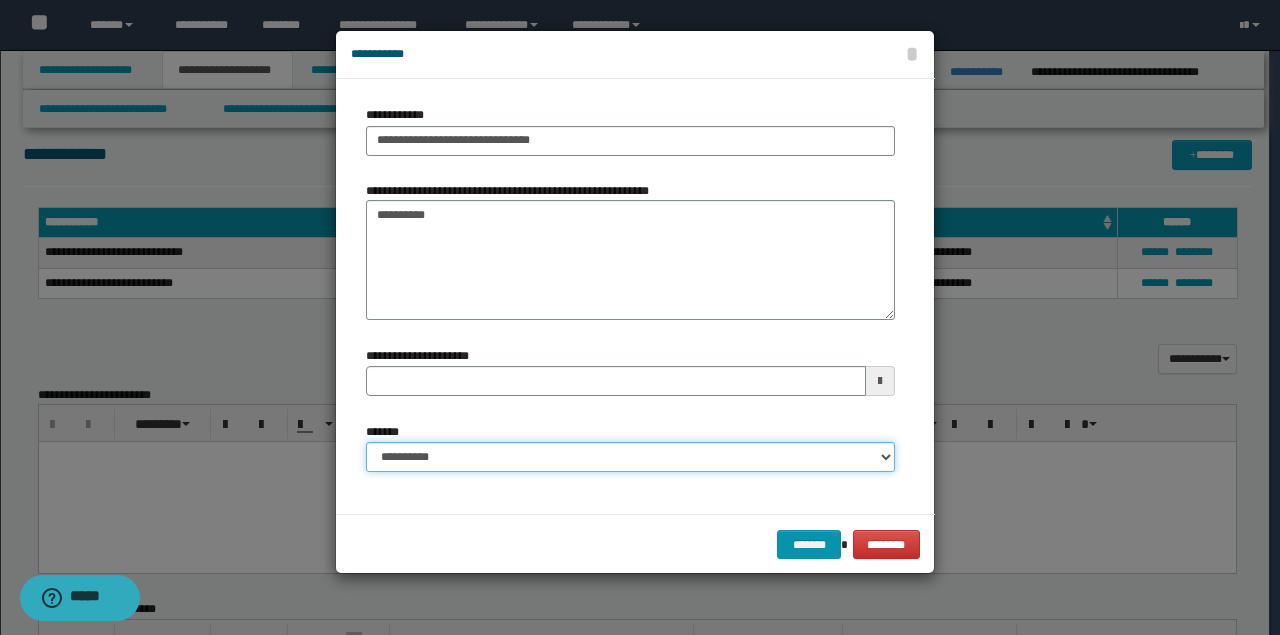 select on "*" 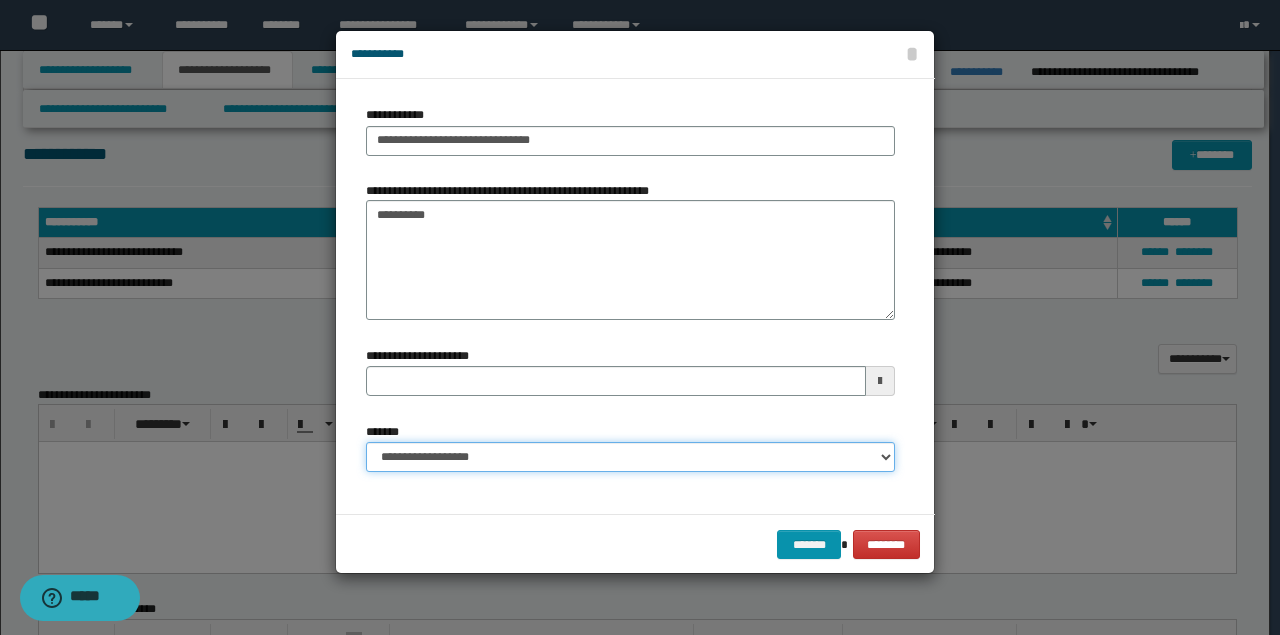 type 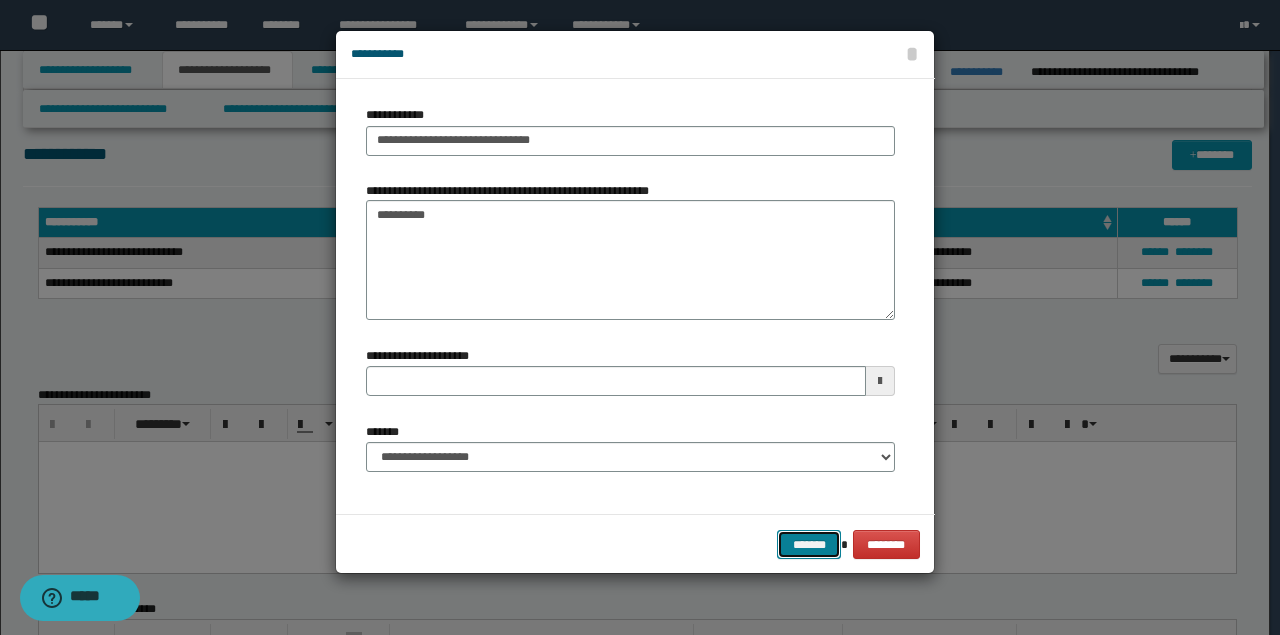 click on "*******" at bounding box center (809, 544) 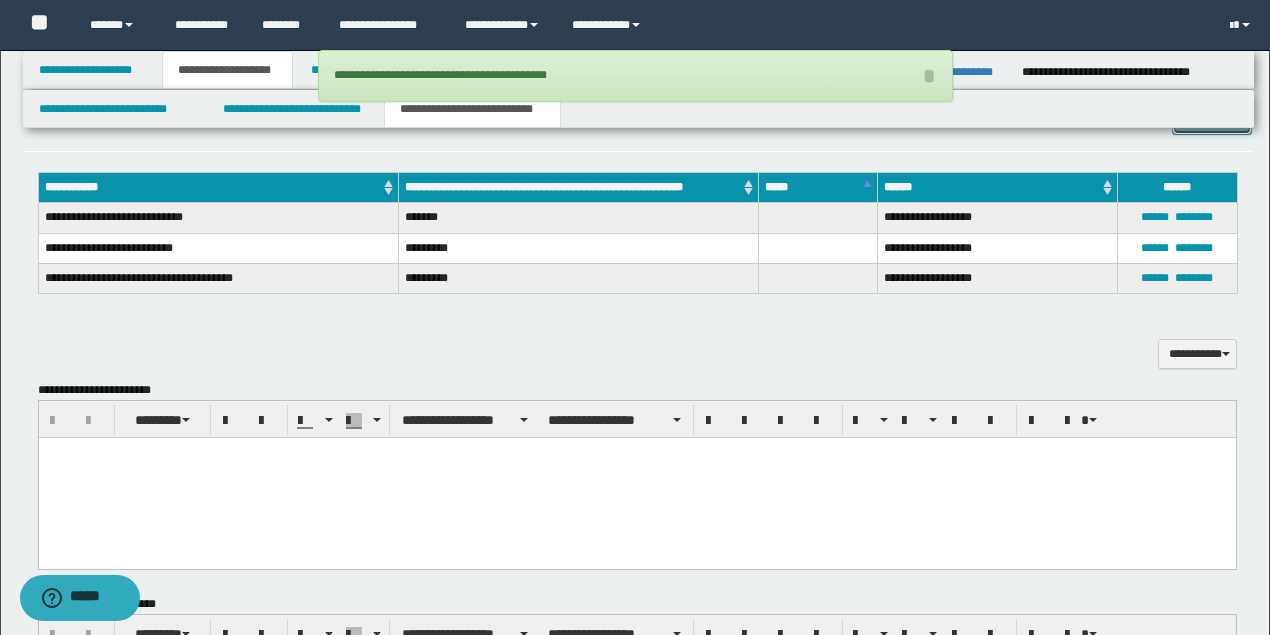 scroll, scrollTop: 754, scrollLeft: 0, axis: vertical 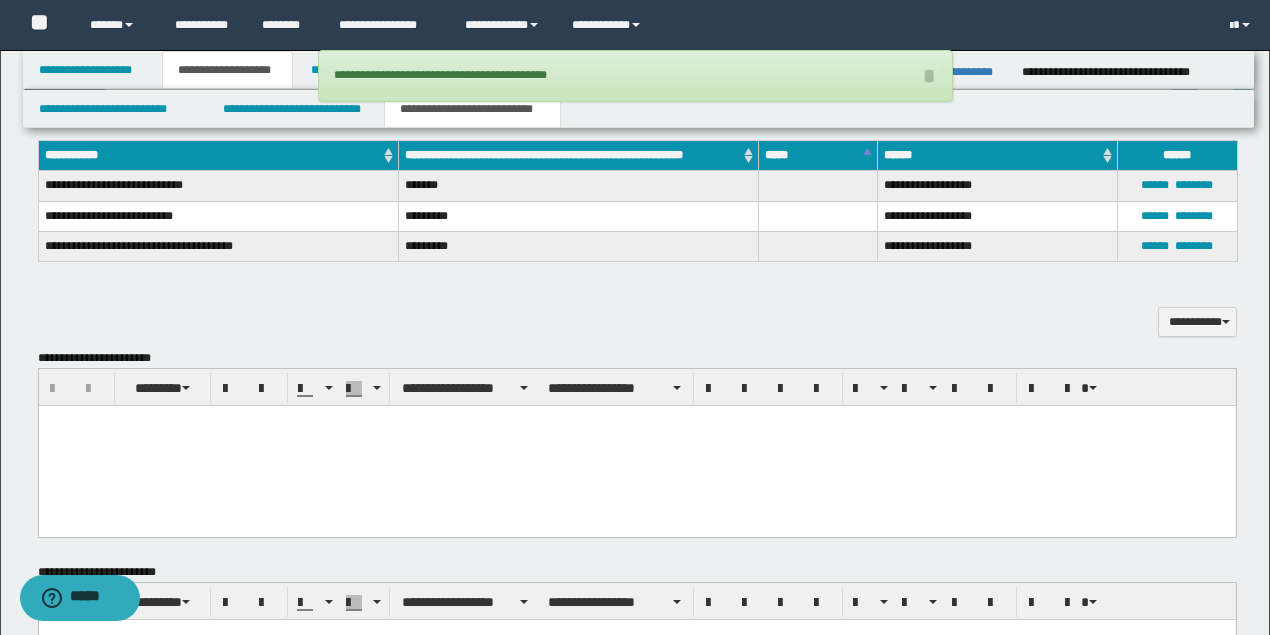click at bounding box center (636, 445) 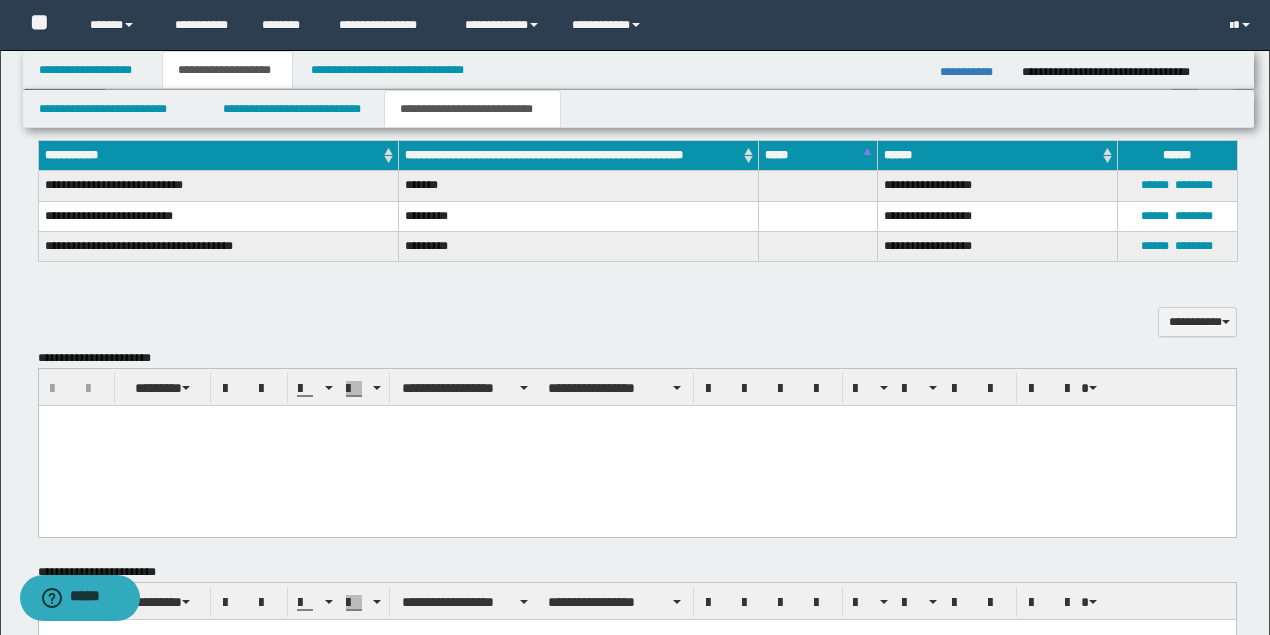 paste 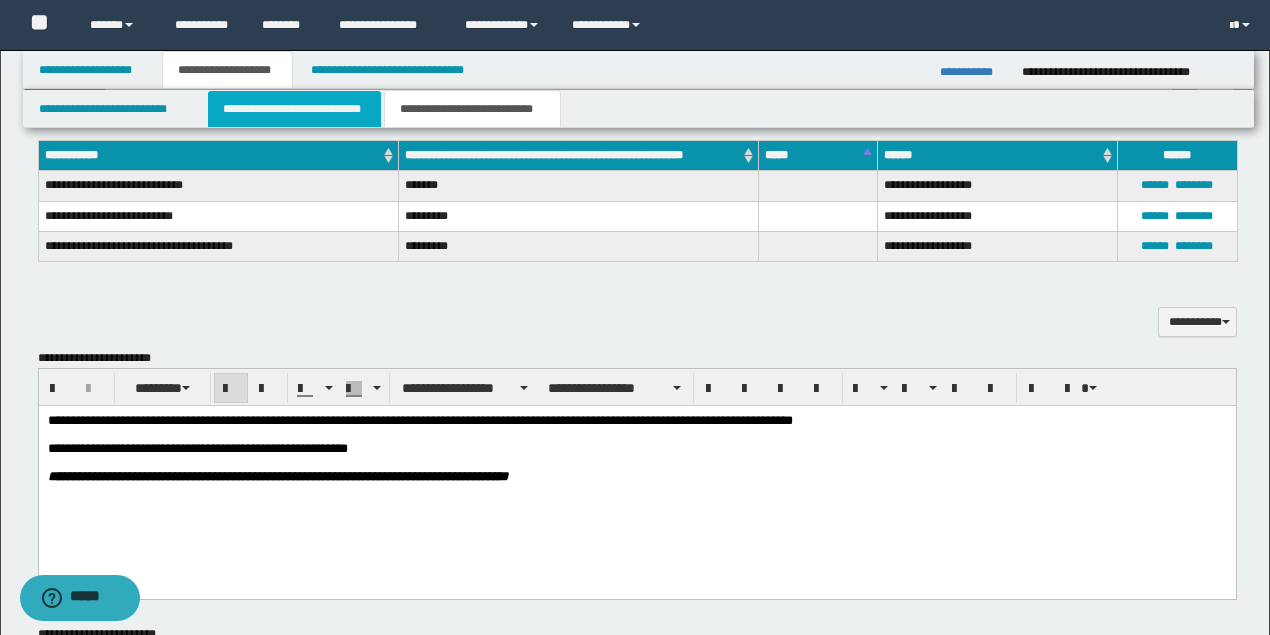 click on "**********" at bounding box center [294, 109] 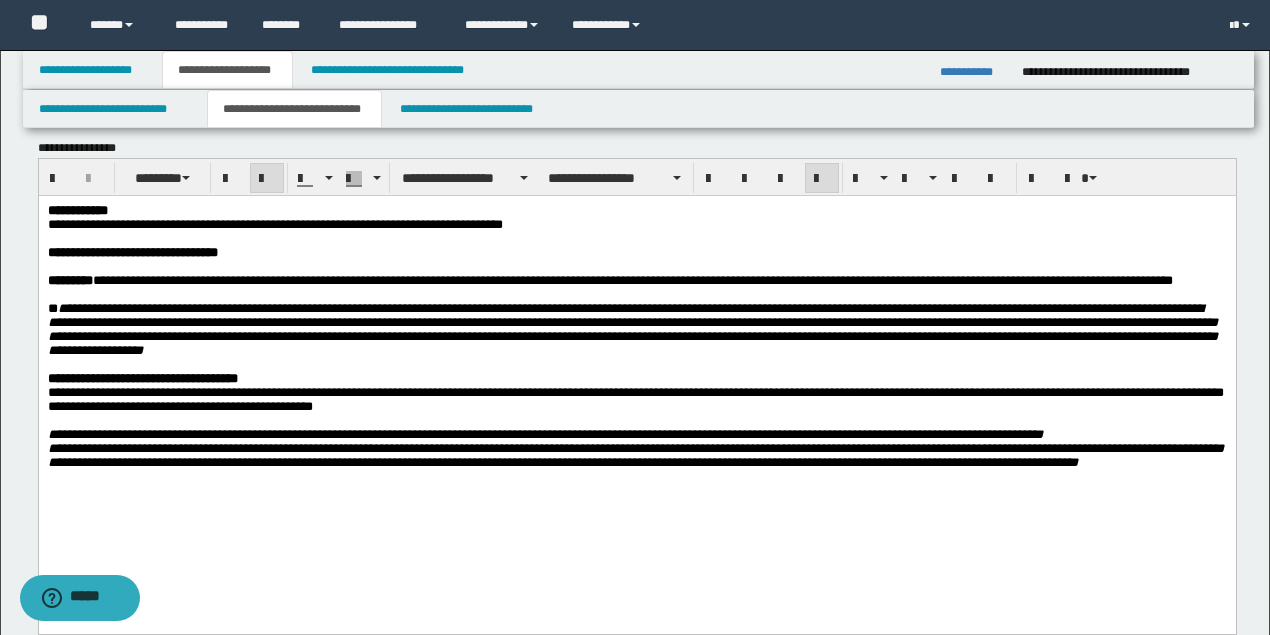 scroll, scrollTop: 0, scrollLeft: 0, axis: both 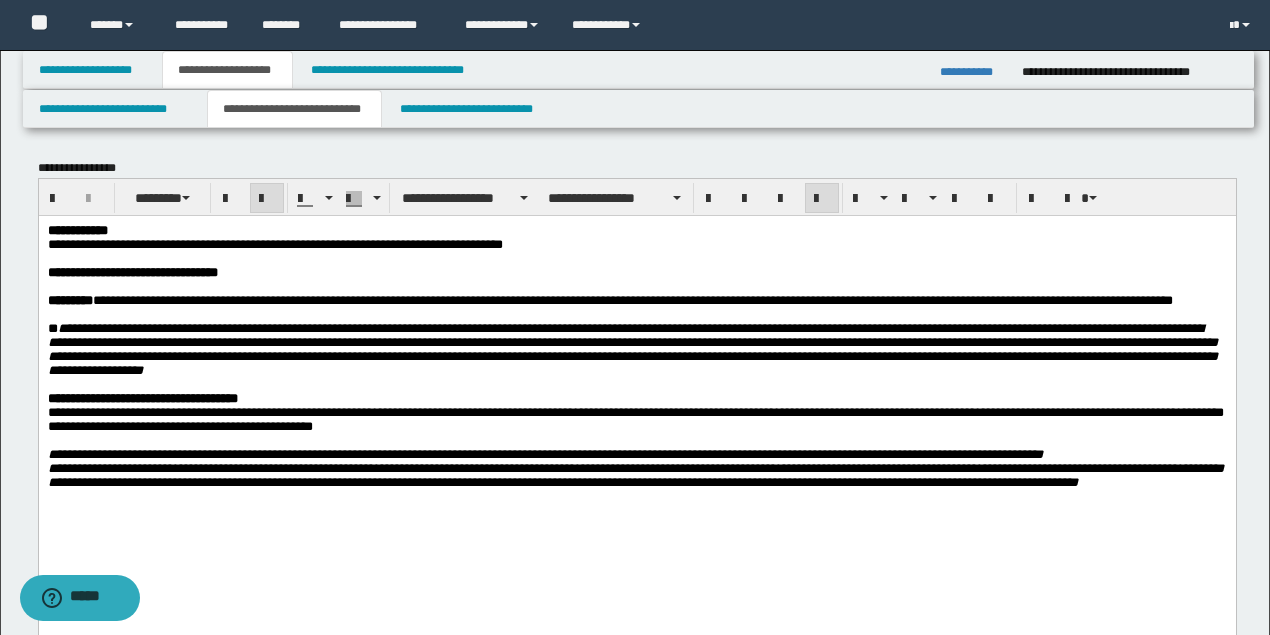 click at bounding box center [635, 286] 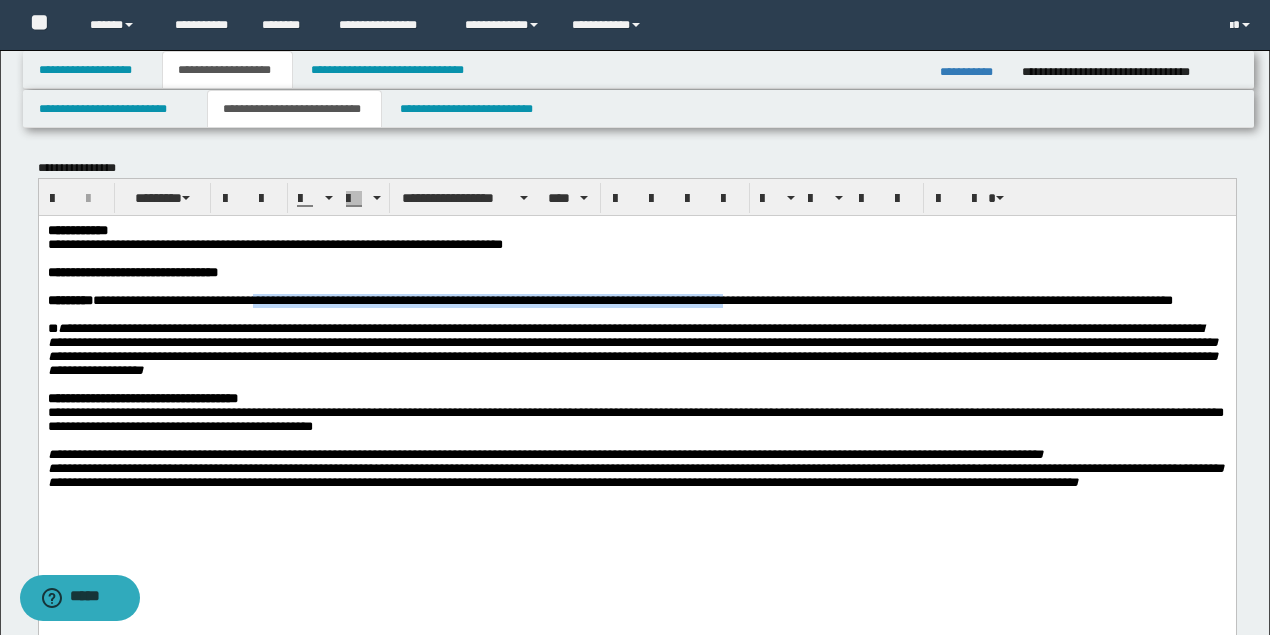 drag, startPoint x: 282, startPoint y: 305, endPoint x: 758, endPoint y: 308, distance: 476.00946 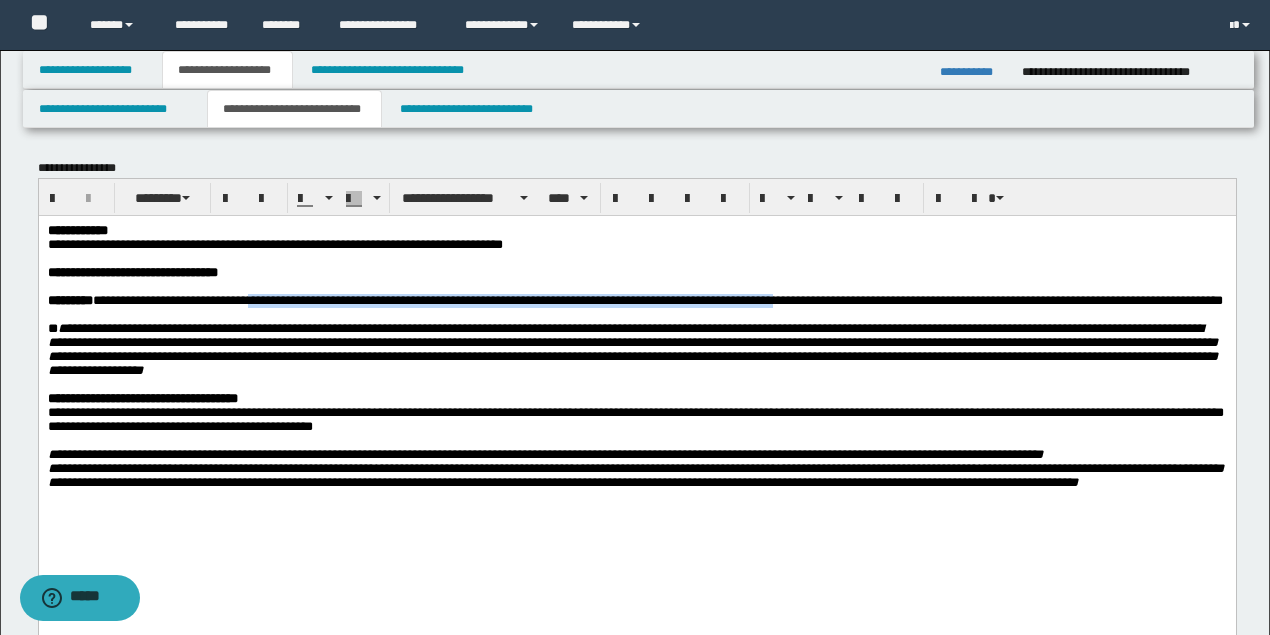 drag, startPoint x: 278, startPoint y: 304, endPoint x: 806, endPoint y: 306, distance: 528.0038 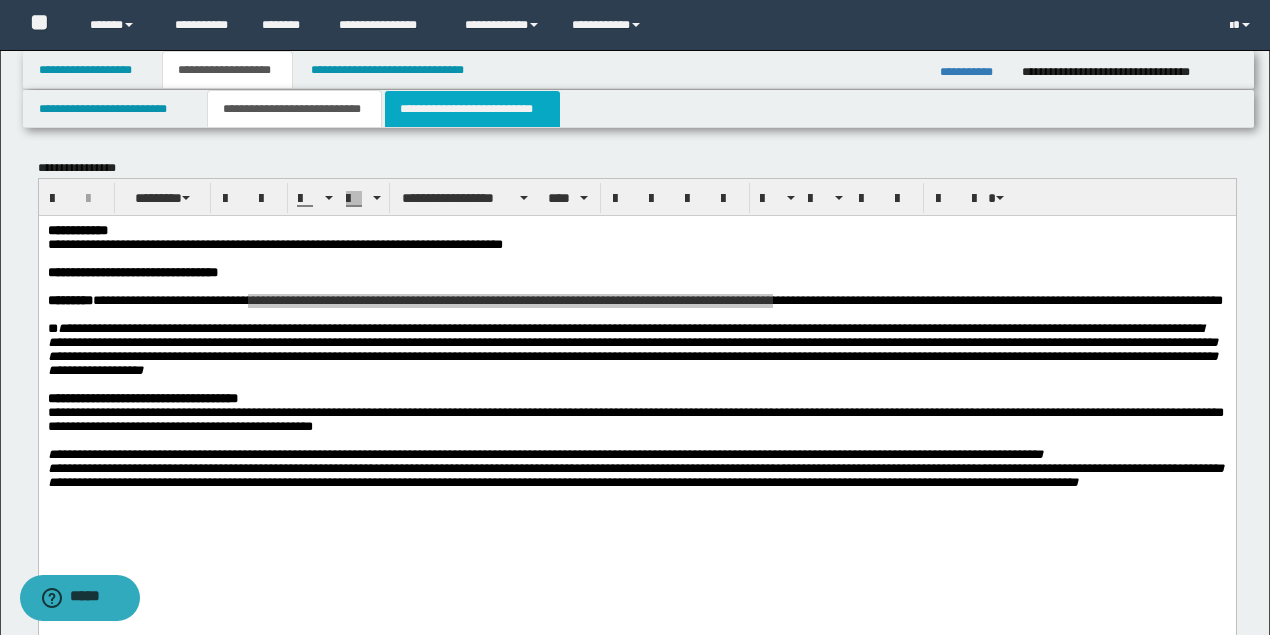 click on "**********" at bounding box center (472, 109) 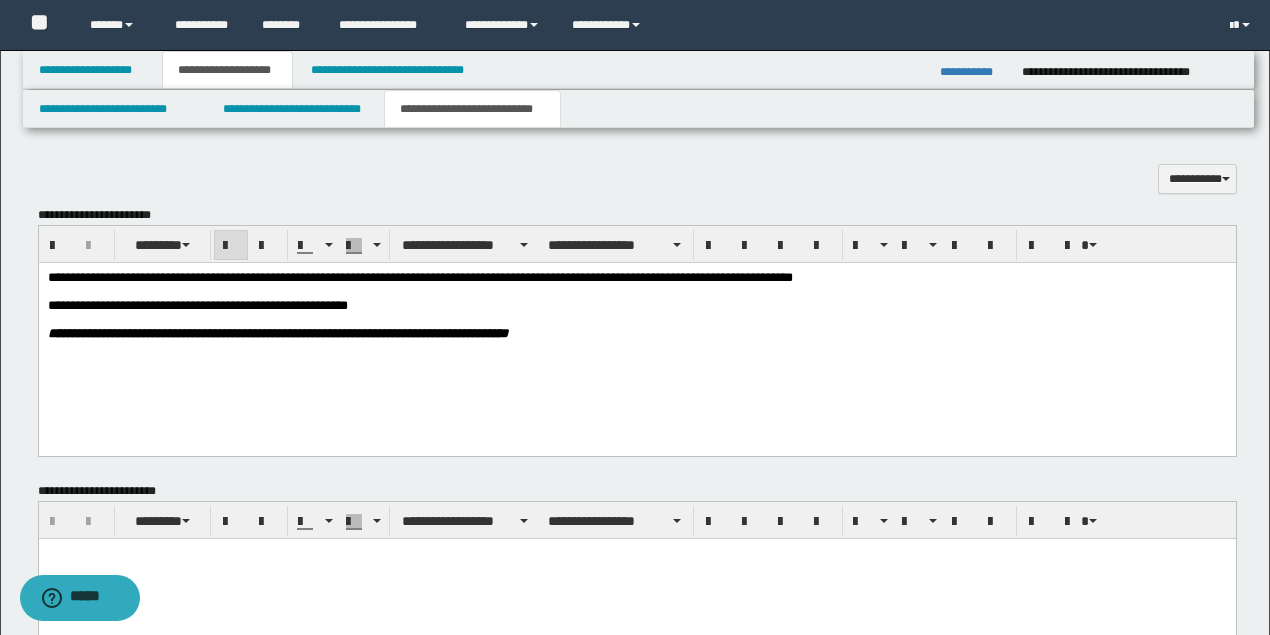 scroll, scrollTop: 933, scrollLeft: 0, axis: vertical 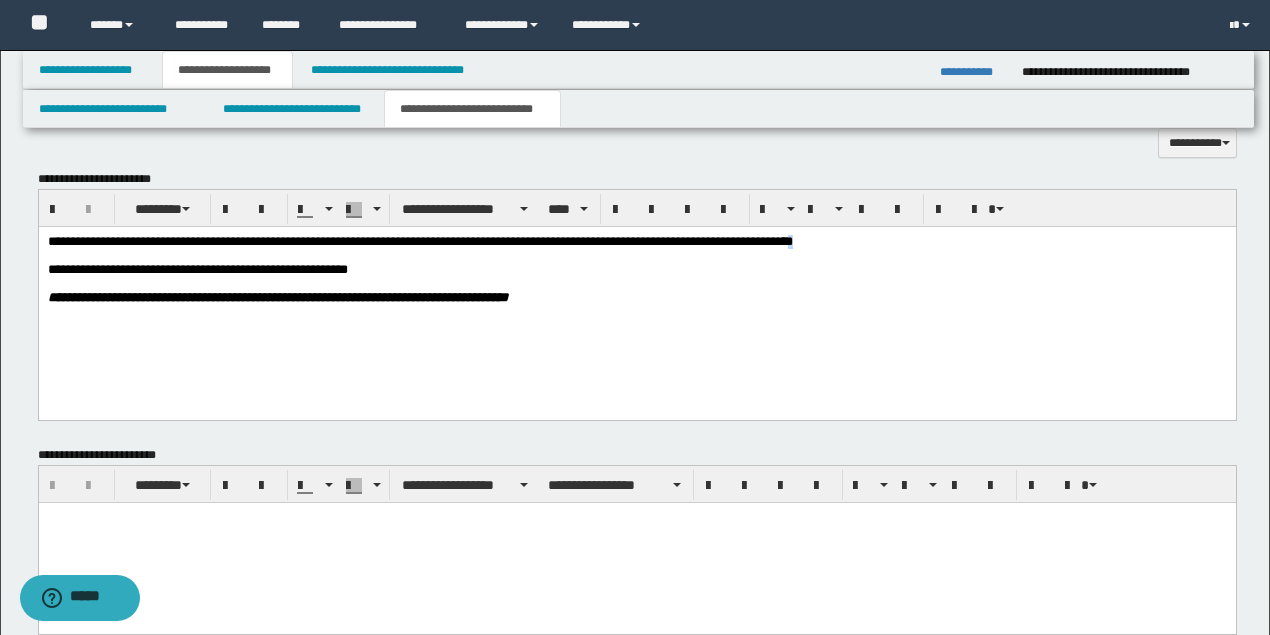 drag, startPoint x: 876, startPoint y: 242, endPoint x: 839, endPoint y: 241, distance: 37.01351 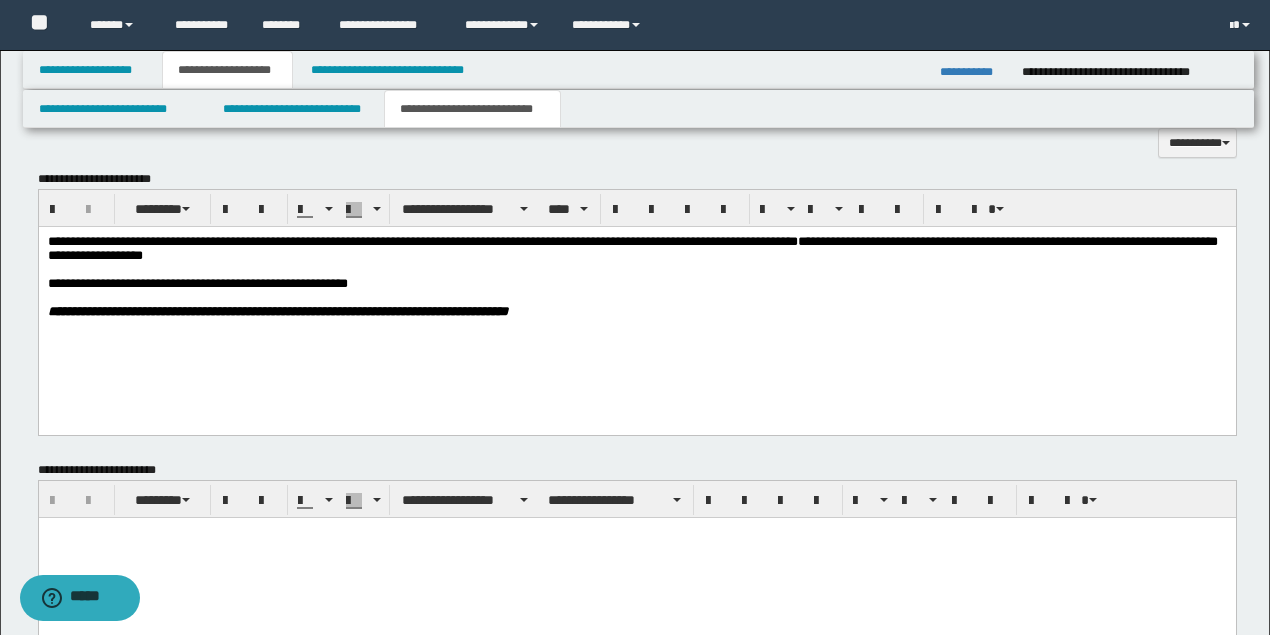 click on "**********" at bounding box center [632, 247] 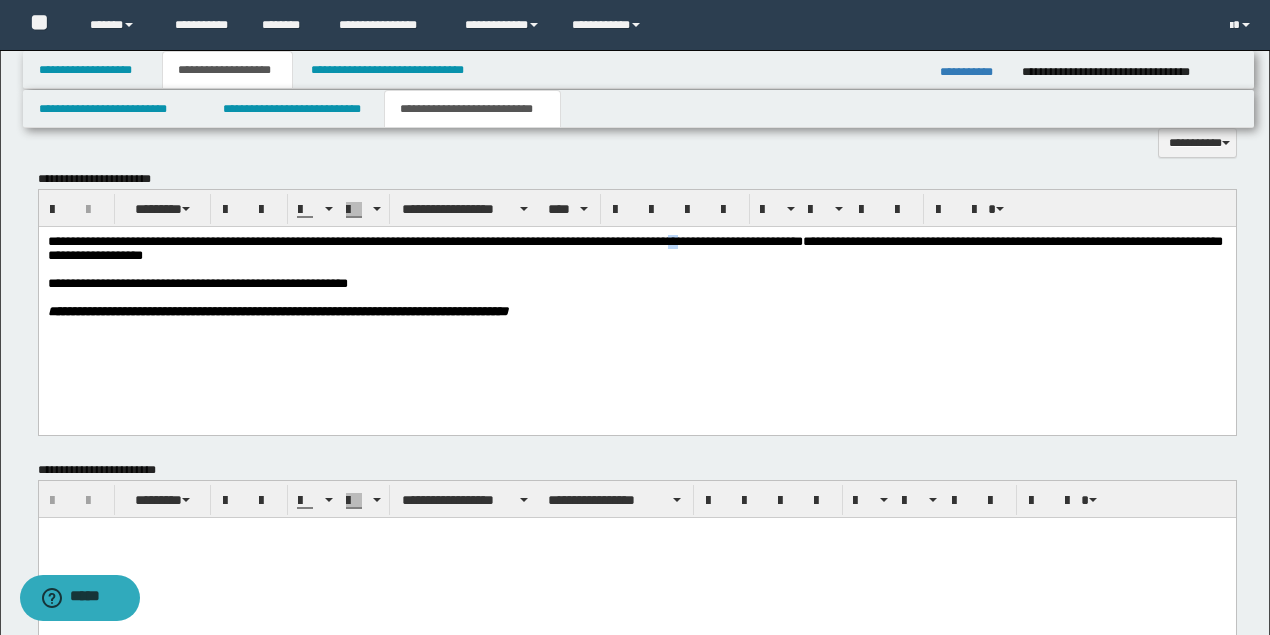 drag, startPoint x: 720, startPoint y: 238, endPoint x: 710, endPoint y: 240, distance: 10.198039 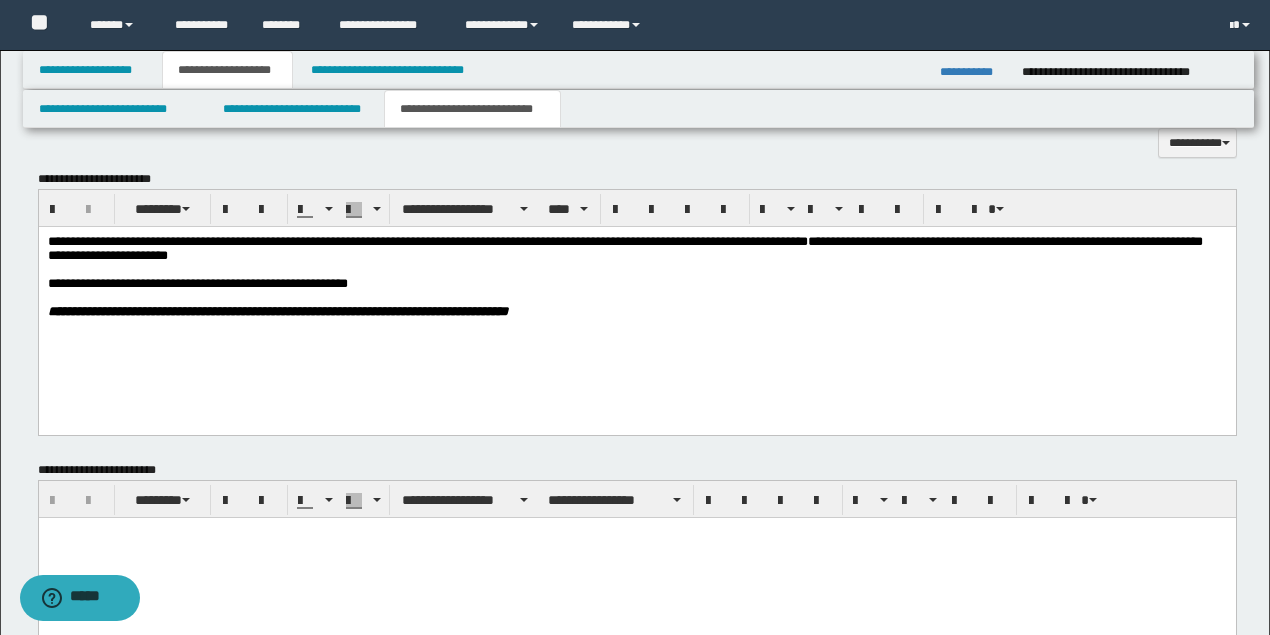 click on "**********" at bounding box center [660, 283] 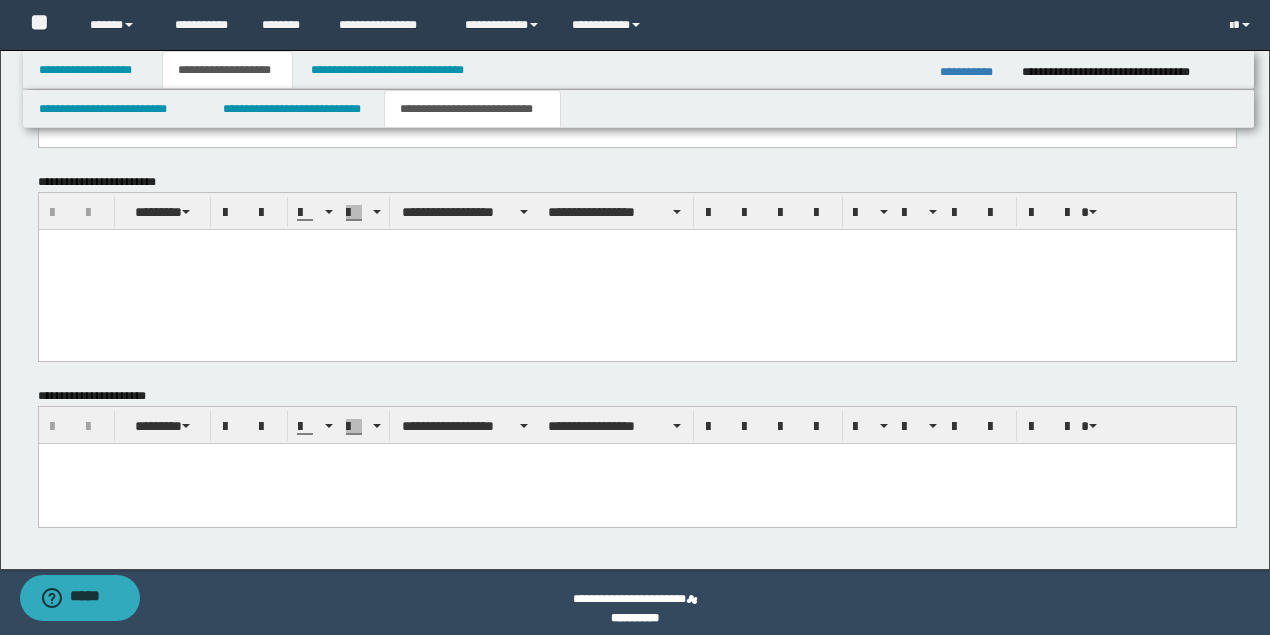 scroll, scrollTop: 1233, scrollLeft: 0, axis: vertical 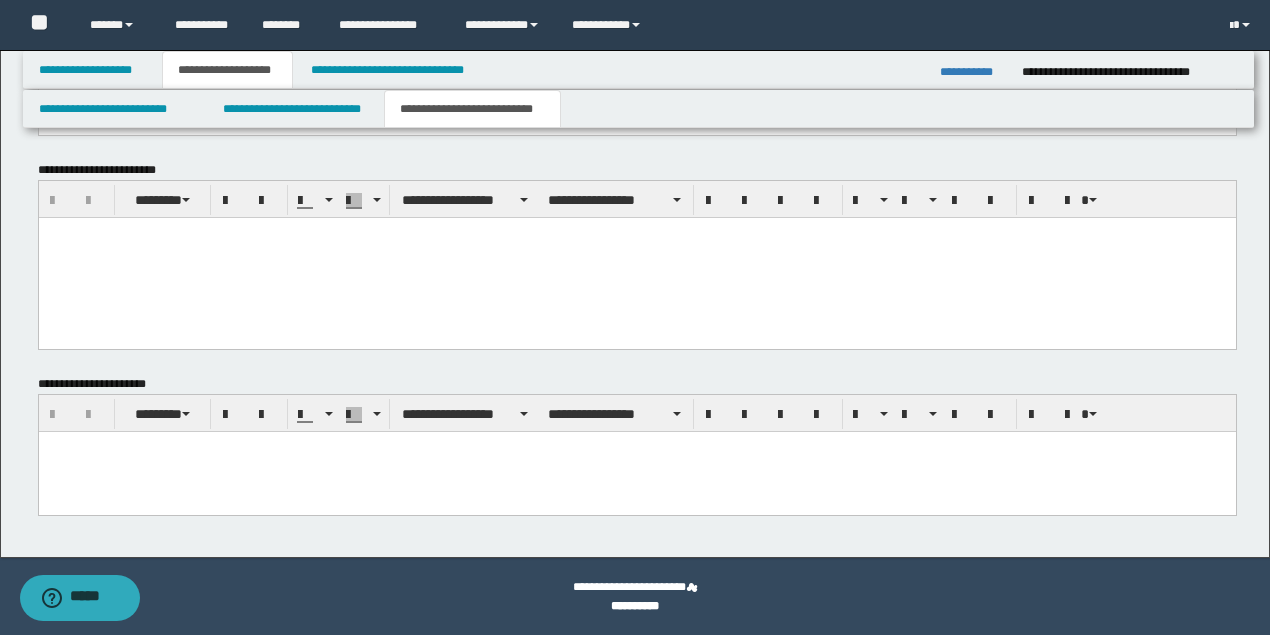 click at bounding box center (636, 447) 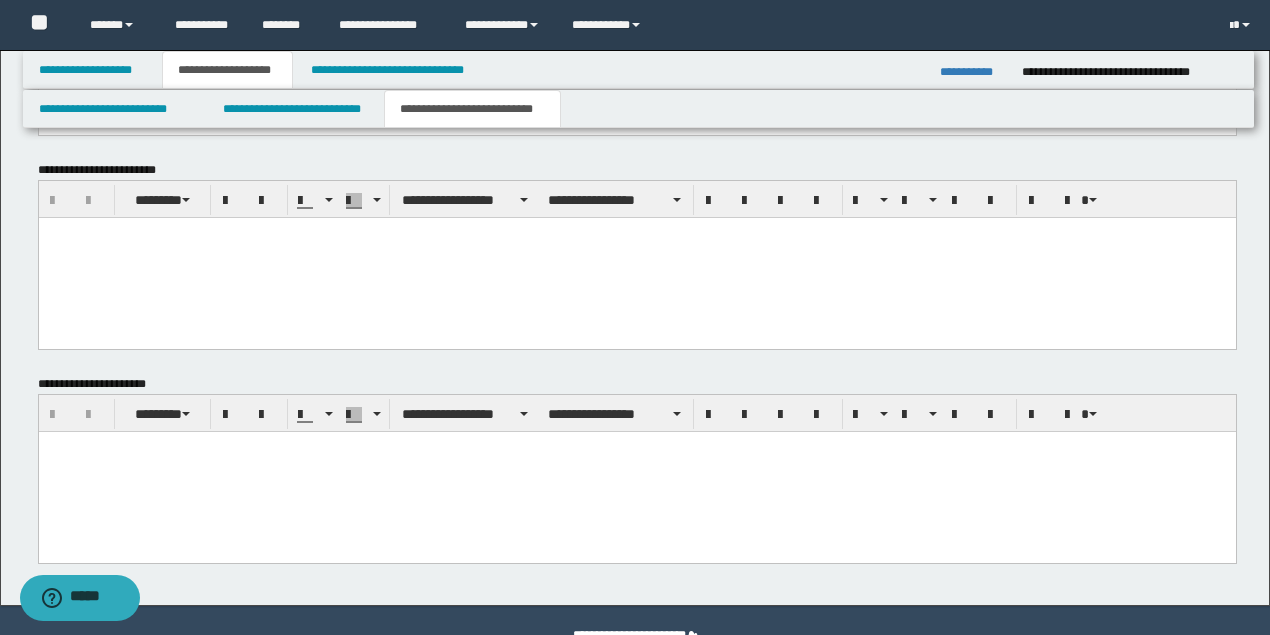 paste 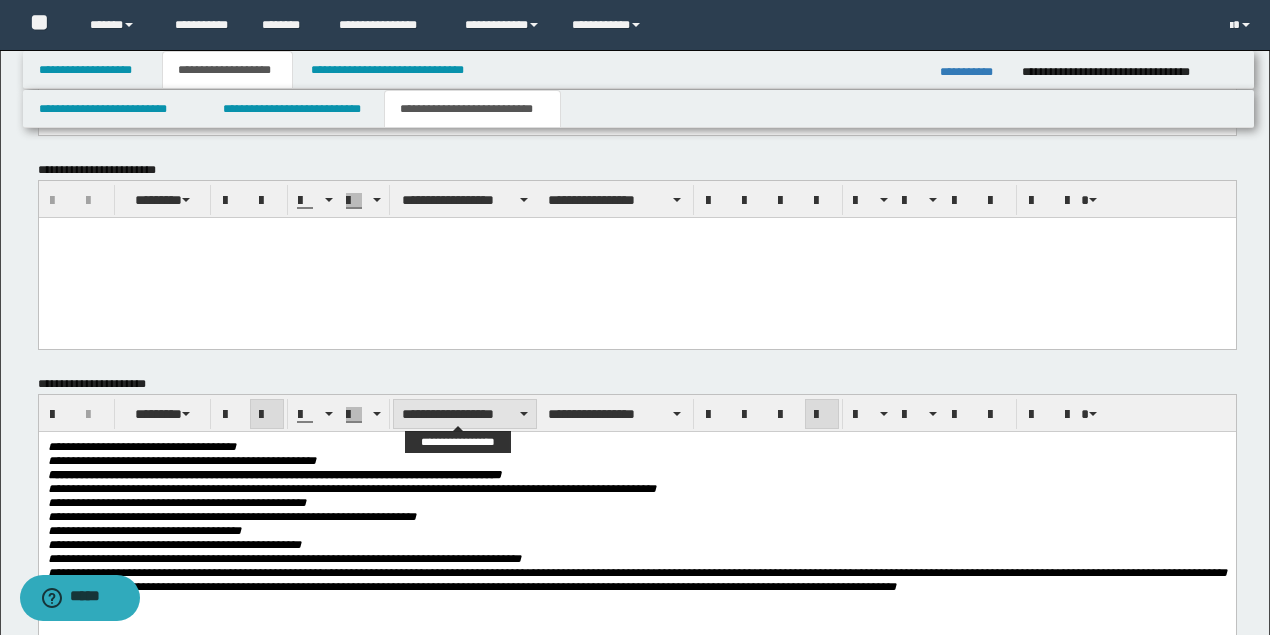 scroll, scrollTop: 833, scrollLeft: 0, axis: vertical 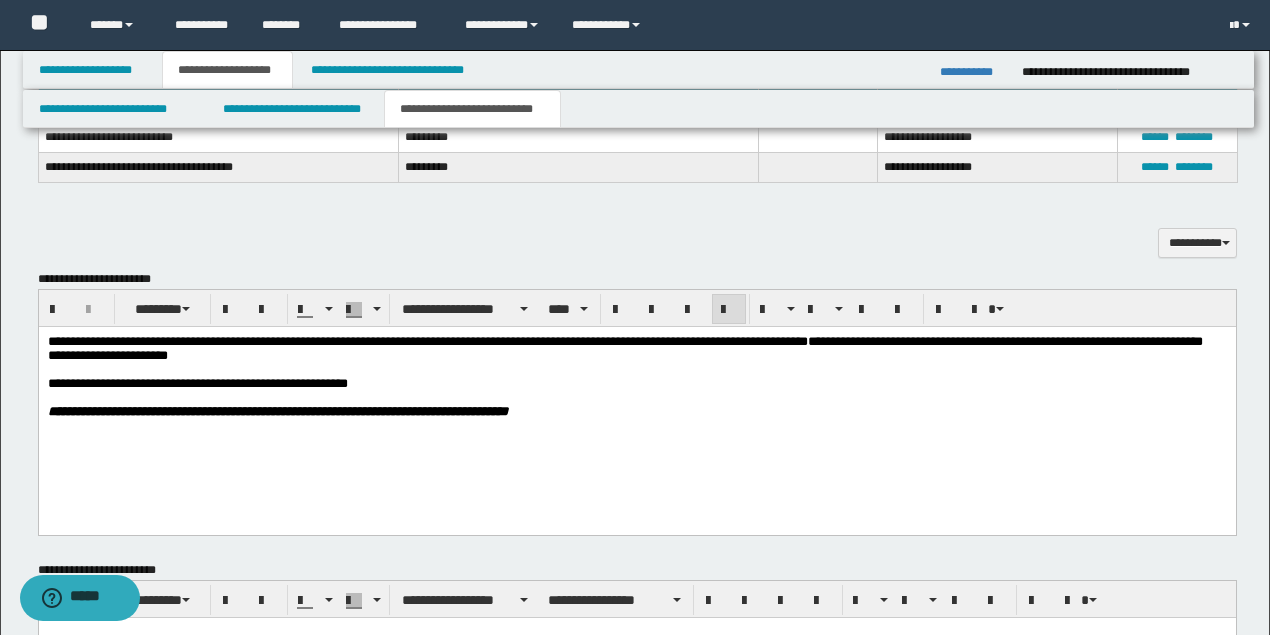 click on "**********" at bounding box center (660, 383) 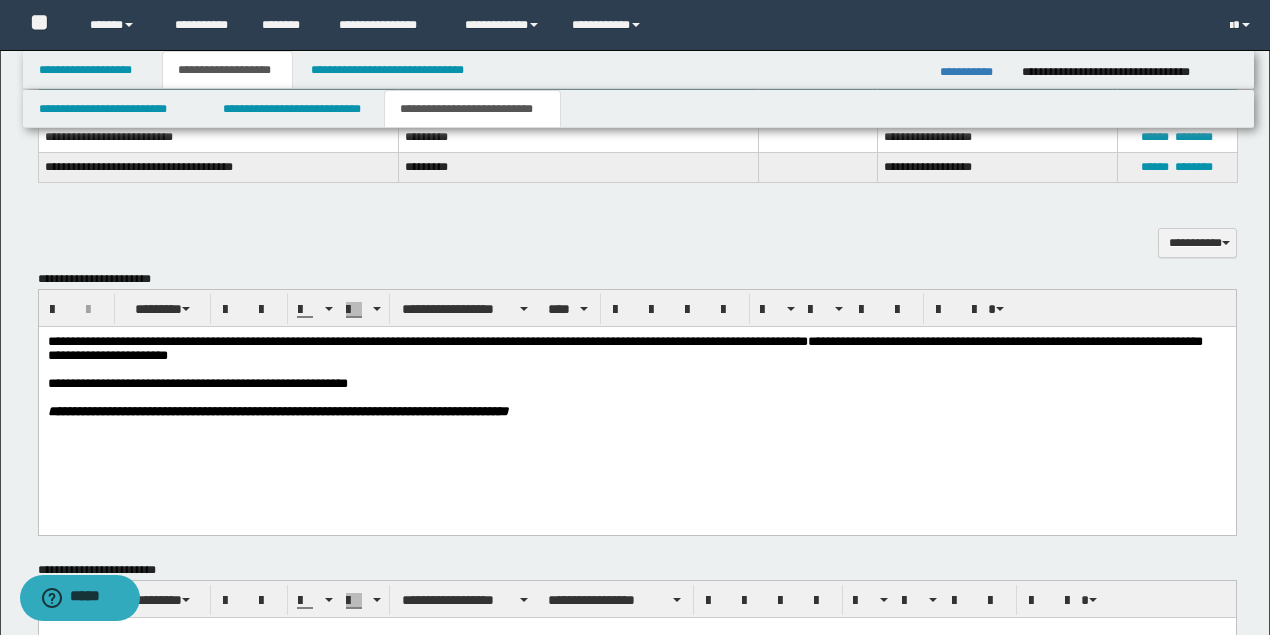 click on "**********" at bounding box center [624, 347] 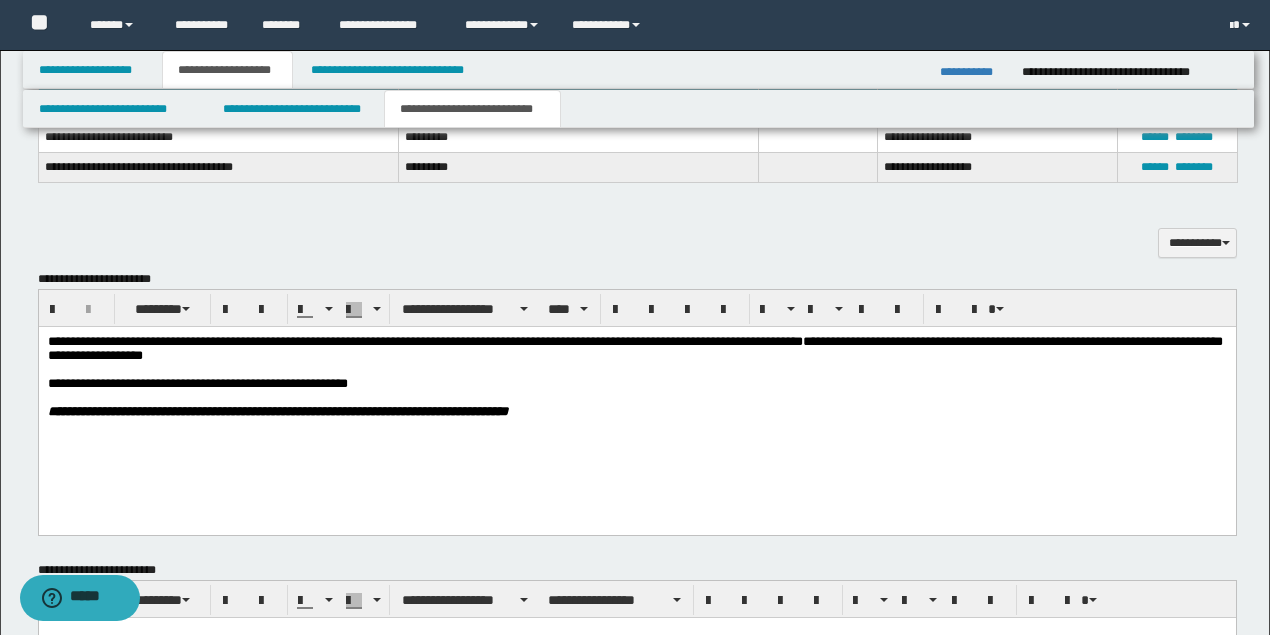 click on "**********" at bounding box center (636, 411) 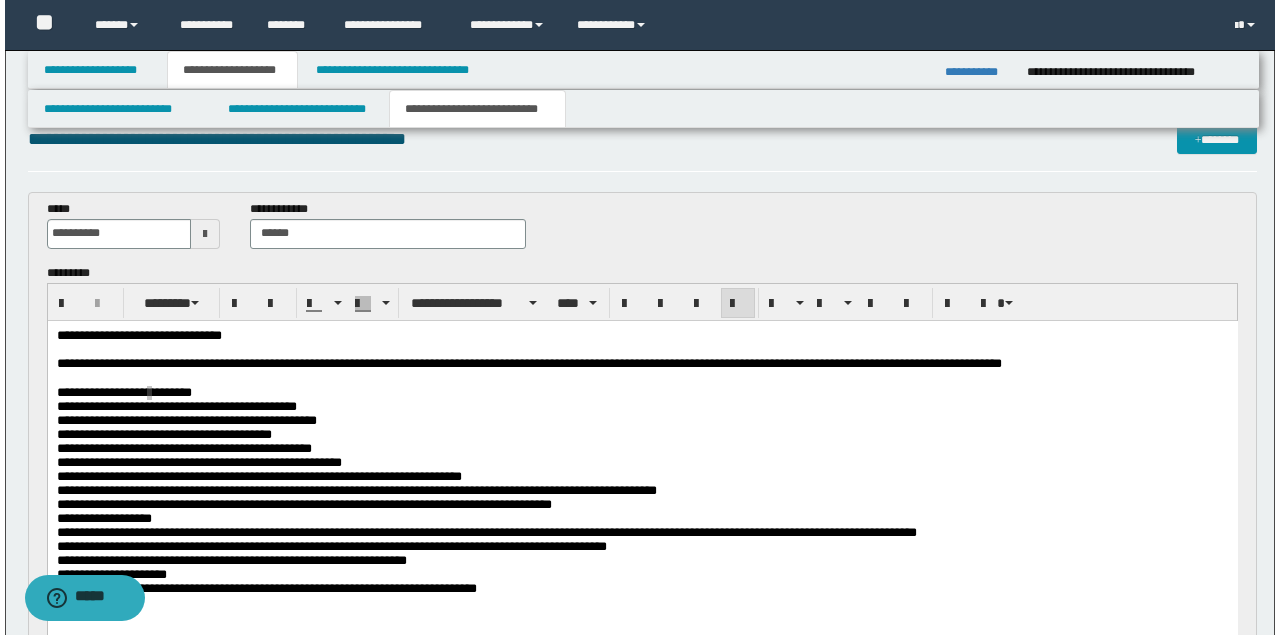 scroll, scrollTop: 0, scrollLeft: 0, axis: both 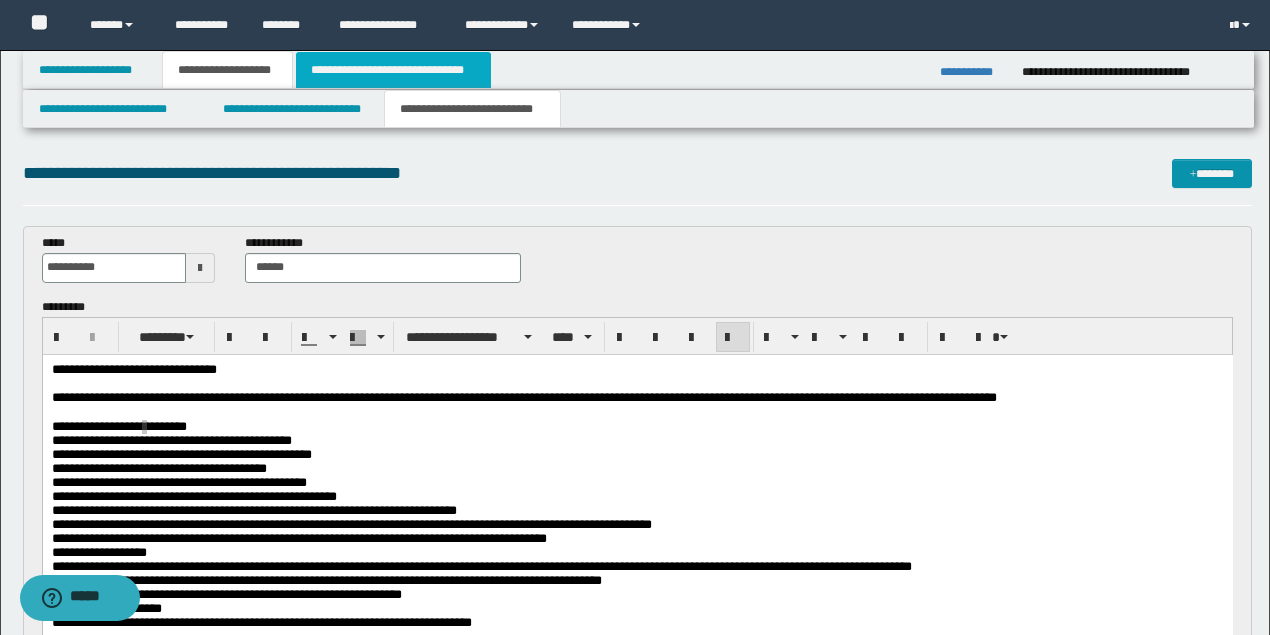 click on "**********" at bounding box center (393, 70) 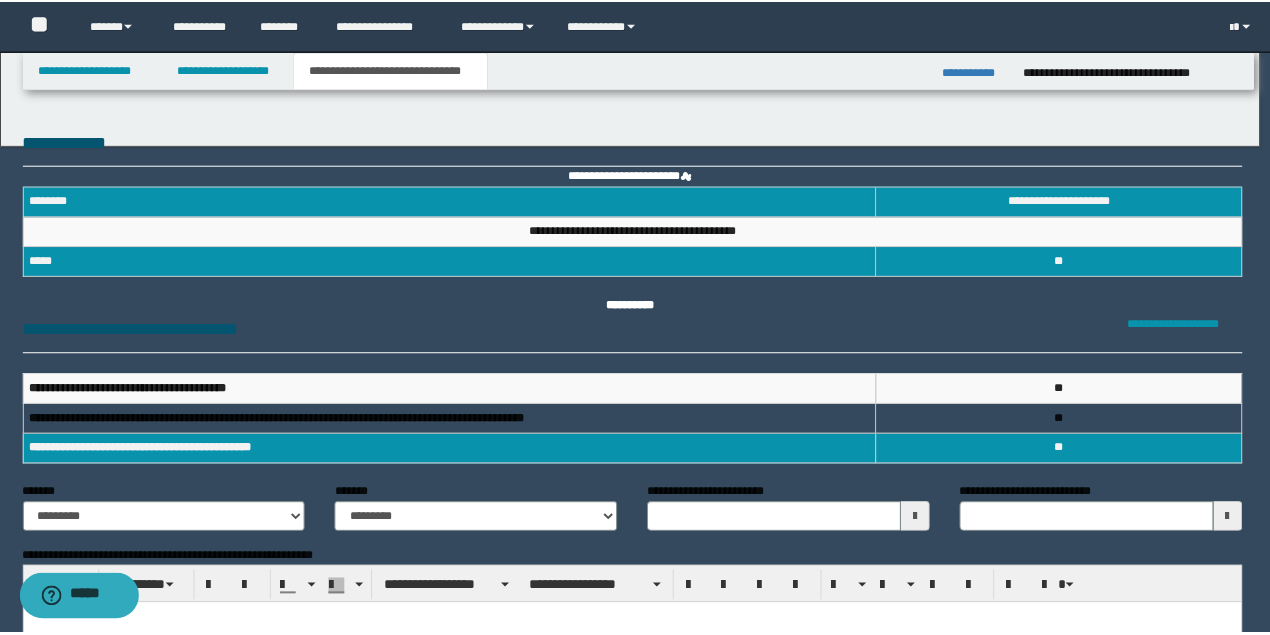 scroll, scrollTop: 0, scrollLeft: 0, axis: both 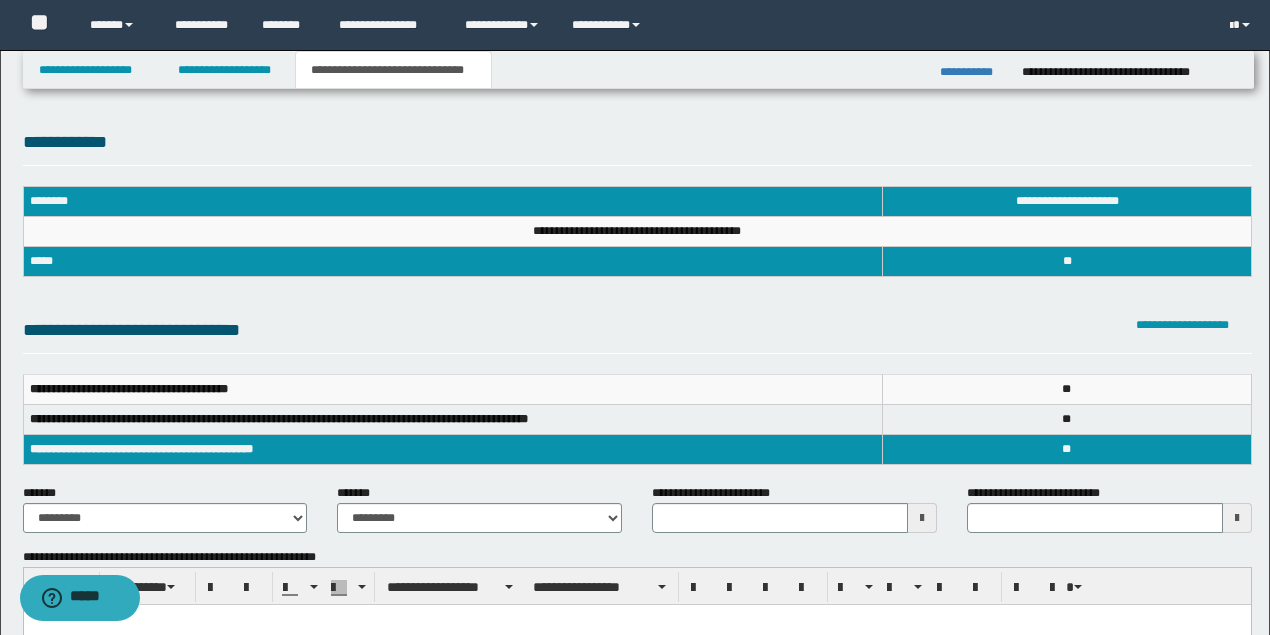 click on "**********" at bounding box center [637, 306] 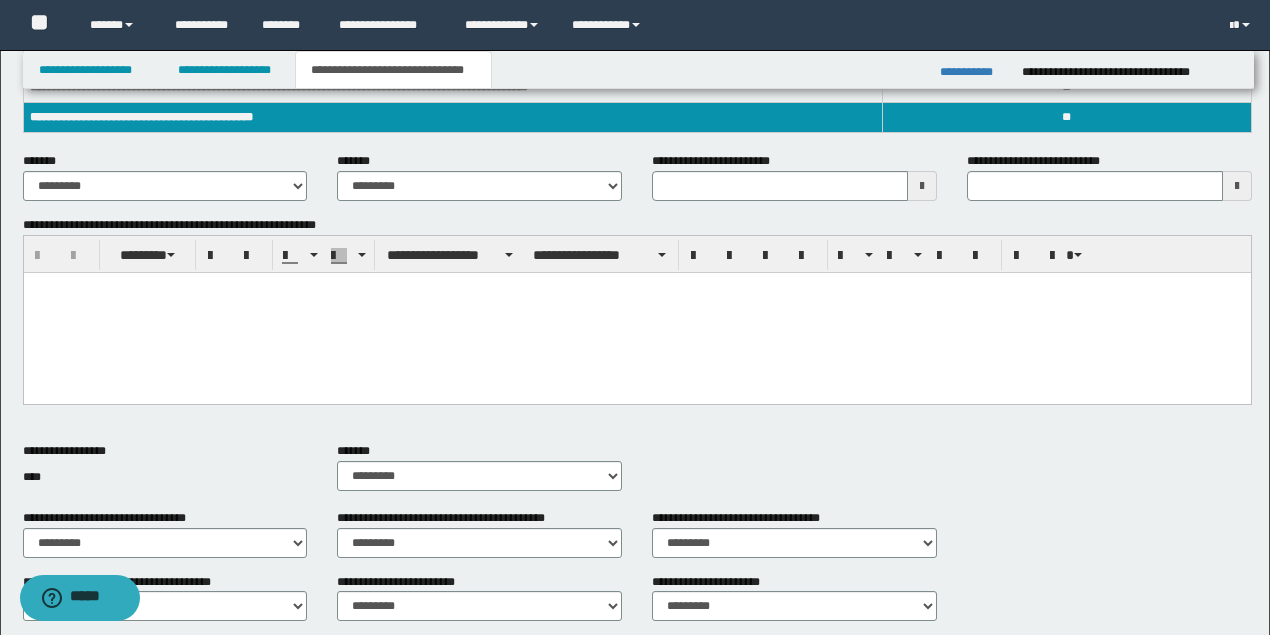 scroll, scrollTop: 333, scrollLeft: 0, axis: vertical 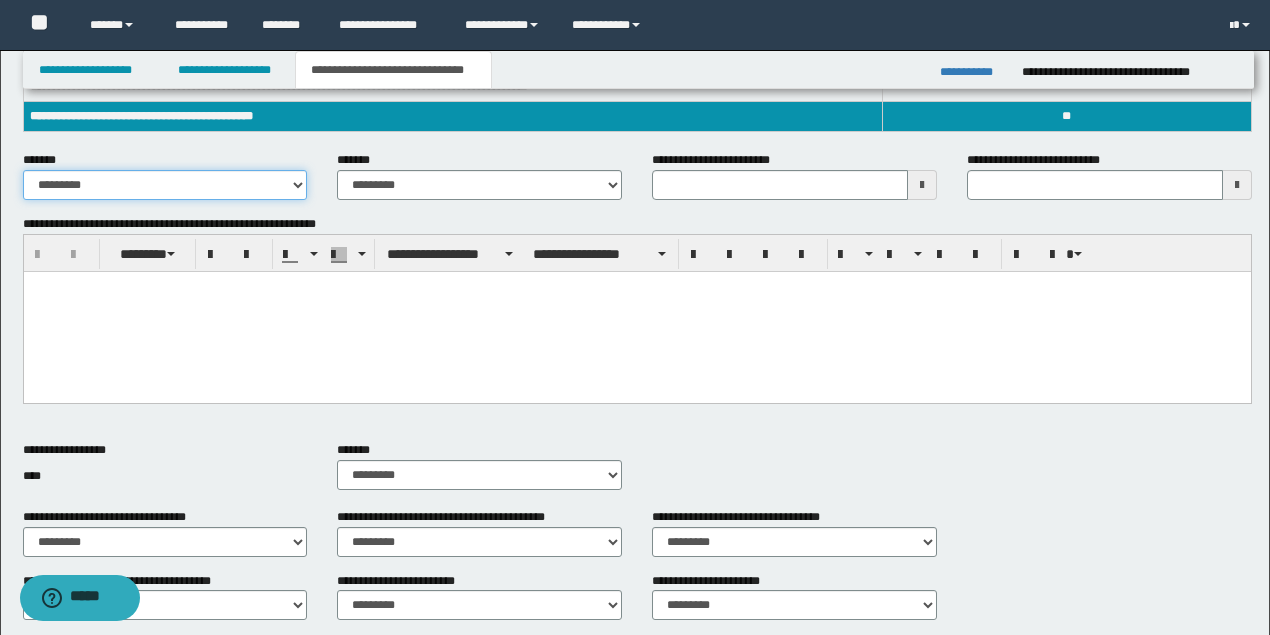 click on "**********" at bounding box center (165, 185) 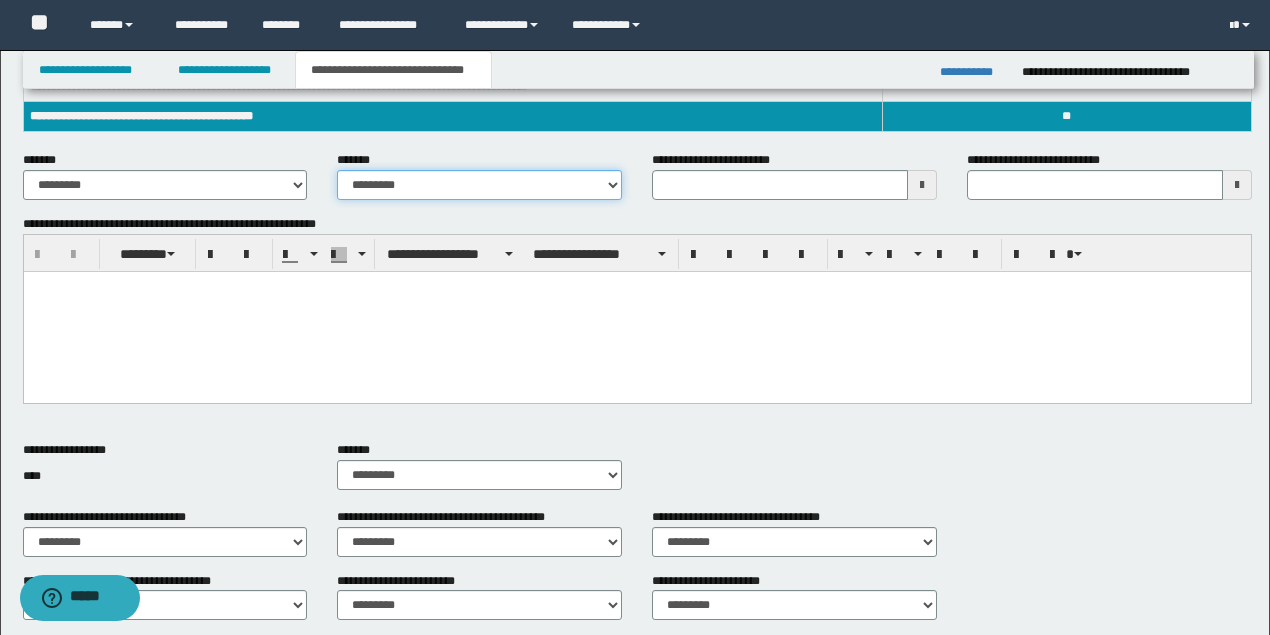 drag, startPoint x: 364, startPoint y: 188, endPoint x: 370, endPoint y: 198, distance: 11.661903 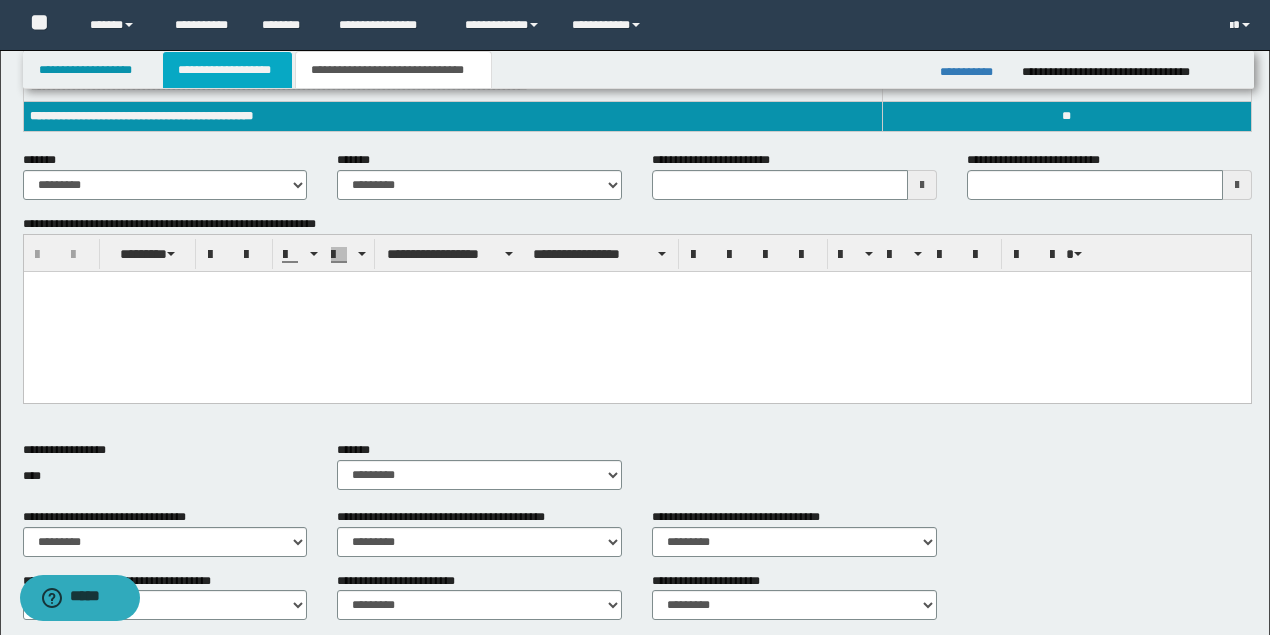 click on "**********" at bounding box center (227, 70) 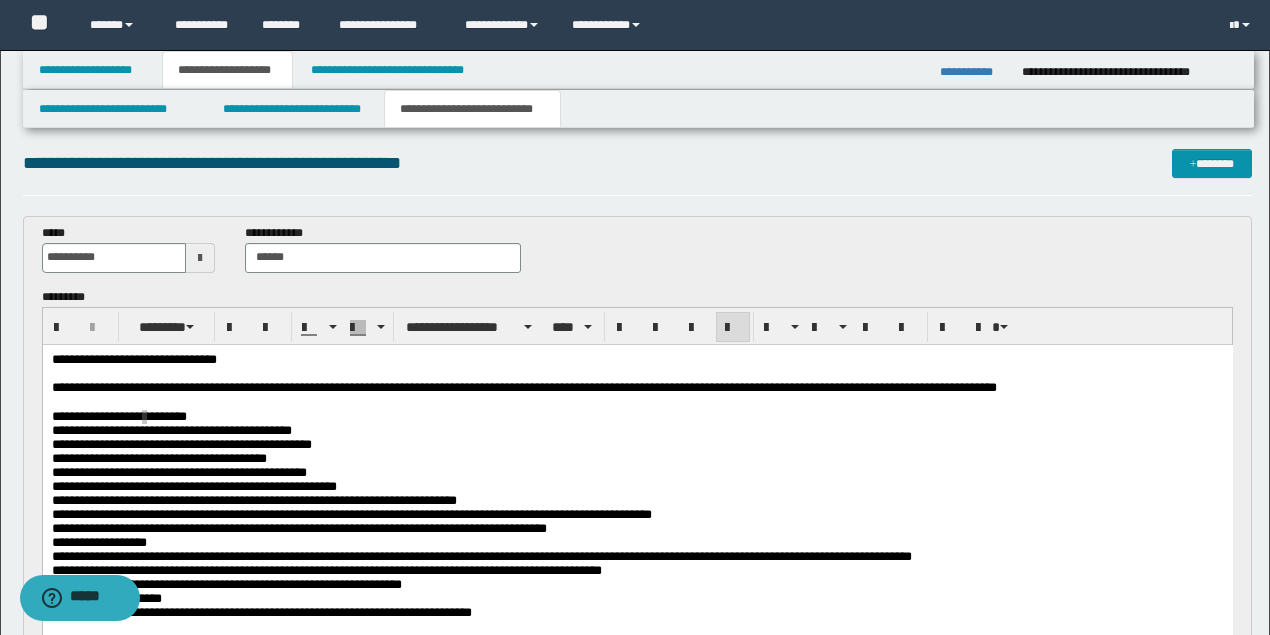 scroll, scrollTop: 0, scrollLeft: 0, axis: both 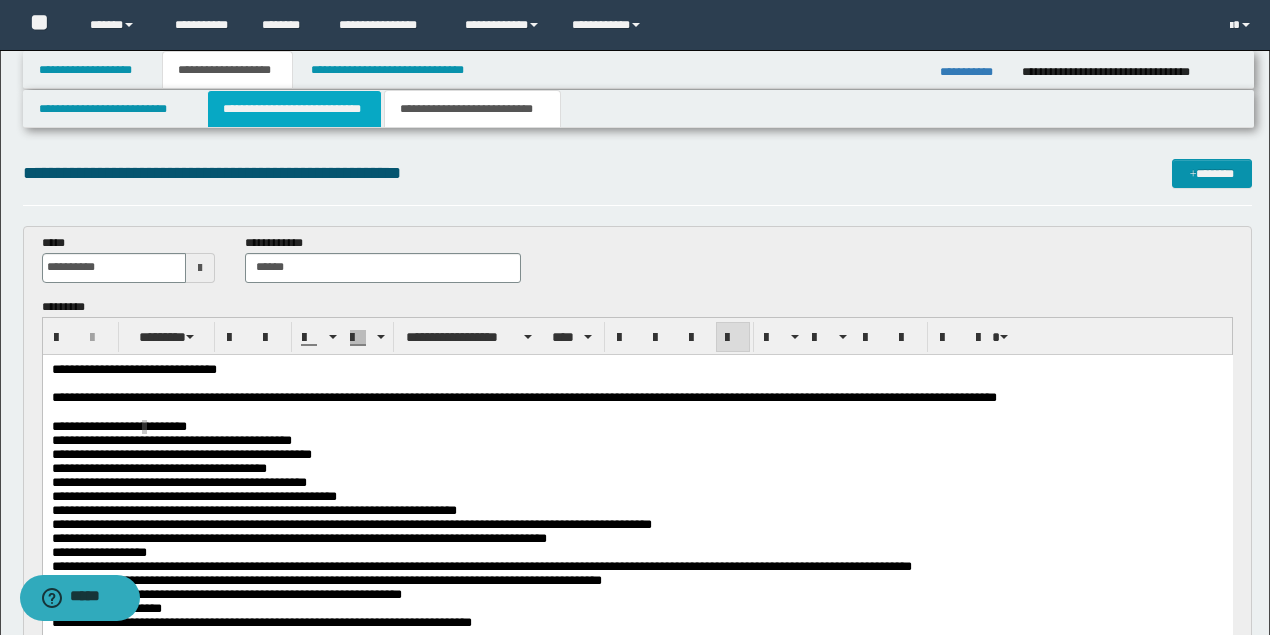 click on "**********" at bounding box center (294, 109) 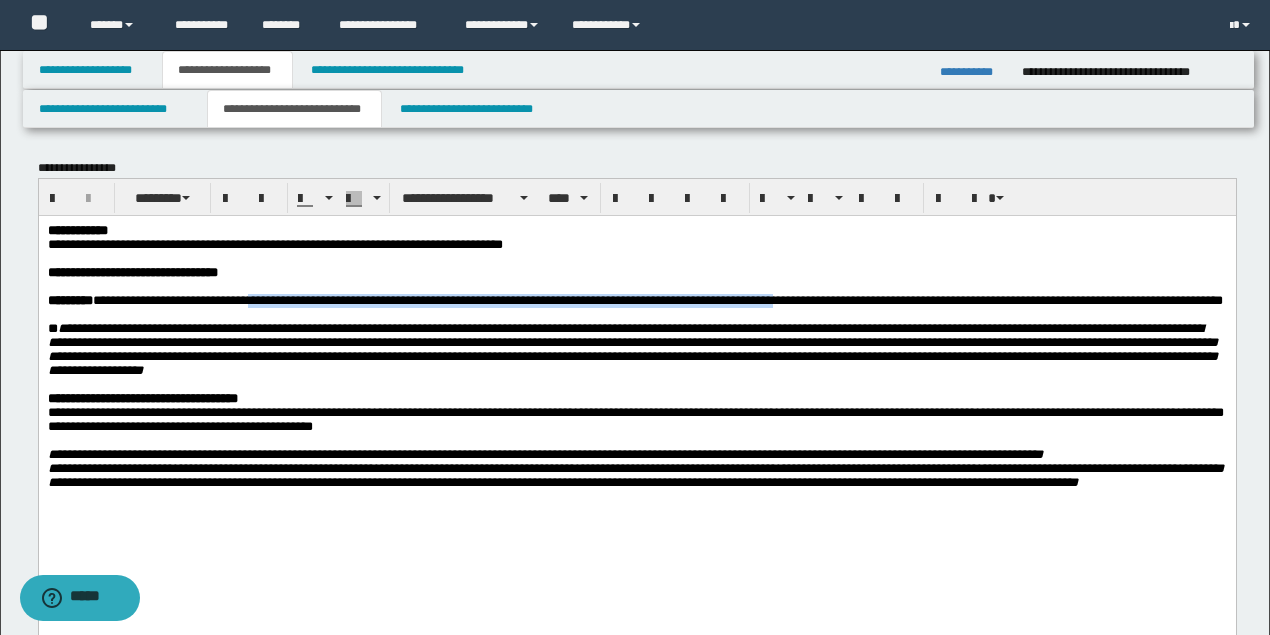click on "**********" at bounding box center (632, 348) 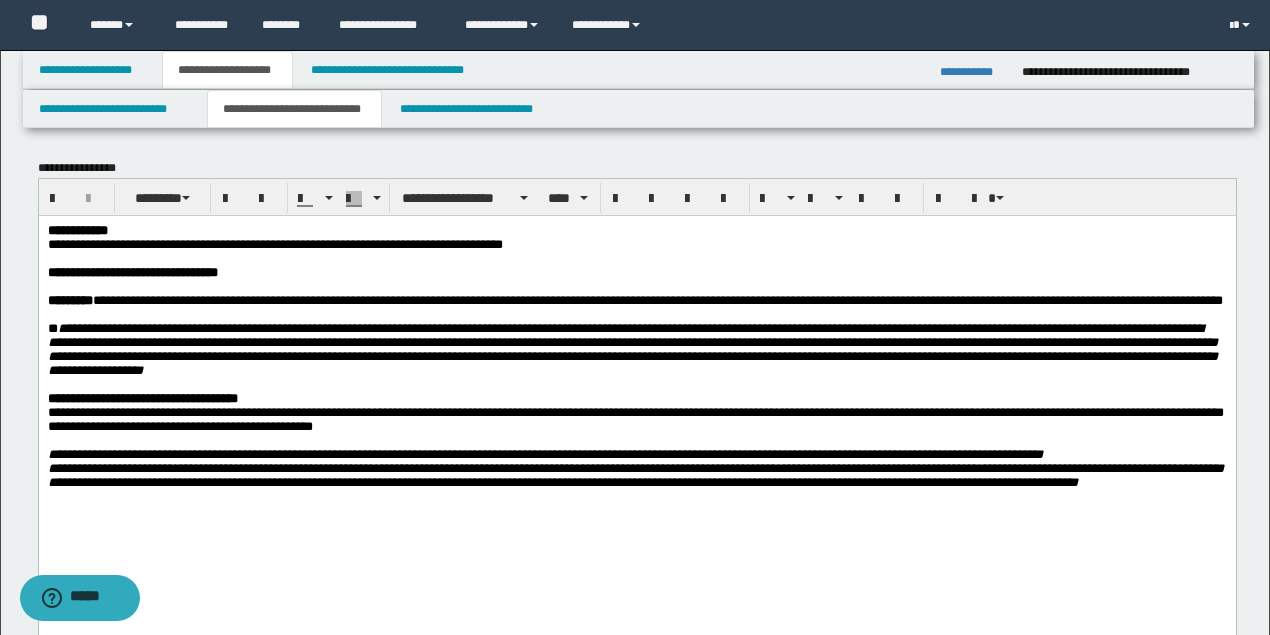 click at bounding box center [635, 314] 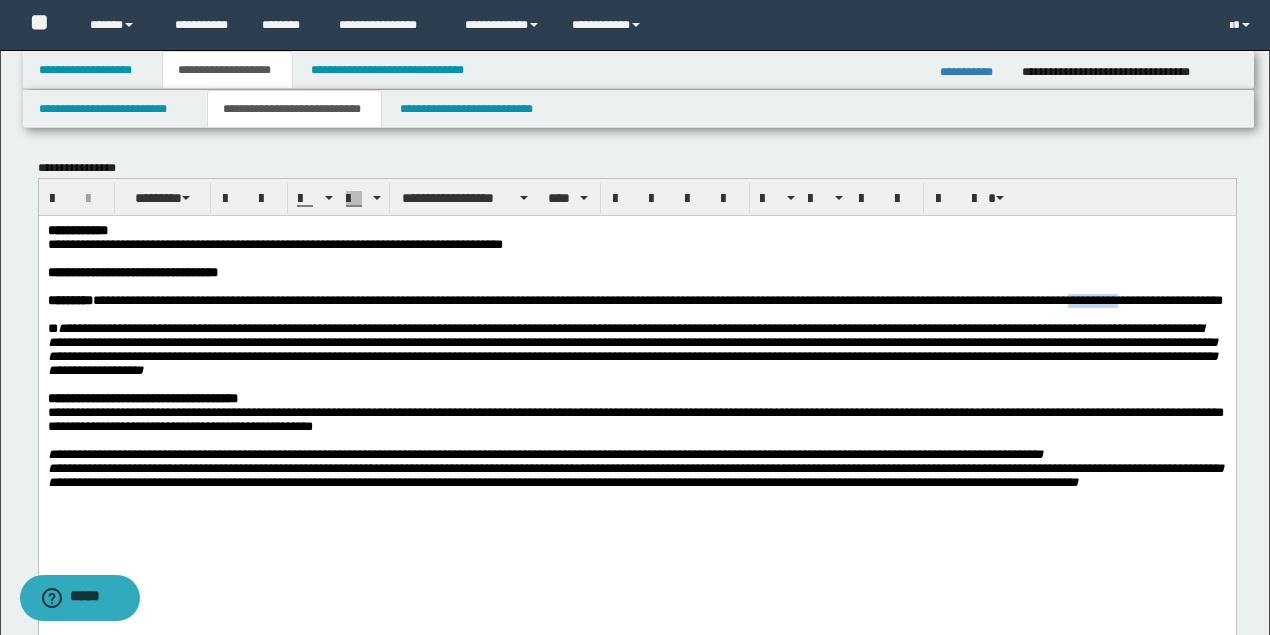 drag, startPoint x: 1148, startPoint y: 307, endPoint x: 1210, endPoint y: 304, distance: 62.072536 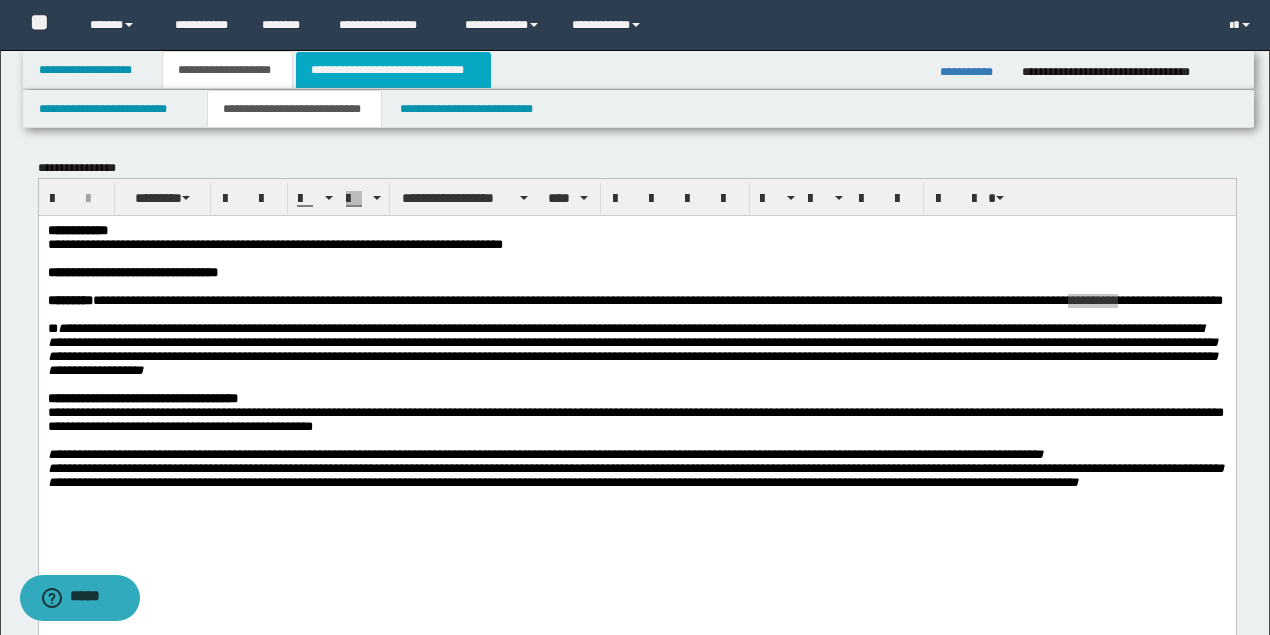 click on "**********" at bounding box center (393, 70) 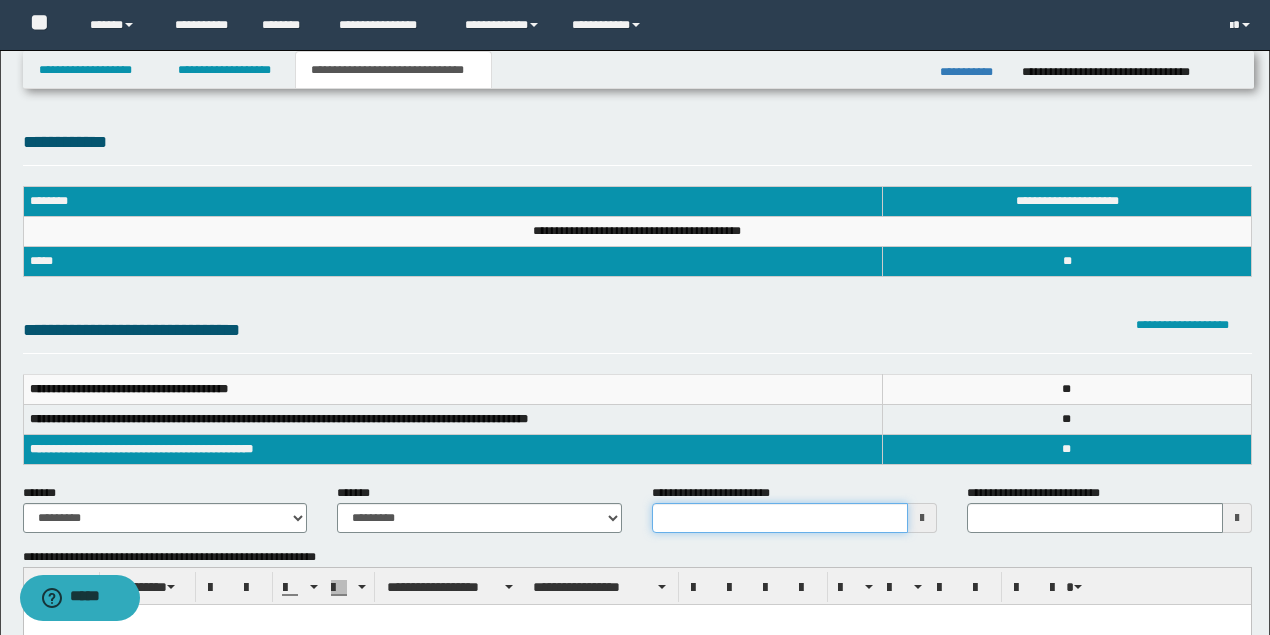 click on "**********" at bounding box center [780, 518] 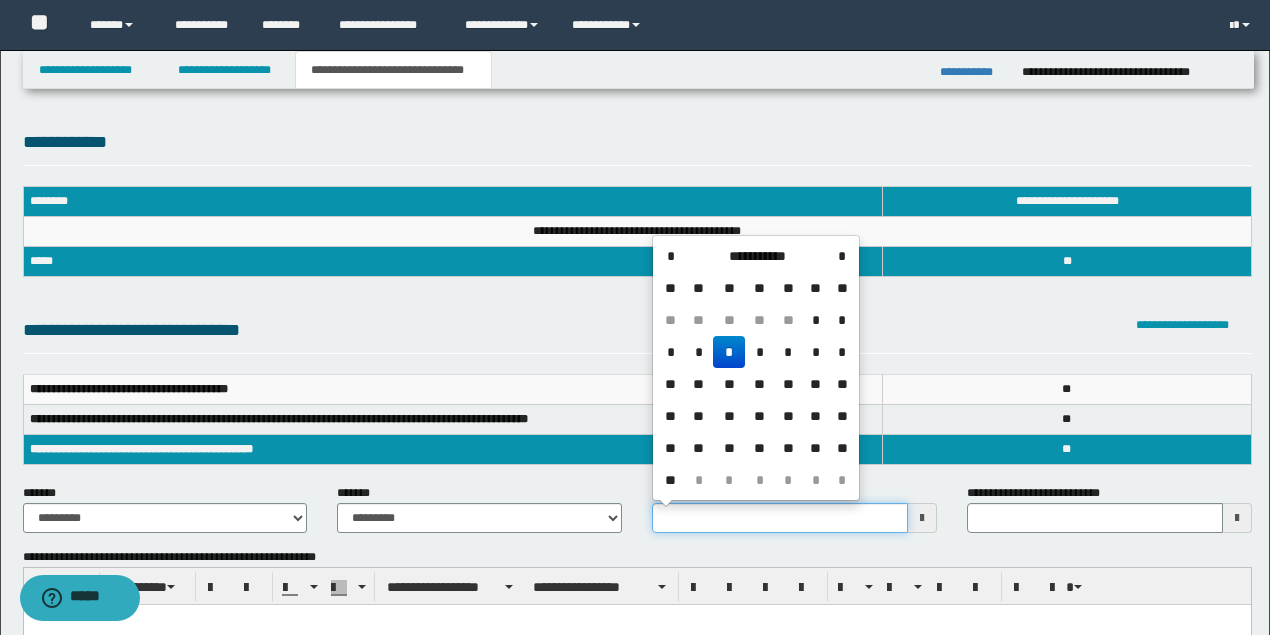 type on "**********" 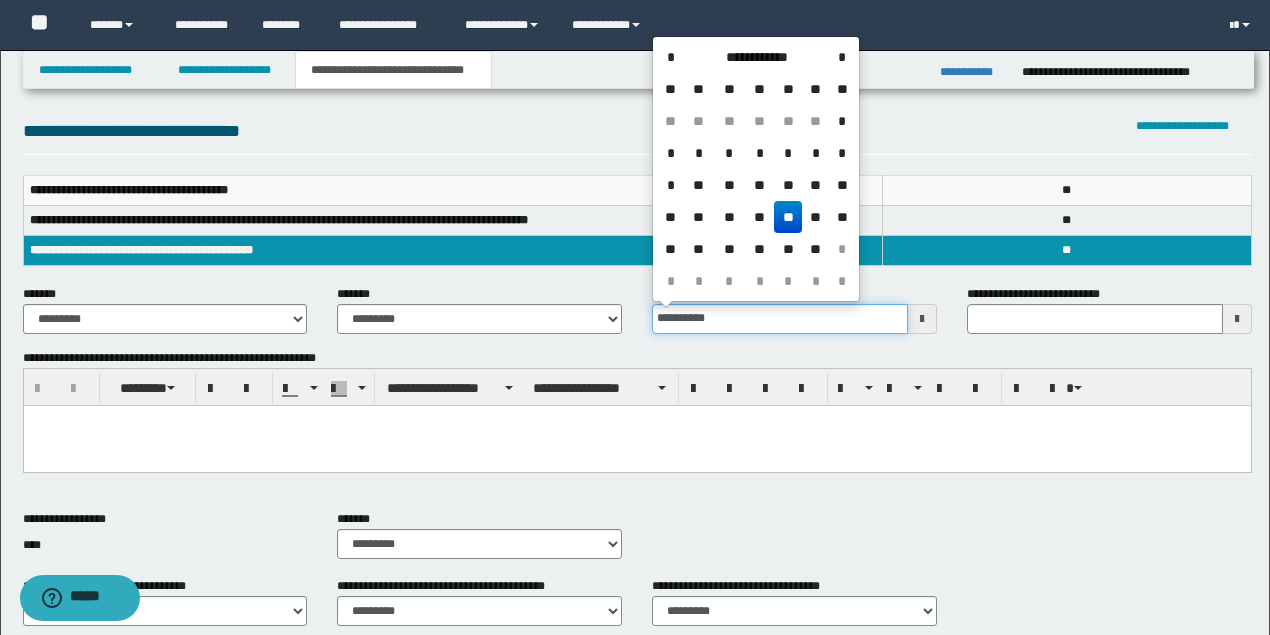 scroll, scrollTop: 200, scrollLeft: 0, axis: vertical 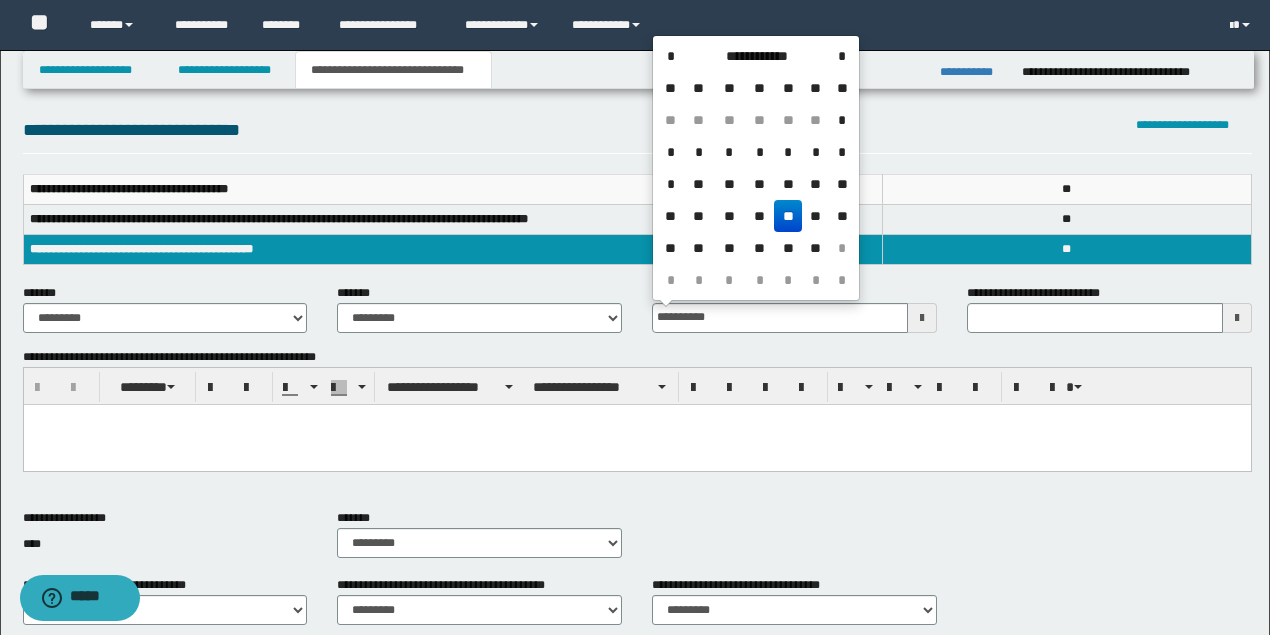 click at bounding box center (636, 444) 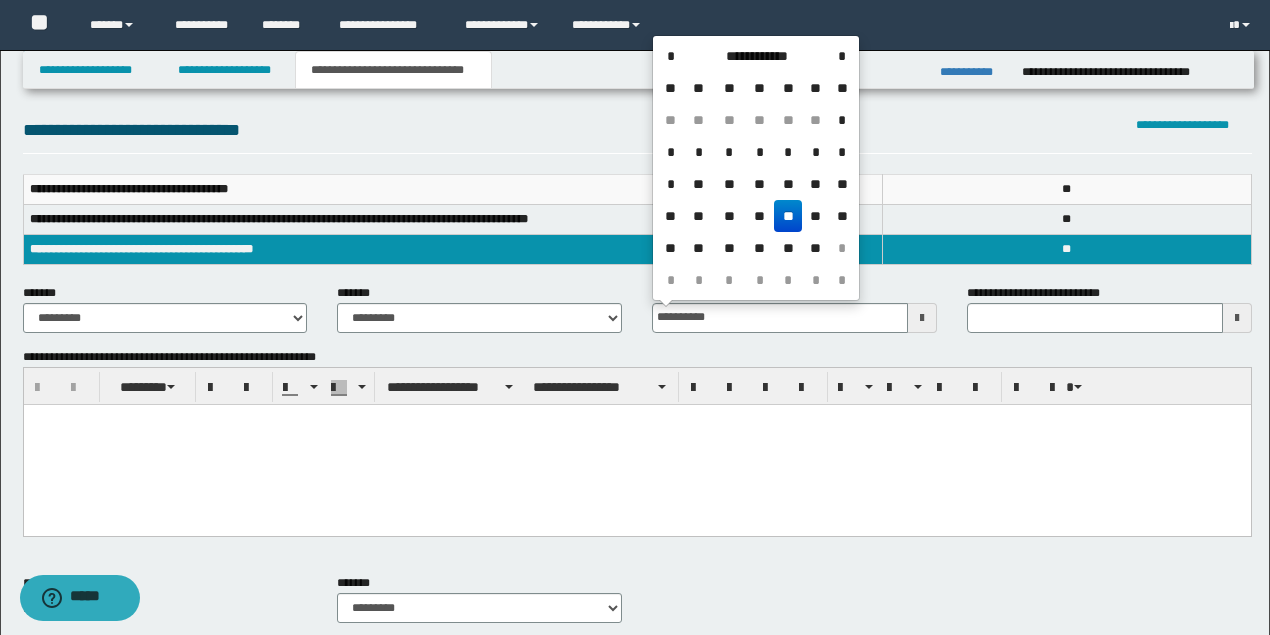 type 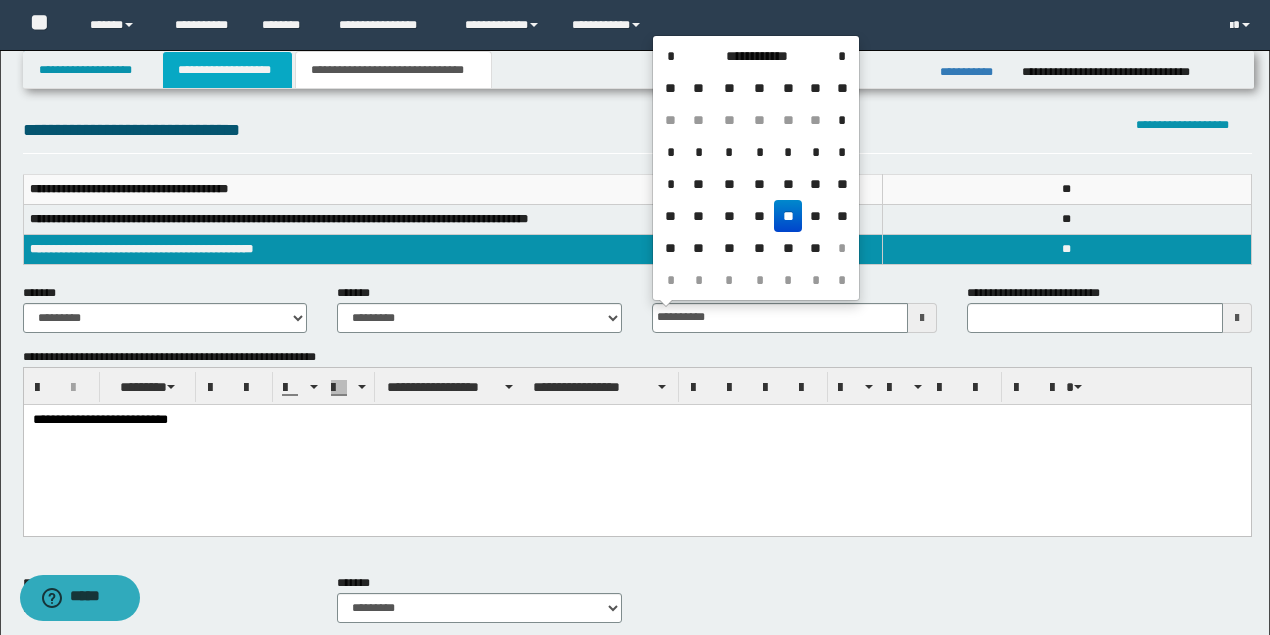 click on "**********" at bounding box center (227, 70) 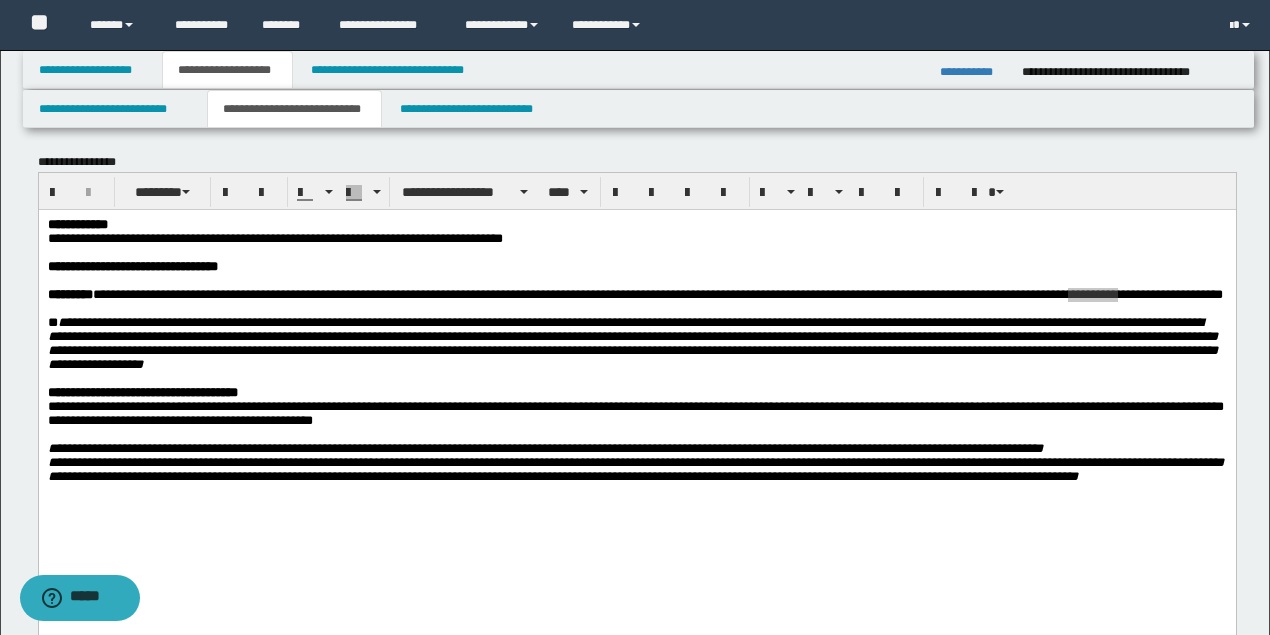 scroll, scrollTop: 0, scrollLeft: 0, axis: both 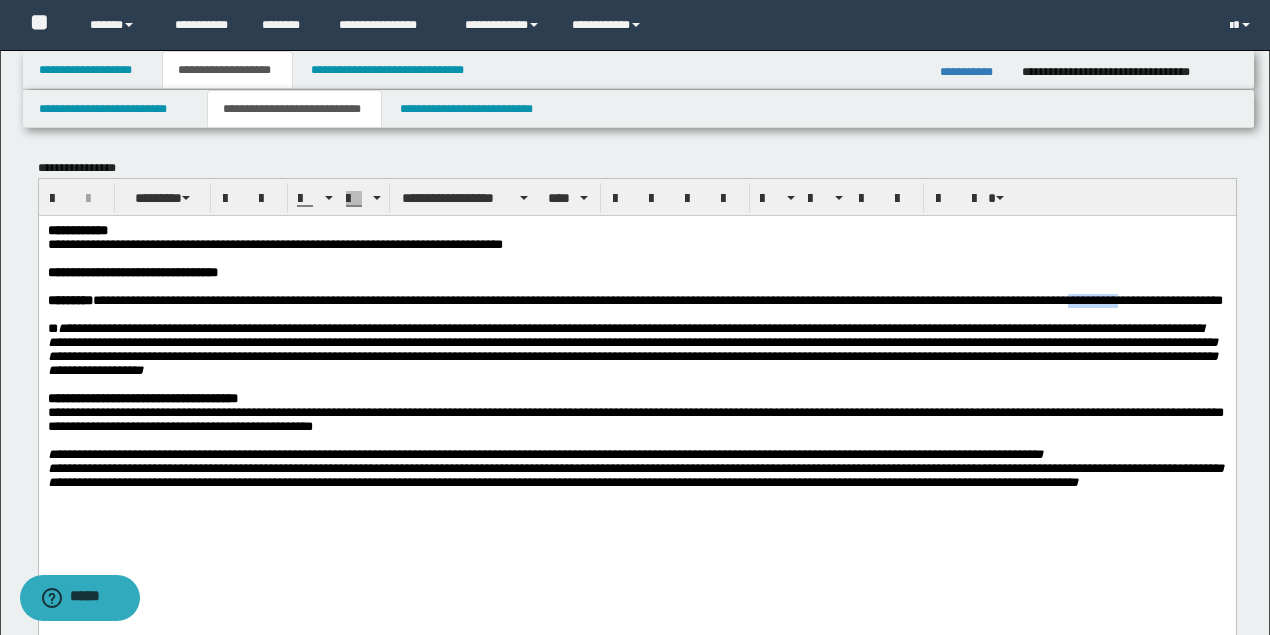 click at bounding box center (635, 258) 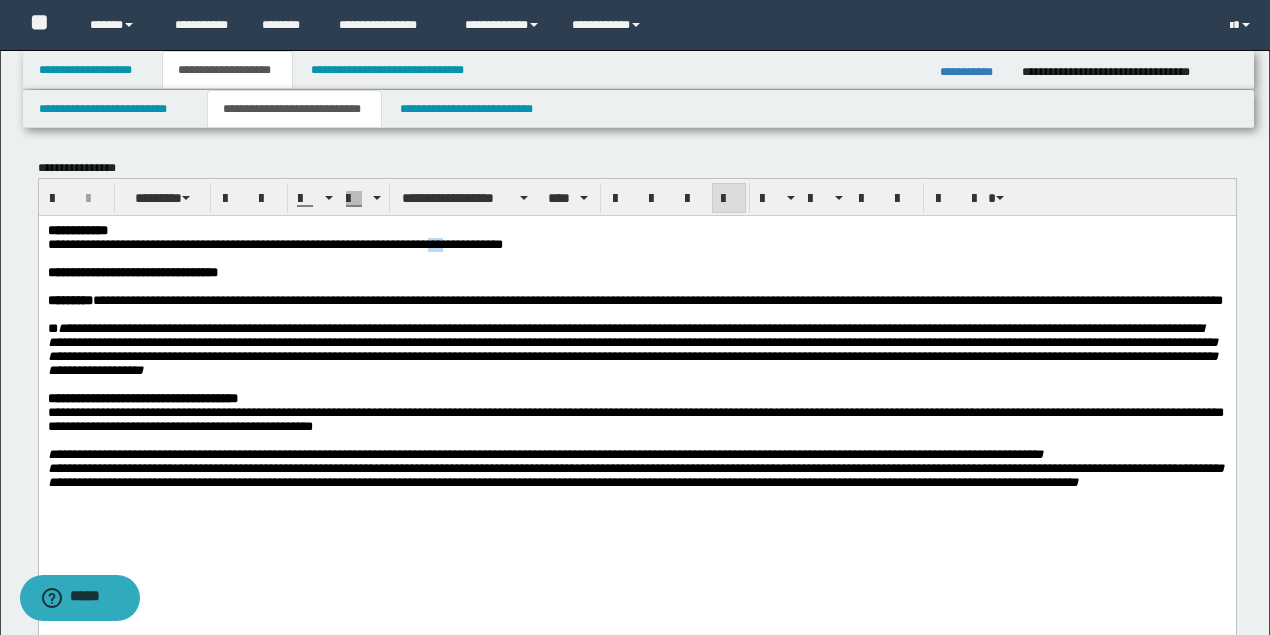 drag, startPoint x: 547, startPoint y: 248, endPoint x: 531, endPoint y: 252, distance: 16.492422 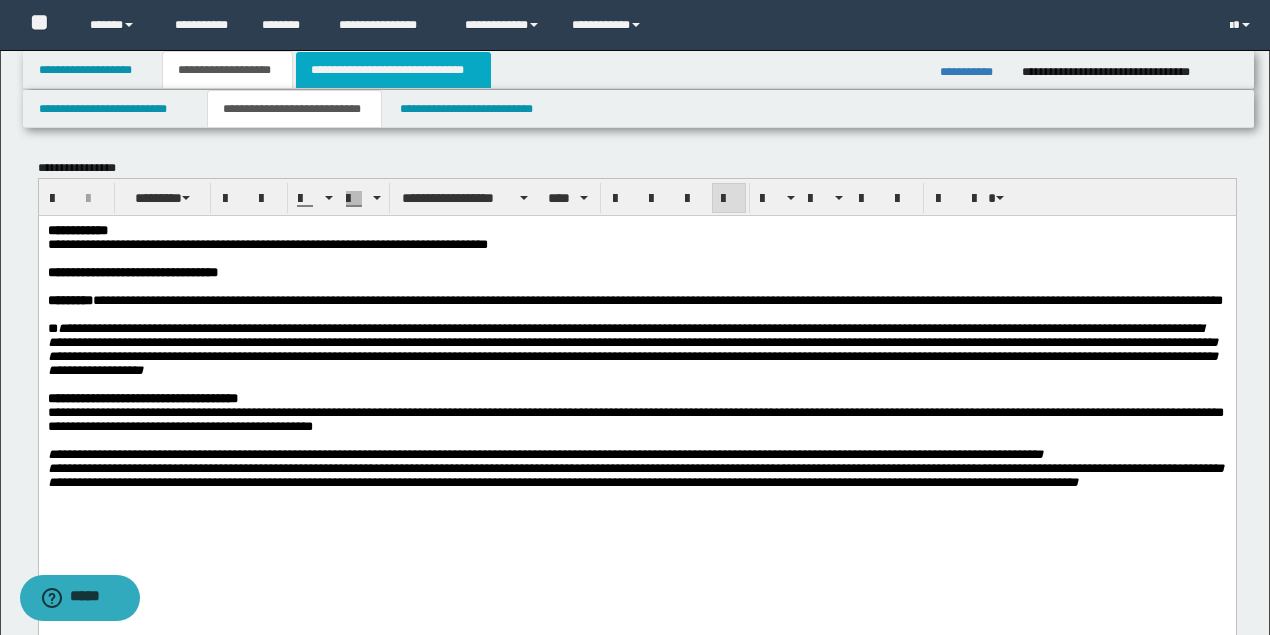 click on "**********" at bounding box center [393, 70] 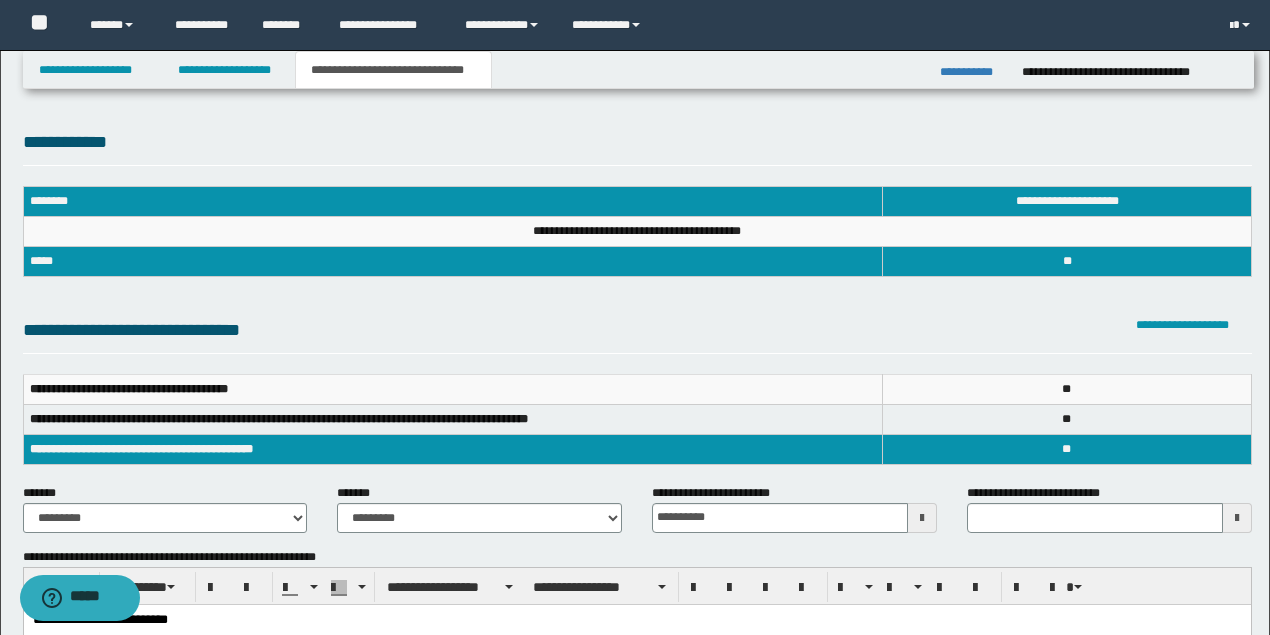 scroll, scrollTop: 266, scrollLeft: 0, axis: vertical 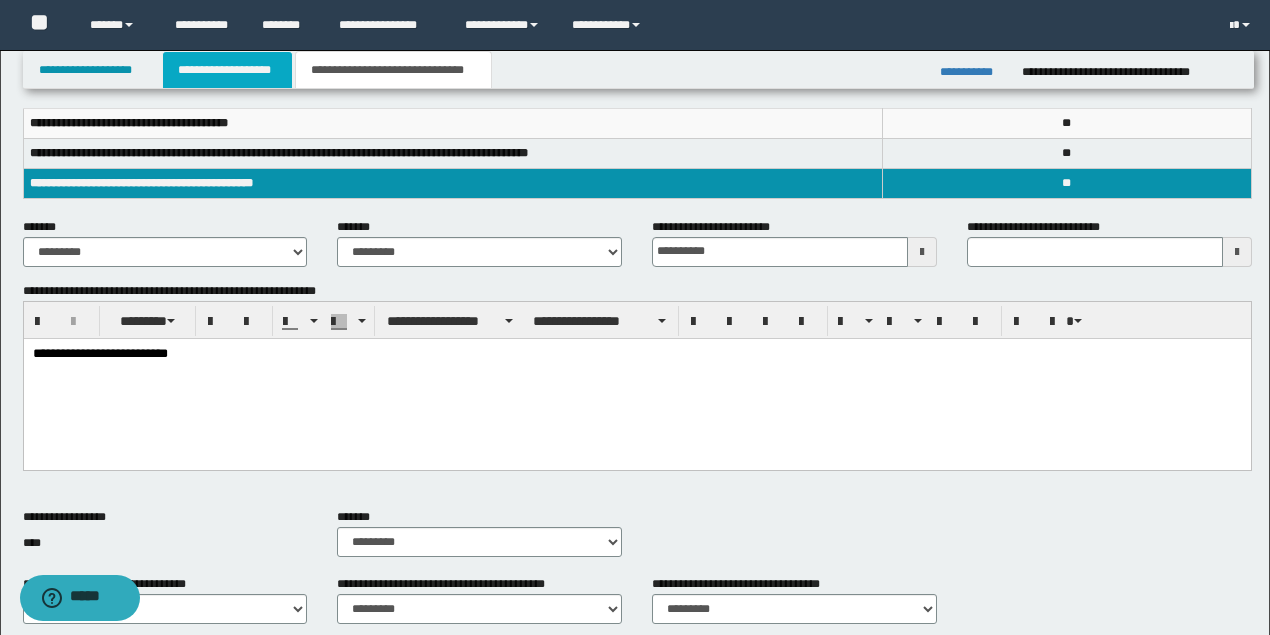 click on "**********" at bounding box center [227, 70] 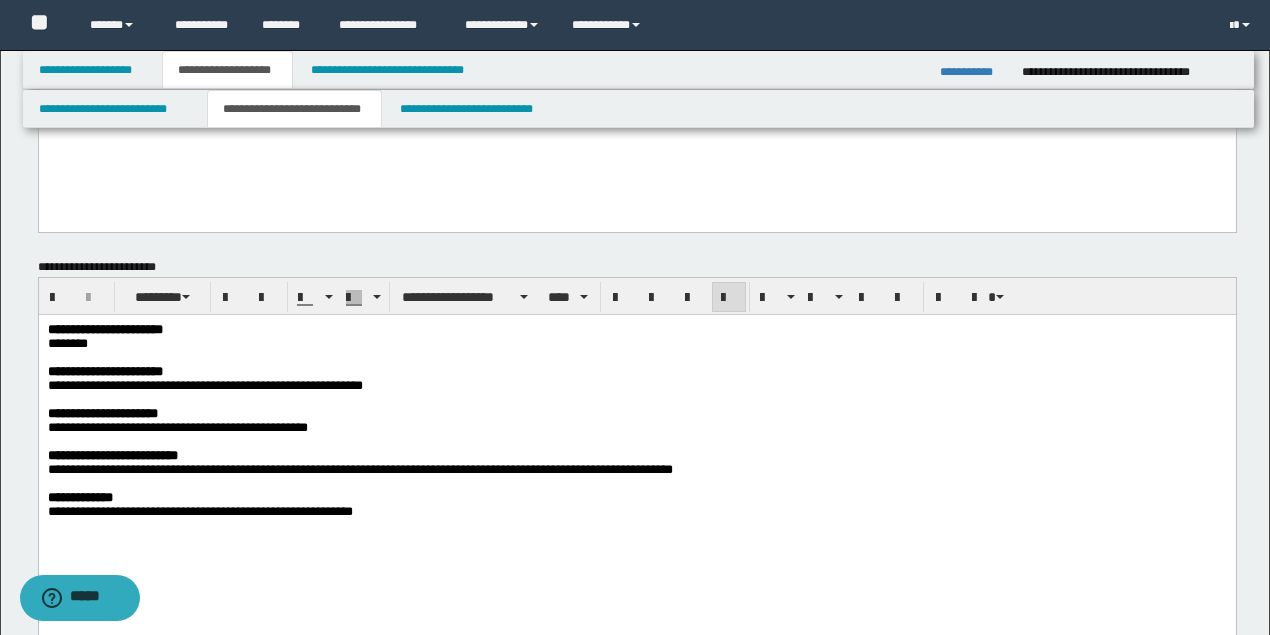 scroll, scrollTop: 466, scrollLeft: 0, axis: vertical 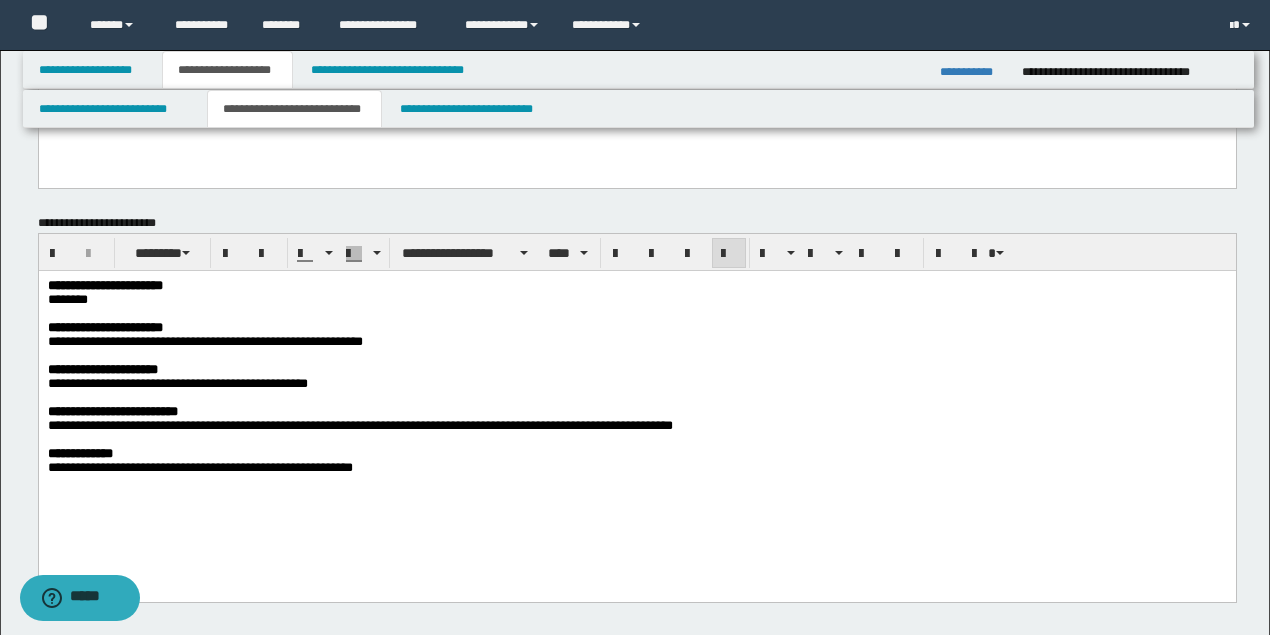 click at bounding box center [635, 356] 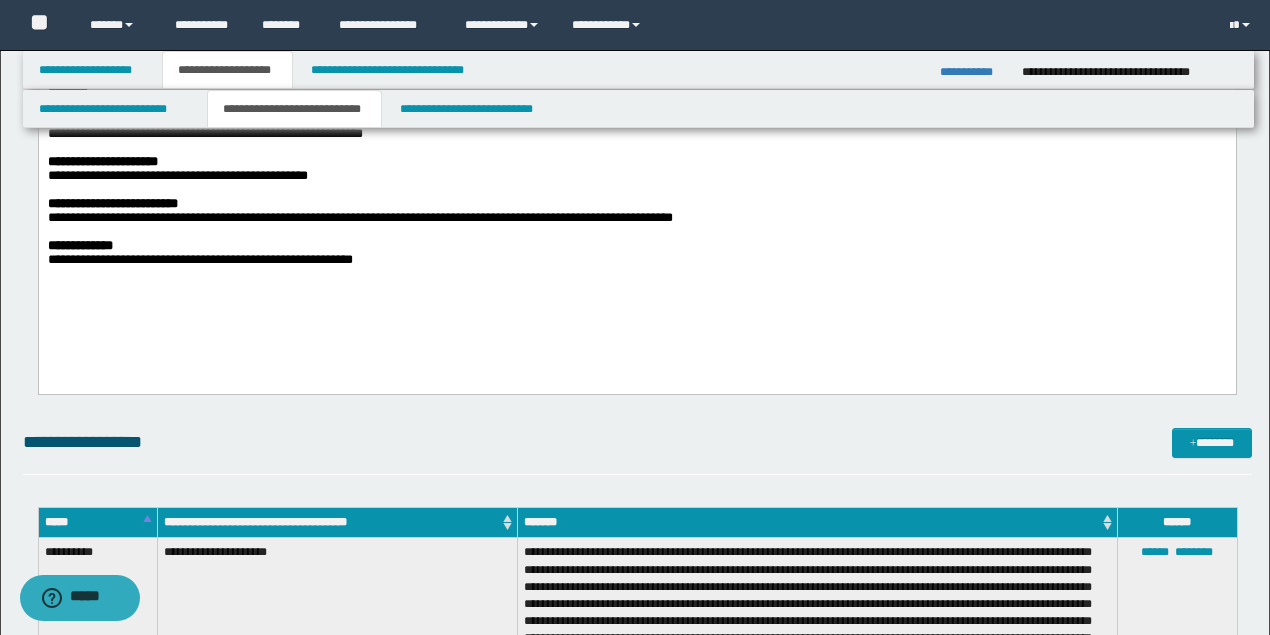 scroll, scrollTop: 666, scrollLeft: 0, axis: vertical 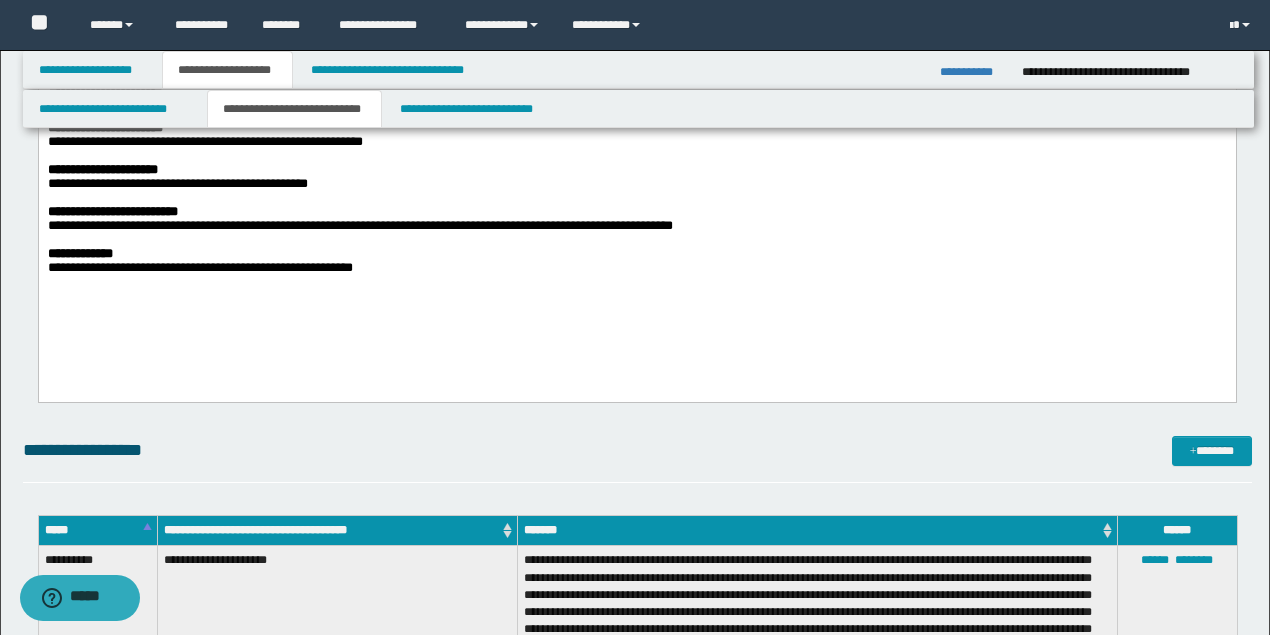 click on "**********" at bounding box center [199, 267] 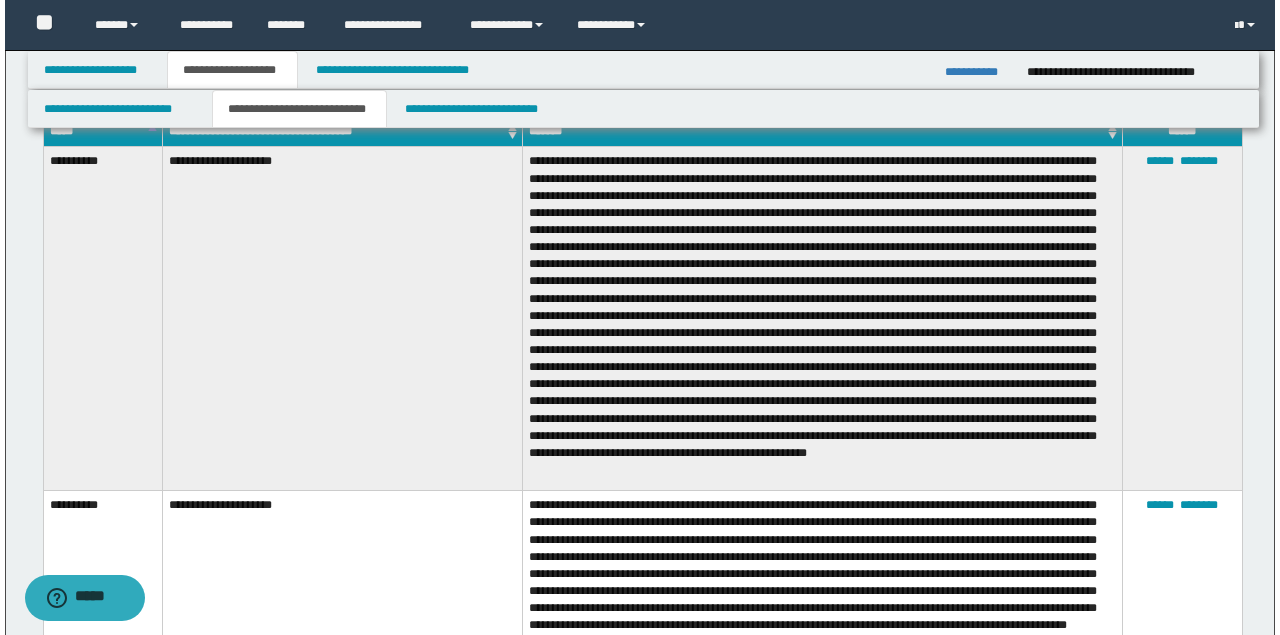 scroll, scrollTop: 1066, scrollLeft: 0, axis: vertical 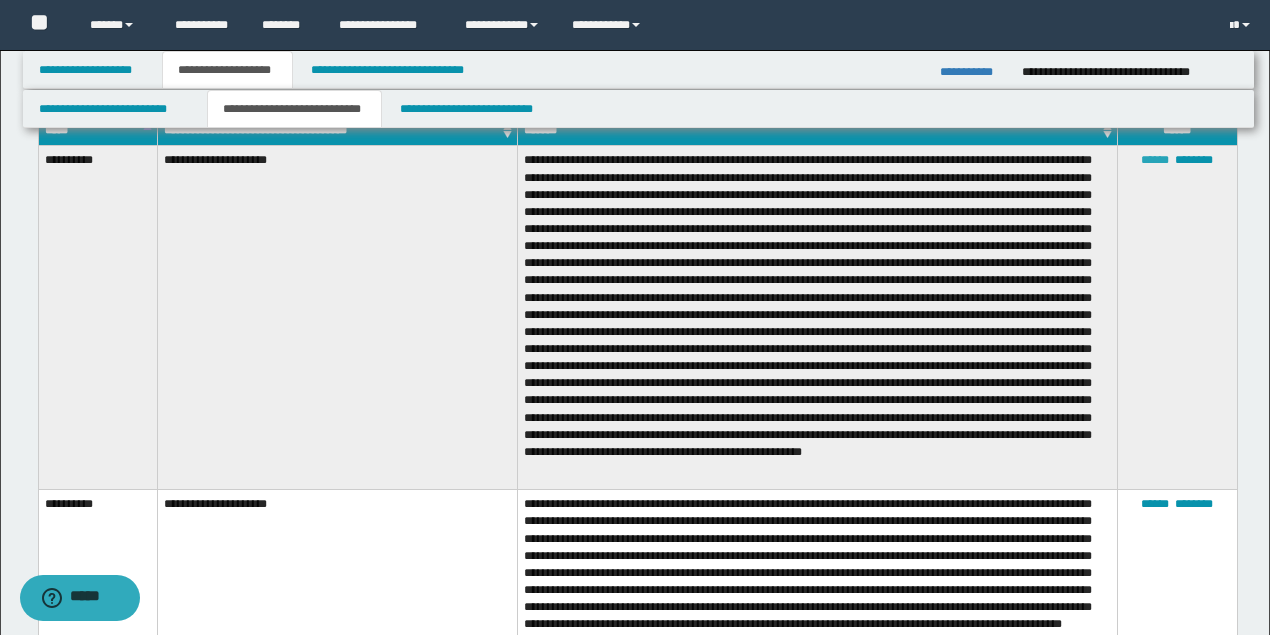 click on "******" at bounding box center (1155, 160) 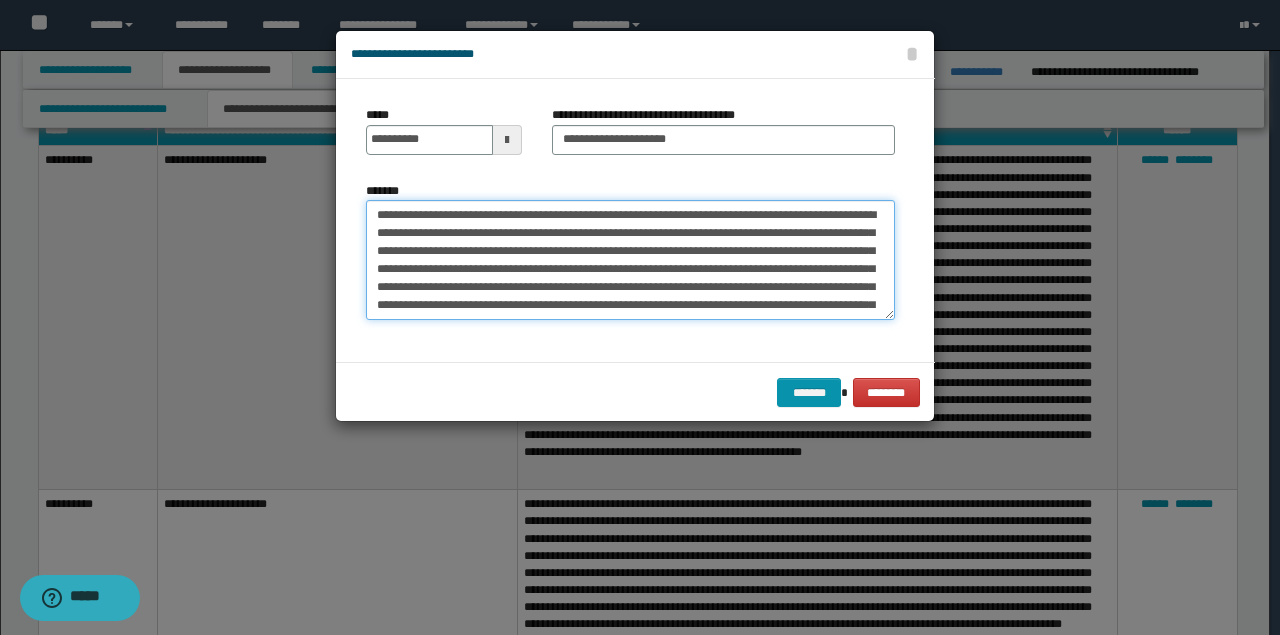 click on "*******" at bounding box center (630, 259) 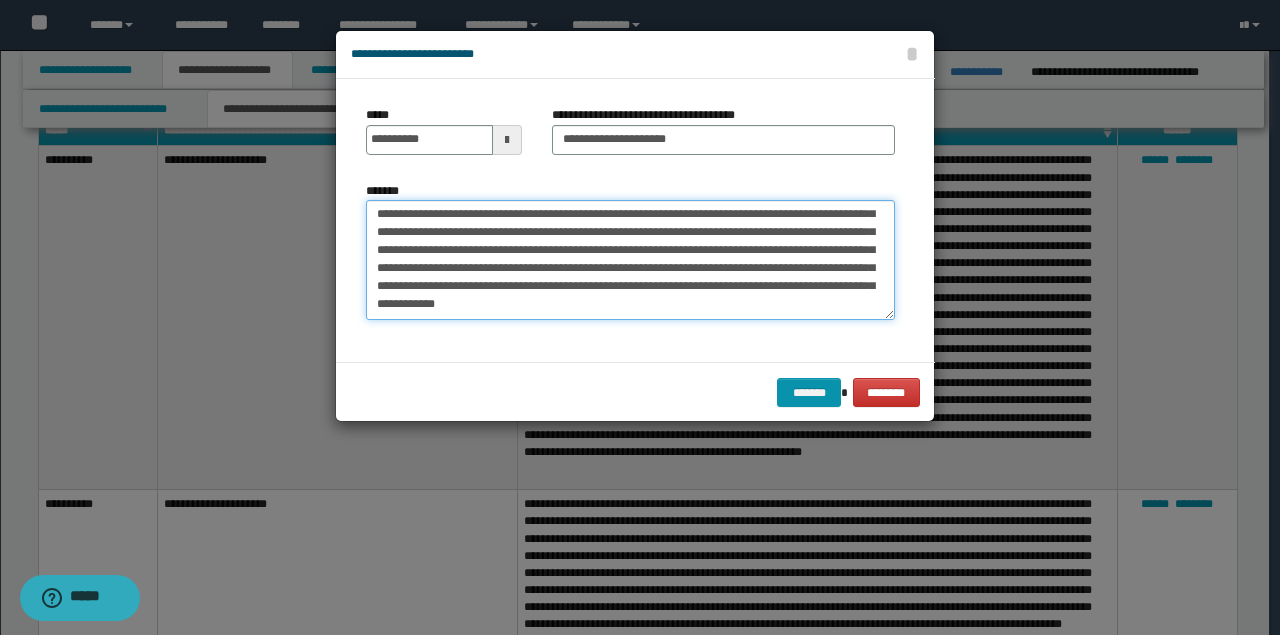 scroll, scrollTop: 306, scrollLeft: 0, axis: vertical 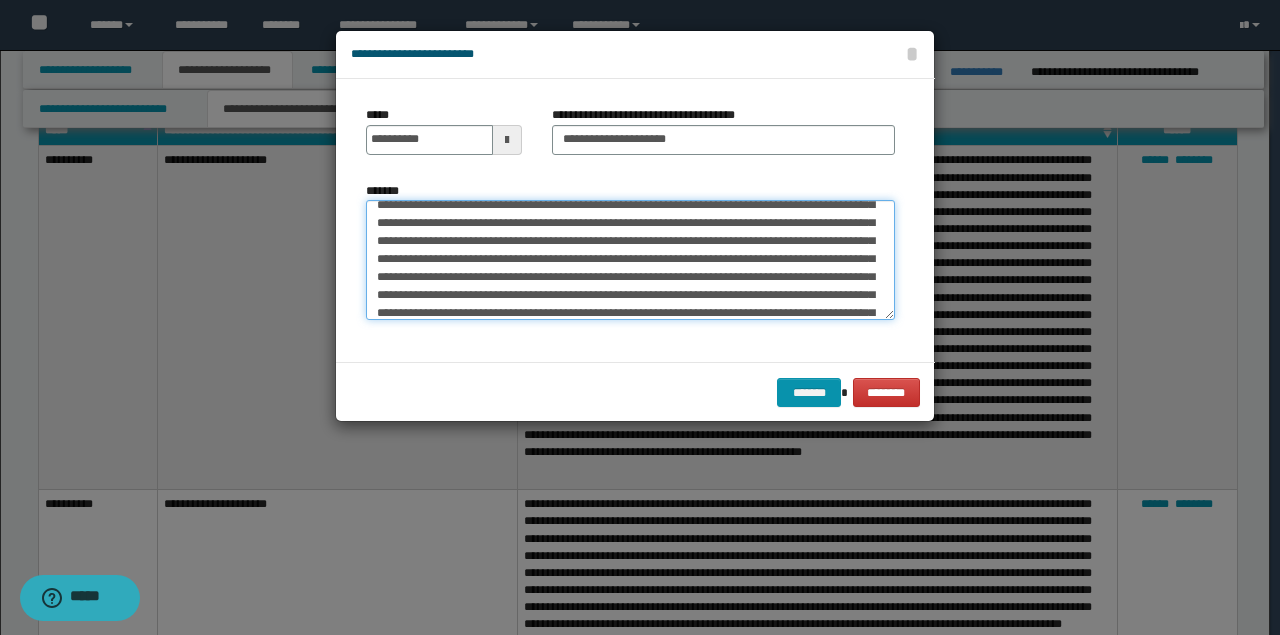 click on "*******" at bounding box center [630, 259] 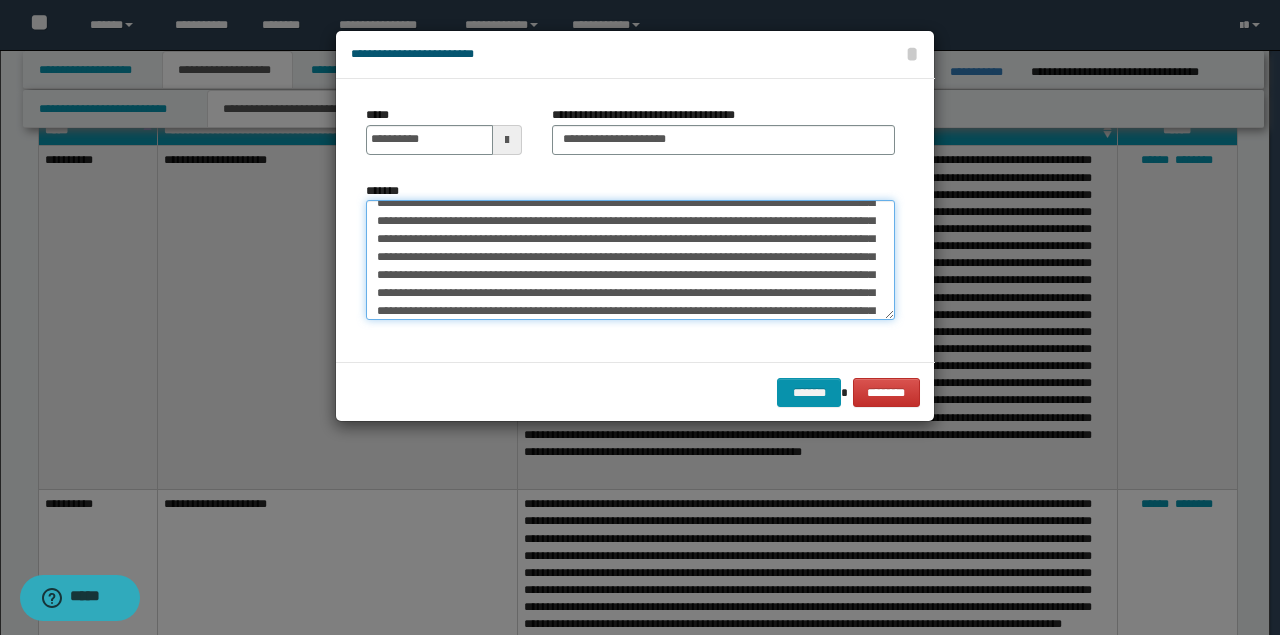 scroll, scrollTop: 133, scrollLeft: 0, axis: vertical 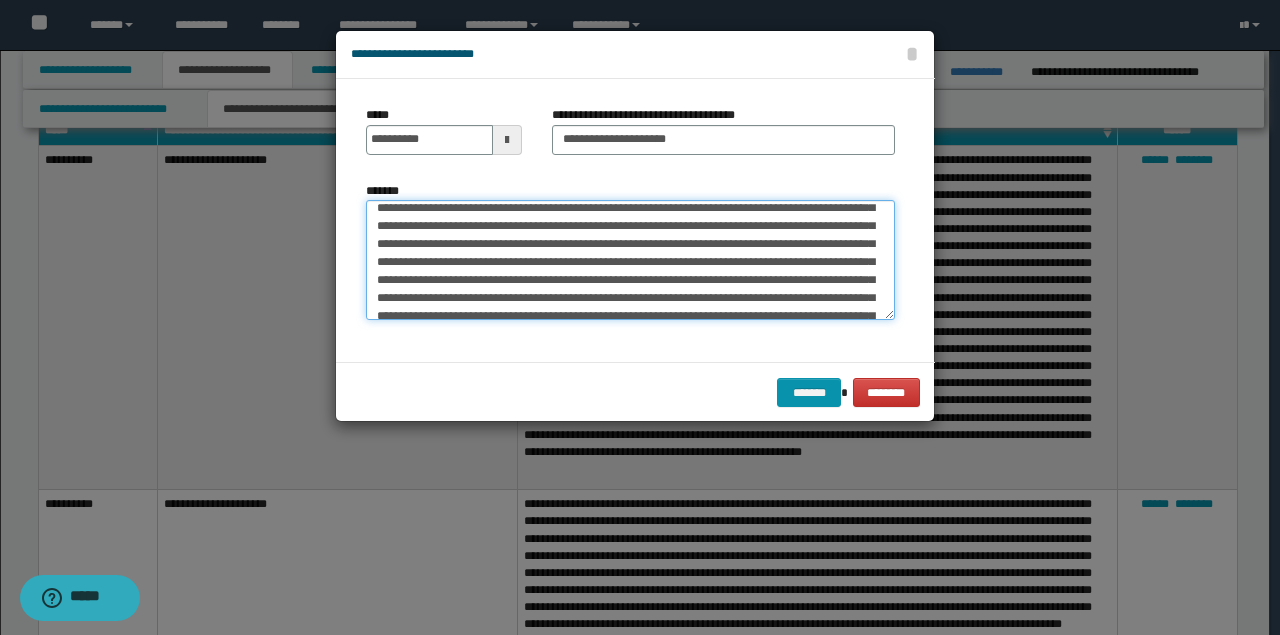 click on "*******" at bounding box center (630, 259) 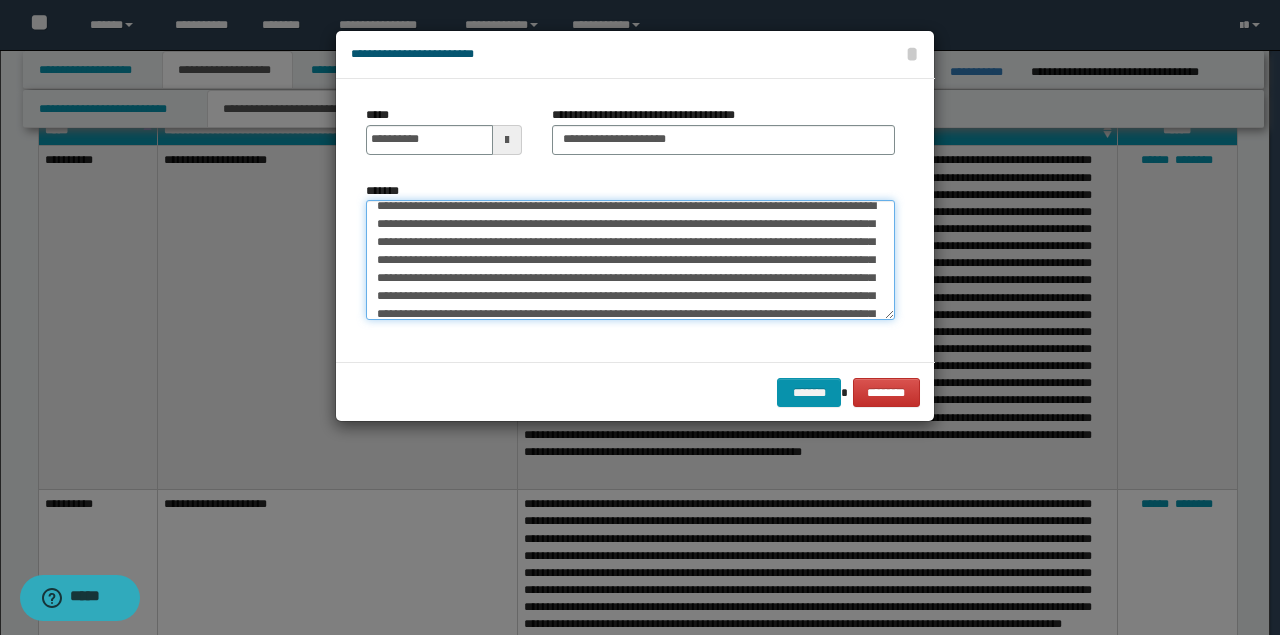 scroll, scrollTop: 0, scrollLeft: 0, axis: both 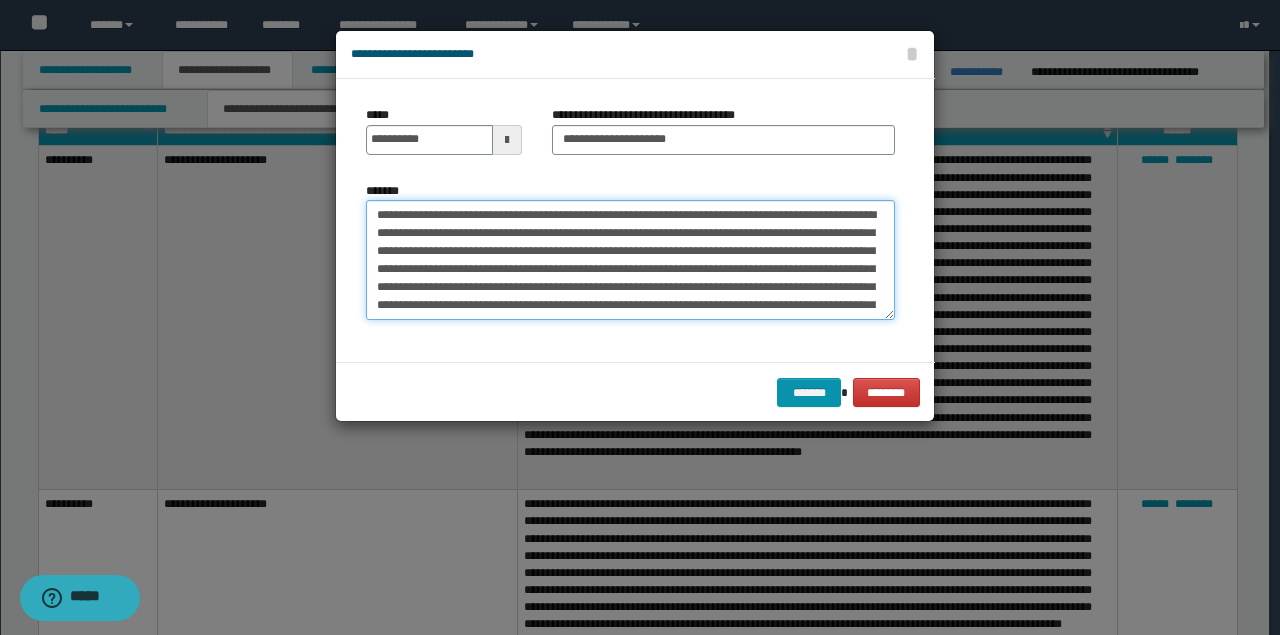 click on "*******" at bounding box center [630, 259] 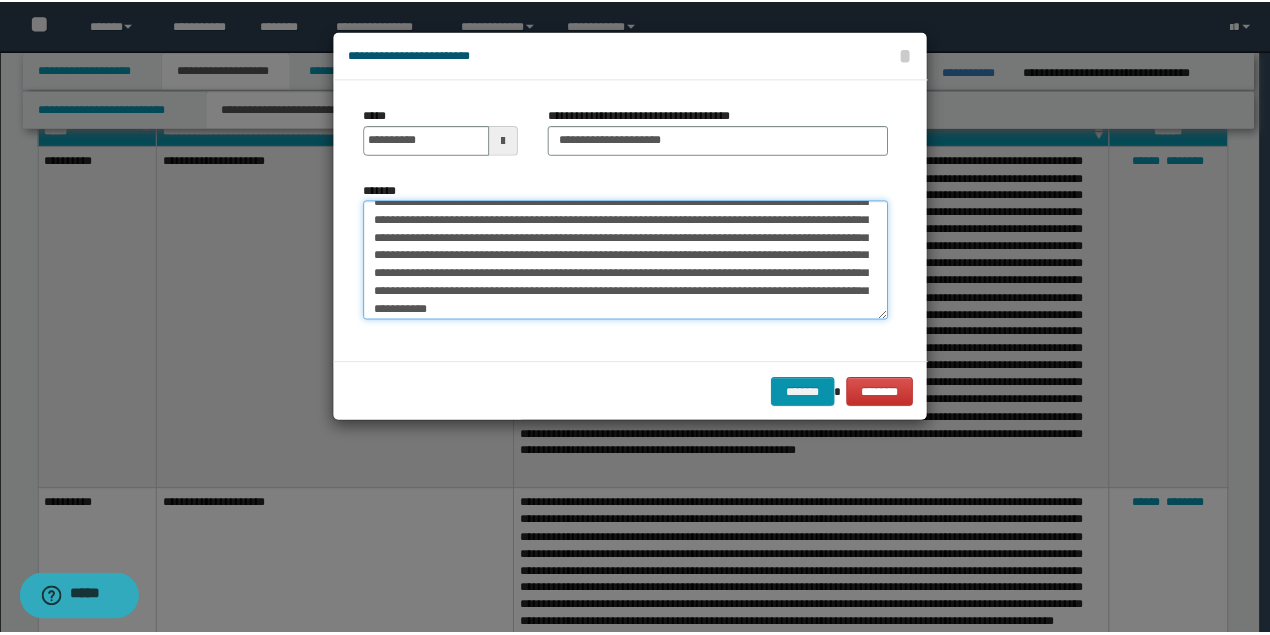 scroll, scrollTop: 306, scrollLeft: 0, axis: vertical 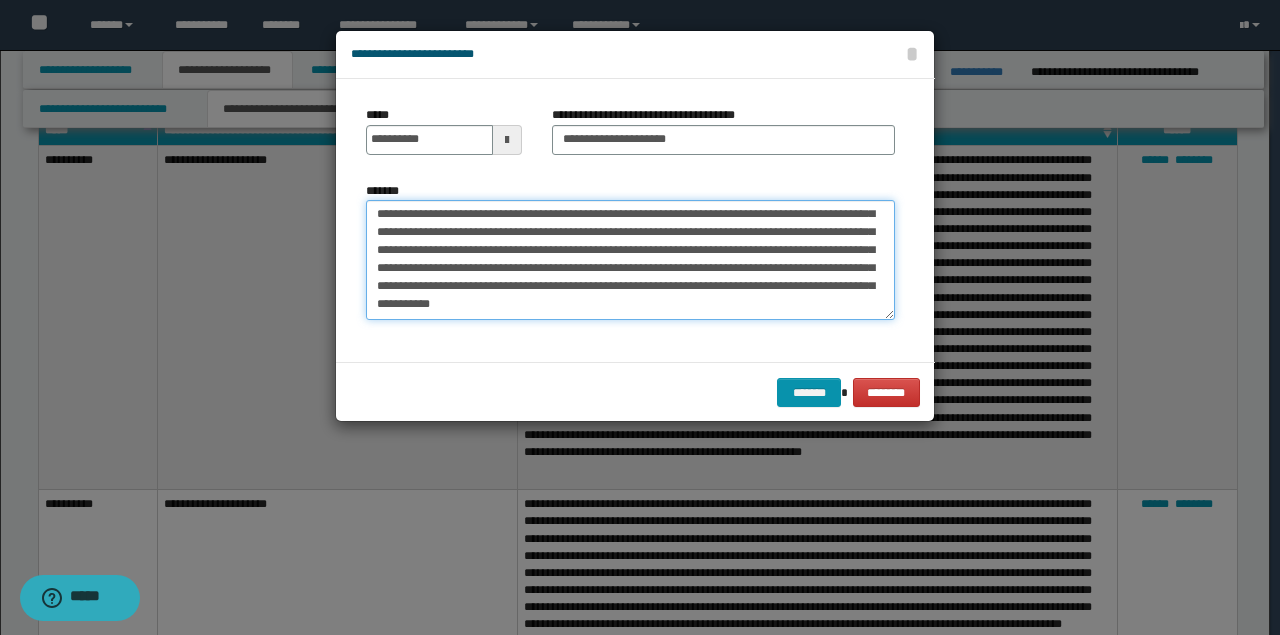 click on "*******" at bounding box center (630, 259) 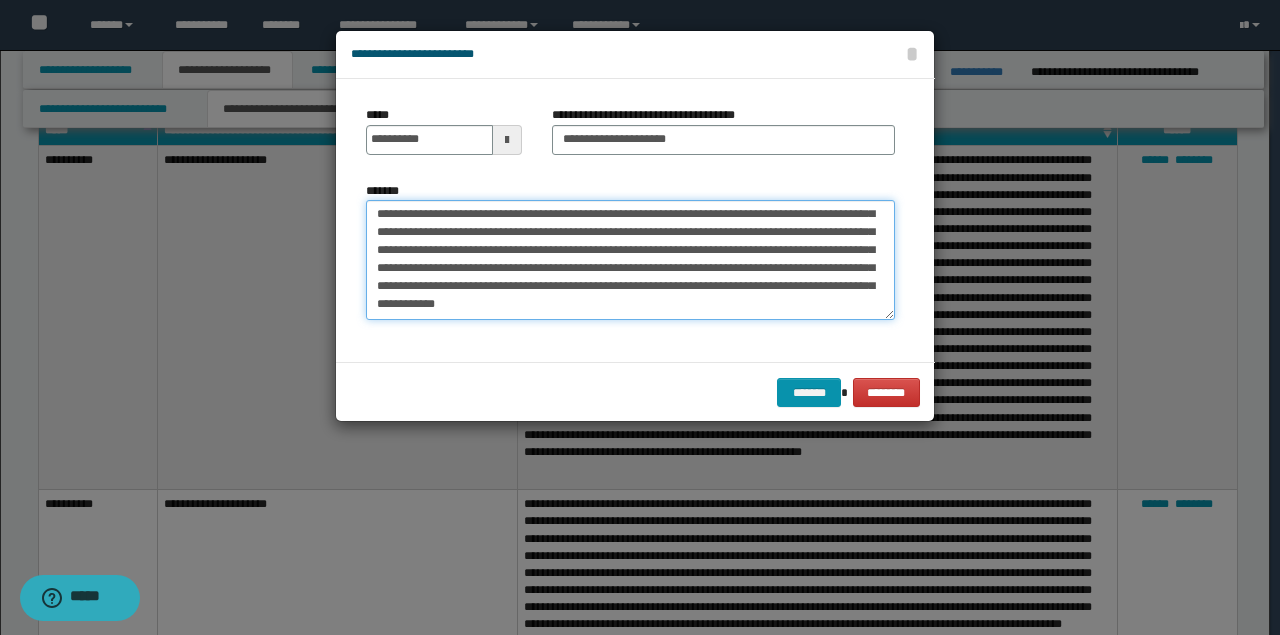 click on "*******" at bounding box center (630, 259) 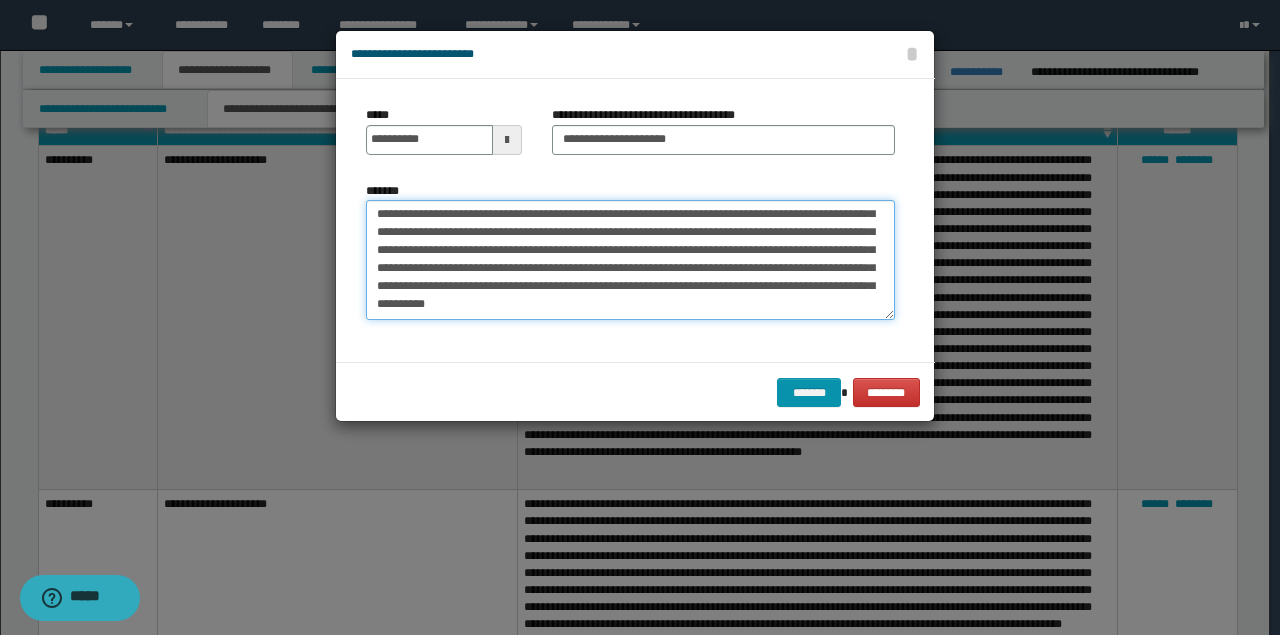 click on "*******" at bounding box center [630, 259] 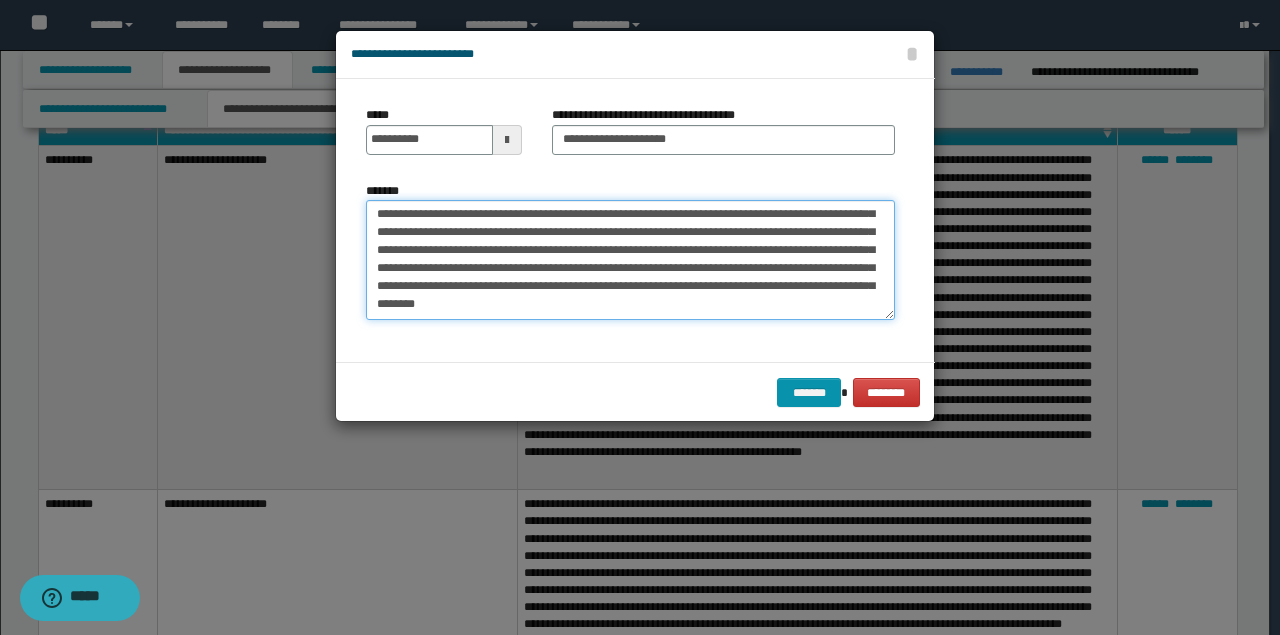 click on "*******" at bounding box center [630, 259] 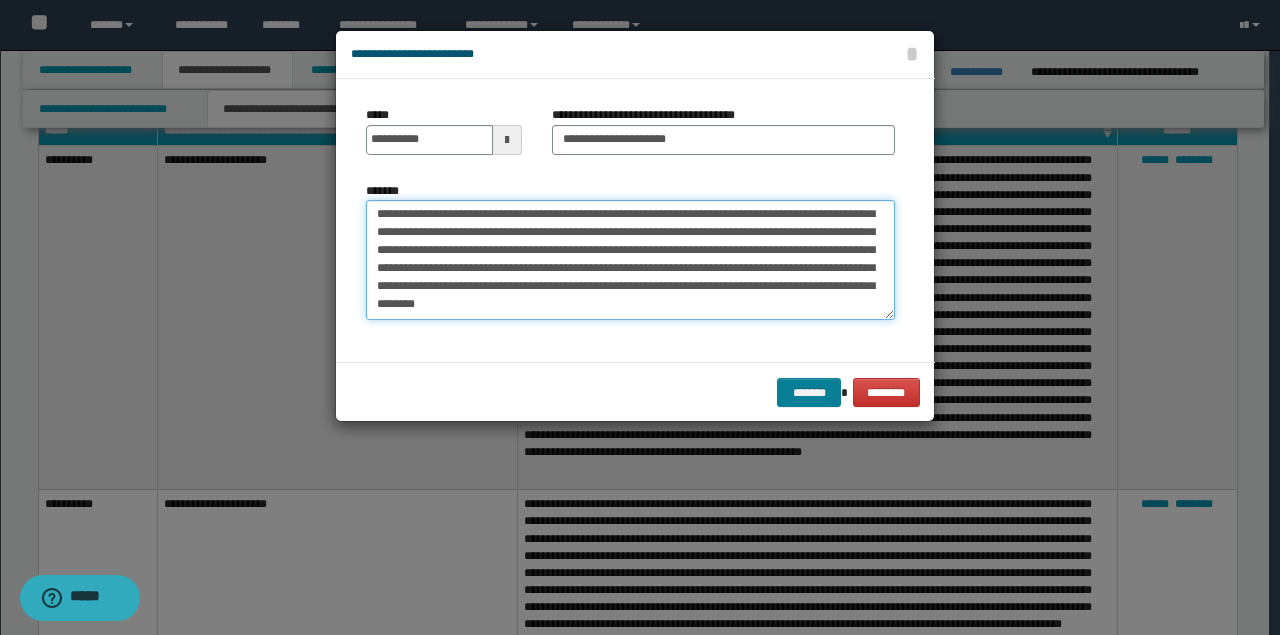 type on "**********" 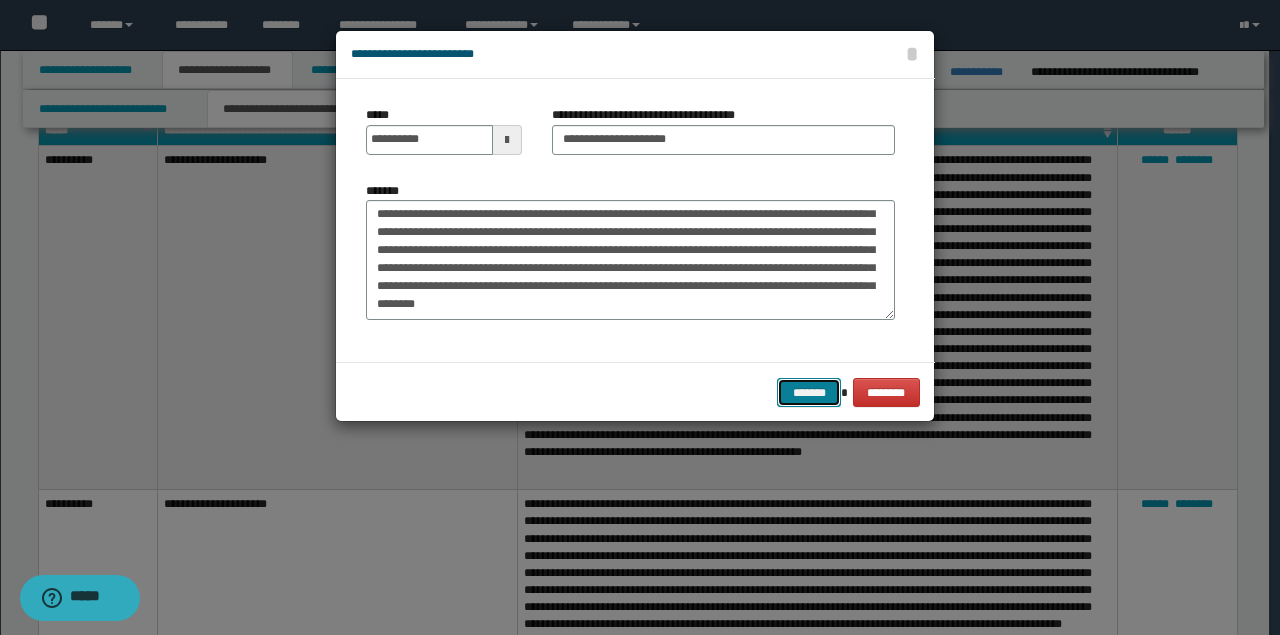 click on "*******" at bounding box center (809, 392) 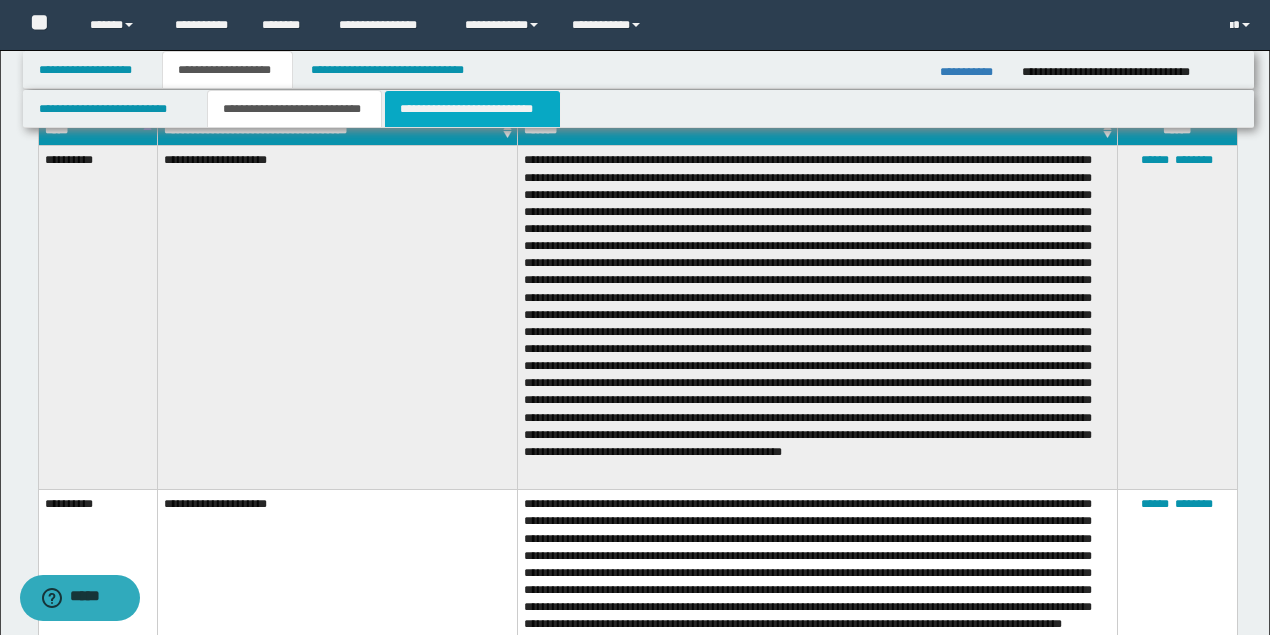 click on "**********" at bounding box center [472, 109] 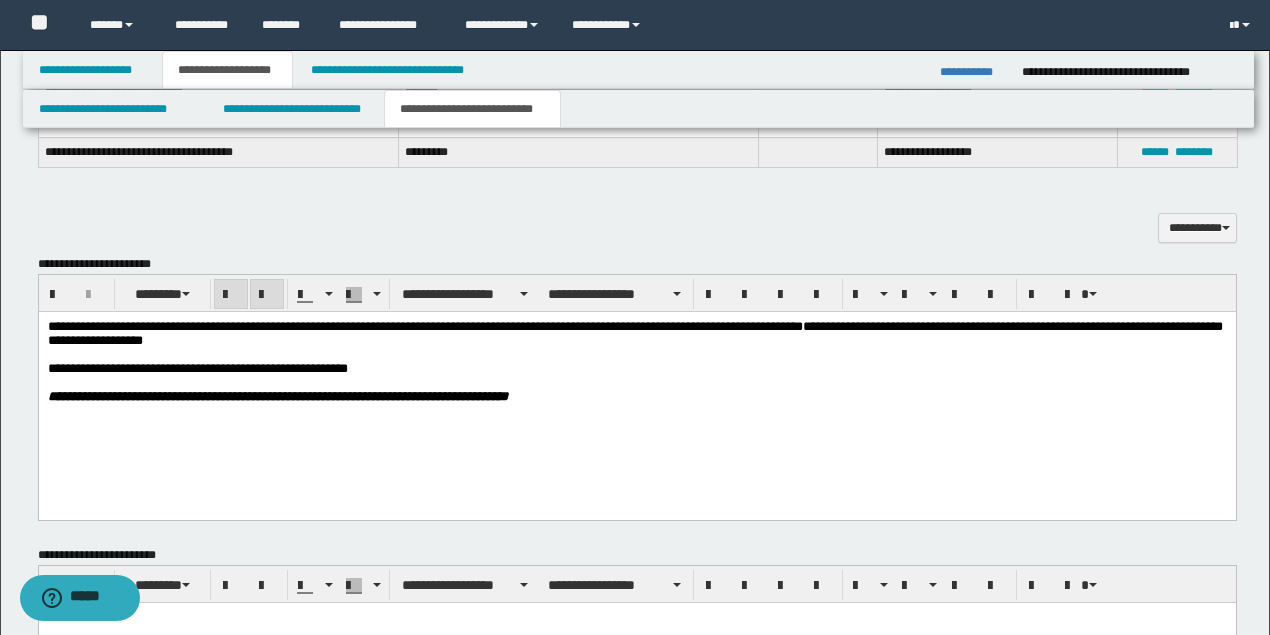 scroll, scrollTop: 833, scrollLeft: 0, axis: vertical 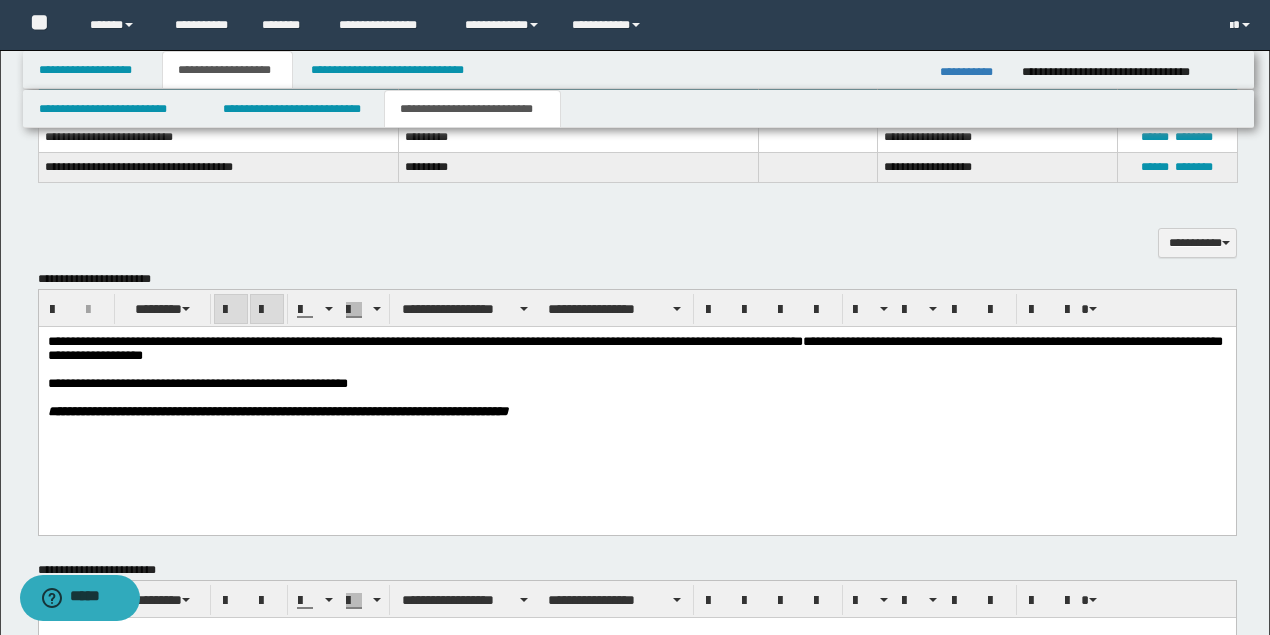 click on "**********" at bounding box center (636, 411) 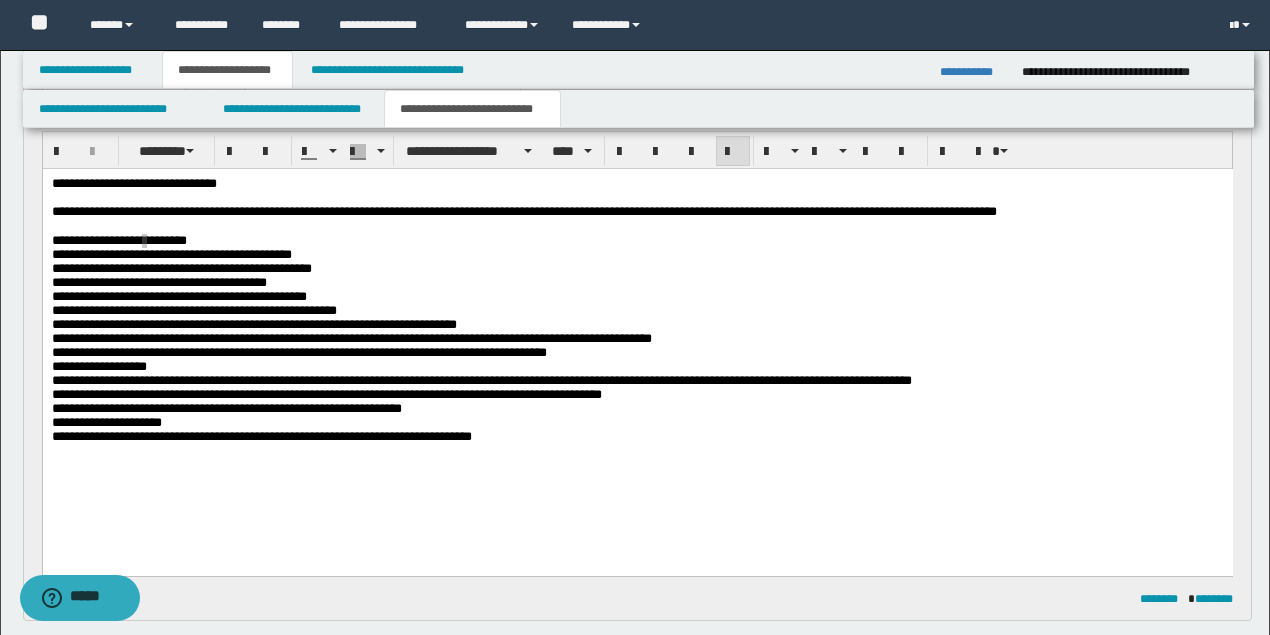 scroll, scrollTop: 166, scrollLeft: 0, axis: vertical 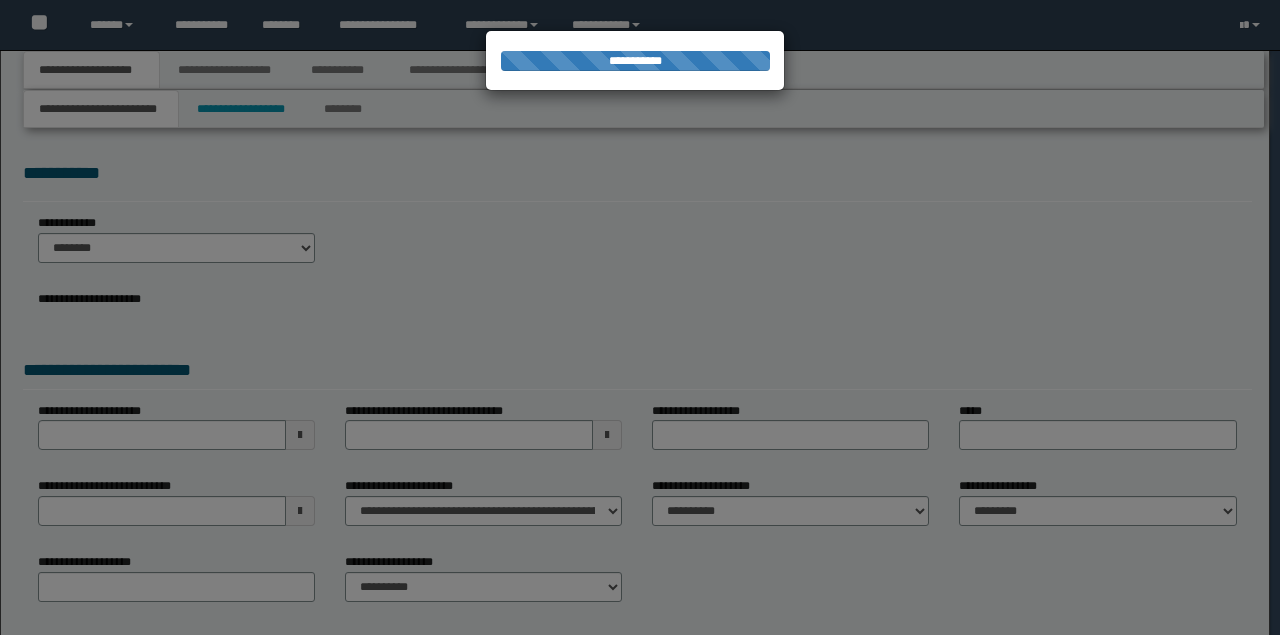 type on "**********" 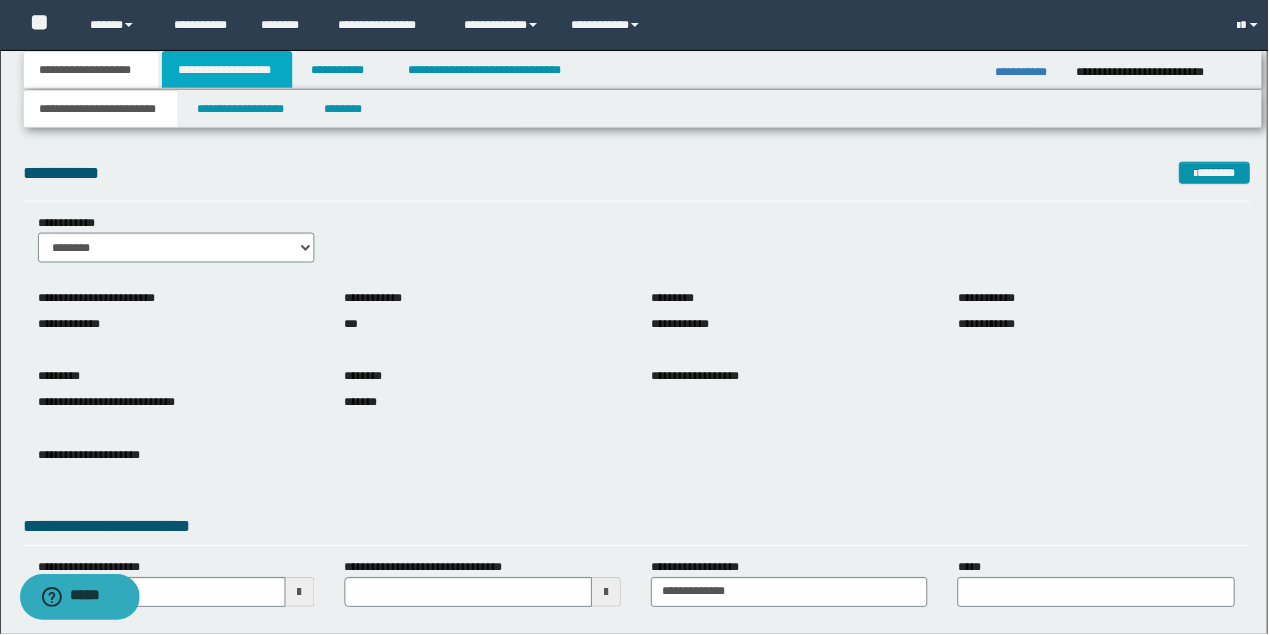 click on "**********" at bounding box center [227, 70] 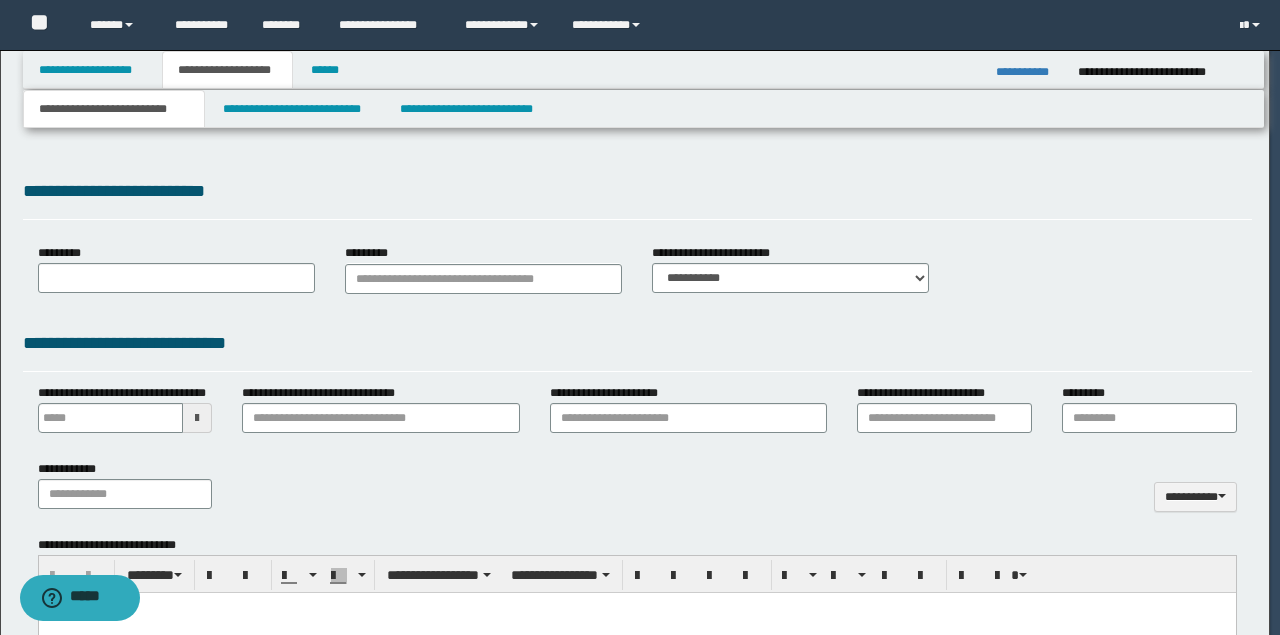 type on "**********" 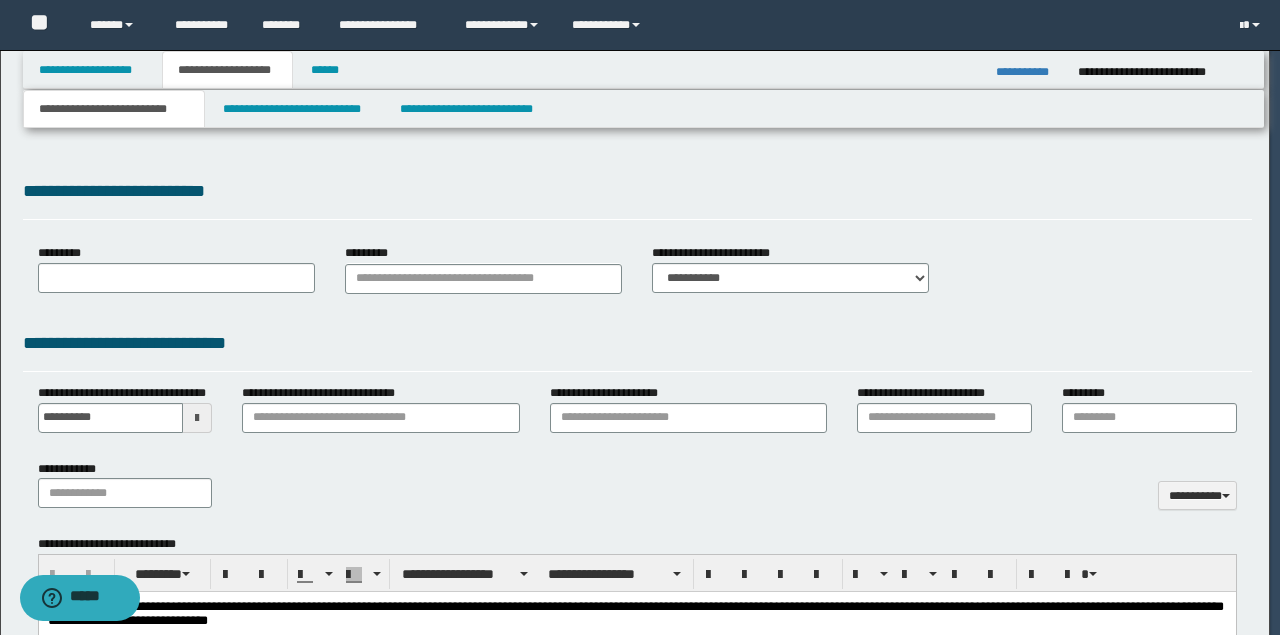 scroll, scrollTop: 0, scrollLeft: 0, axis: both 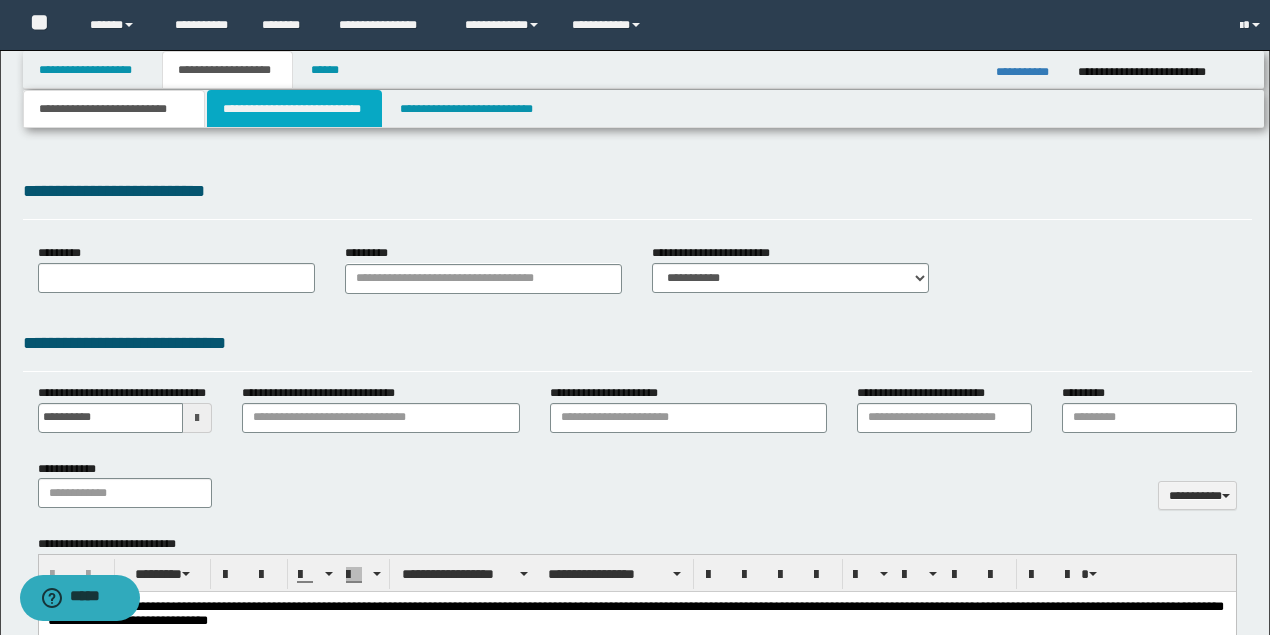 click on "**********" at bounding box center [294, 109] 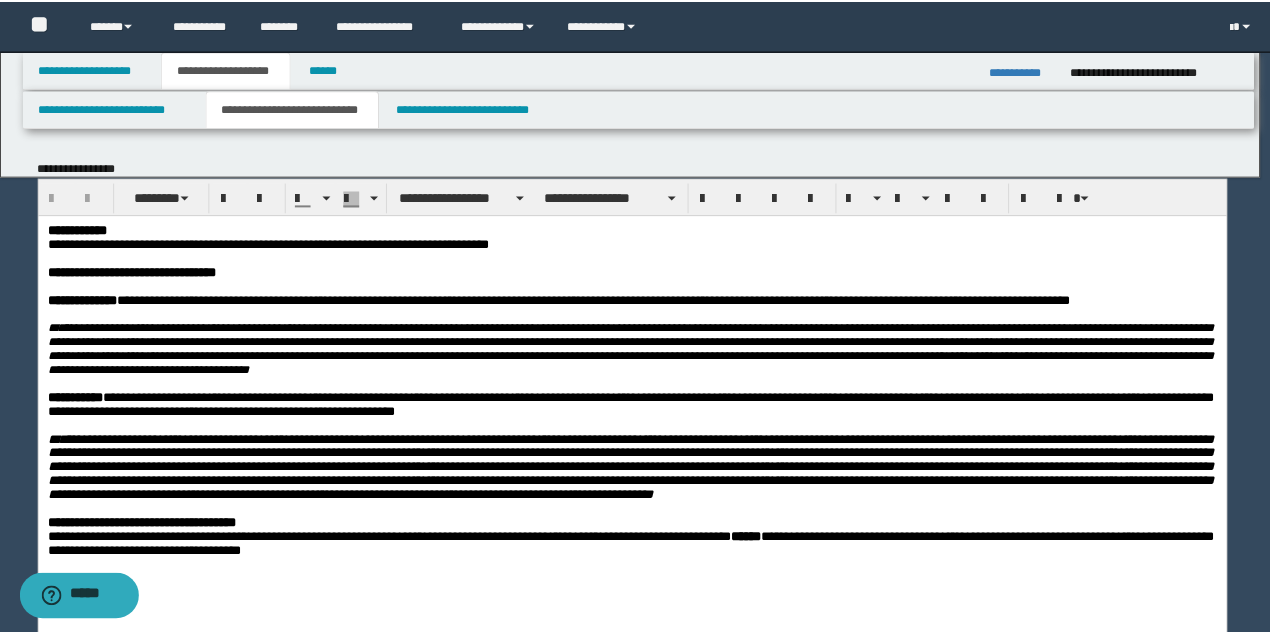 scroll, scrollTop: 0, scrollLeft: 0, axis: both 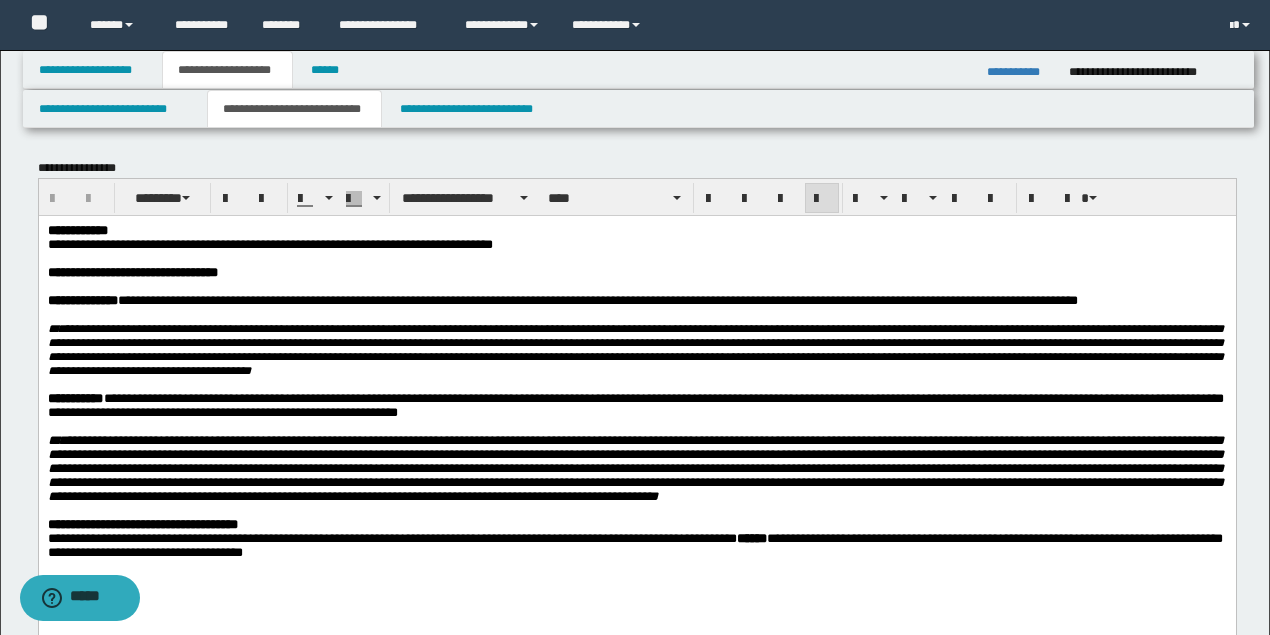 click on "**********" at bounding box center (635, 244) 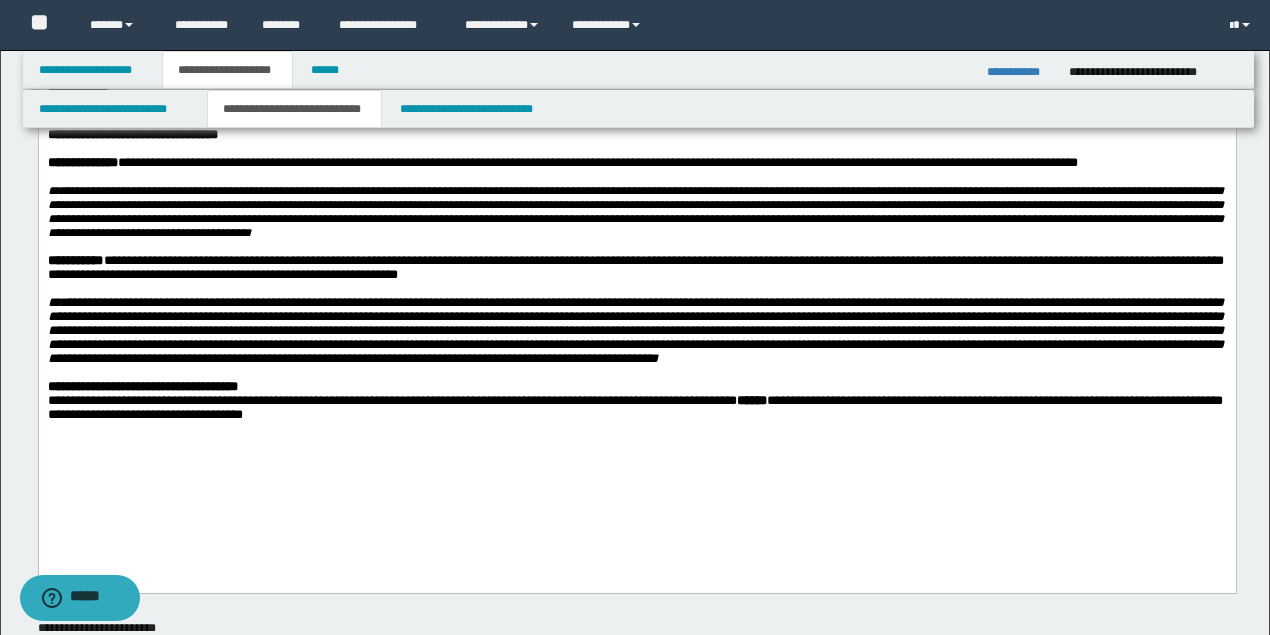 scroll, scrollTop: 200, scrollLeft: 0, axis: vertical 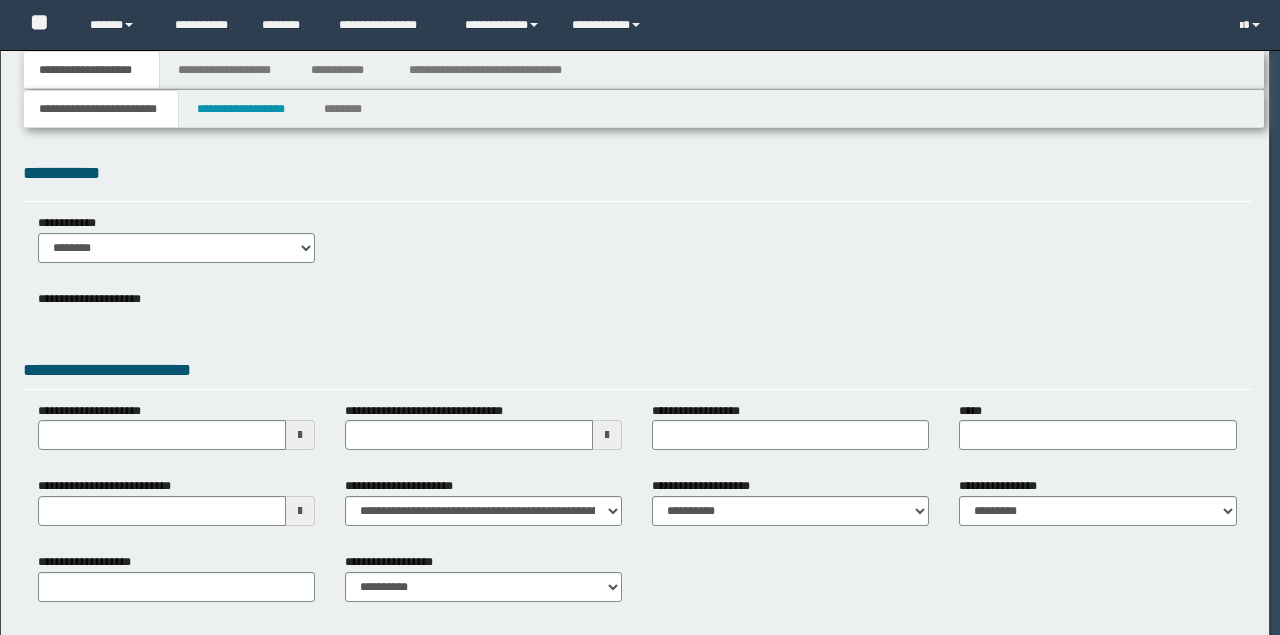type on "**********" 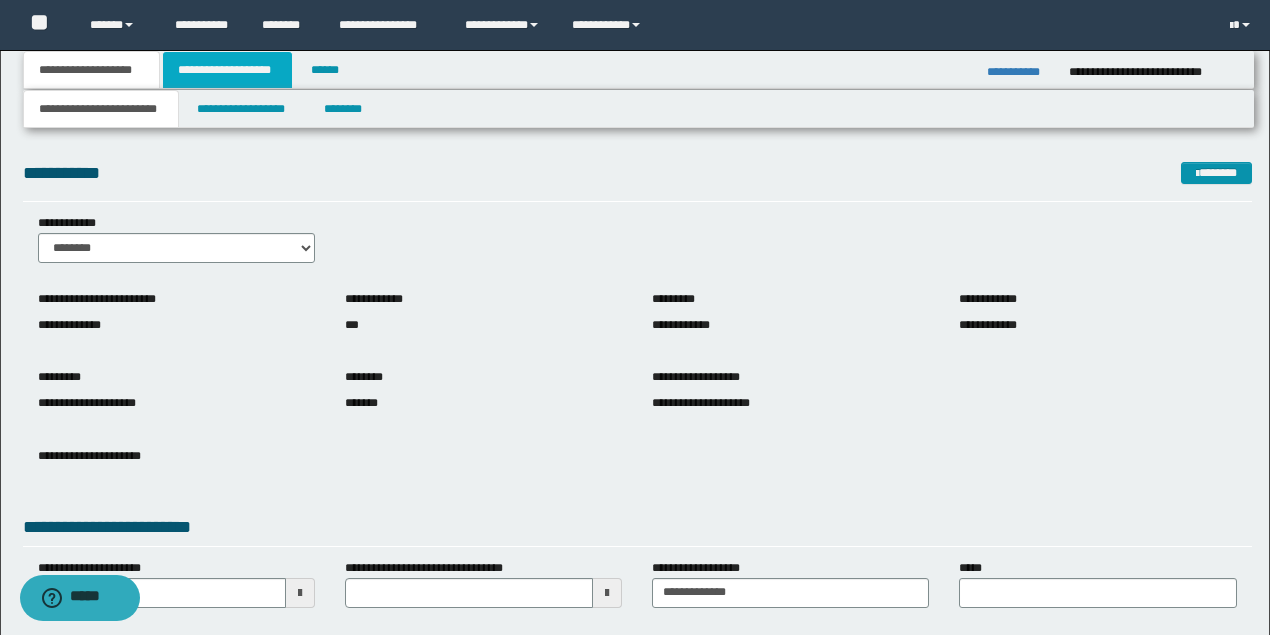 click on "**********" at bounding box center [227, 70] 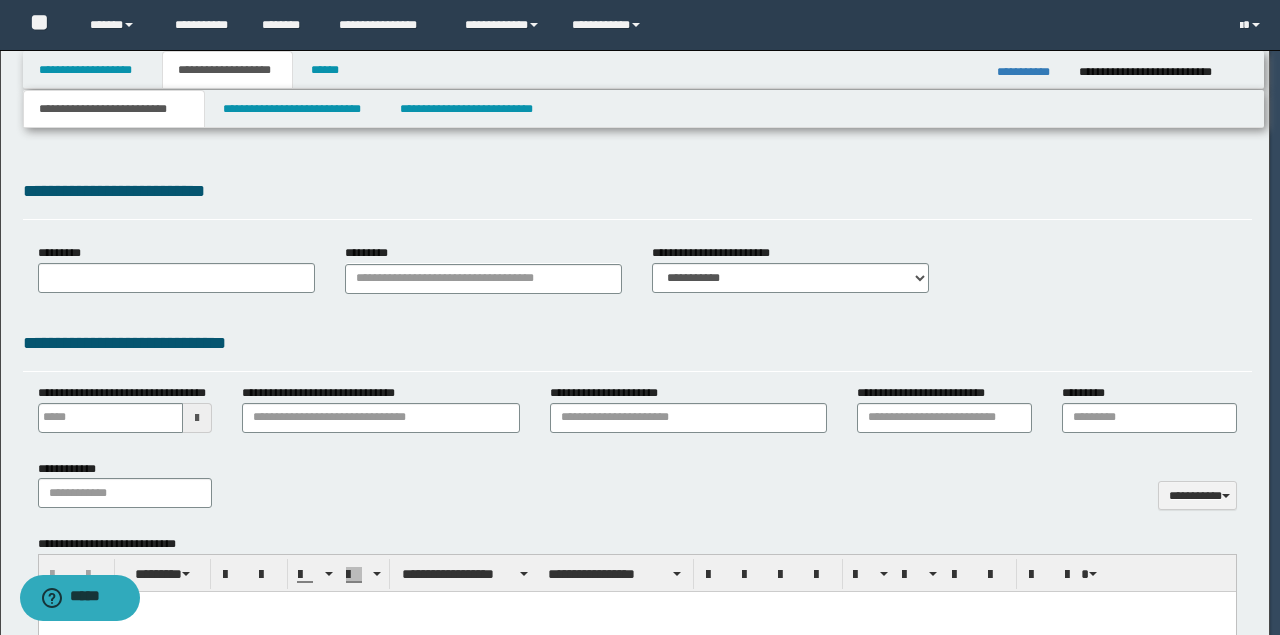 type 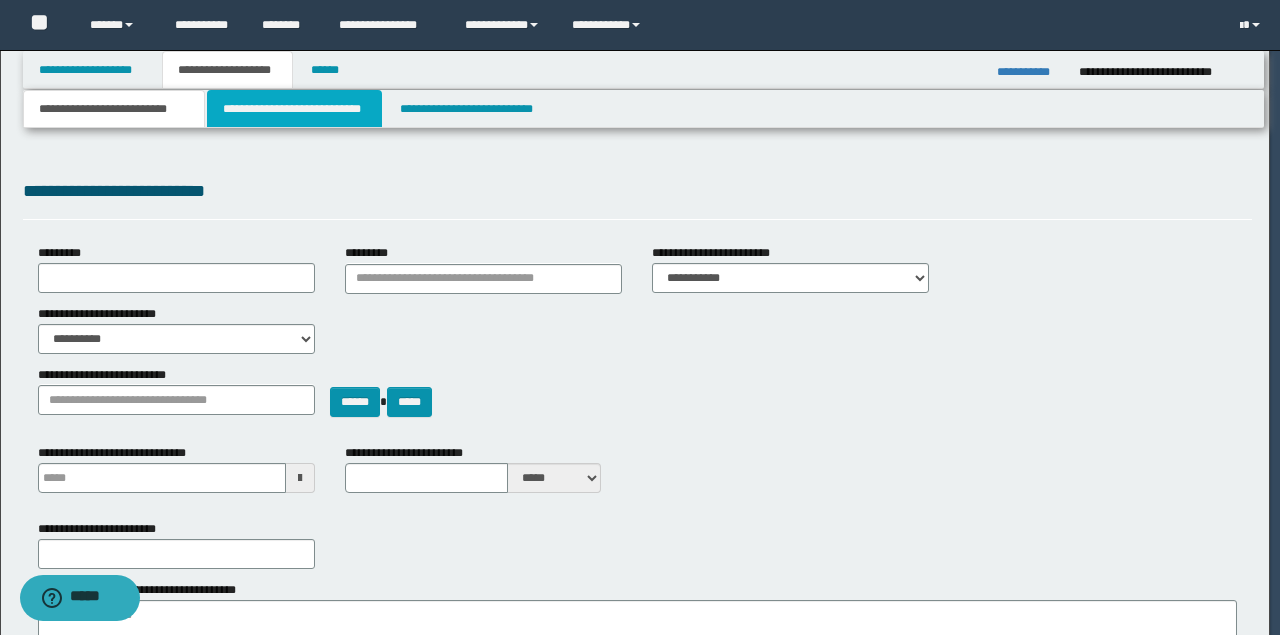click on "**********" at bounding box center [294, 109] 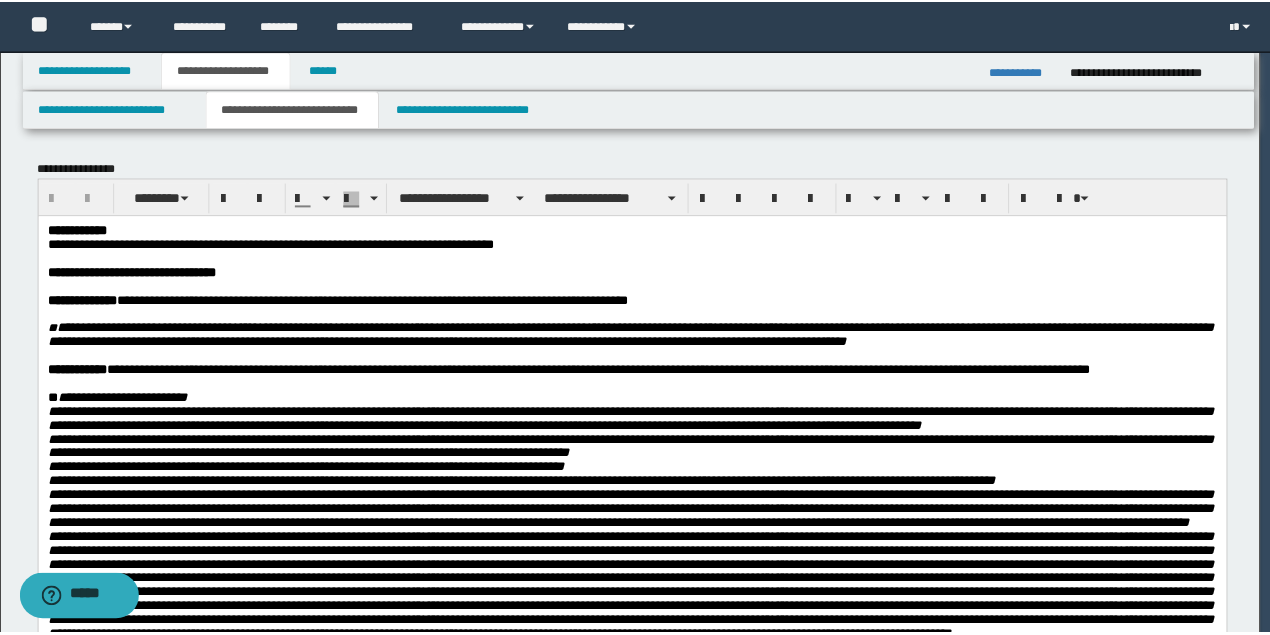 scroll, scrollTop: 0, scrollLeft: 0, axis: both 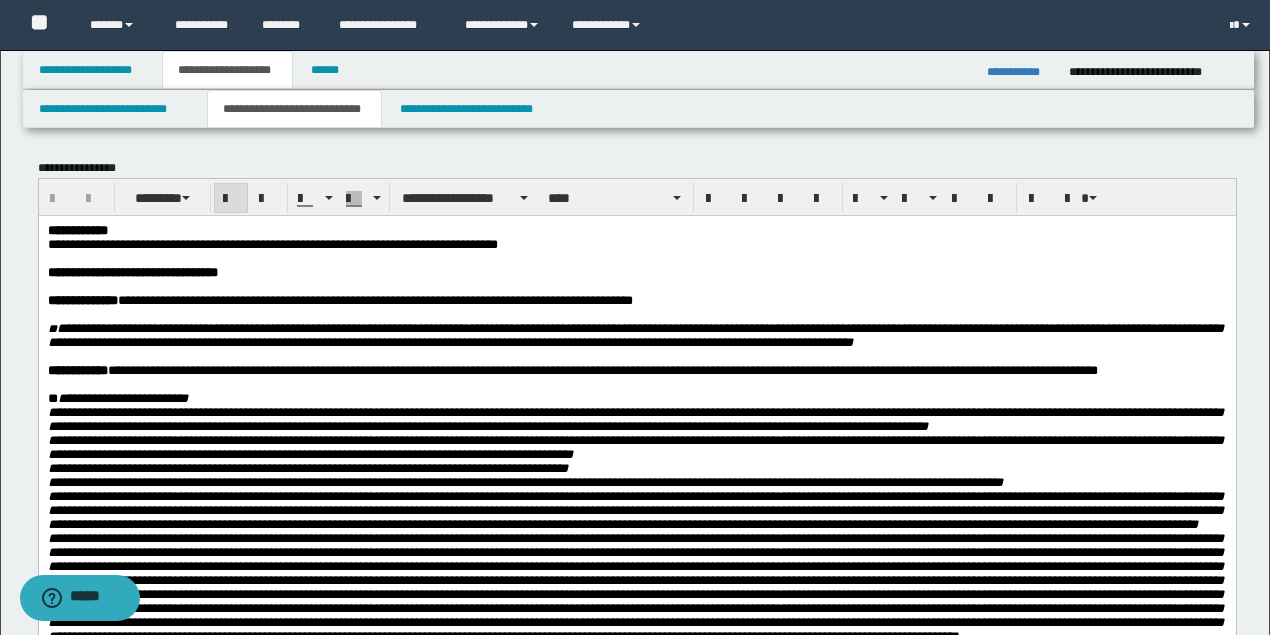 click at bounding box center (635, 286) 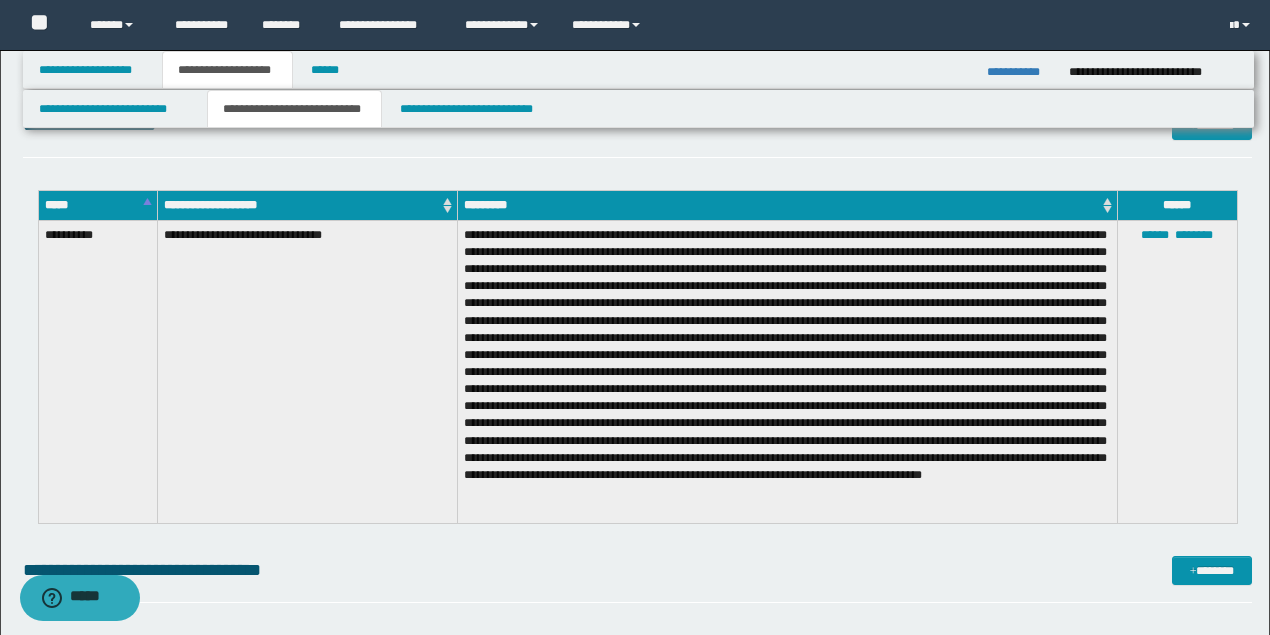 scroll, scrollTop: 2333, scrollLeft: 0, axis: vertical 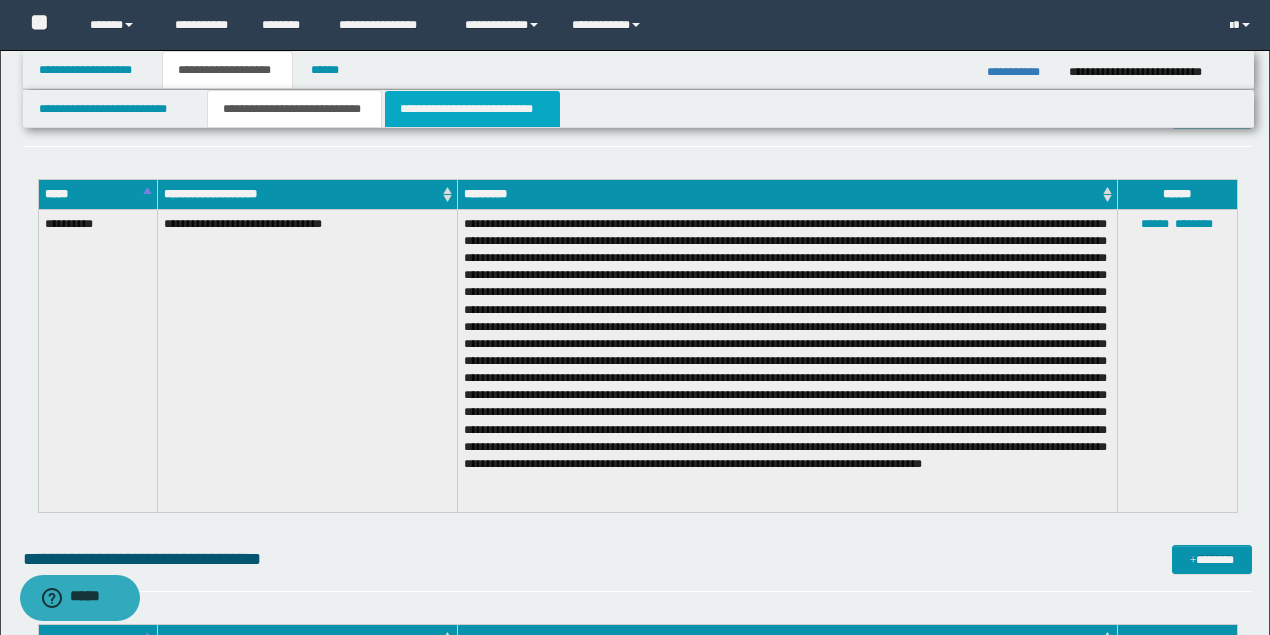click on "**********" at bounding box center [472, 109] 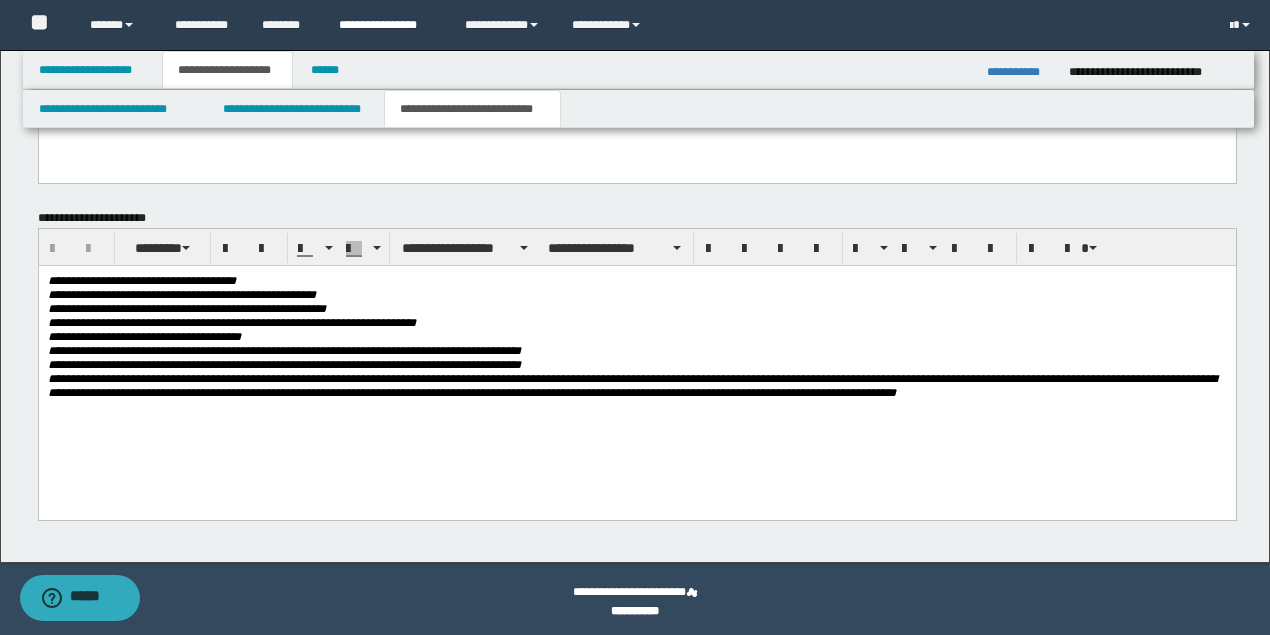 scroll, scrollTop: 1238, scrollLeft: 0, axis: vertical 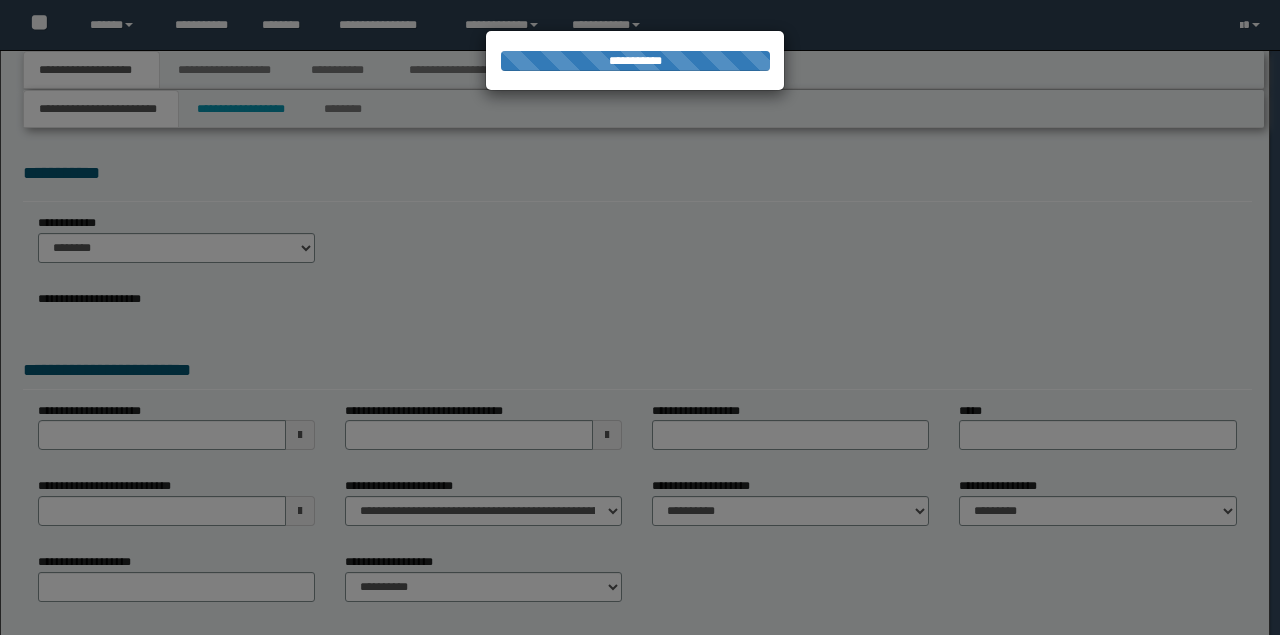 type on "**********" 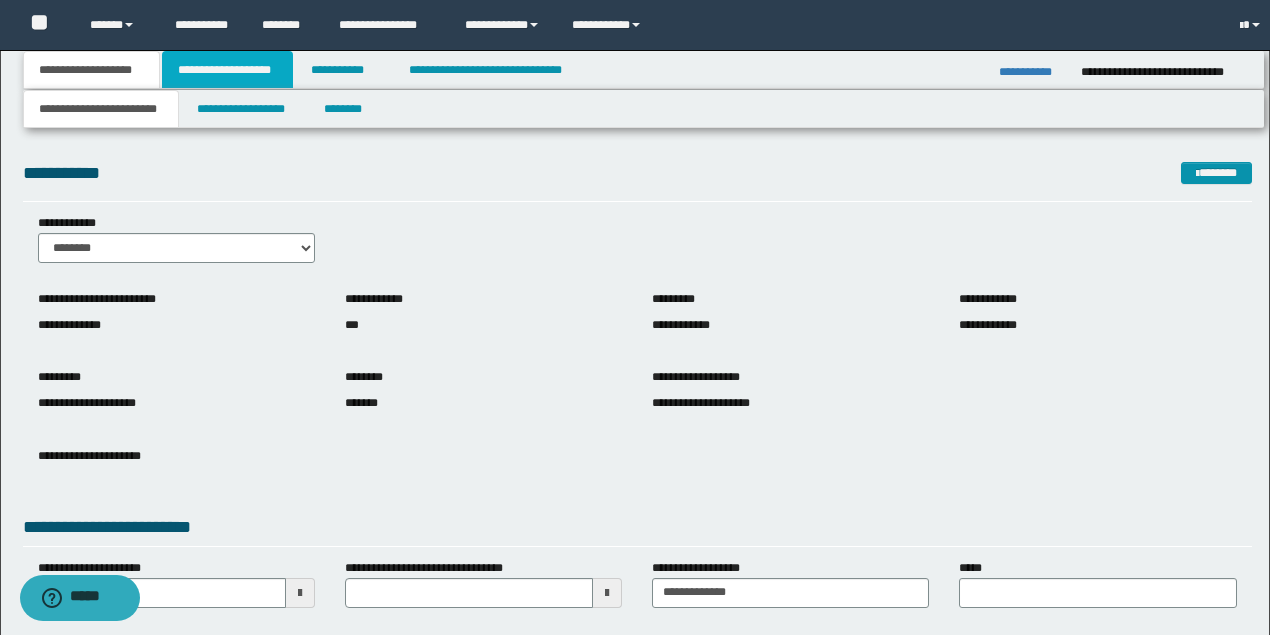 click on "**********" at bounding box center (227, 70) 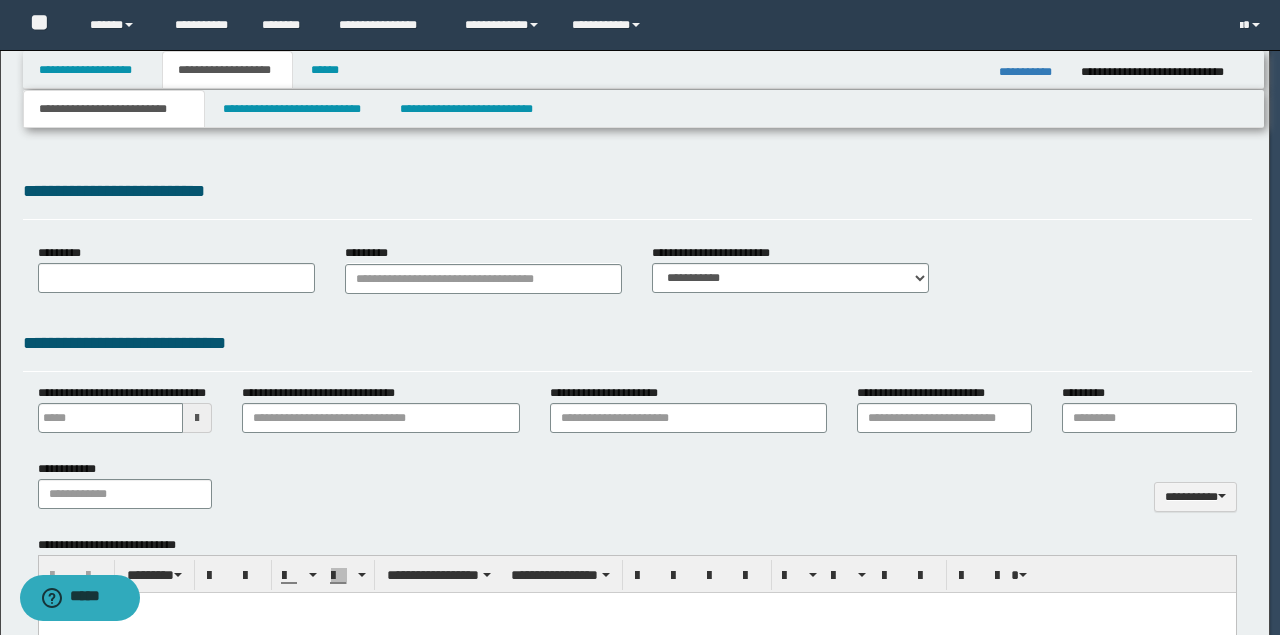 type 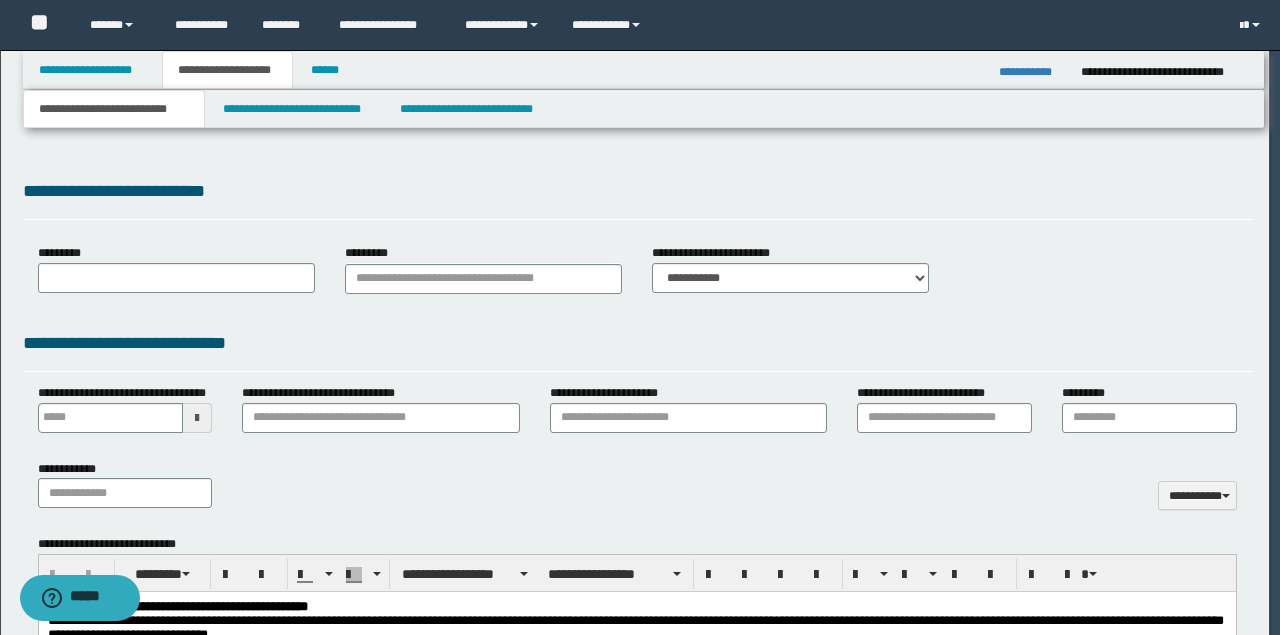 scroll, scrollTop: 0, scrollLeft: 0, axis: both 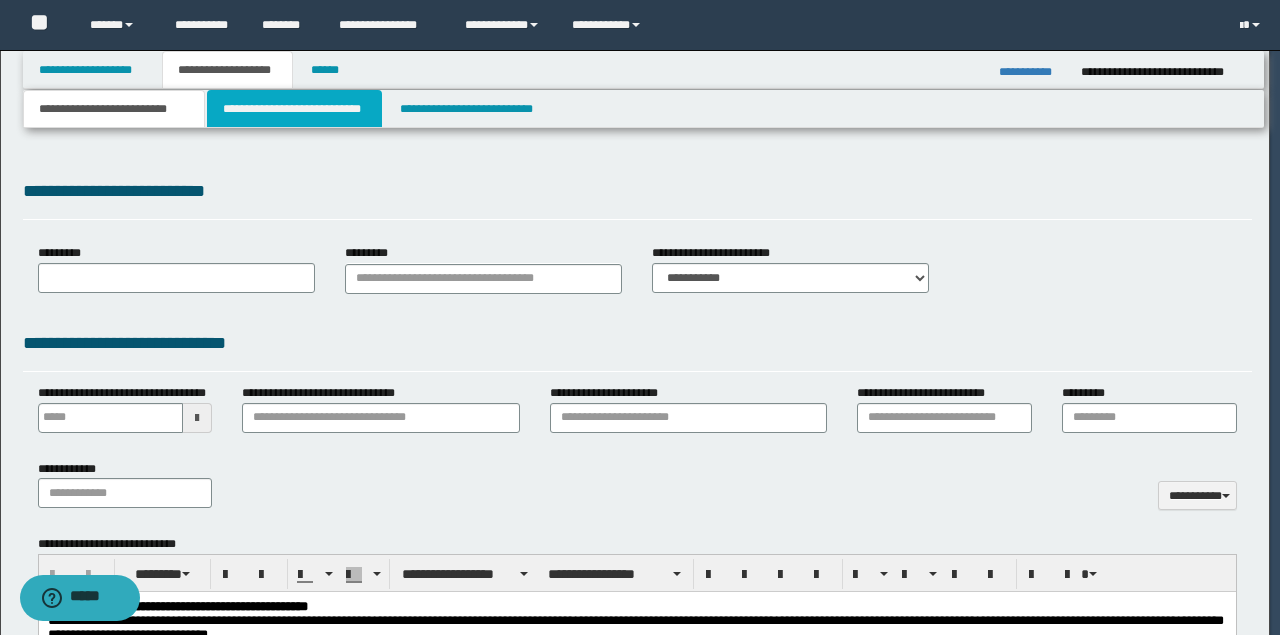 type on "**********" 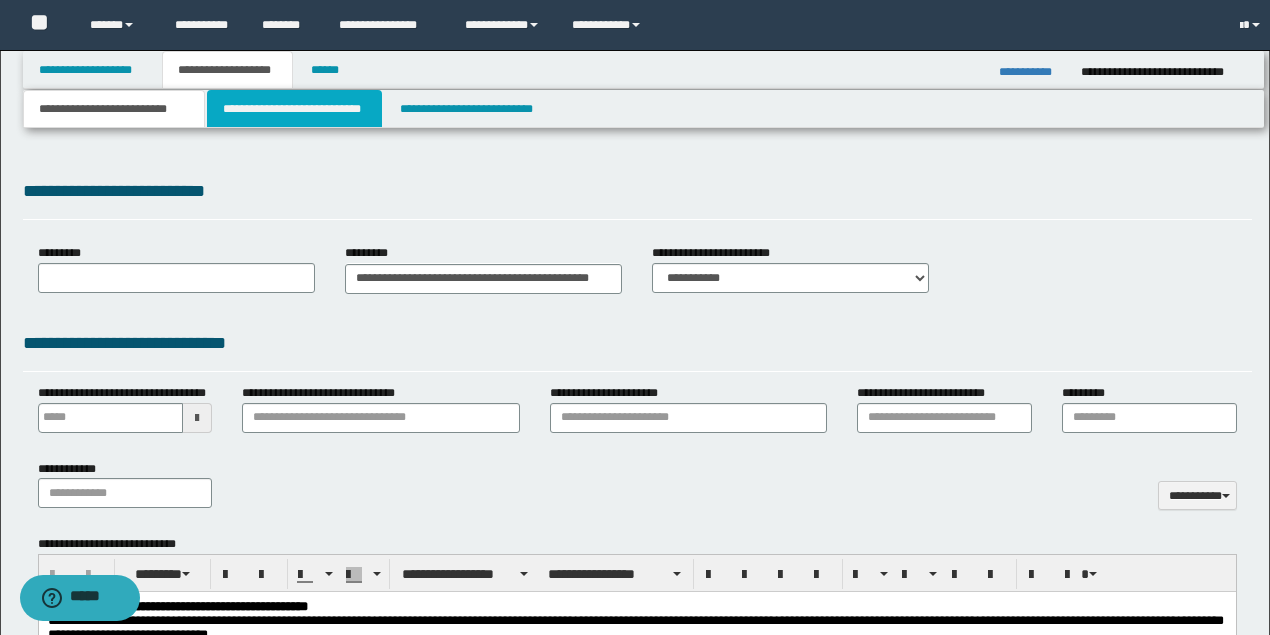 click on "**********" at bounding box center [294, 109] 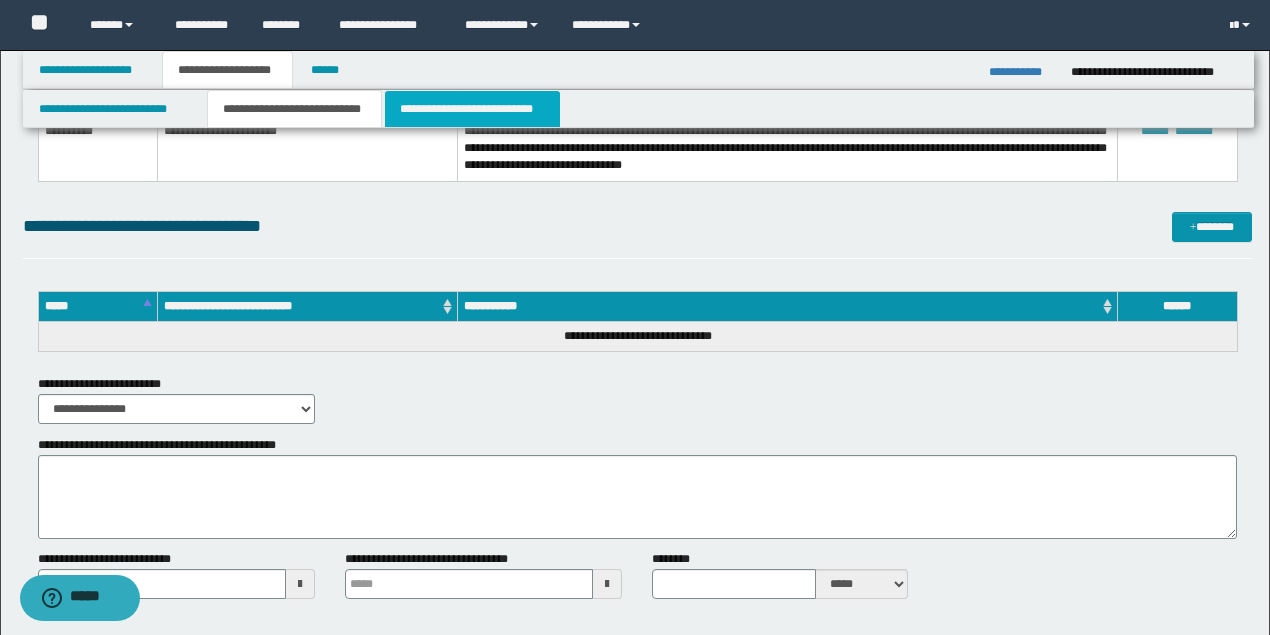 scroll, scrollTop: 1800, scrollLeft: 0, axis: vertical 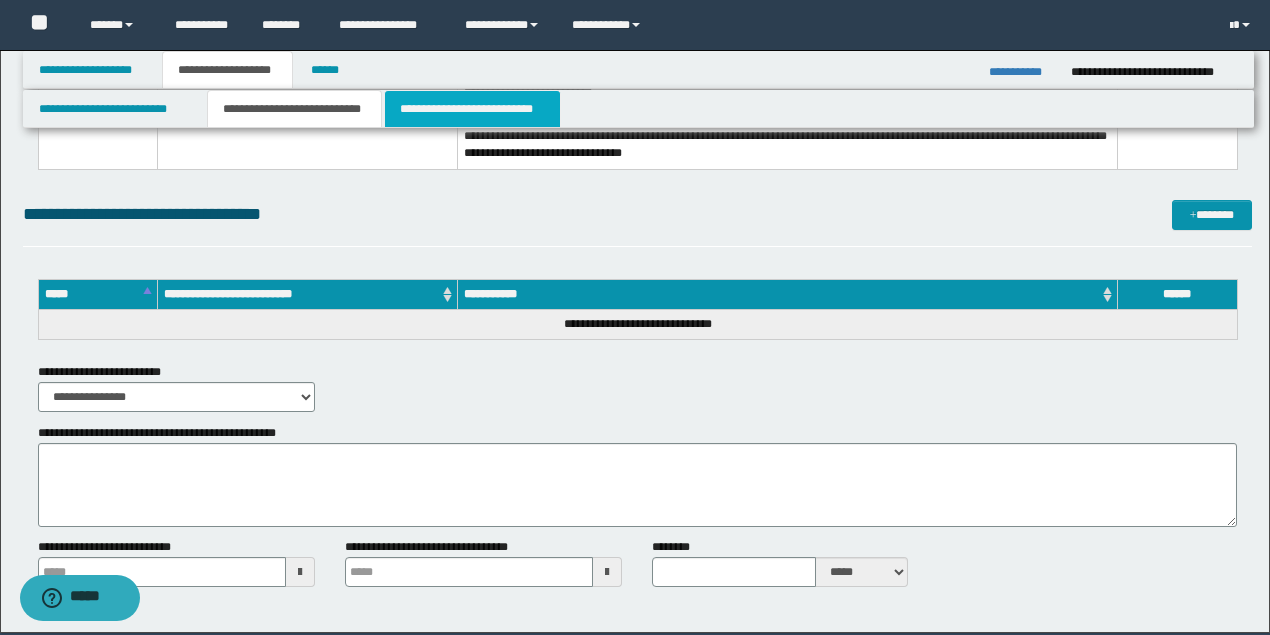 click on "**********" at bounding box center (472, 109) 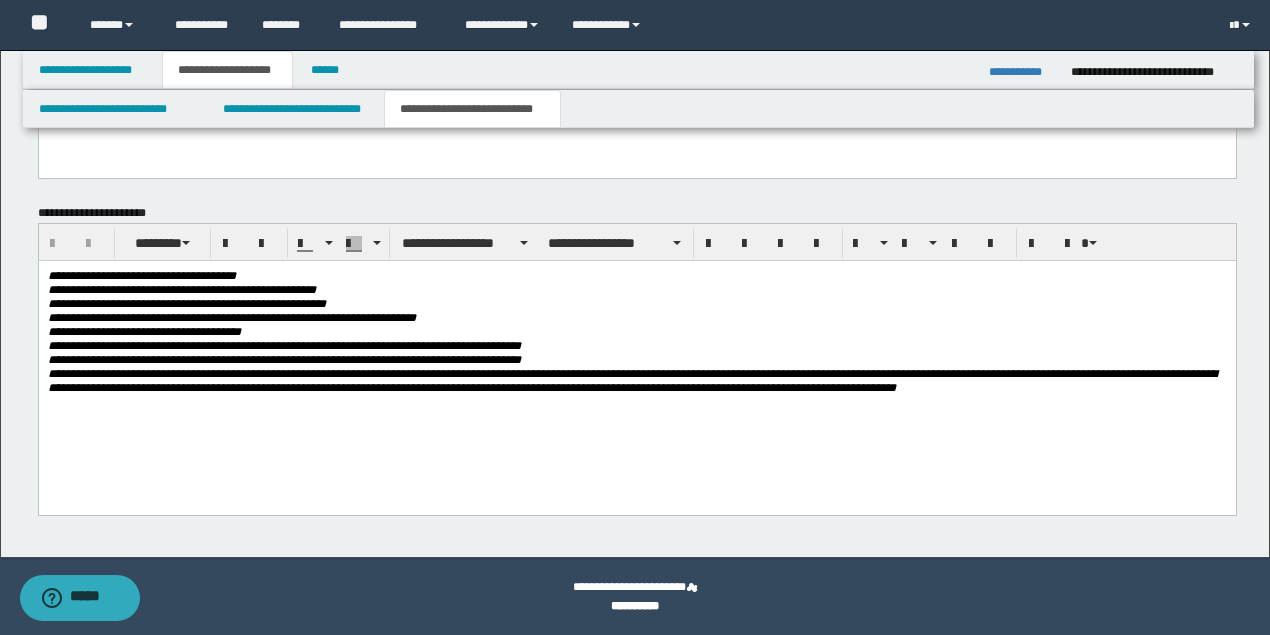 scroll, scrollTop: 1162, scrollLeft: 0, axis: vertical 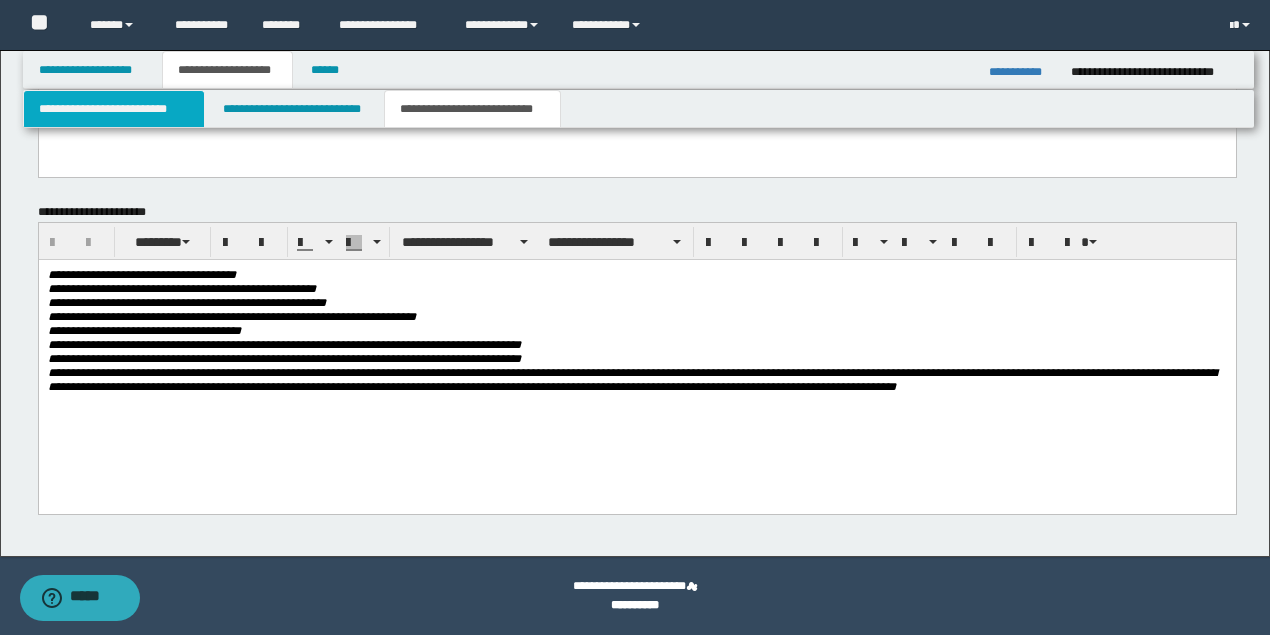 click on "**********" at bounding box center (114, 109) 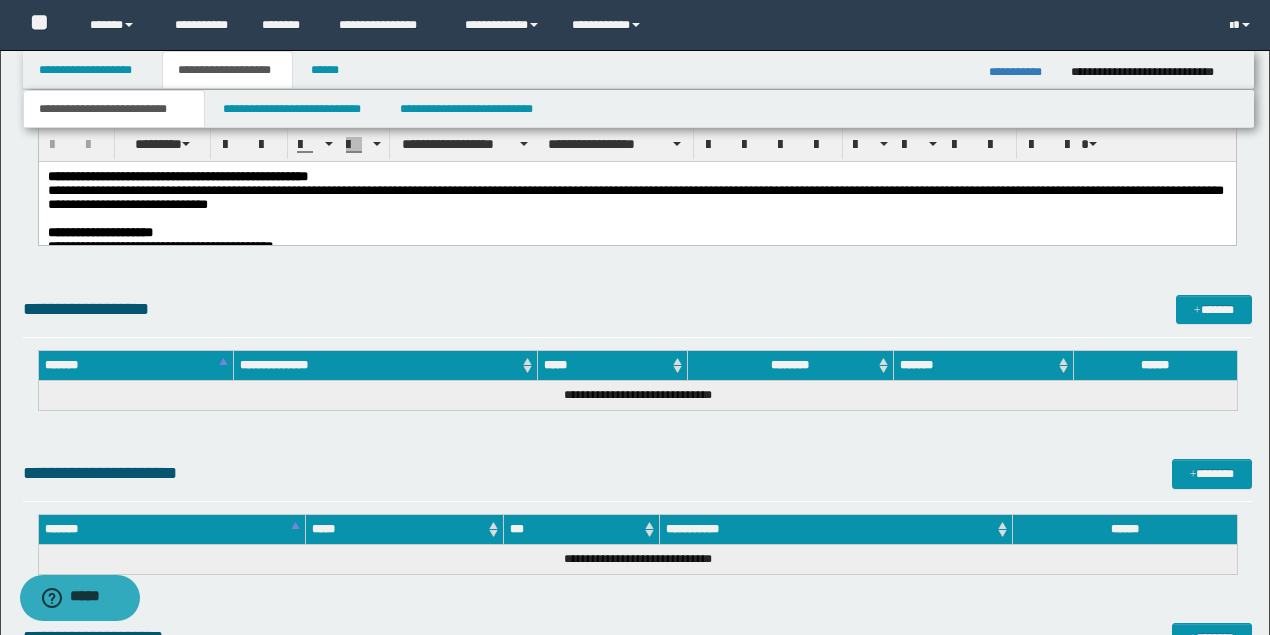 scroll, scrollTop: 895, scrollLeft: 0, axis: vertical 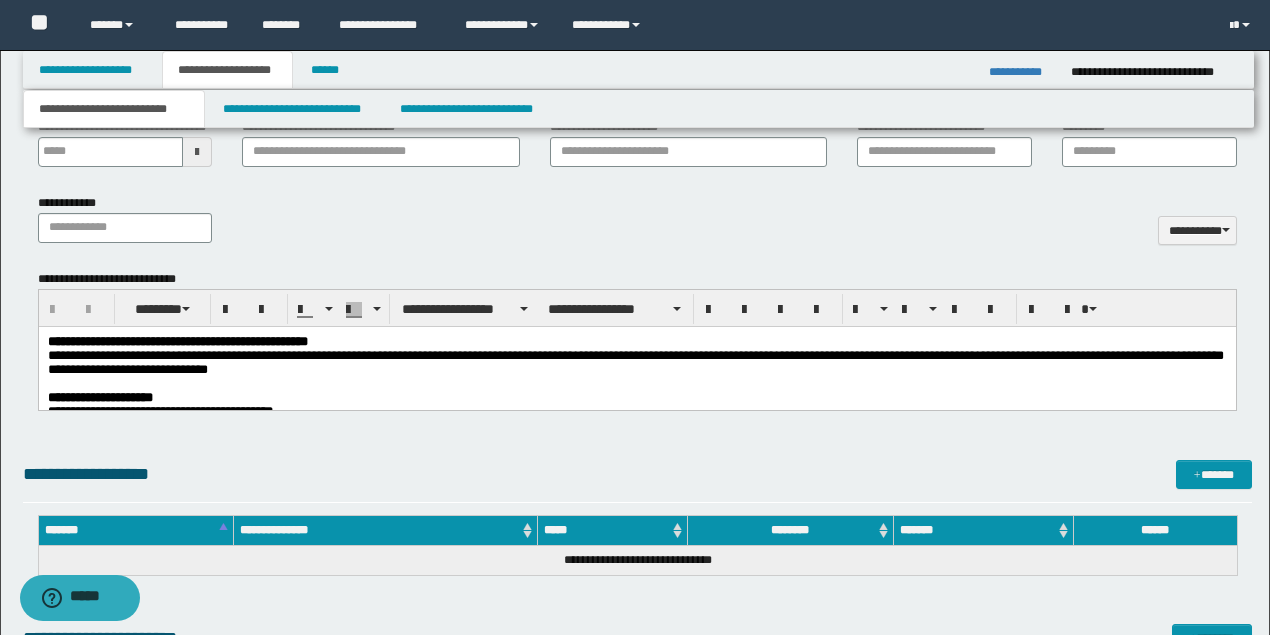 click on "**********" at bounding box center (635, 362) 